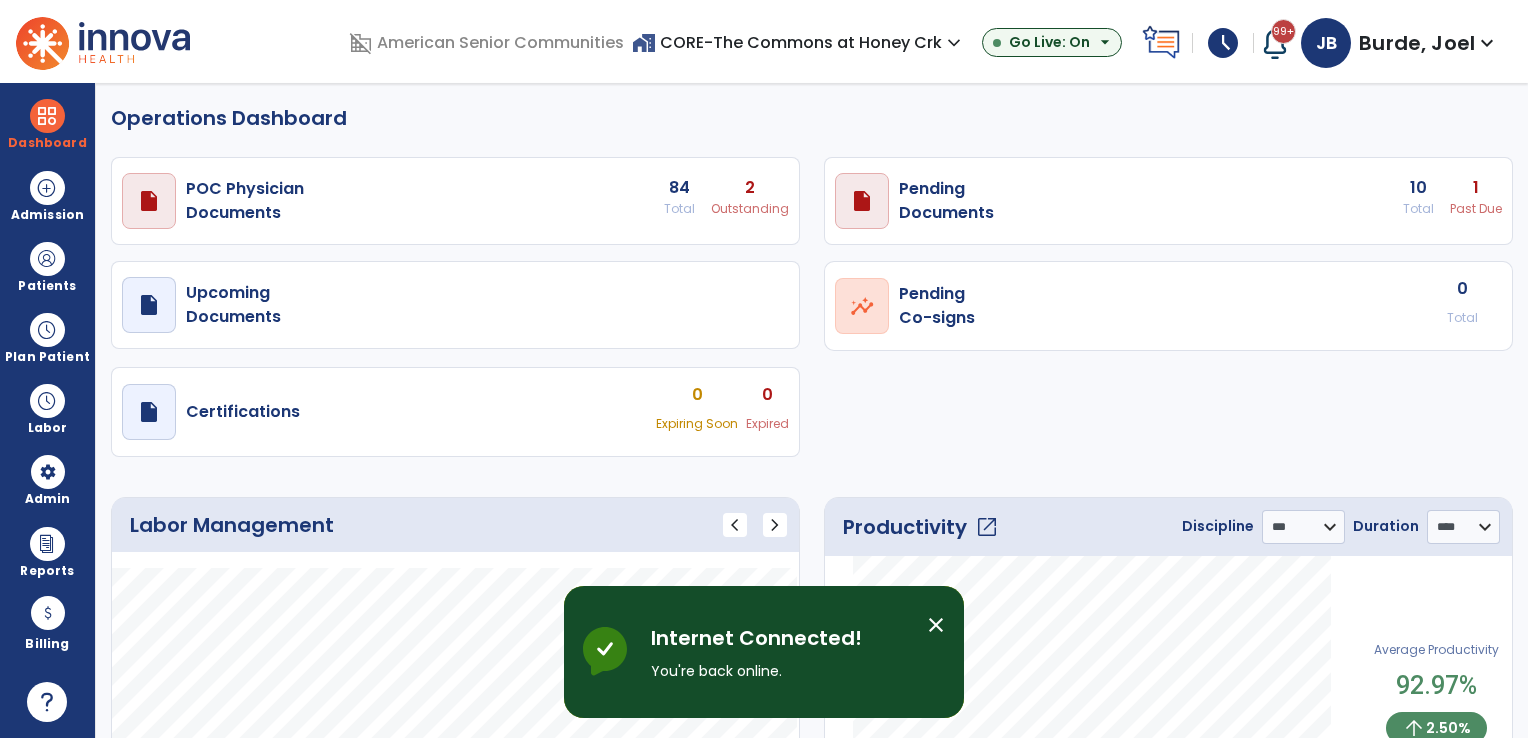 select on "***" 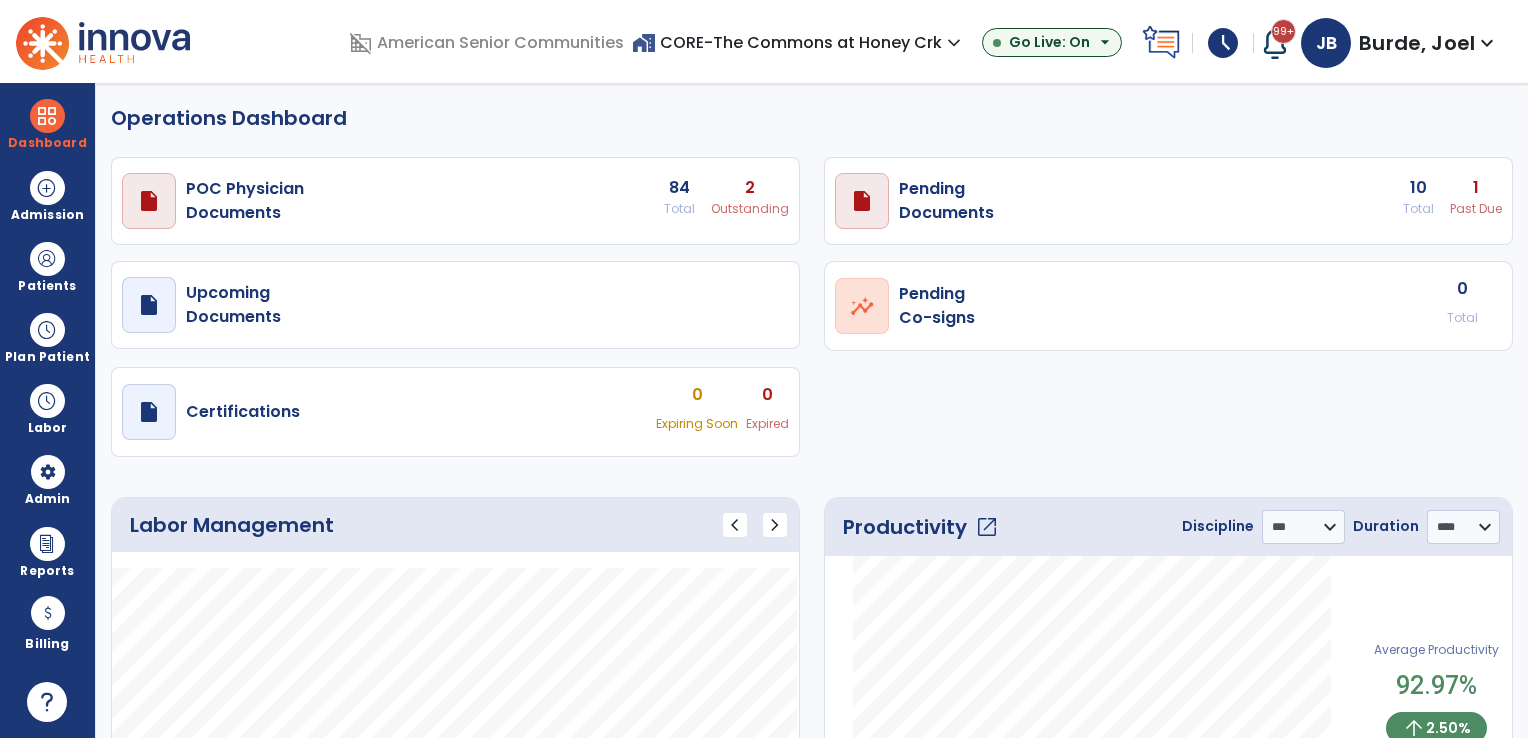 click on "Burde, Joel" at bounding box center (1417, 43) 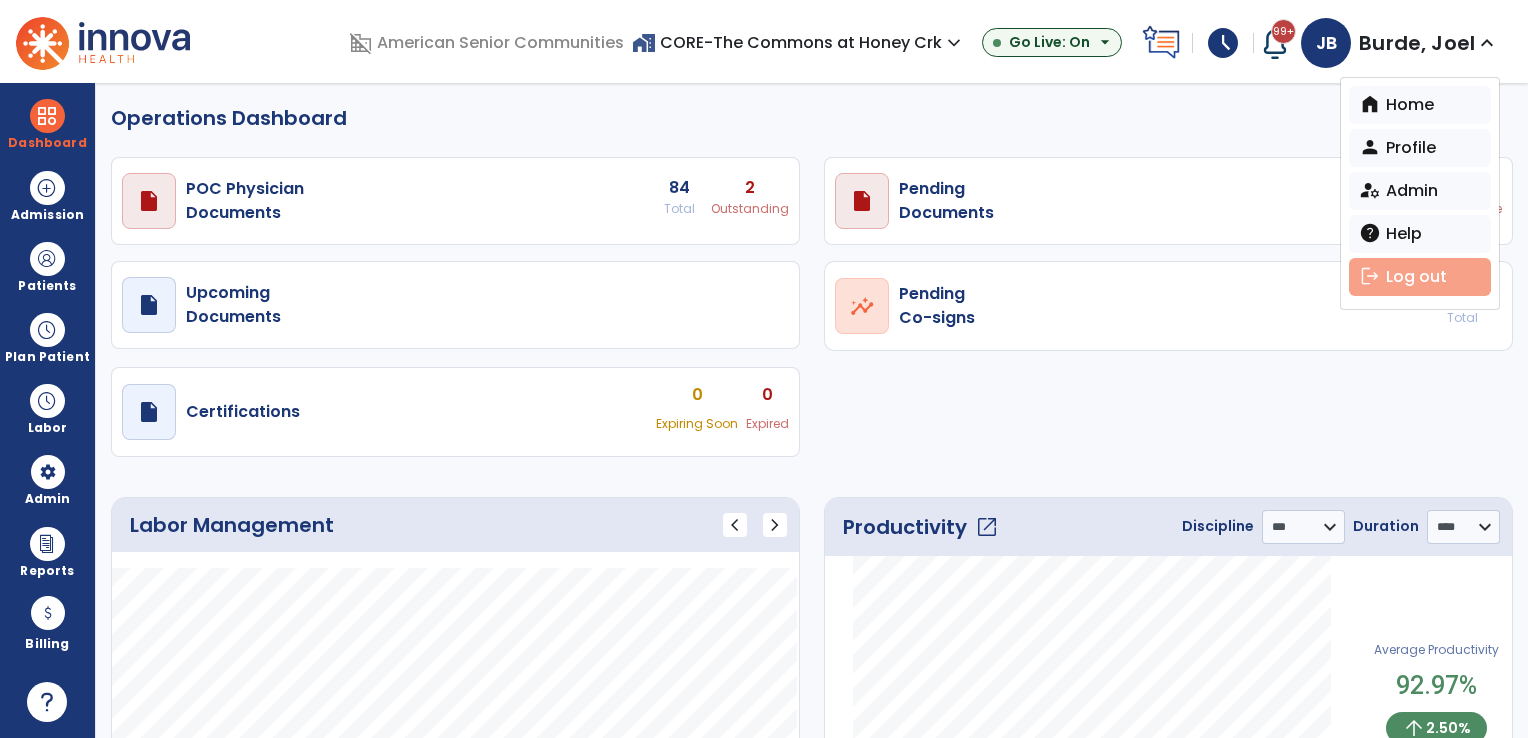 click on "logout   Log out" at bounding box center (1420, 277) 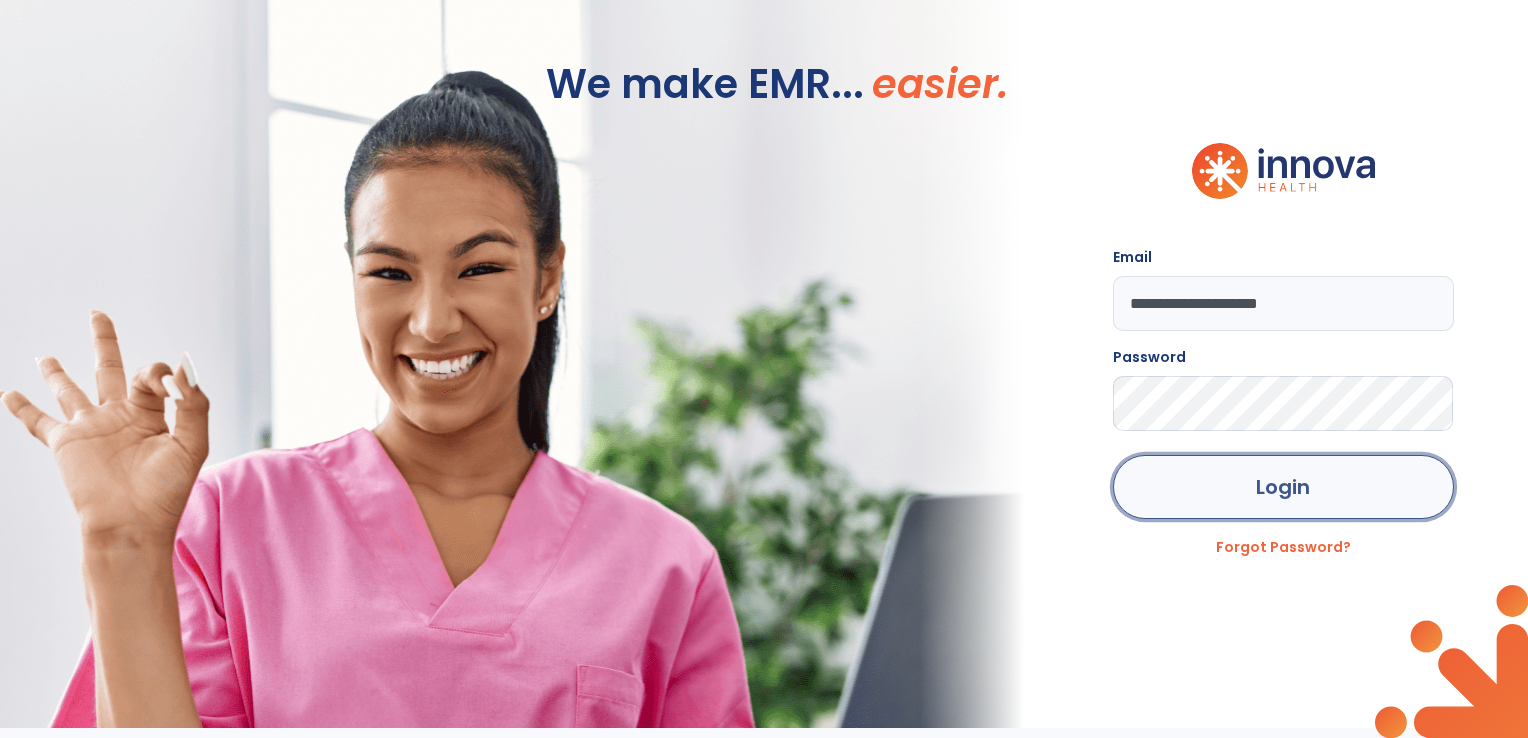 click on "Login" 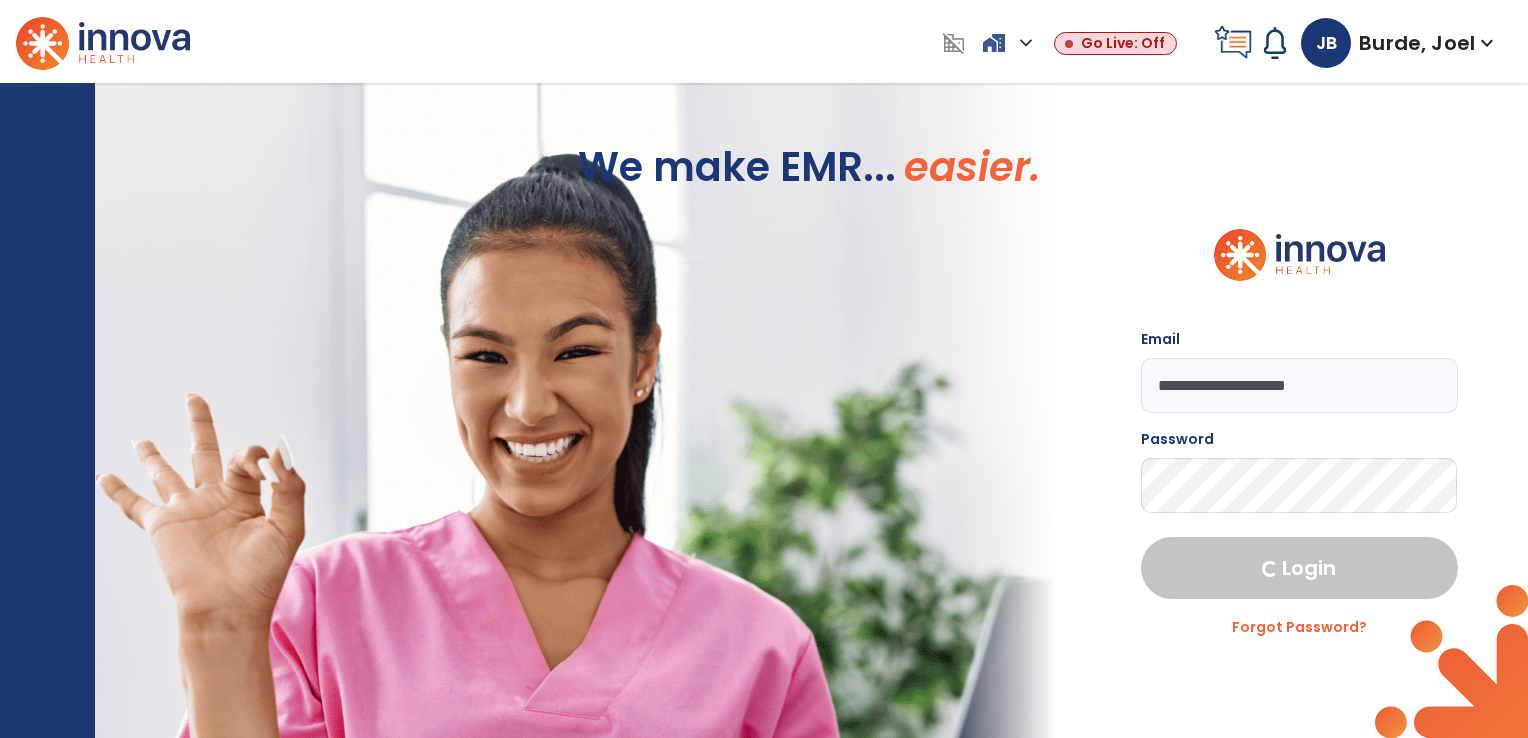 select on "***" 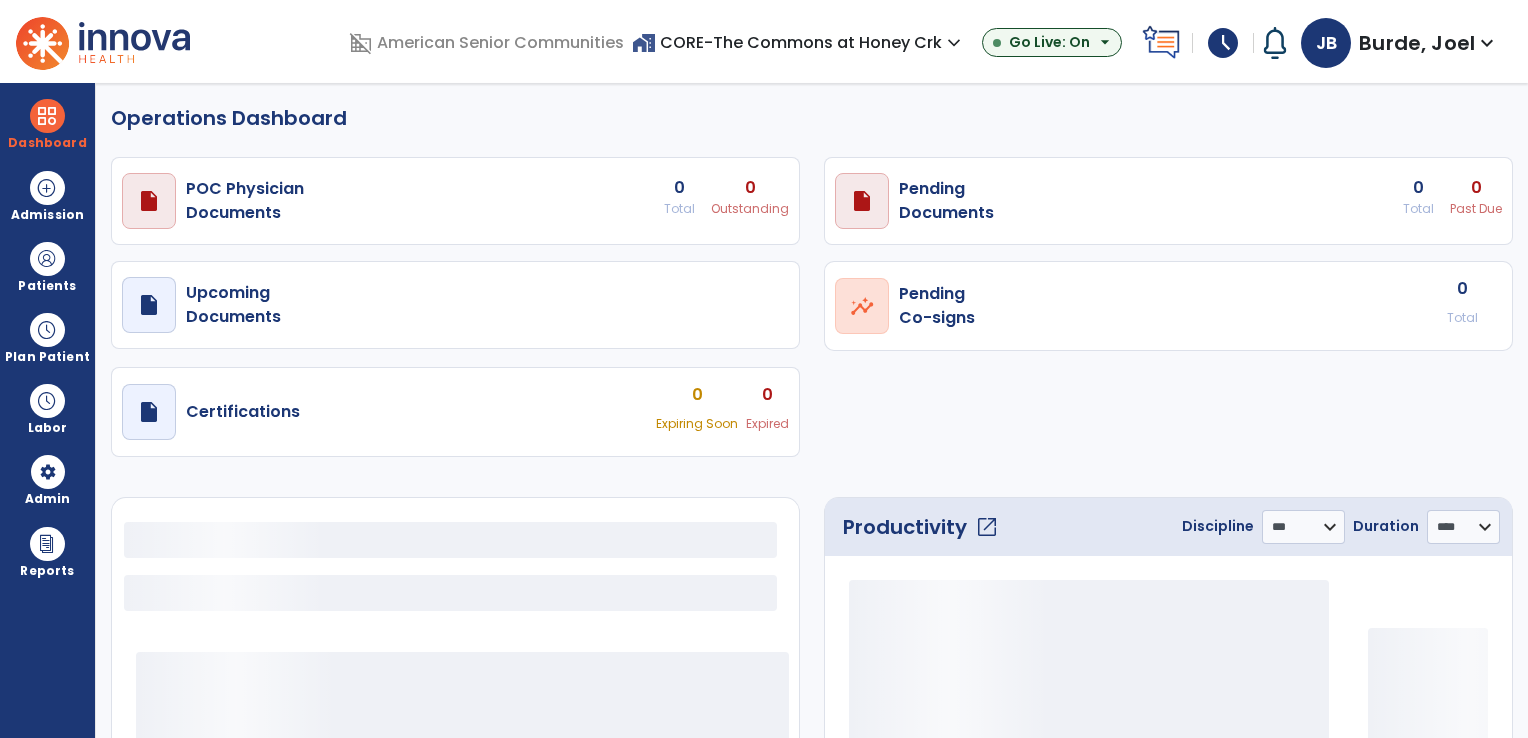 select on "***" 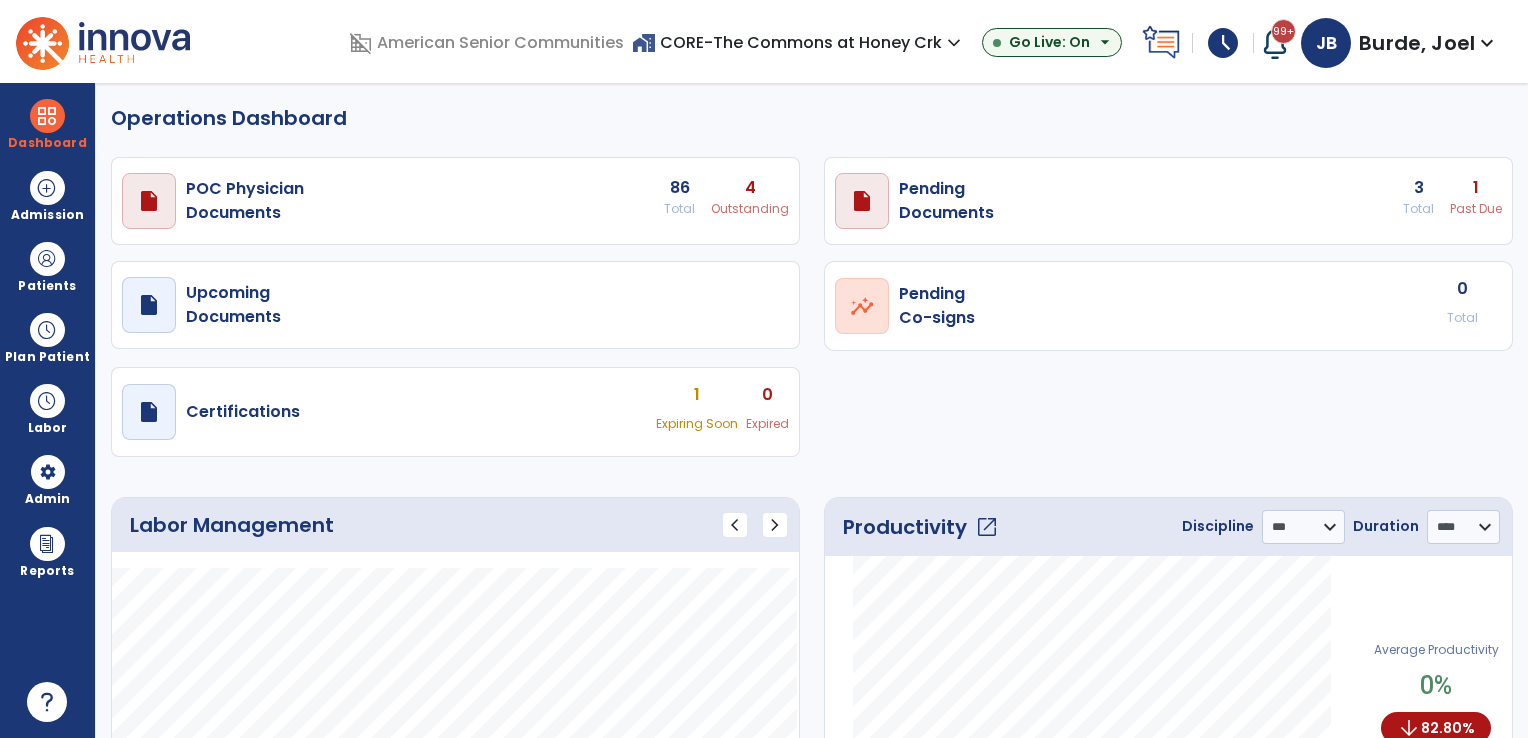 click on "home_work   CORE-The Commons at Honey Crk   expand_more" at bounding box center [799, 42] 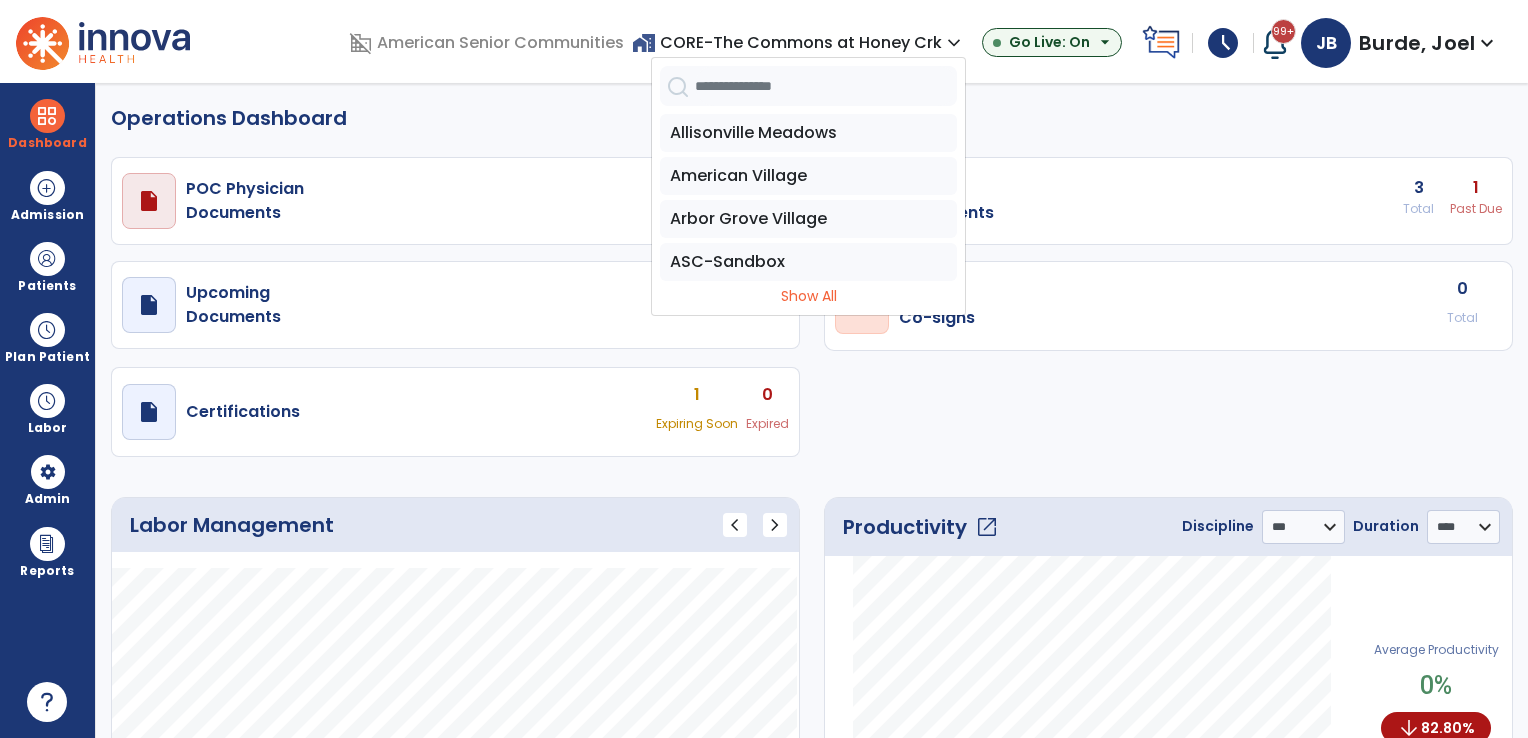 click at bounding box center [826, 86] 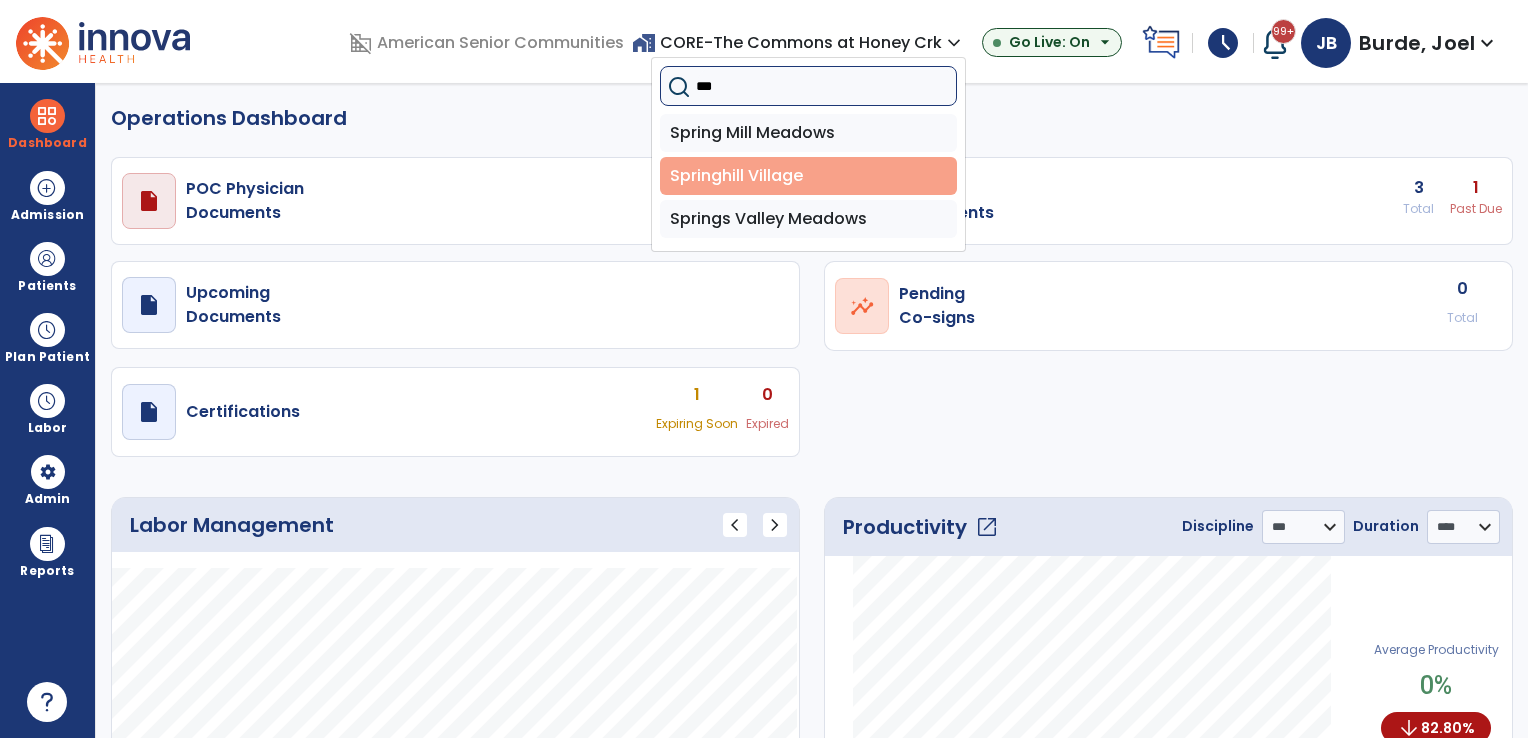 type on "***" 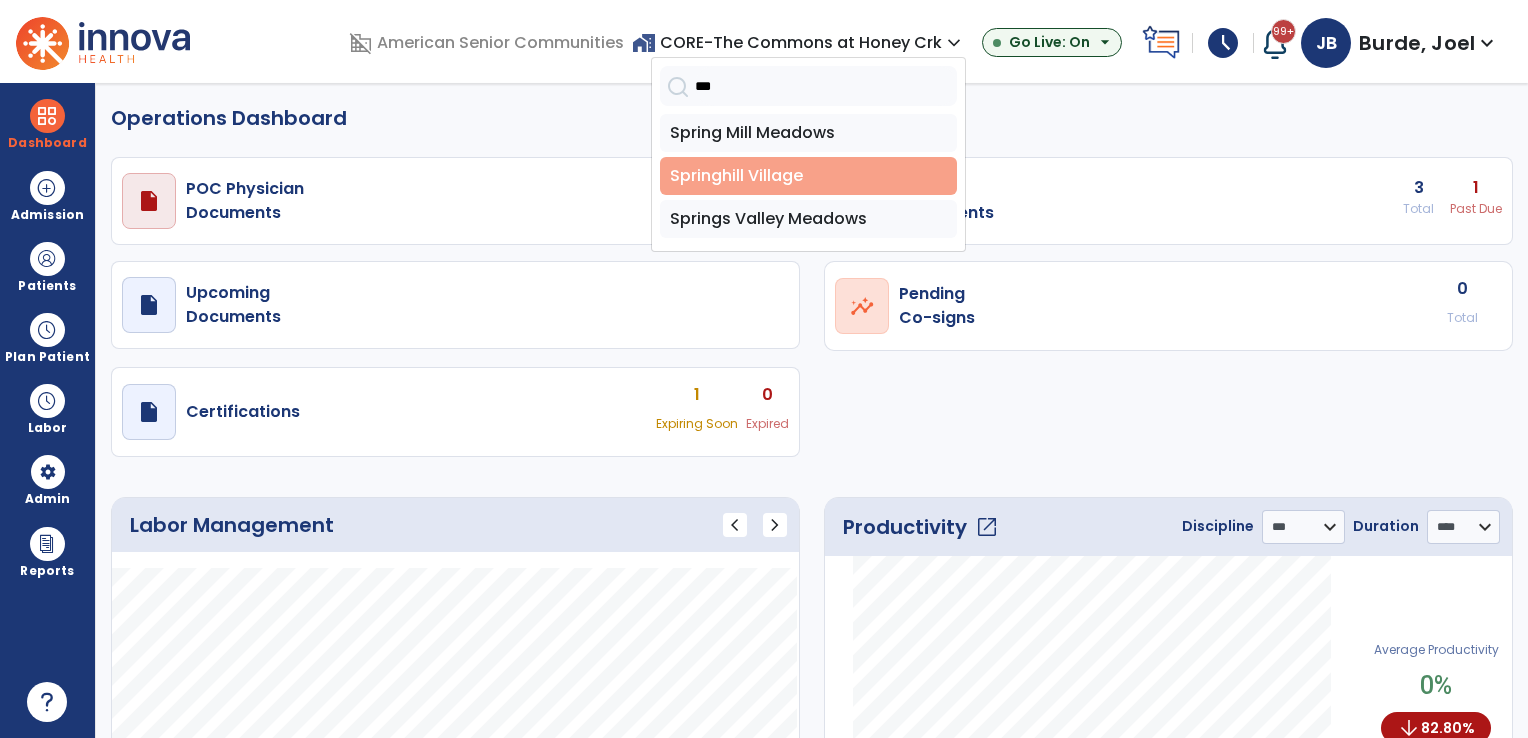 click on "Springhill Village" at bounding box center (808, 176) 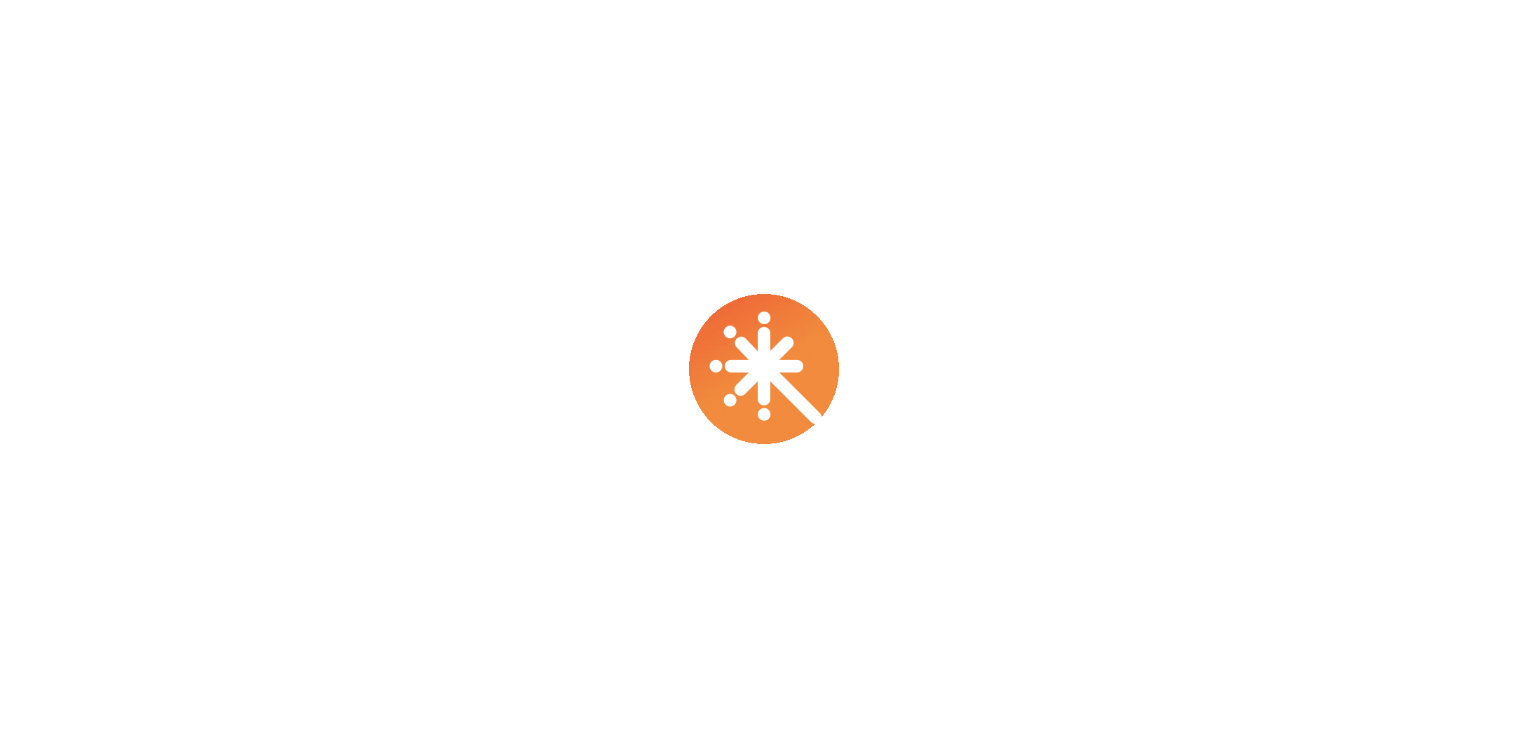 scroll, scrollTop: 0, scrollLeft: 0, axis: both 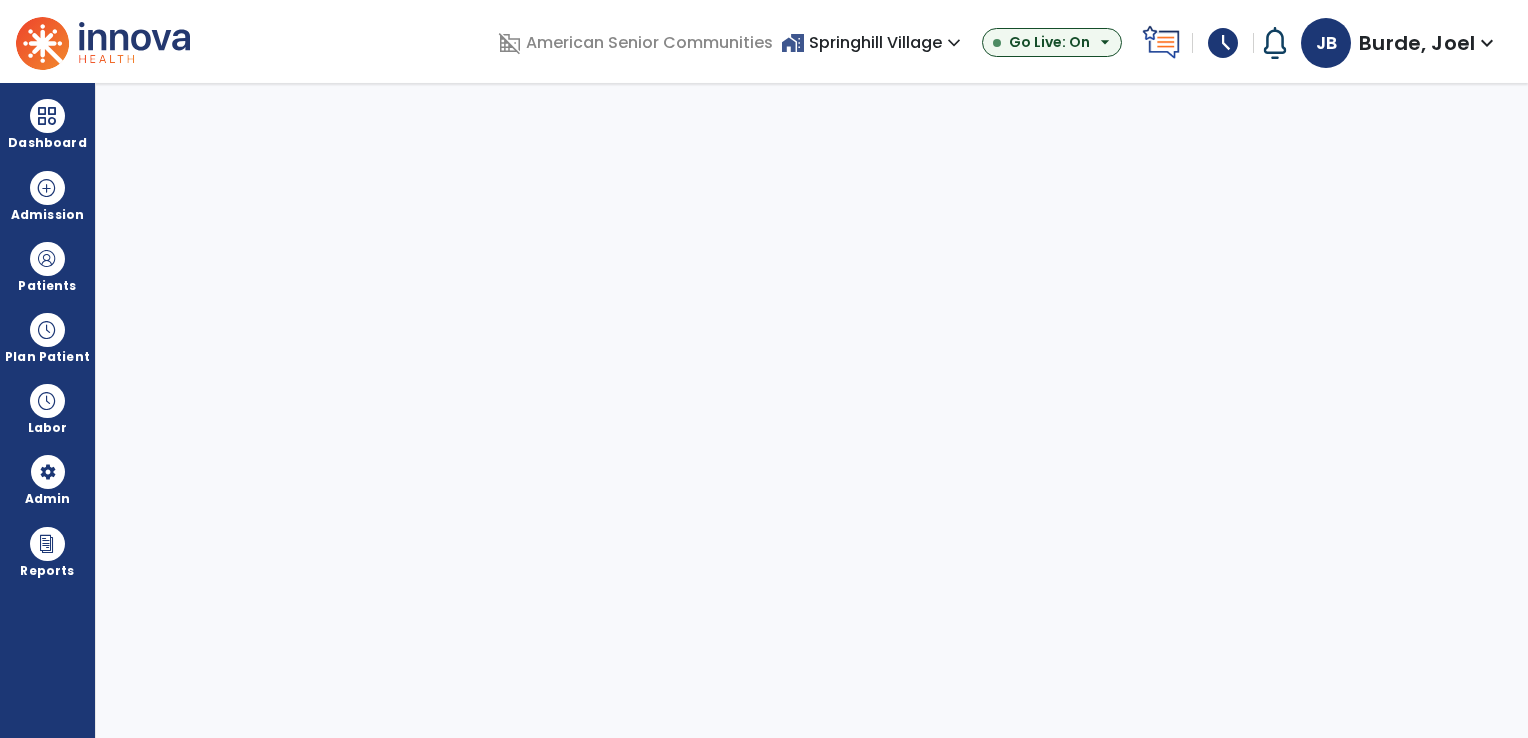 select on "***" 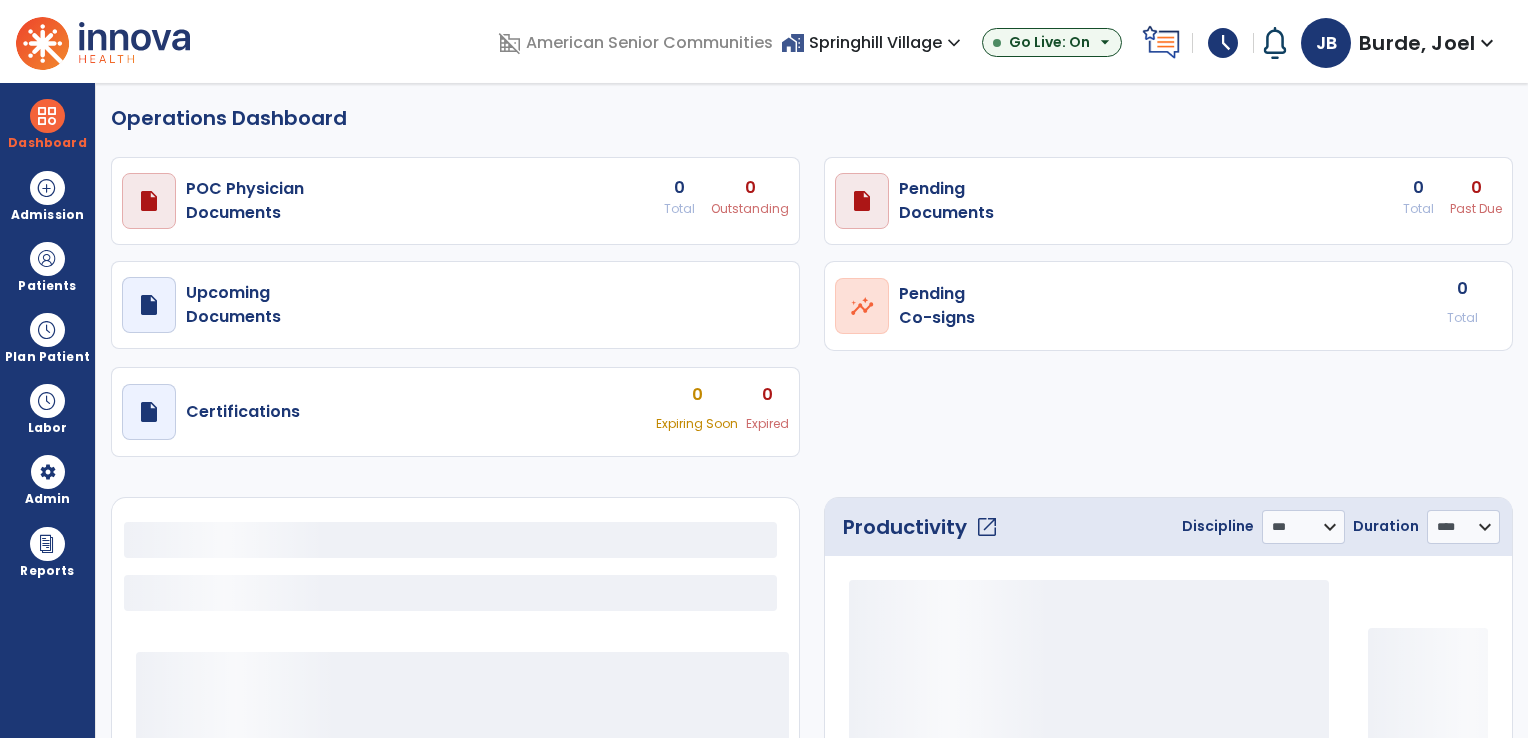 select on "***" 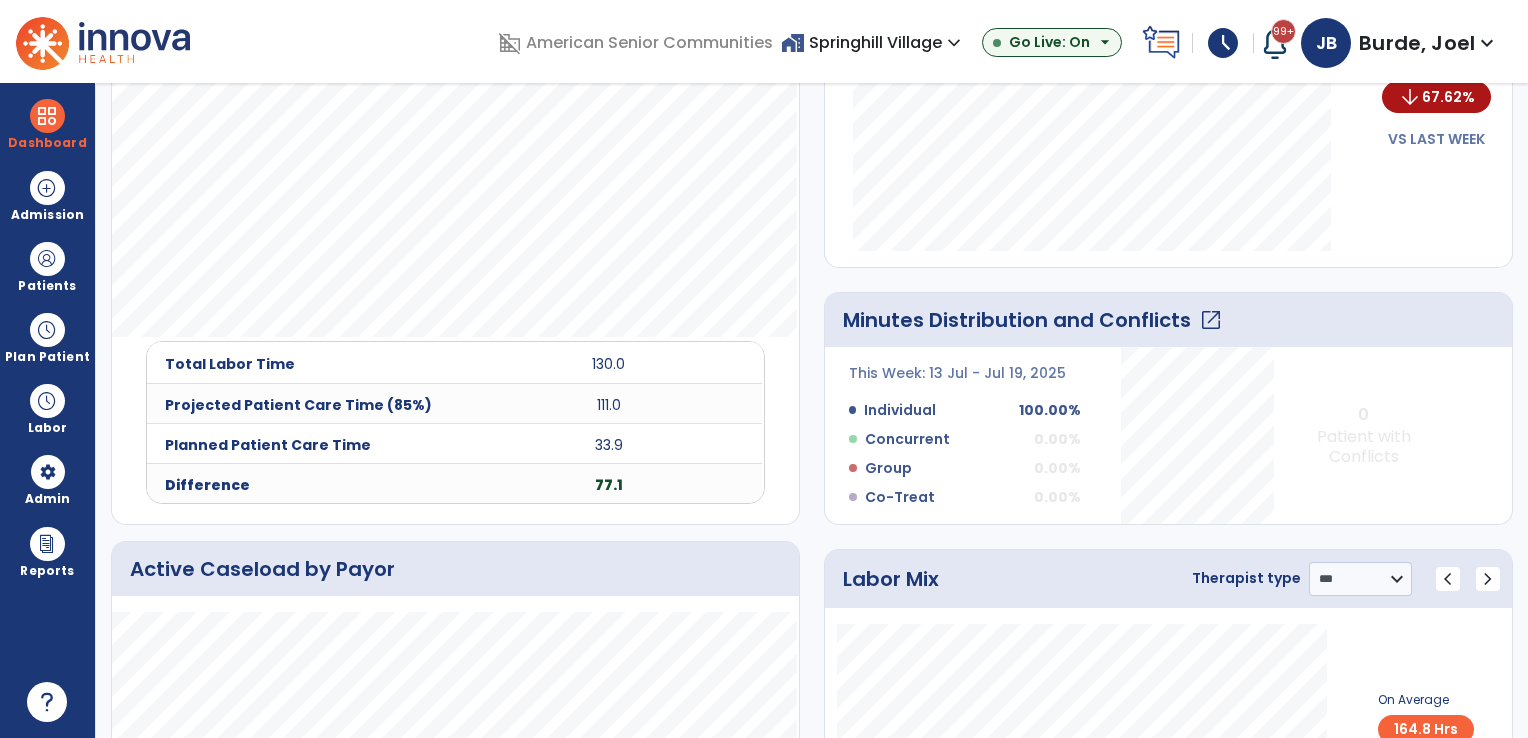 scroll, scrollTop: 627, scrollLeft: 0, axis: vertical 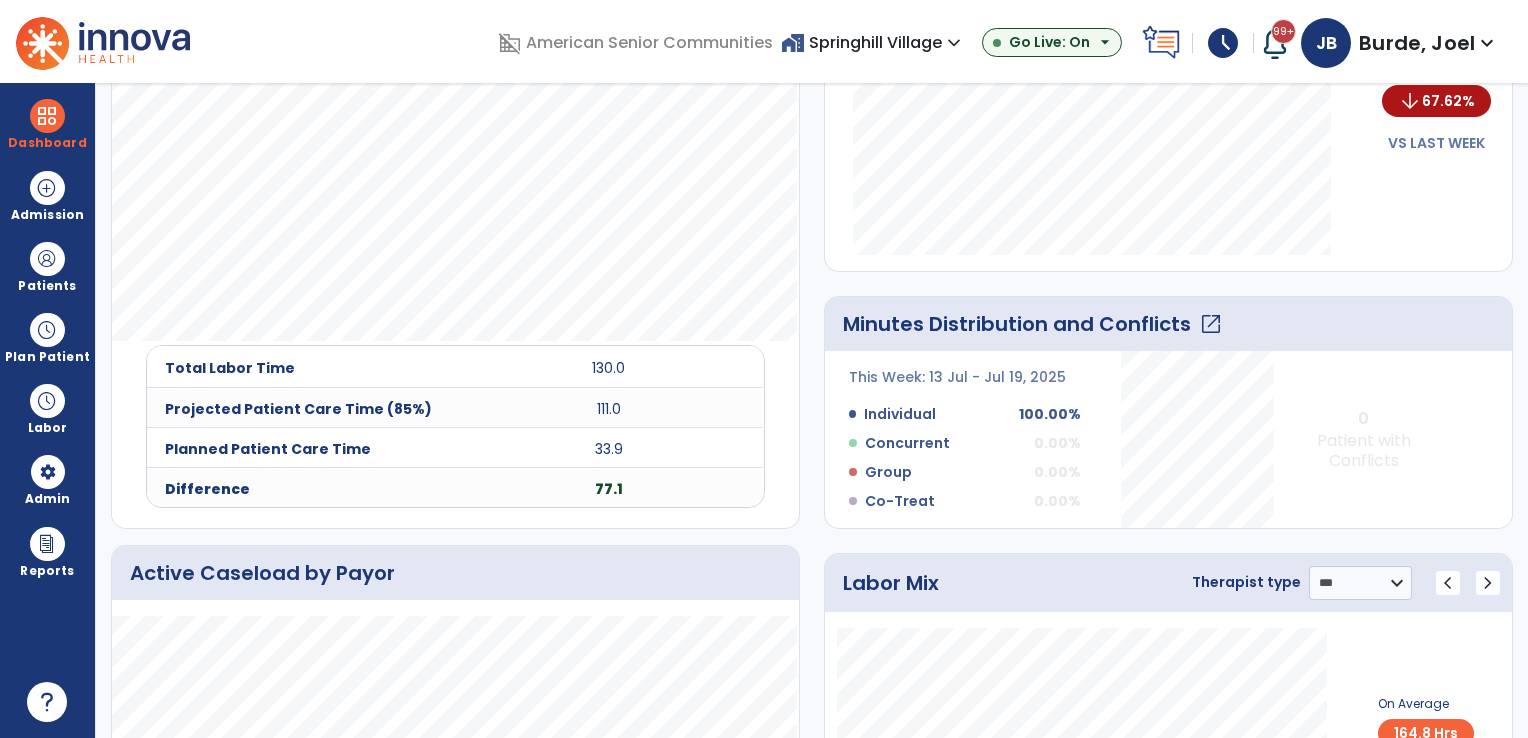 click on "open_in_new" 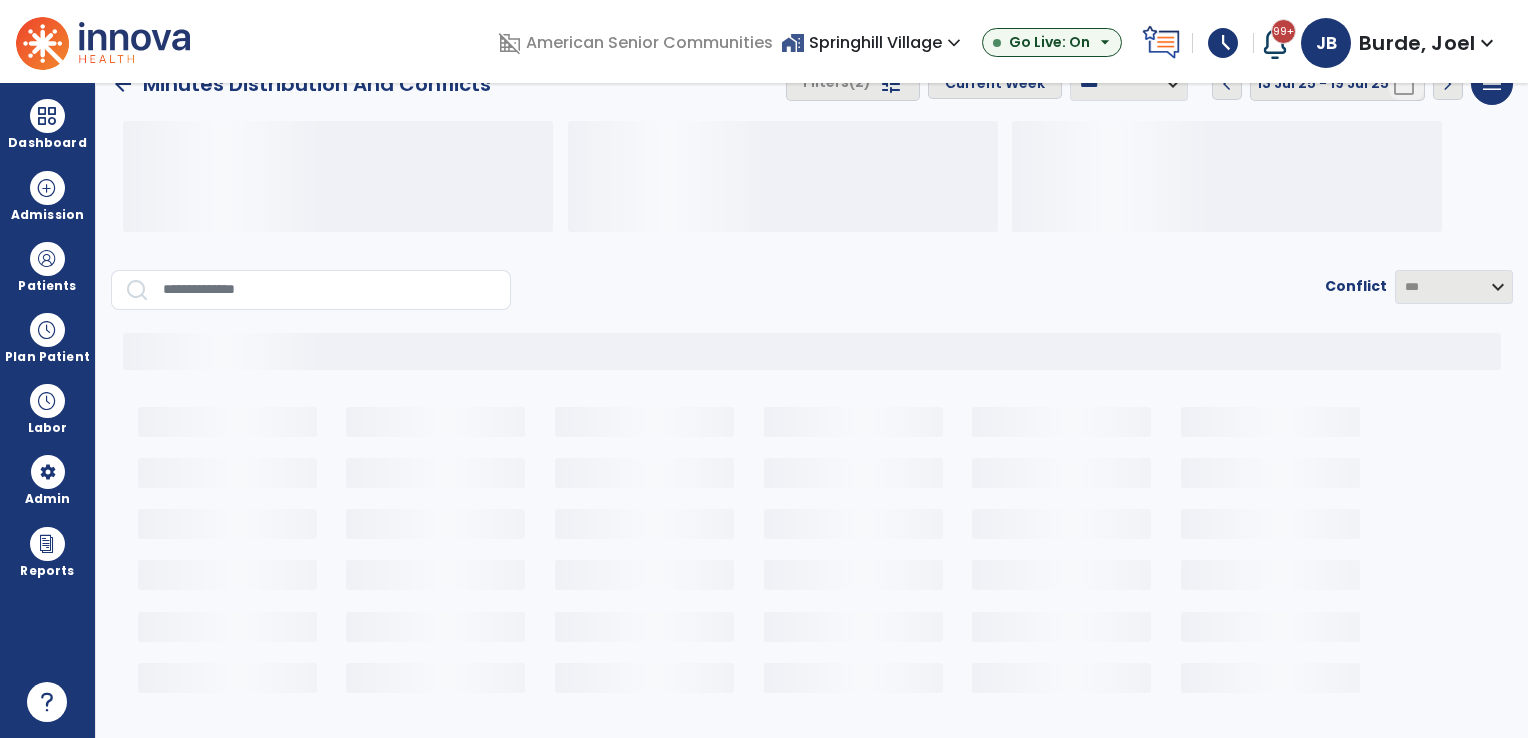 scroll, scrollTop: 28, scrollLeft: 0, axis: vertical 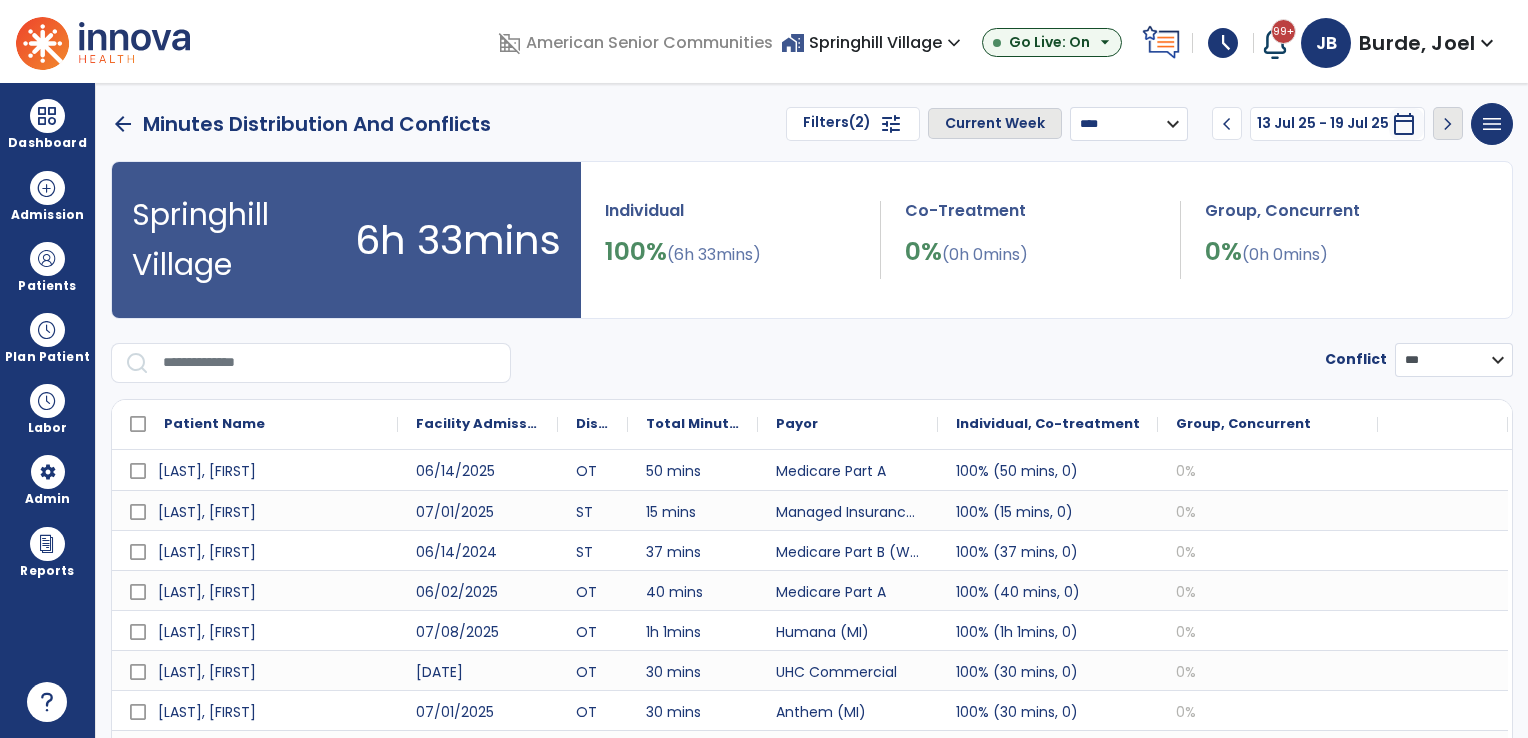 click on "**********" at bounding box center (1129, 124) 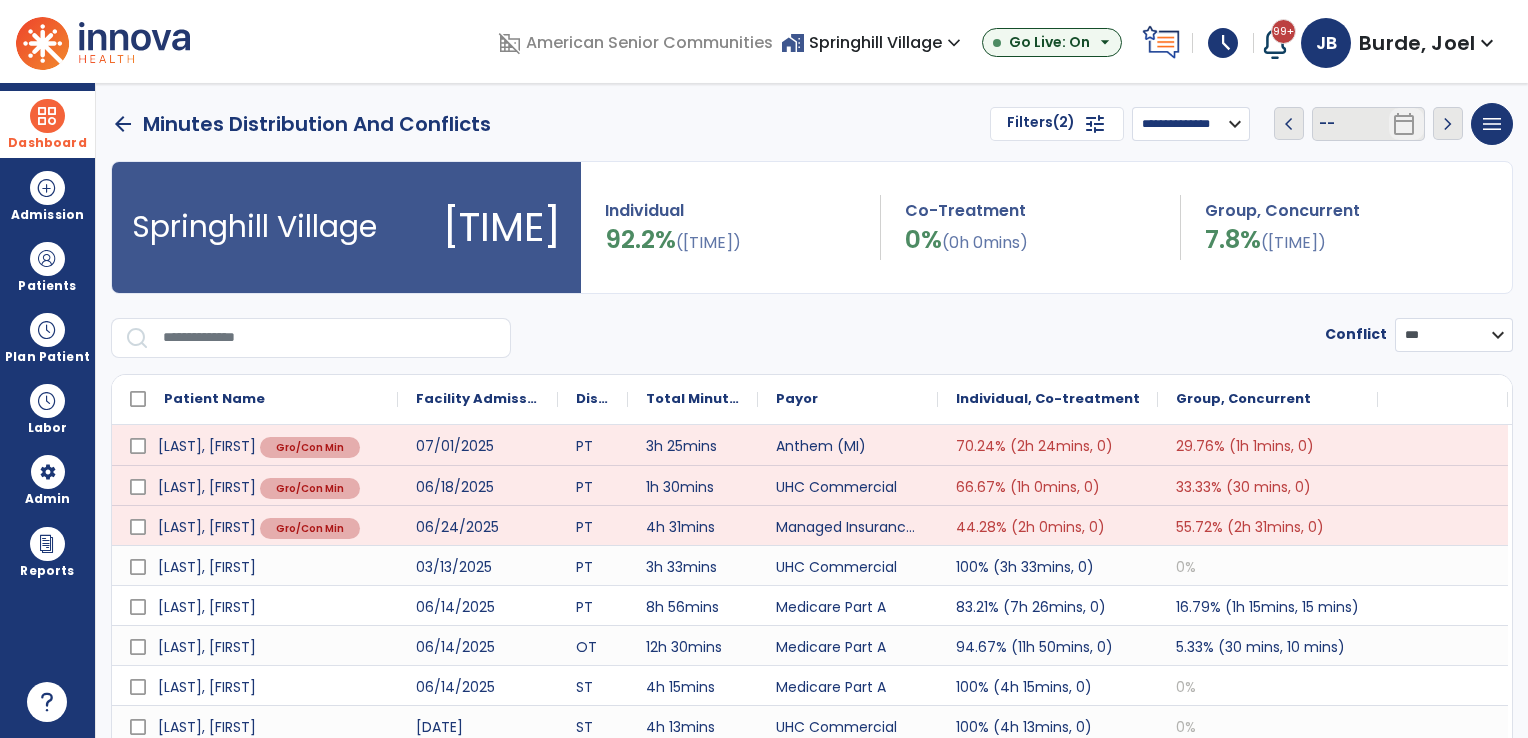 click on "Dashboard" at bounding box center [47, 124] 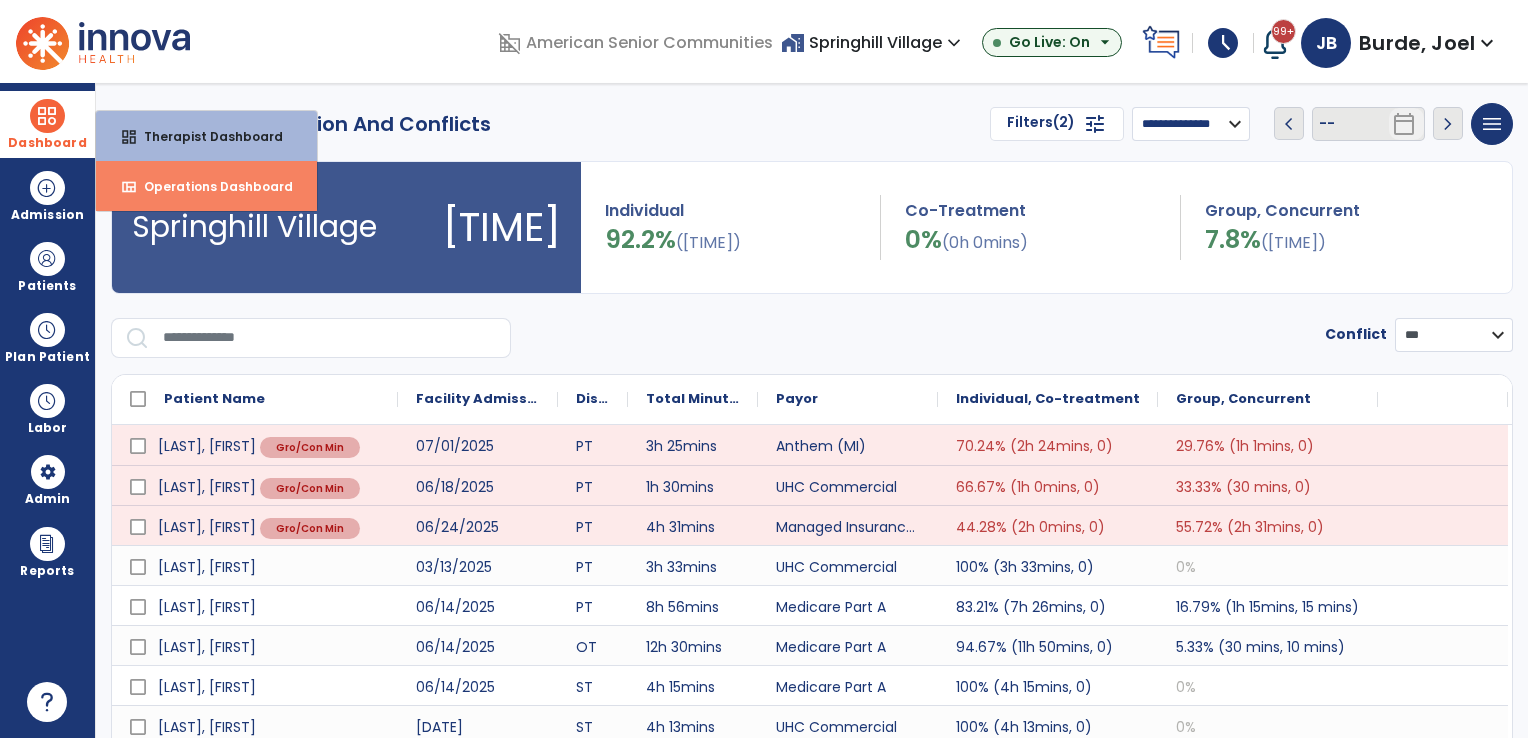 click on "view_quilt  Operations Dashboard" at bounding box center [206, 186] 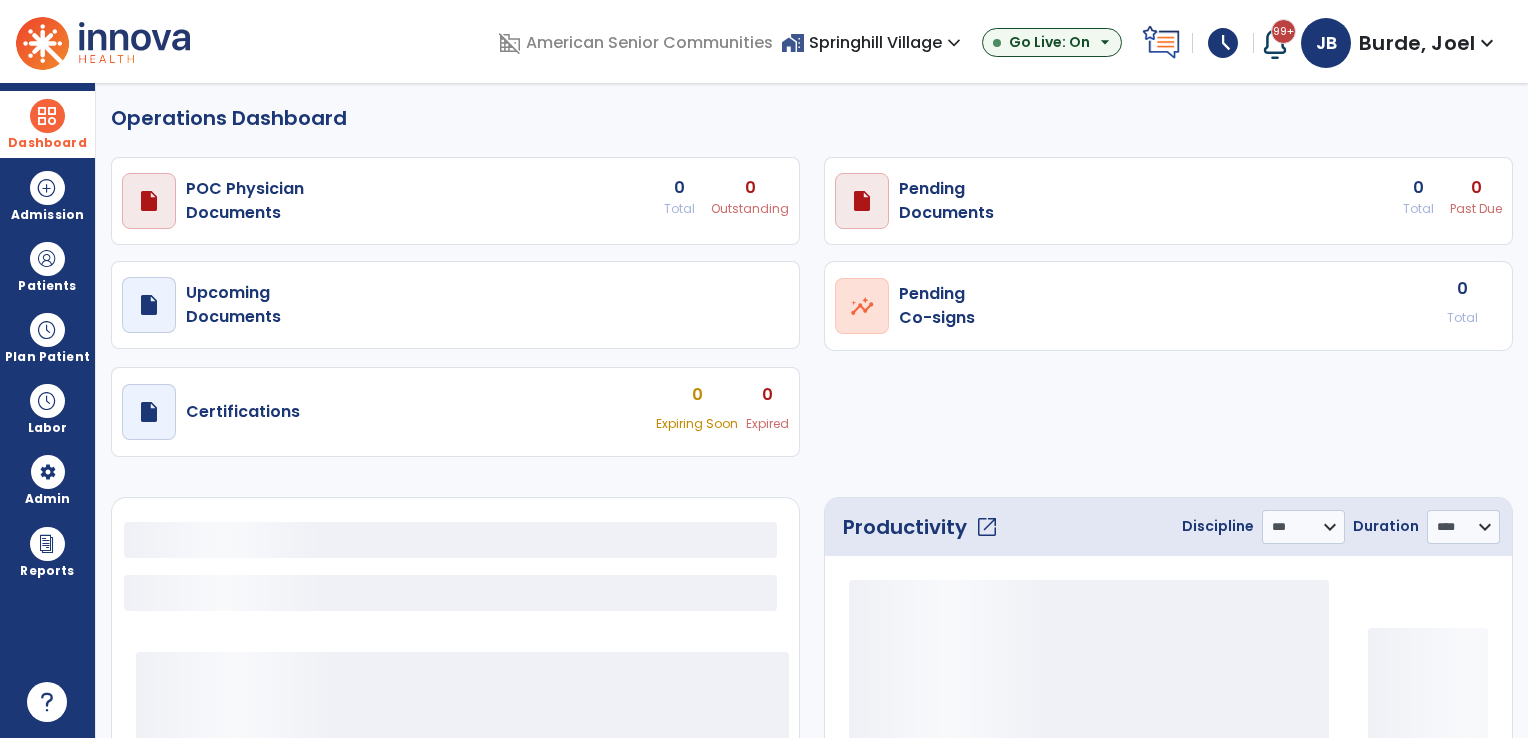 select on "***" 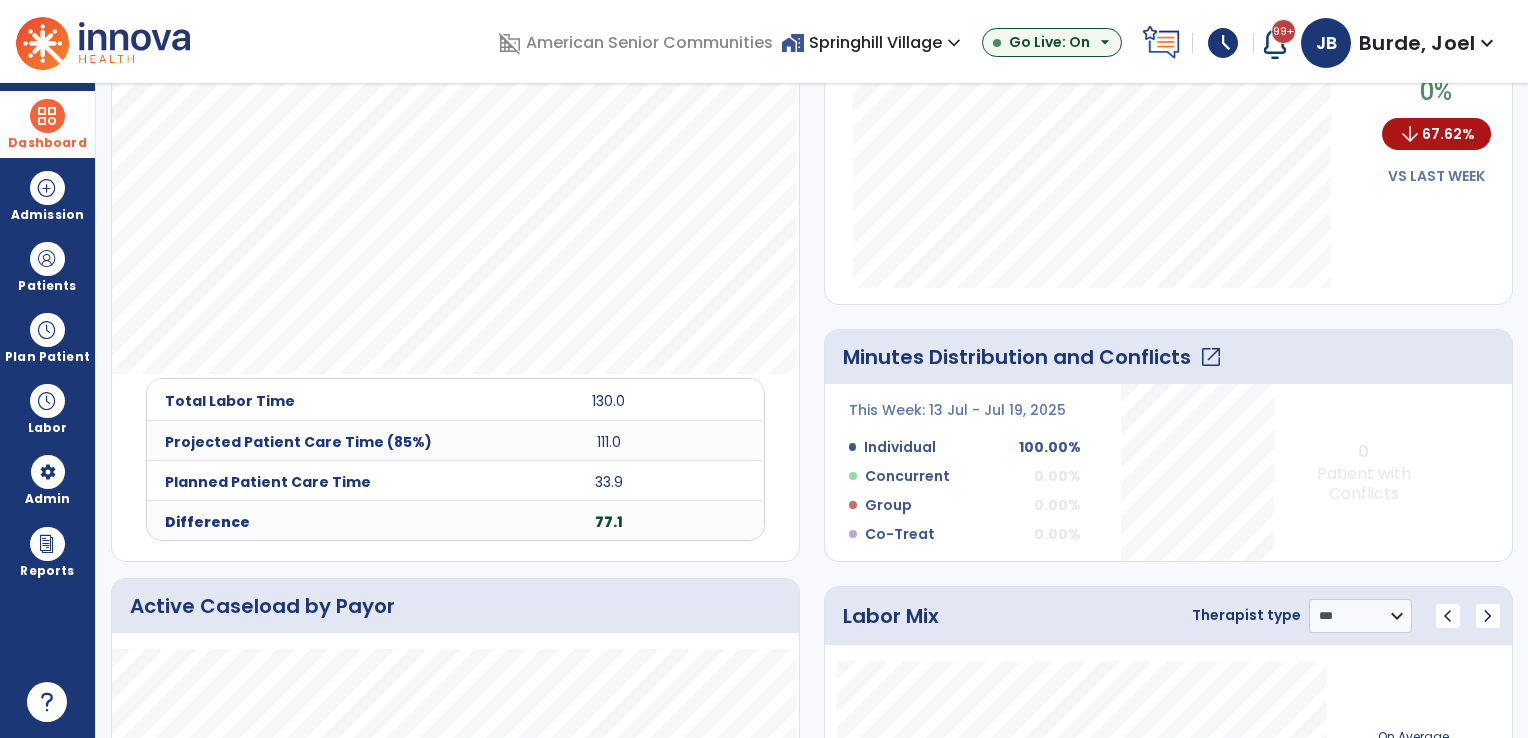 scroll, scrollTop: 598, scrollLeft: 0, axis: vertical 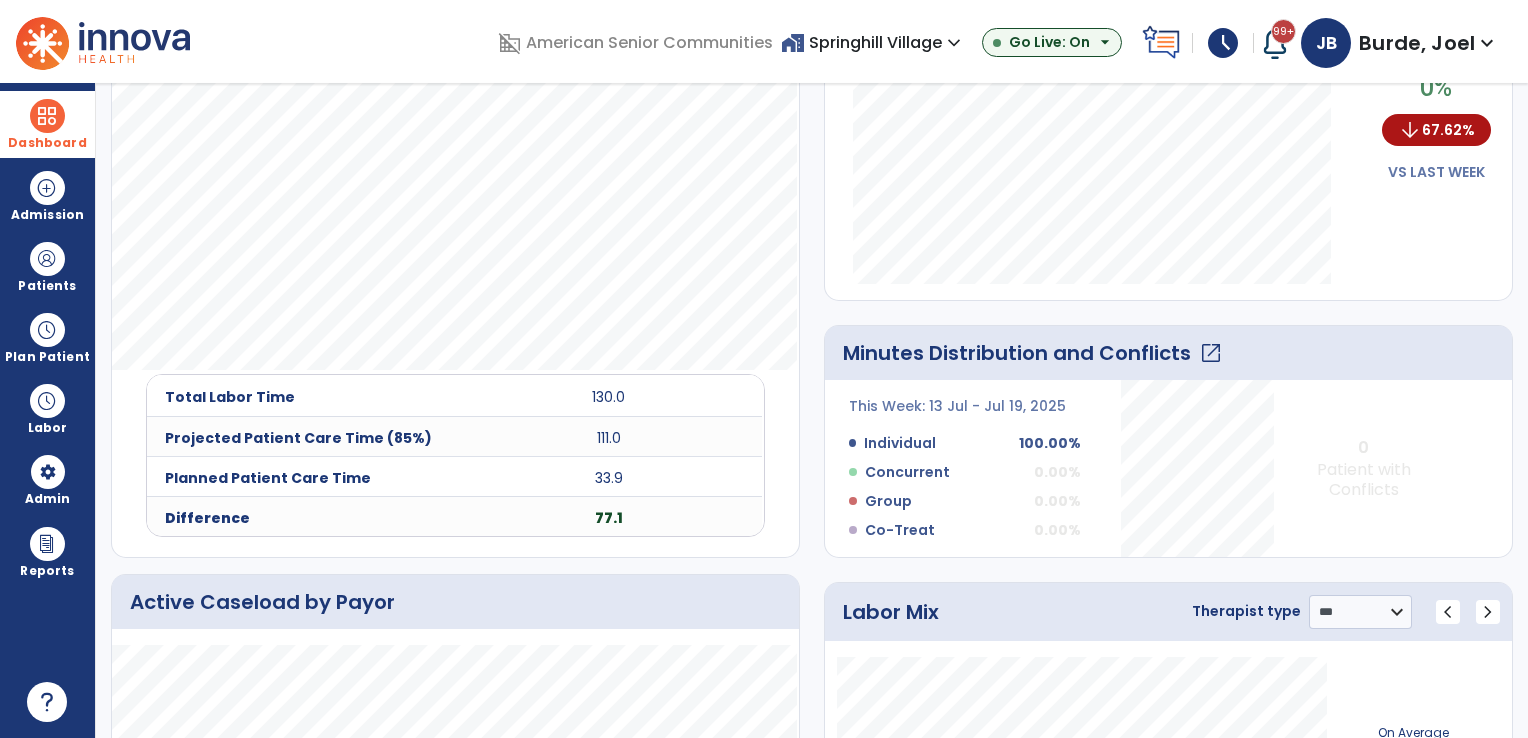 click on "open_in_new" 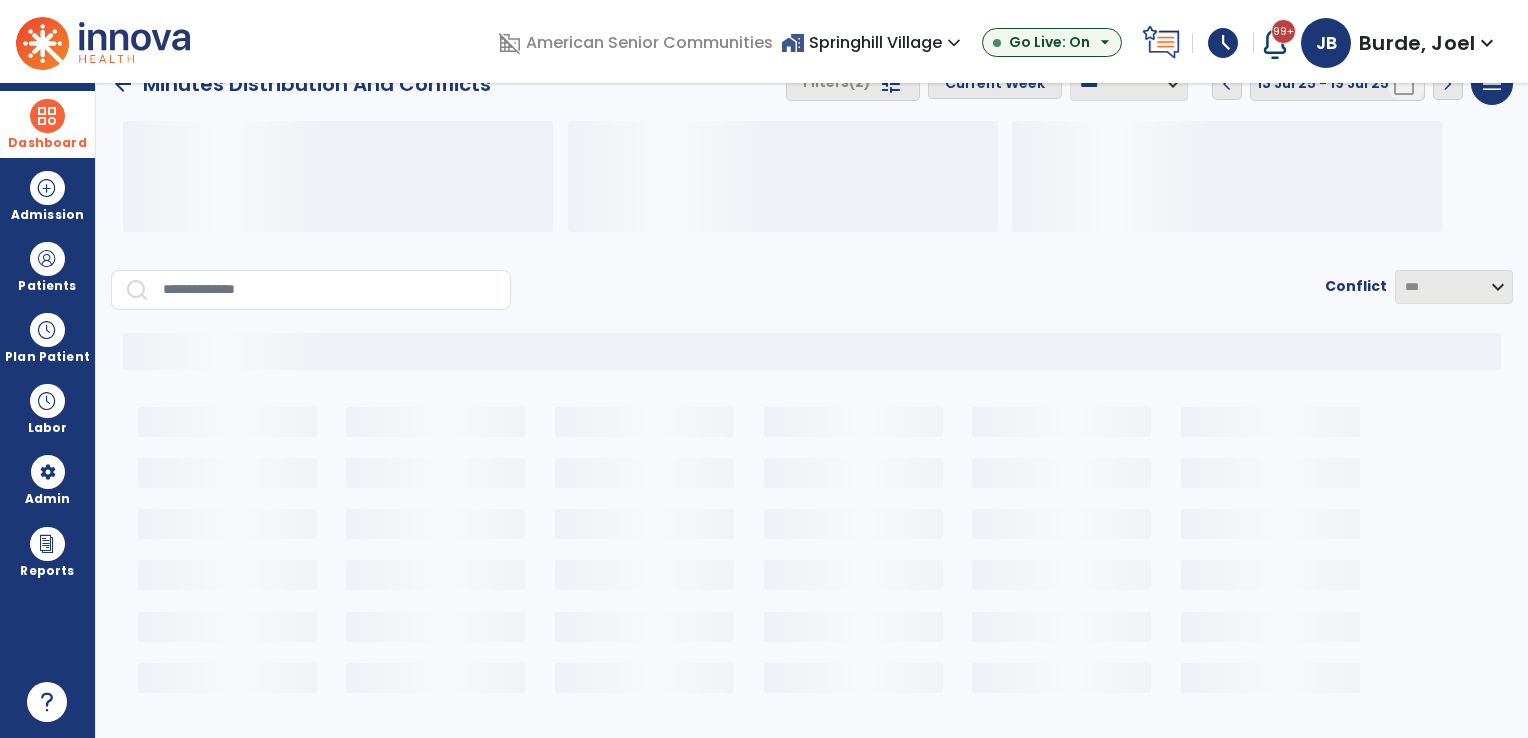 scroll, scrollTop: 28, scrollLeft: 0, axis: vertical 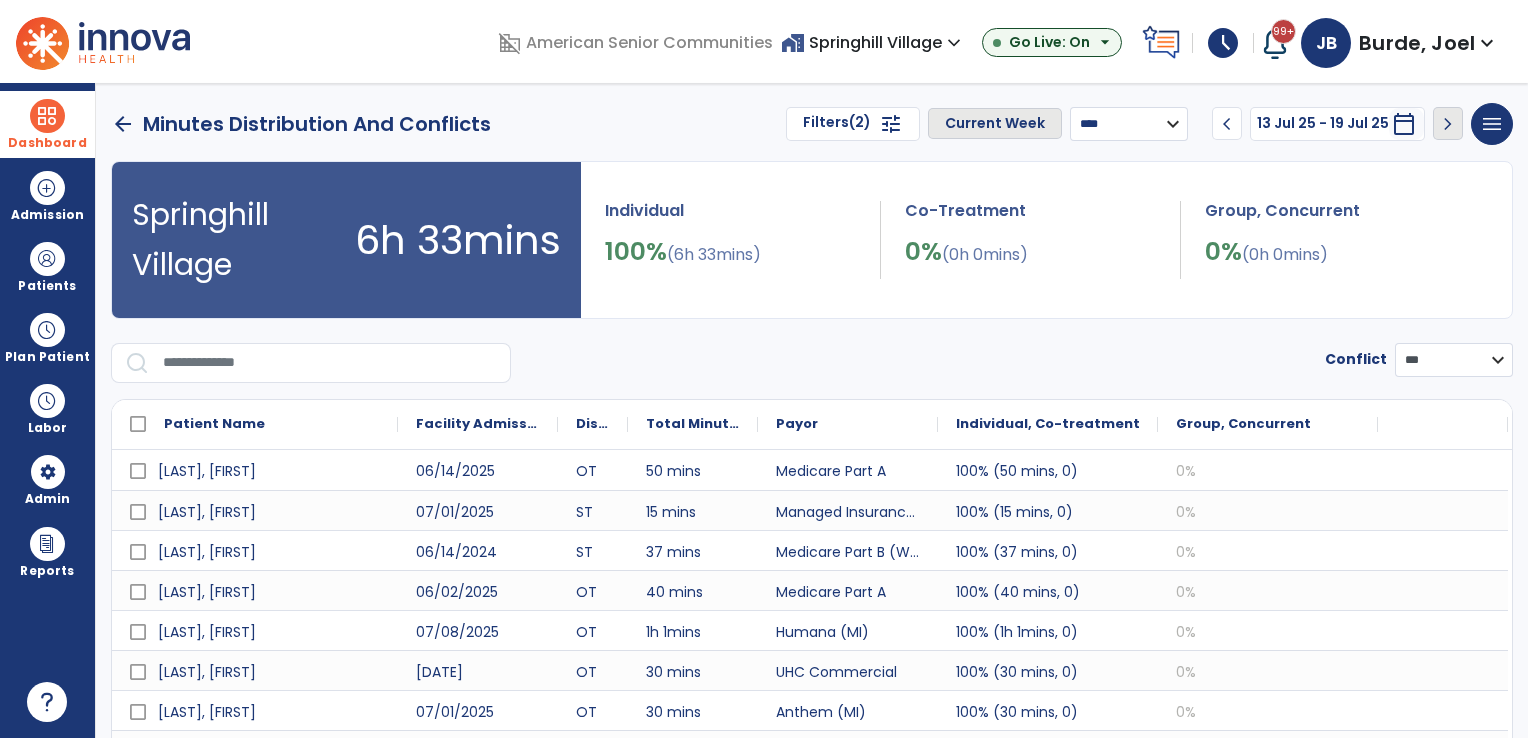 click on "**********" at bounding box center (1129, 124) 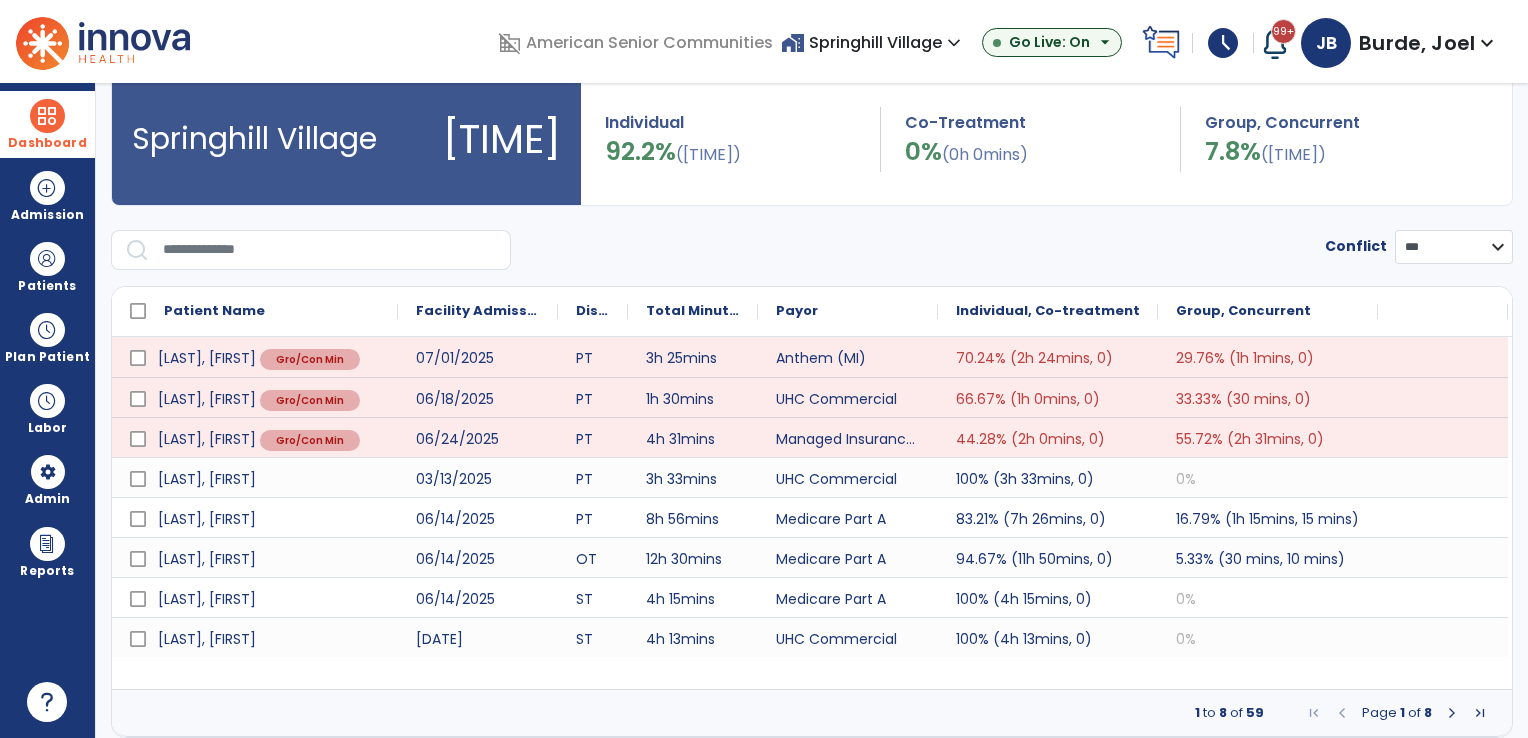 scroll, scrollTop: 100, scrollLeft: 0, axis: vertical 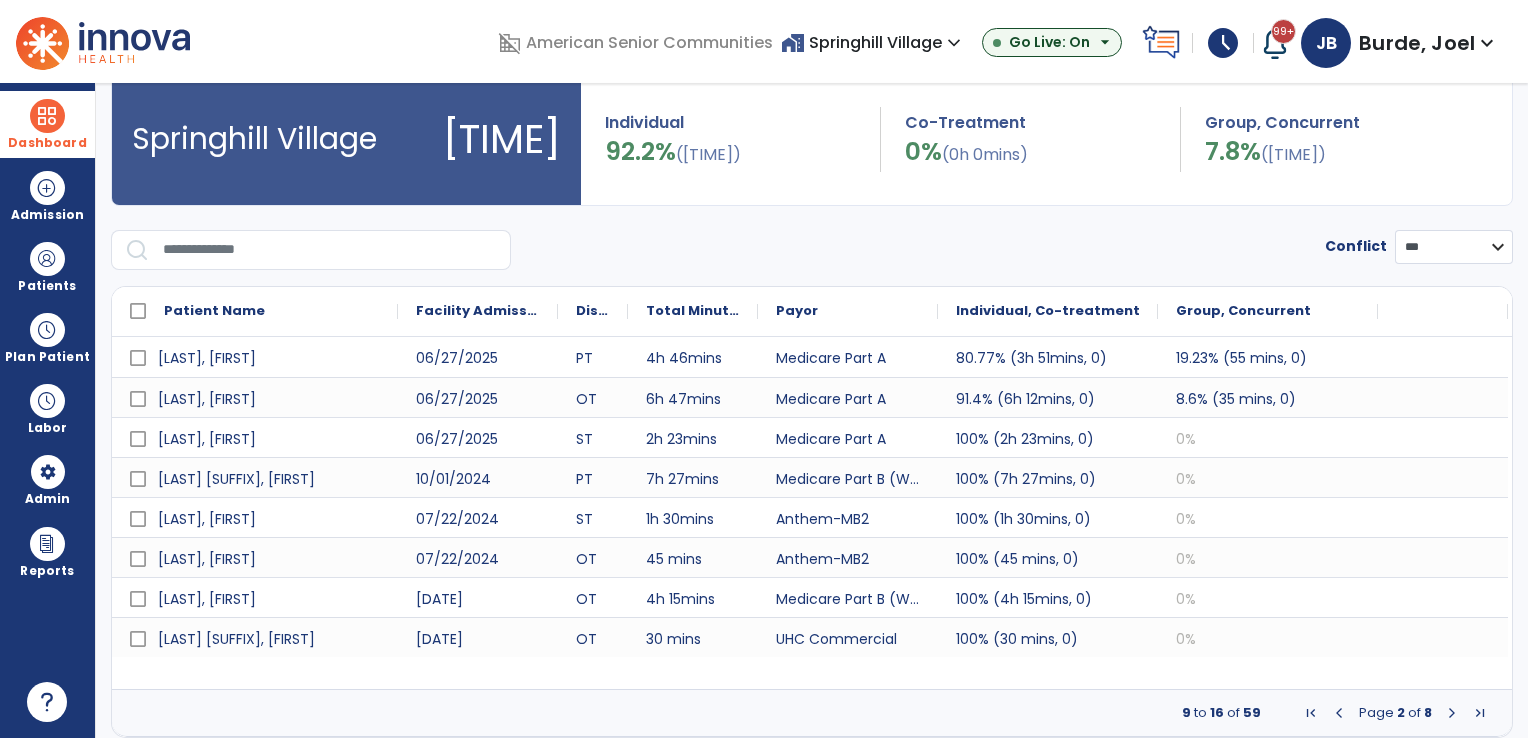 click at bounding box center [1452, 713] 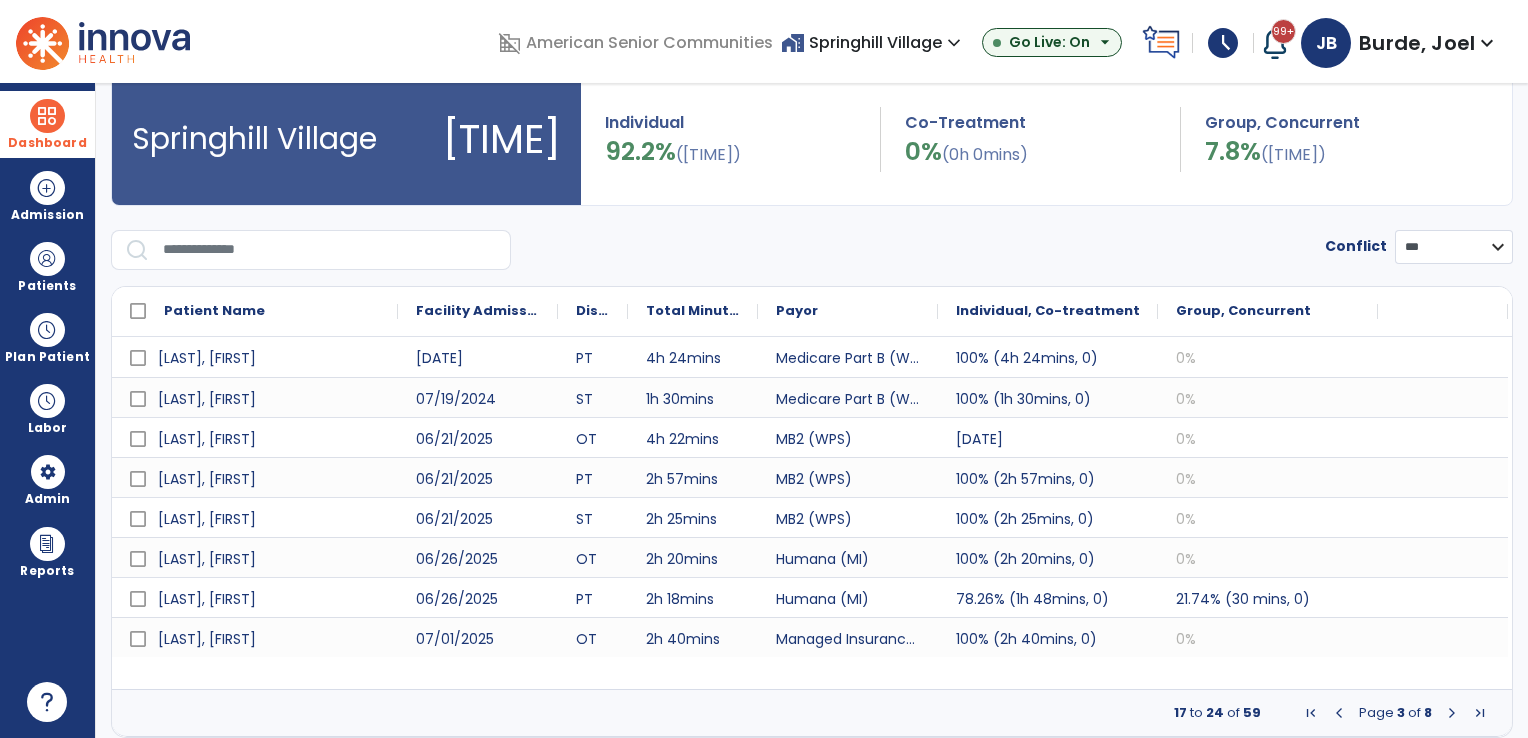 click at bounding box center (1452, 713) 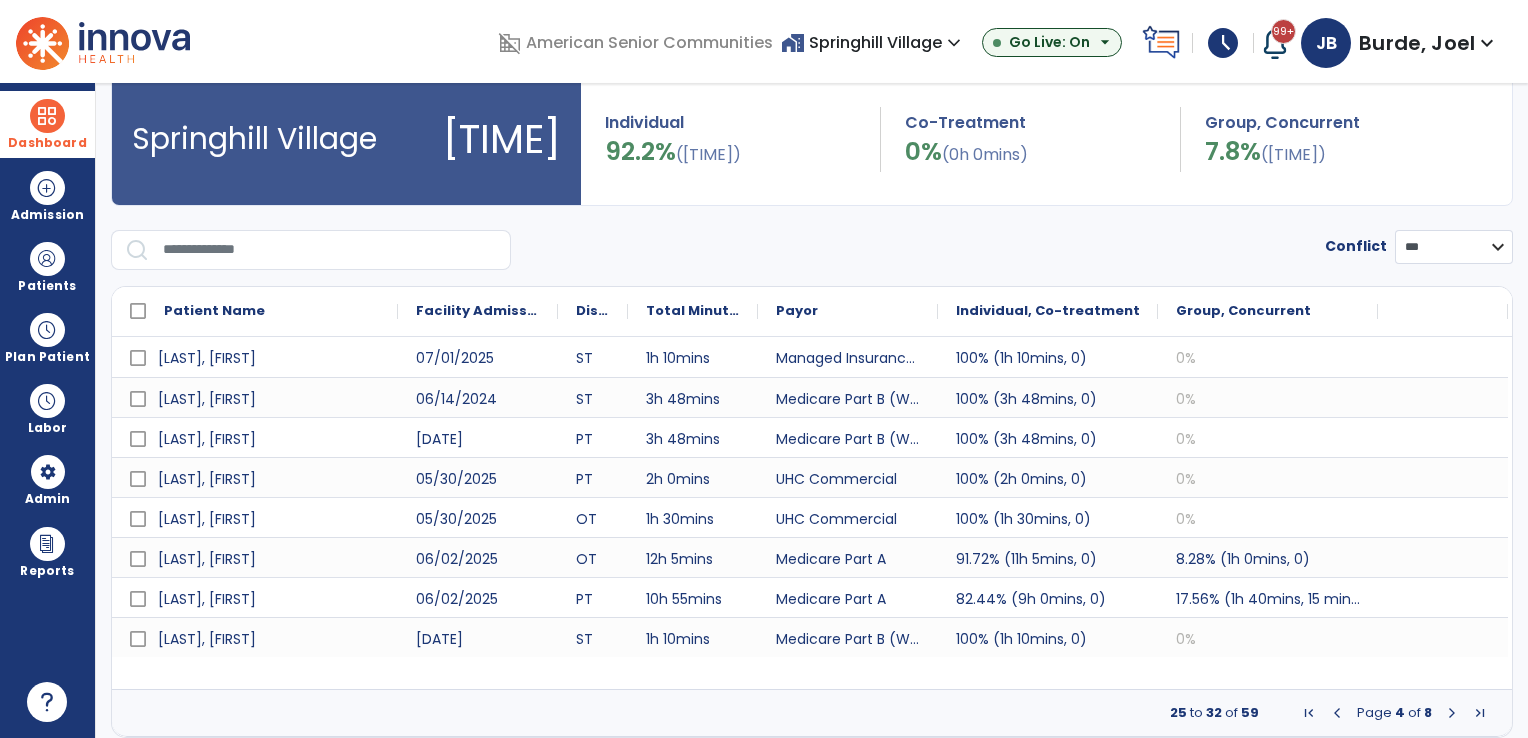 click at bounding box center [1452, 713] 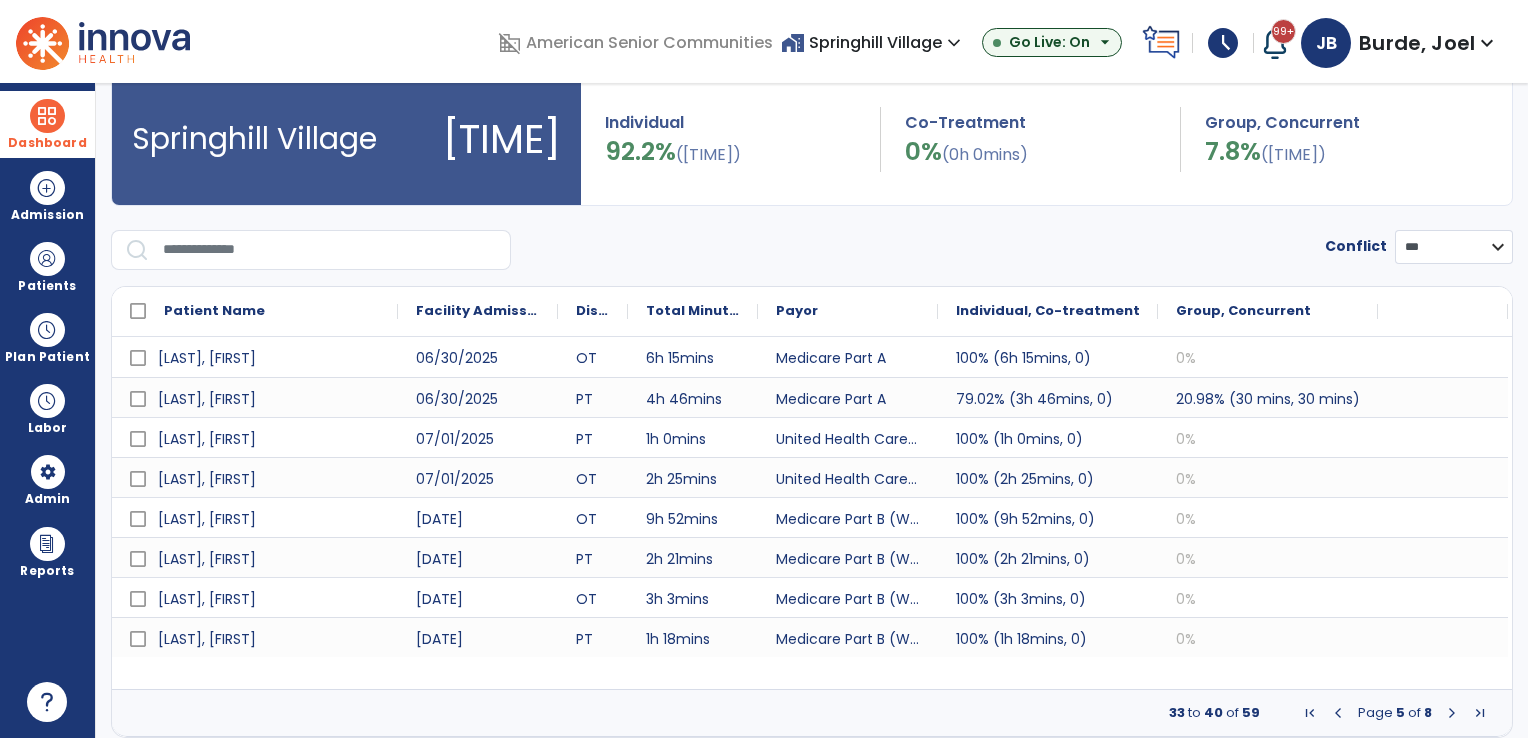 click at bounding box center [1452, 713] 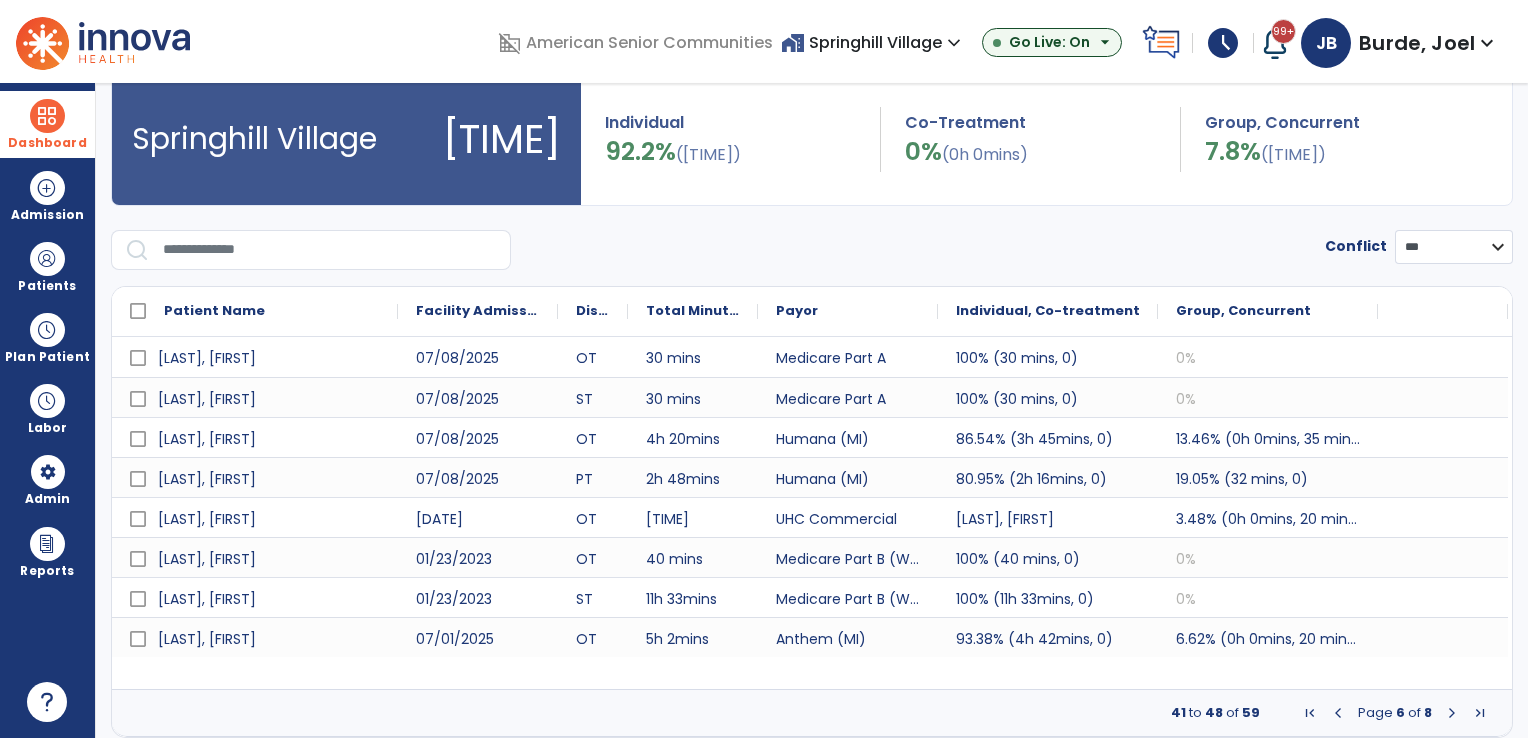 click at bounding box center [1452, 713] 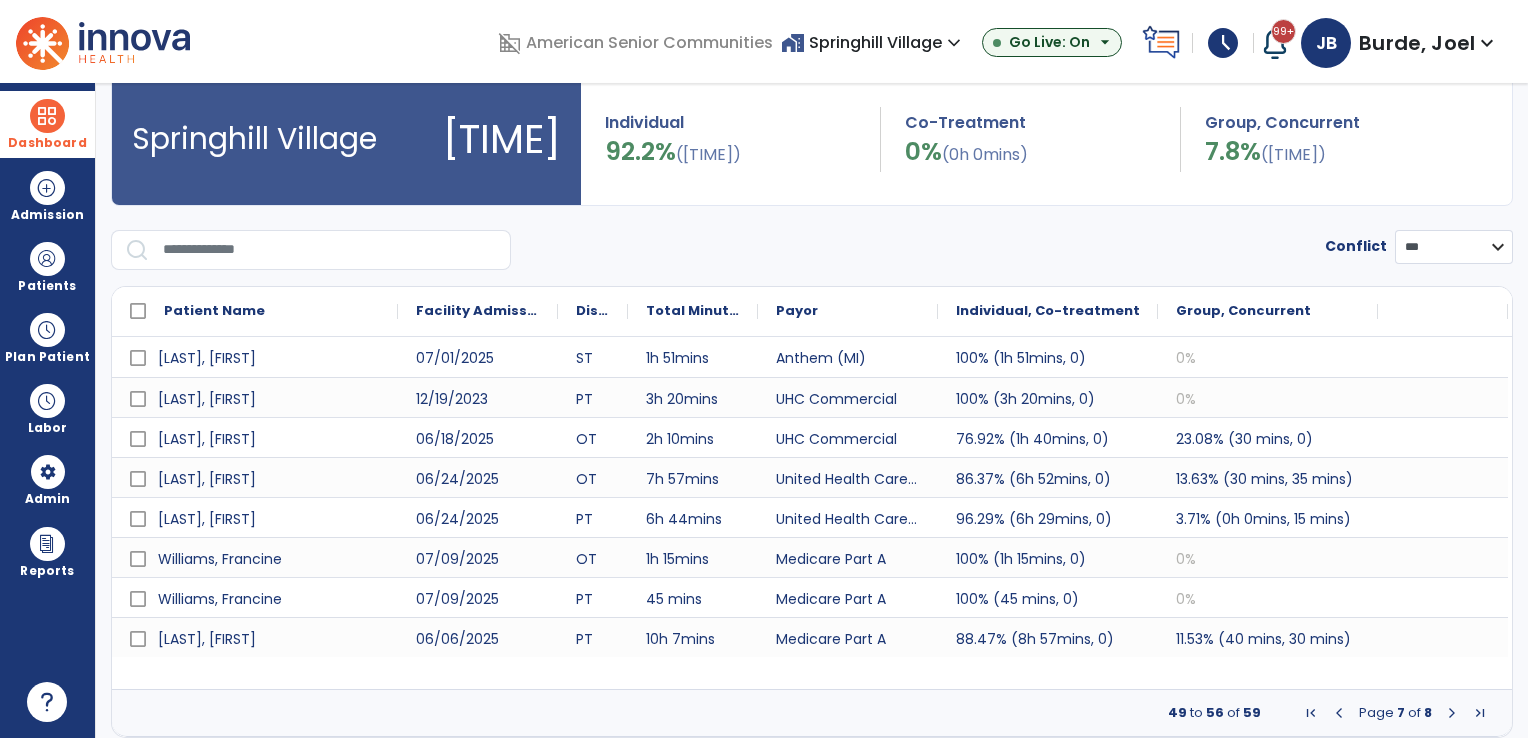 click at bounding box center (1452, 713) 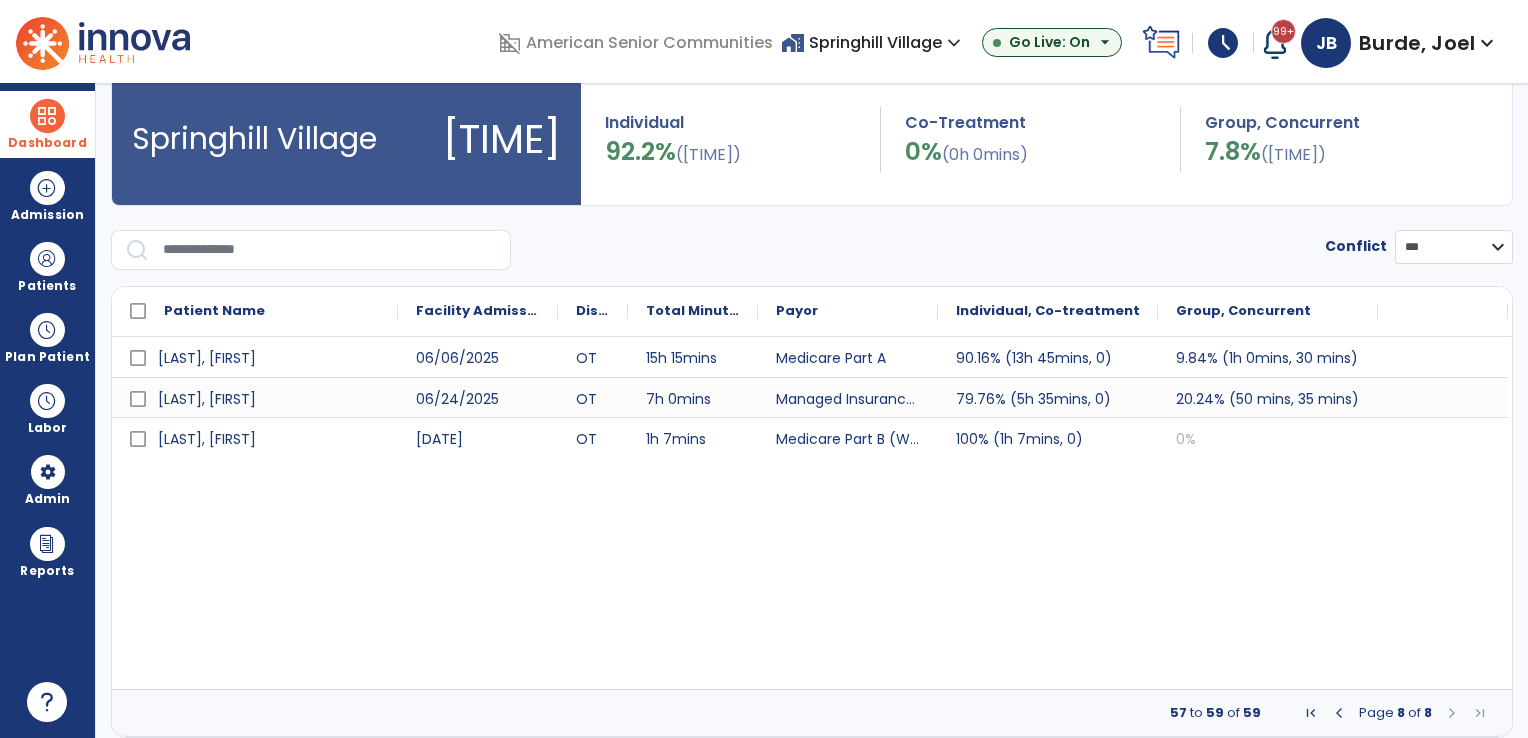 click at bounding box center (1311, 713) 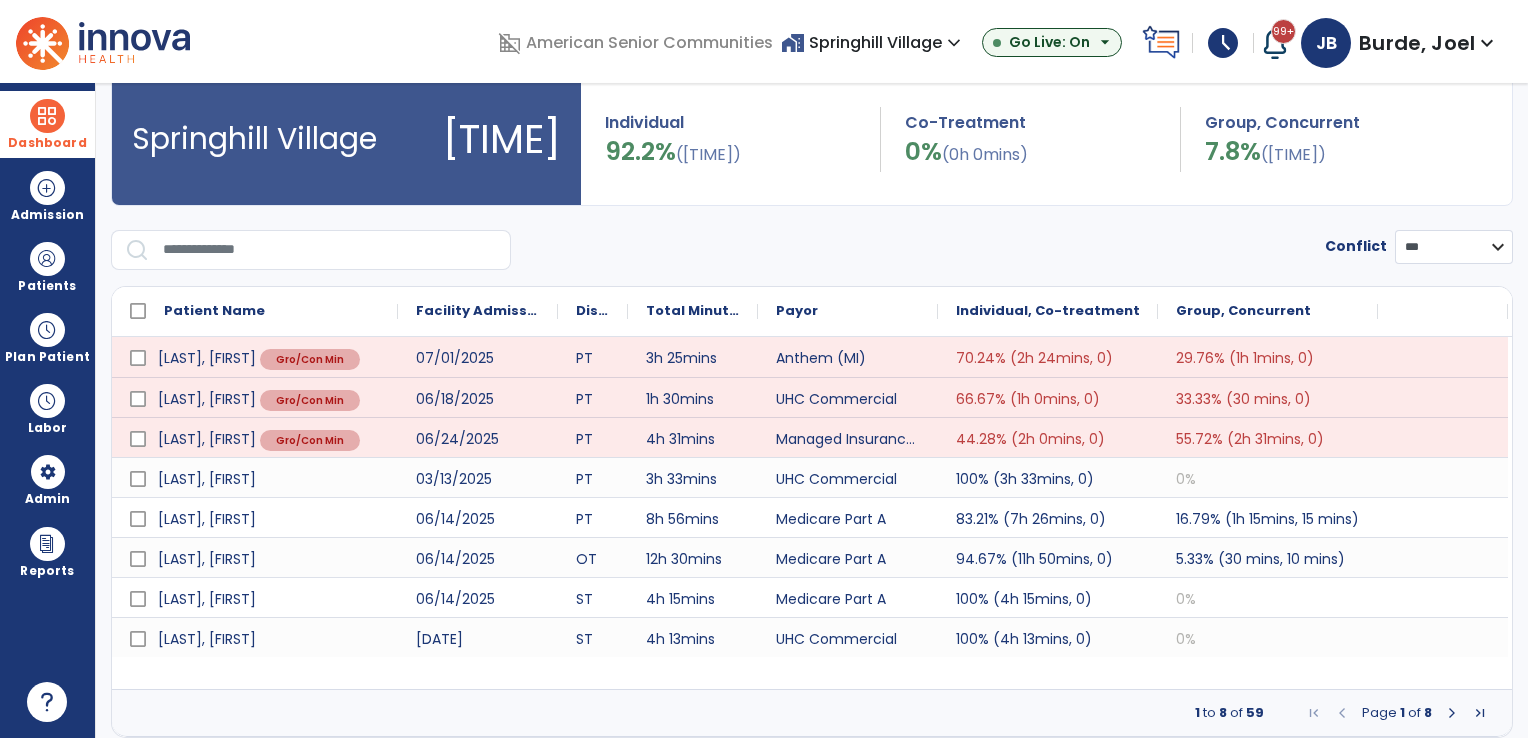 scroll, scrollTop: 0, scrollLeft: 0, axis: both 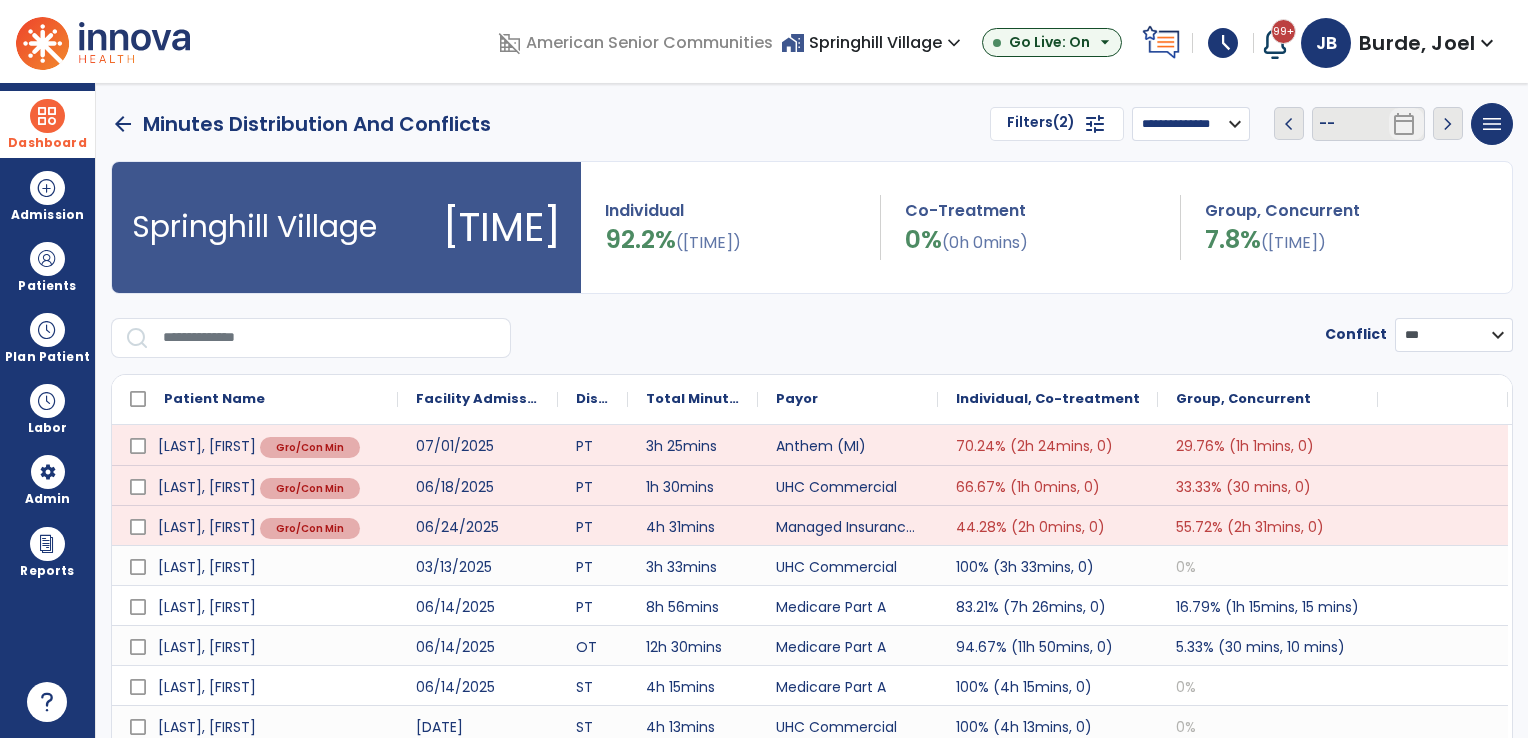 click on "[LOCATION_TYPE] [LOCATION] [MENU_ICON]" at bounding box center (873, 42) 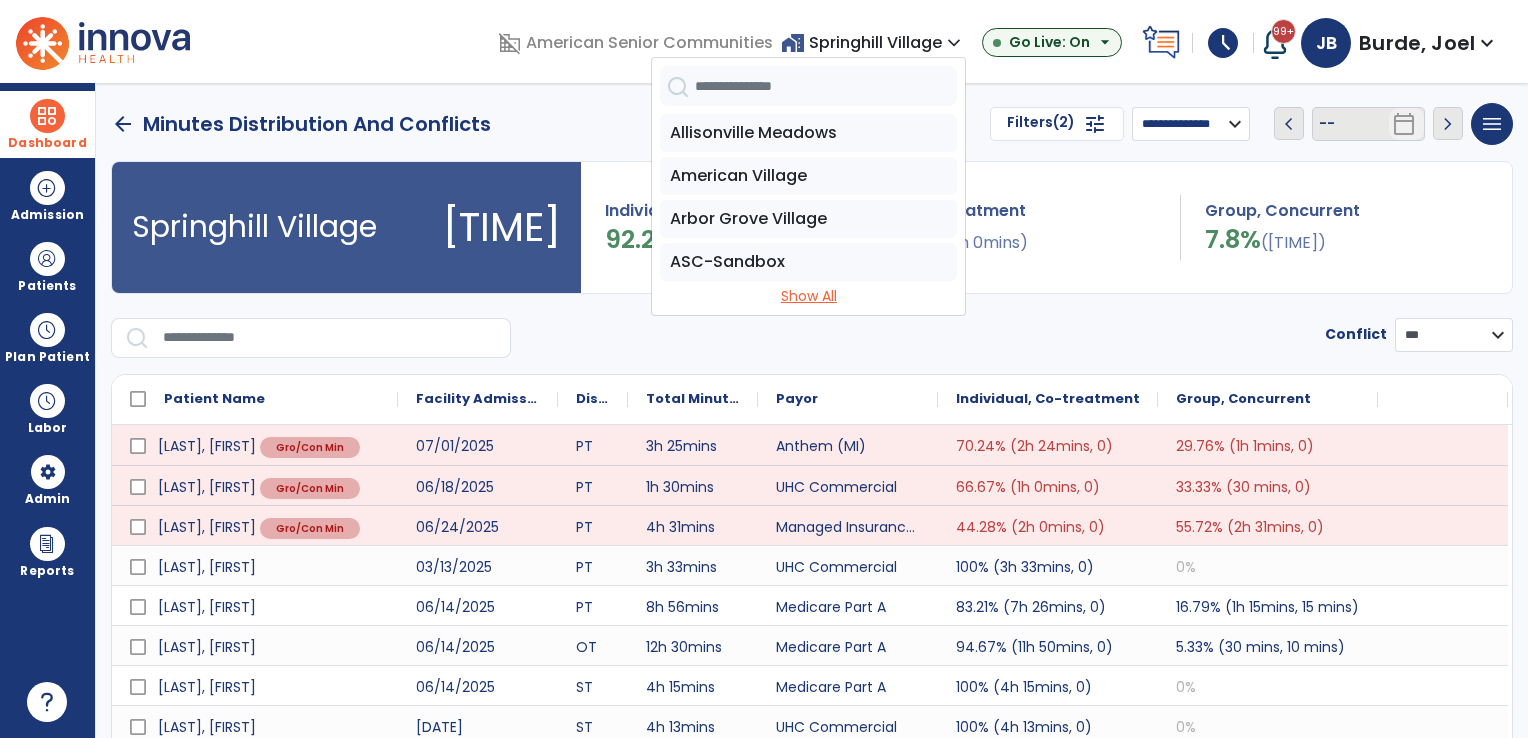 click on "Show All" at bounding box center (808, 296) 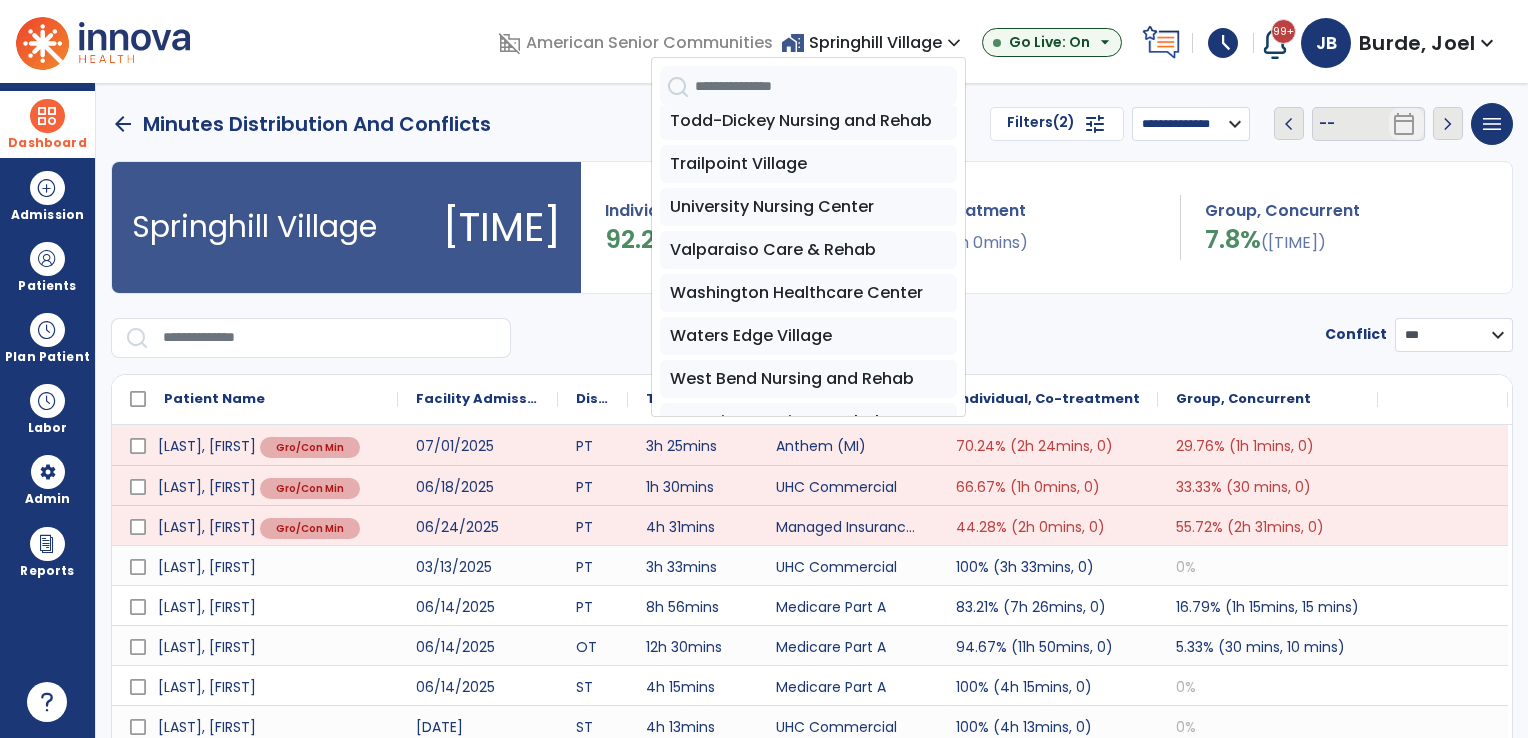 scroll, scrollTop: 3962, scrollLeft: 0, axis: vertical 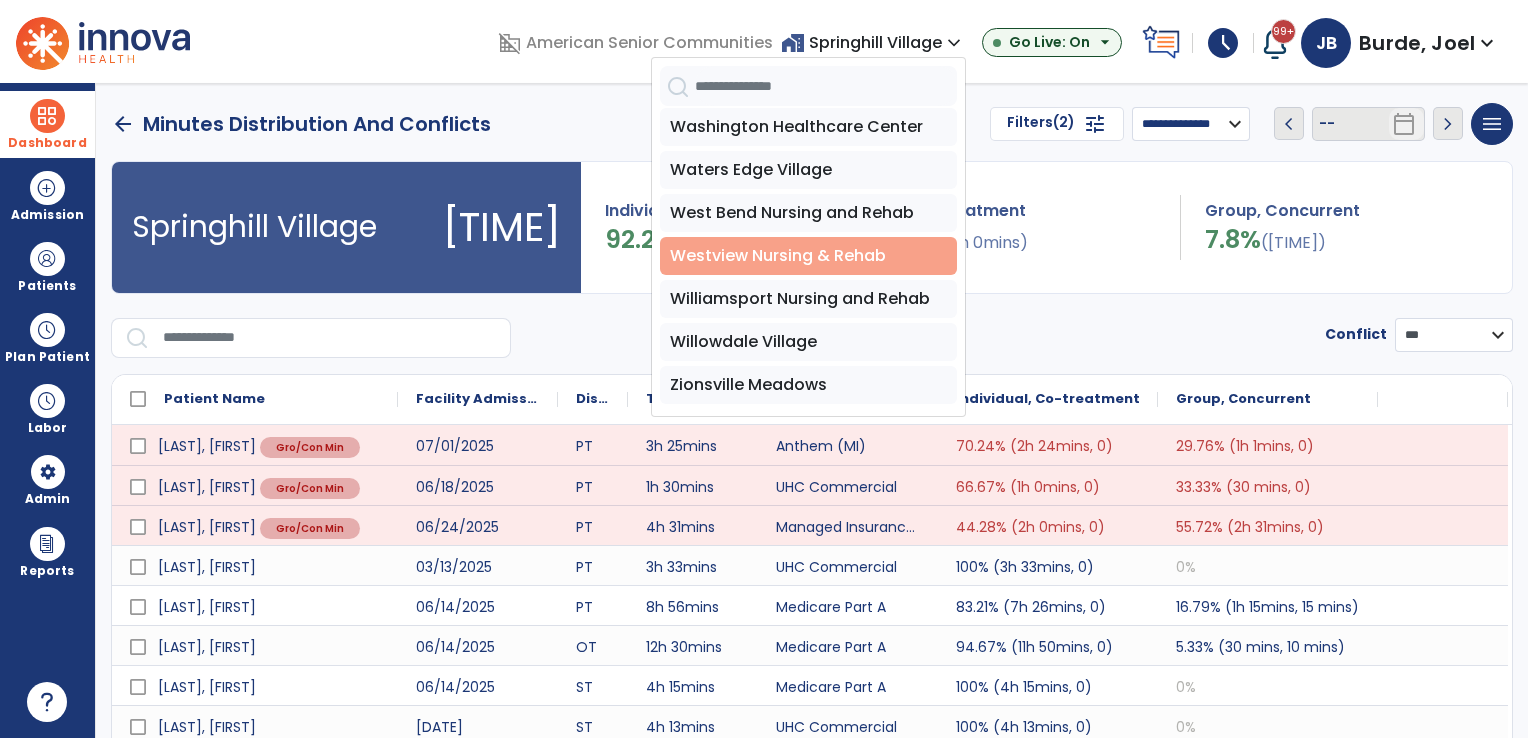 click on "Westview Nursing & Rehab" at bounding box center [808, 256] 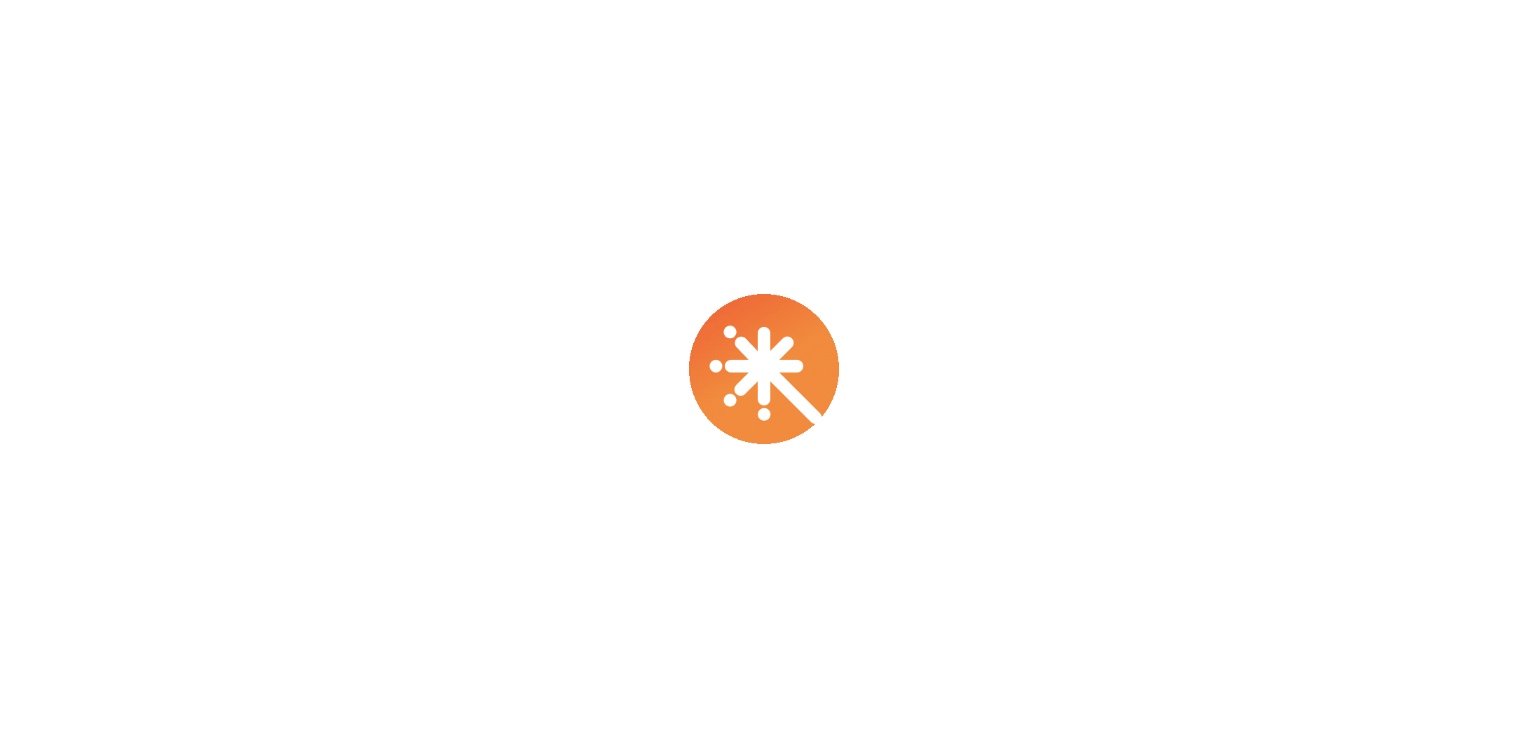 scroll, scrollTop: 0, scrollLeft: 0, axis: both 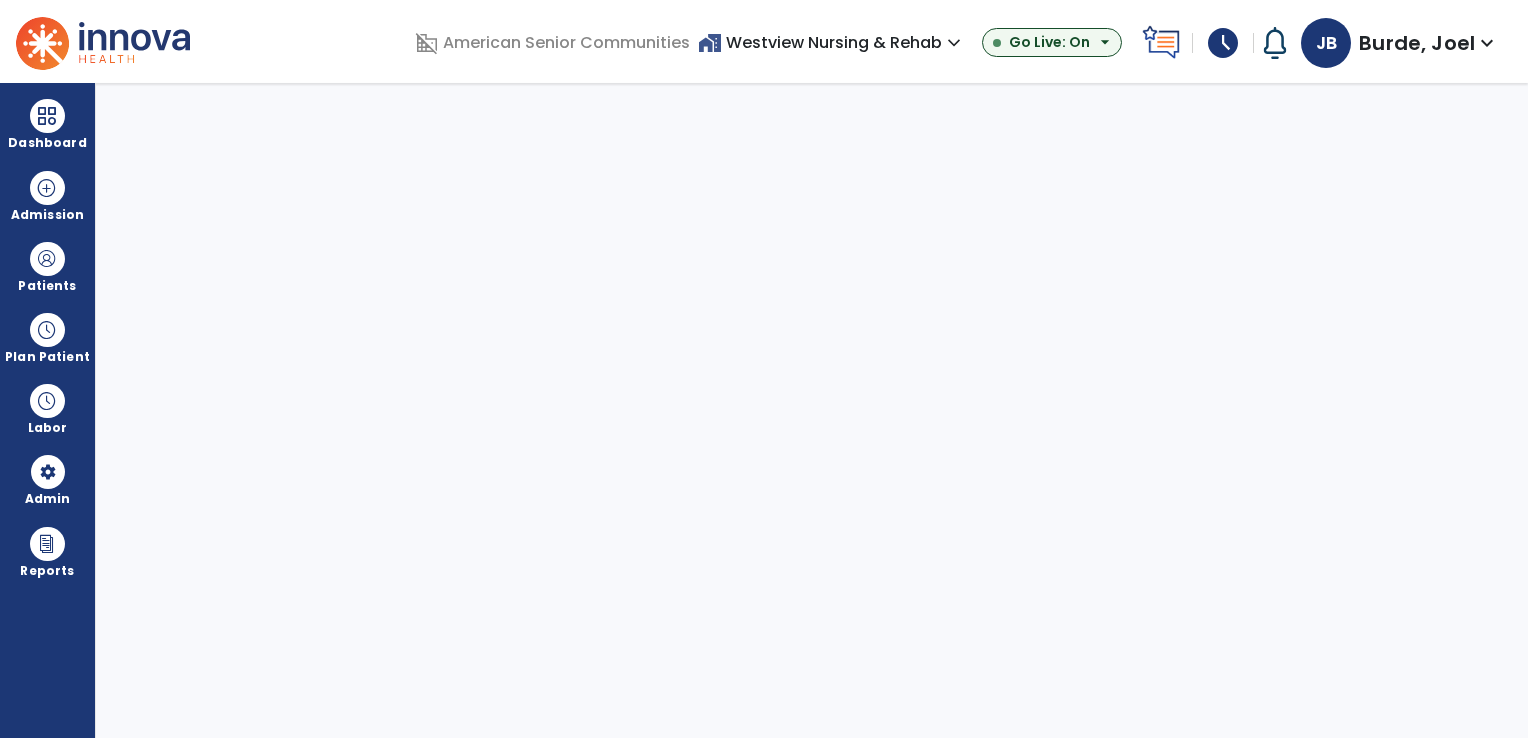 select on "***" 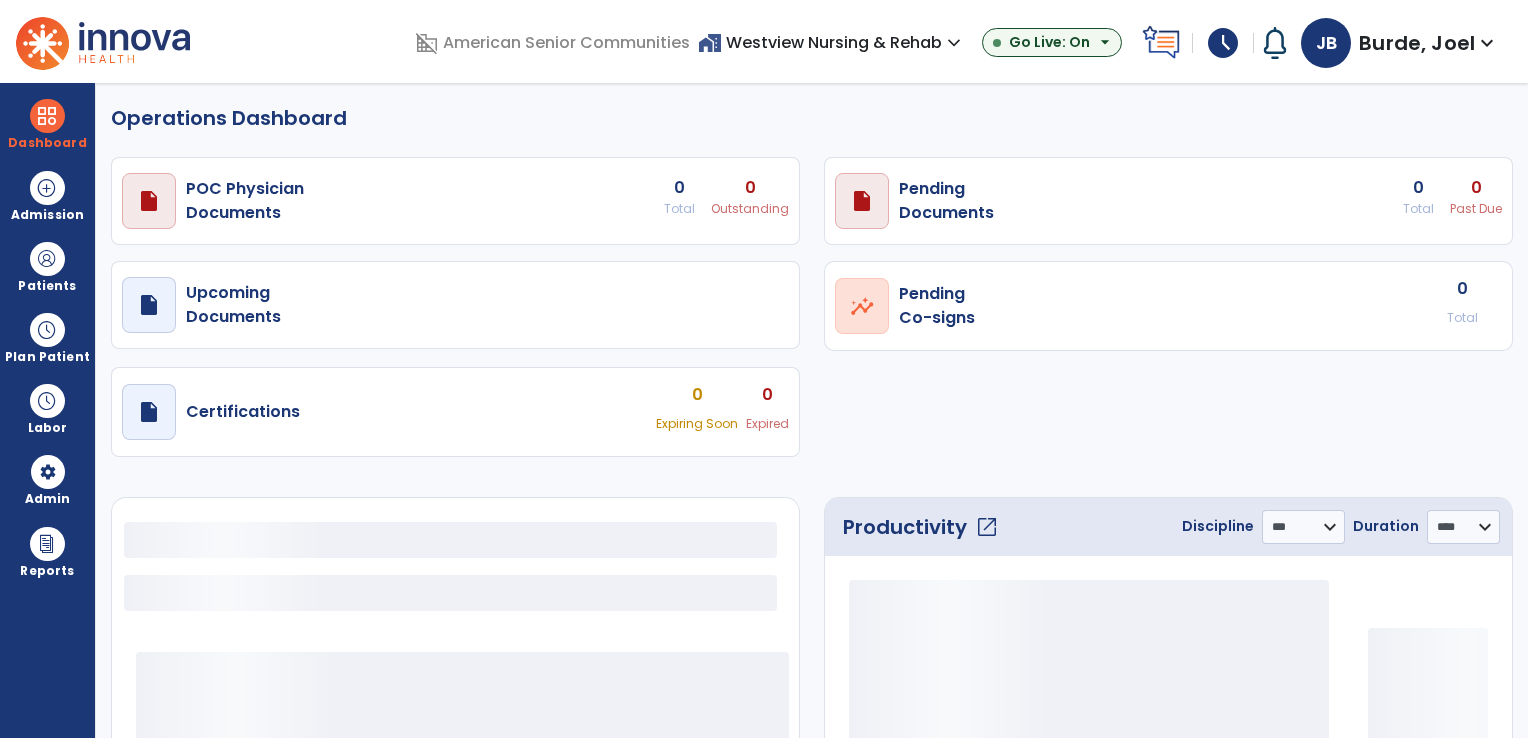 select on "***" 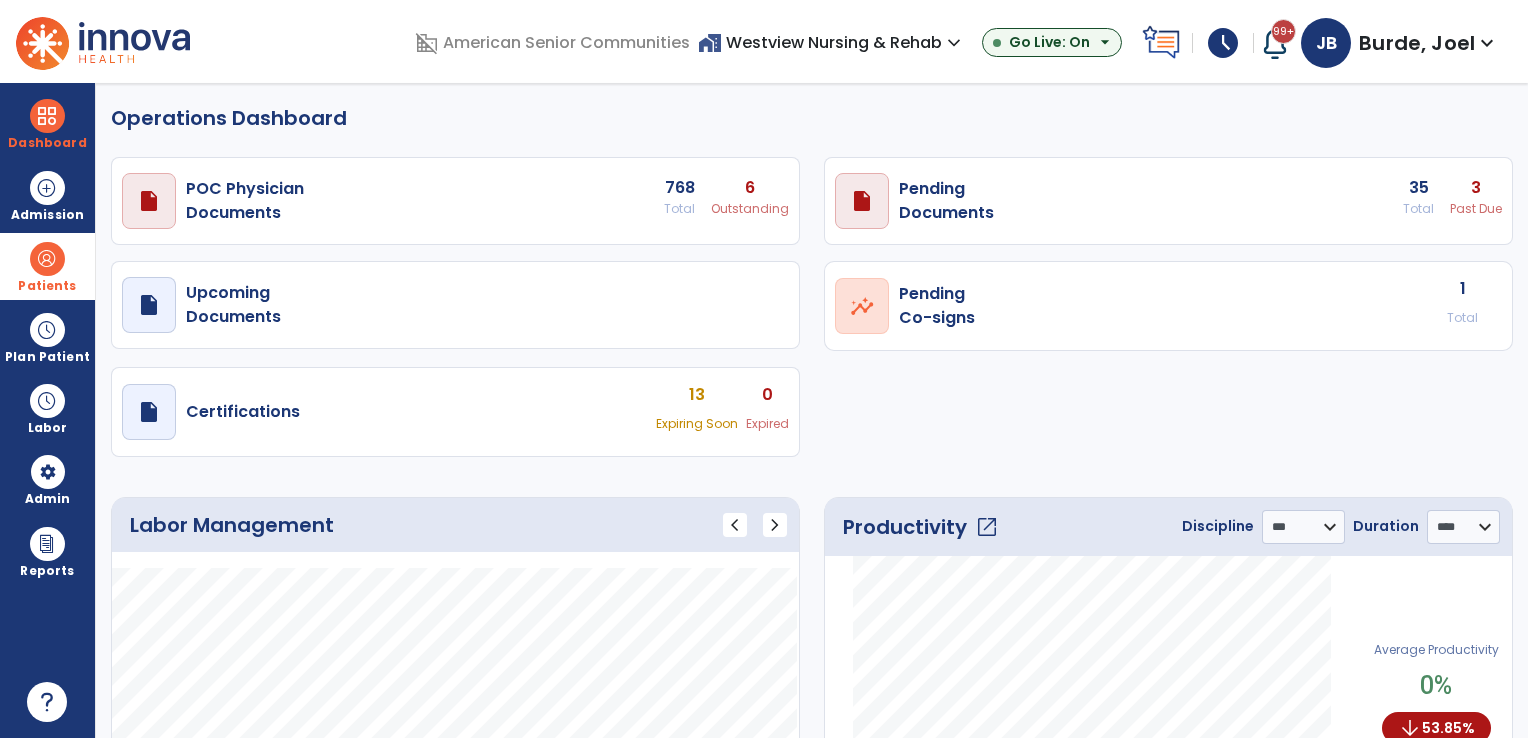 click on "Patients" at bounding box center (47, 286) 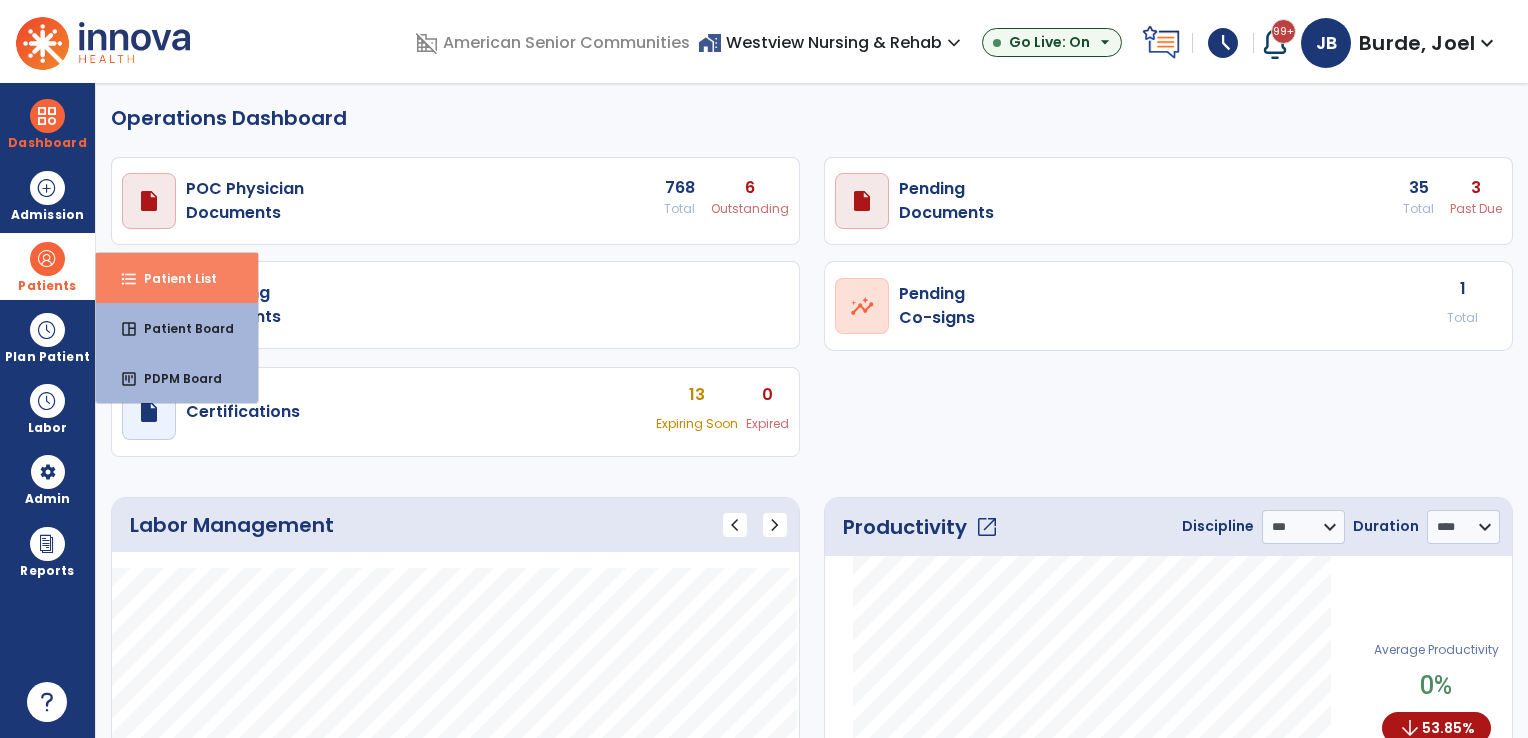 click on "format_list_bulleted  Patient List" at bounding box center [177, 278] 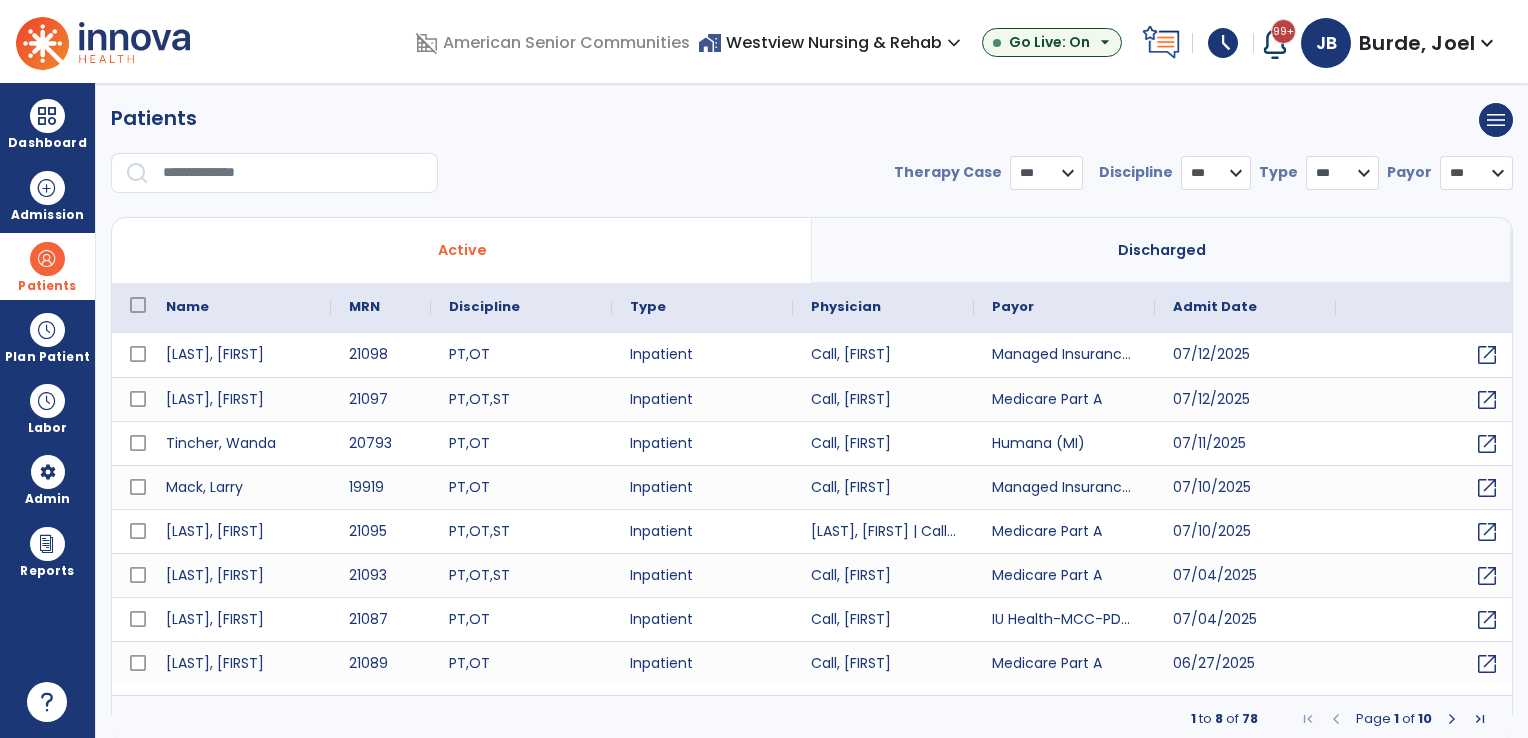 select on "***" 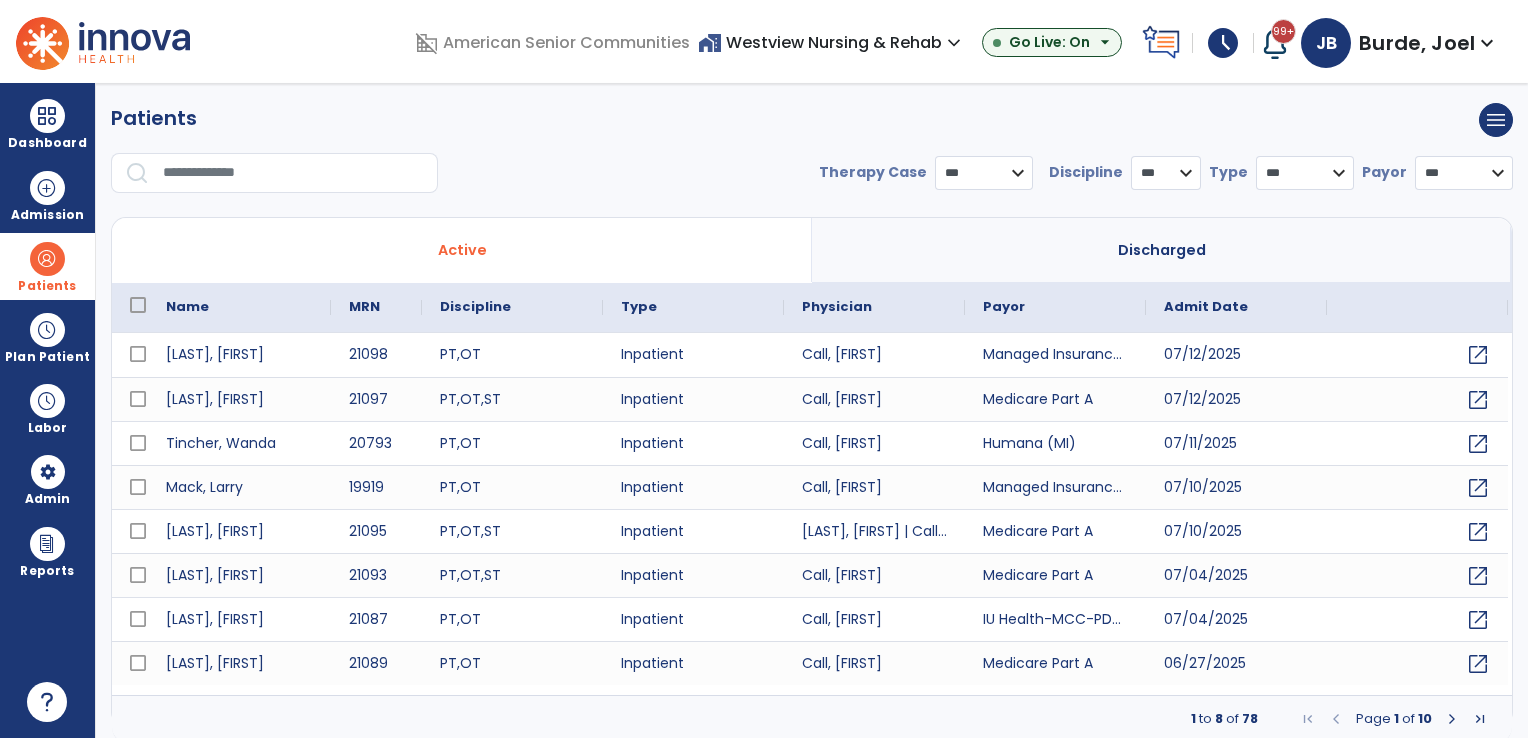click at bounding box center (293, 173) 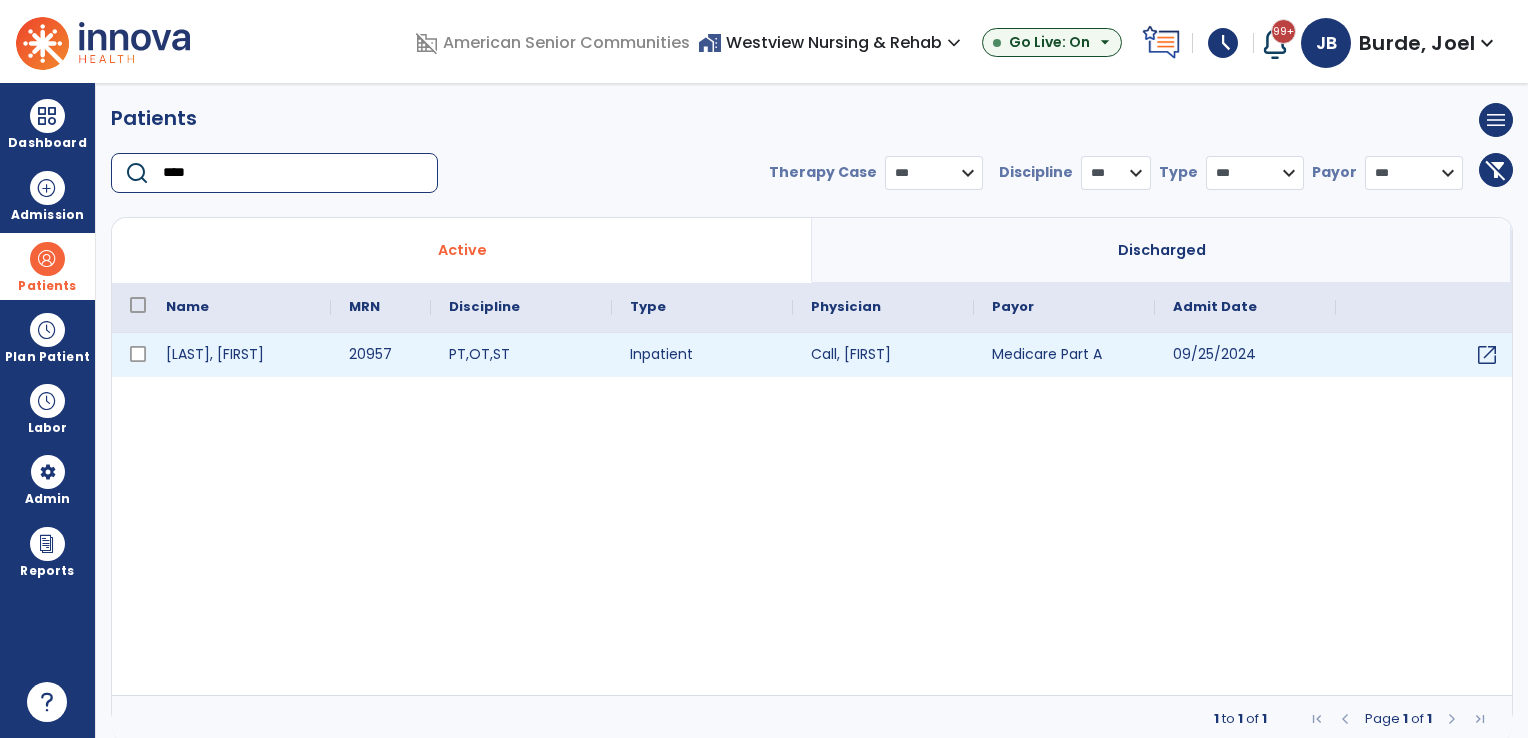 type on "****" 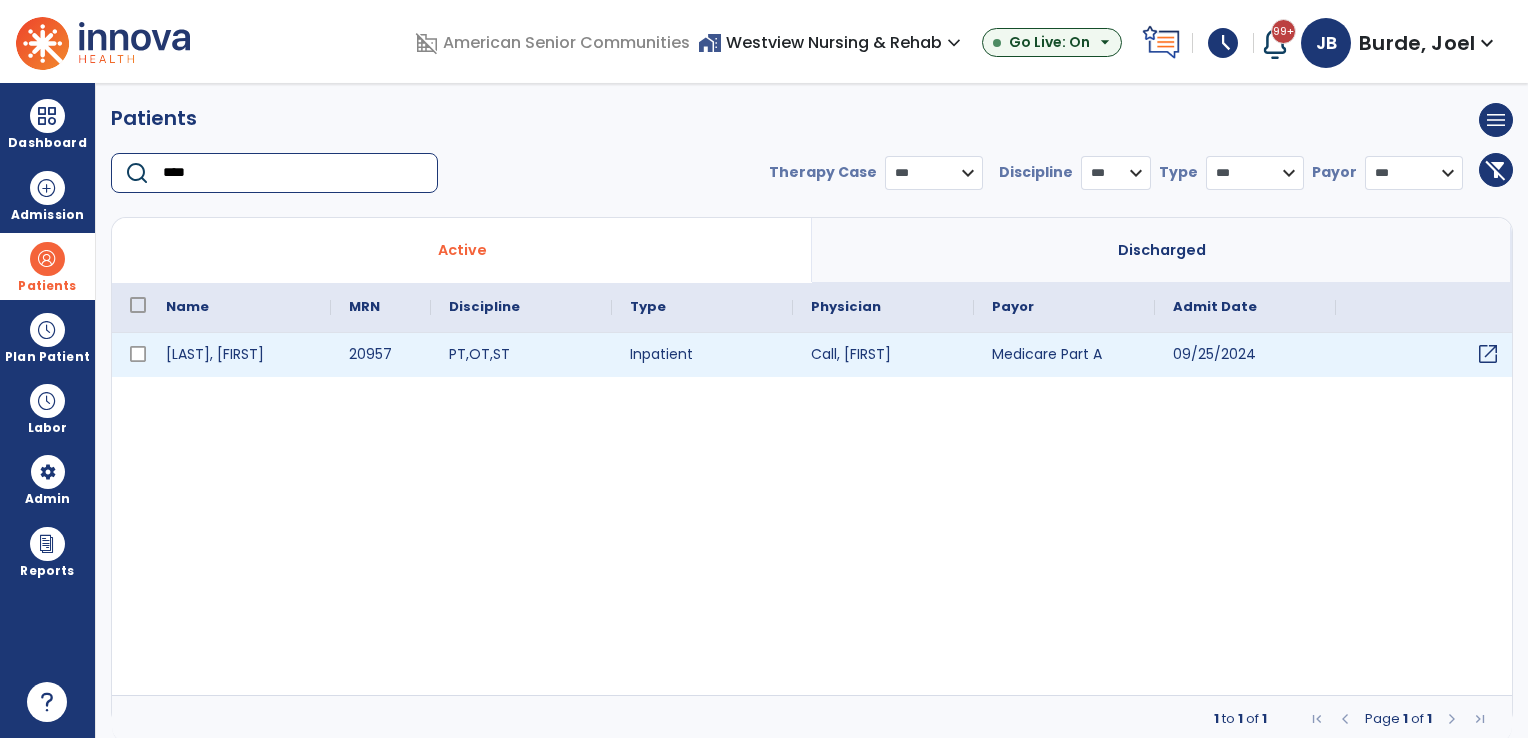 click on "open_in_new" at bounding box center (1488, 354) 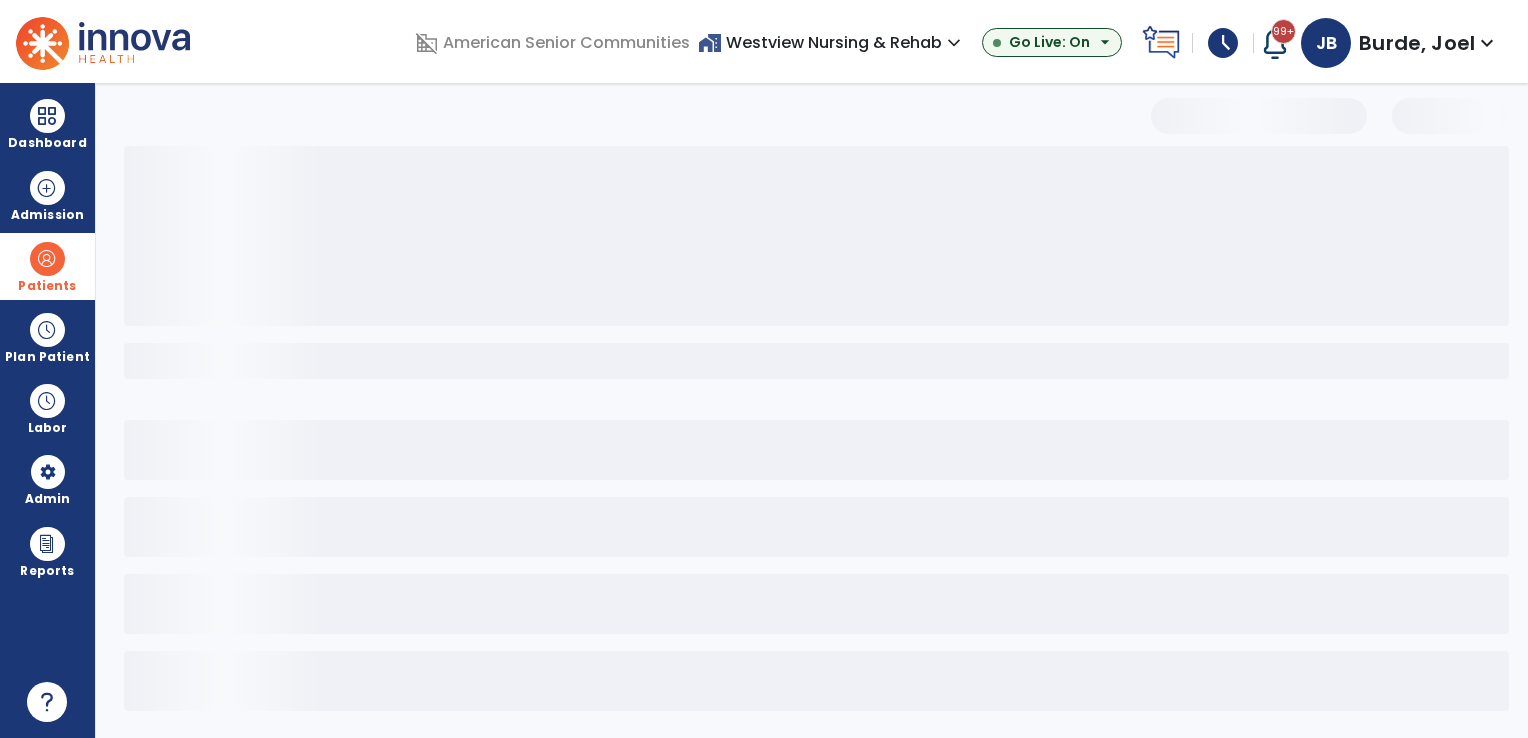 click at bounding box center (816, 361) 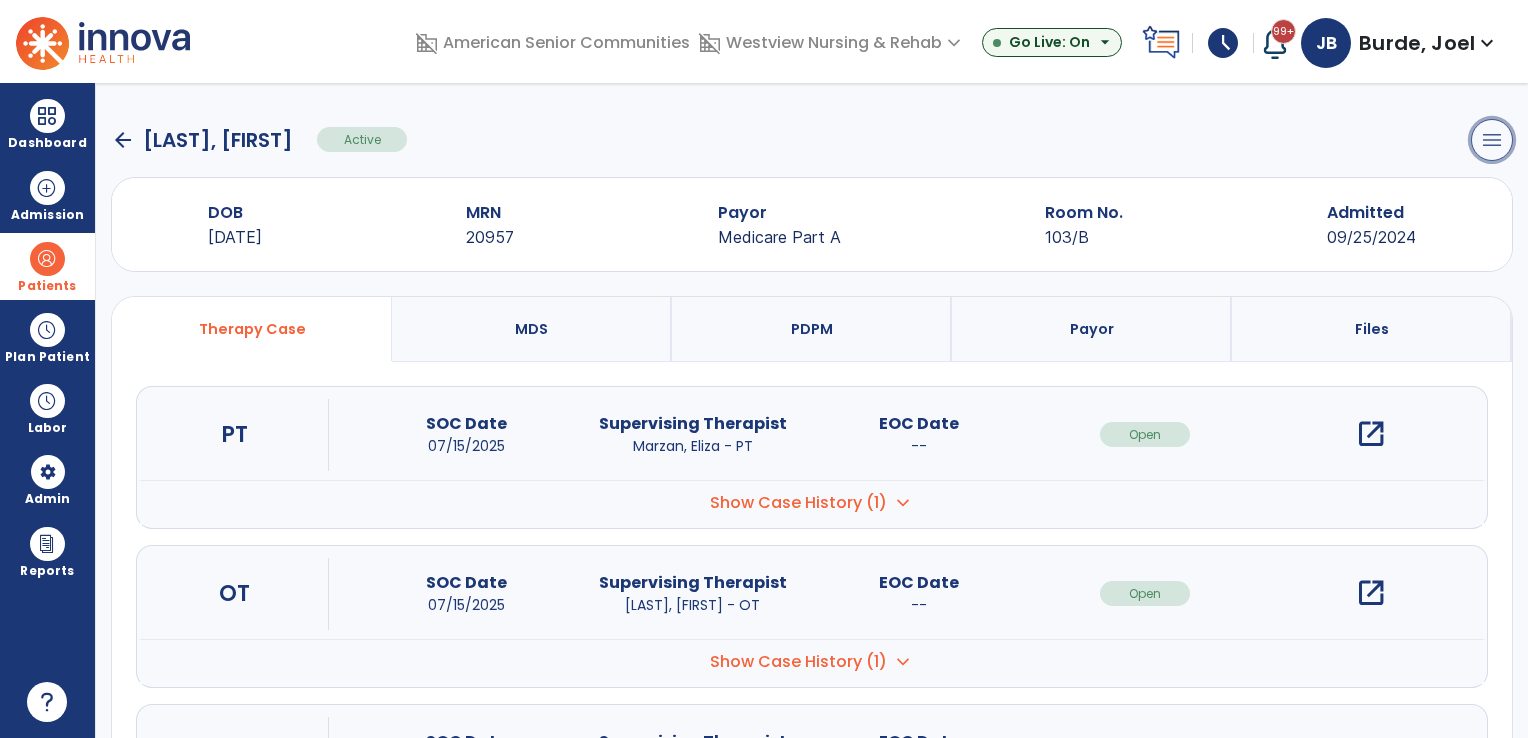 click on "menu" at bounding box center (1492, 140) 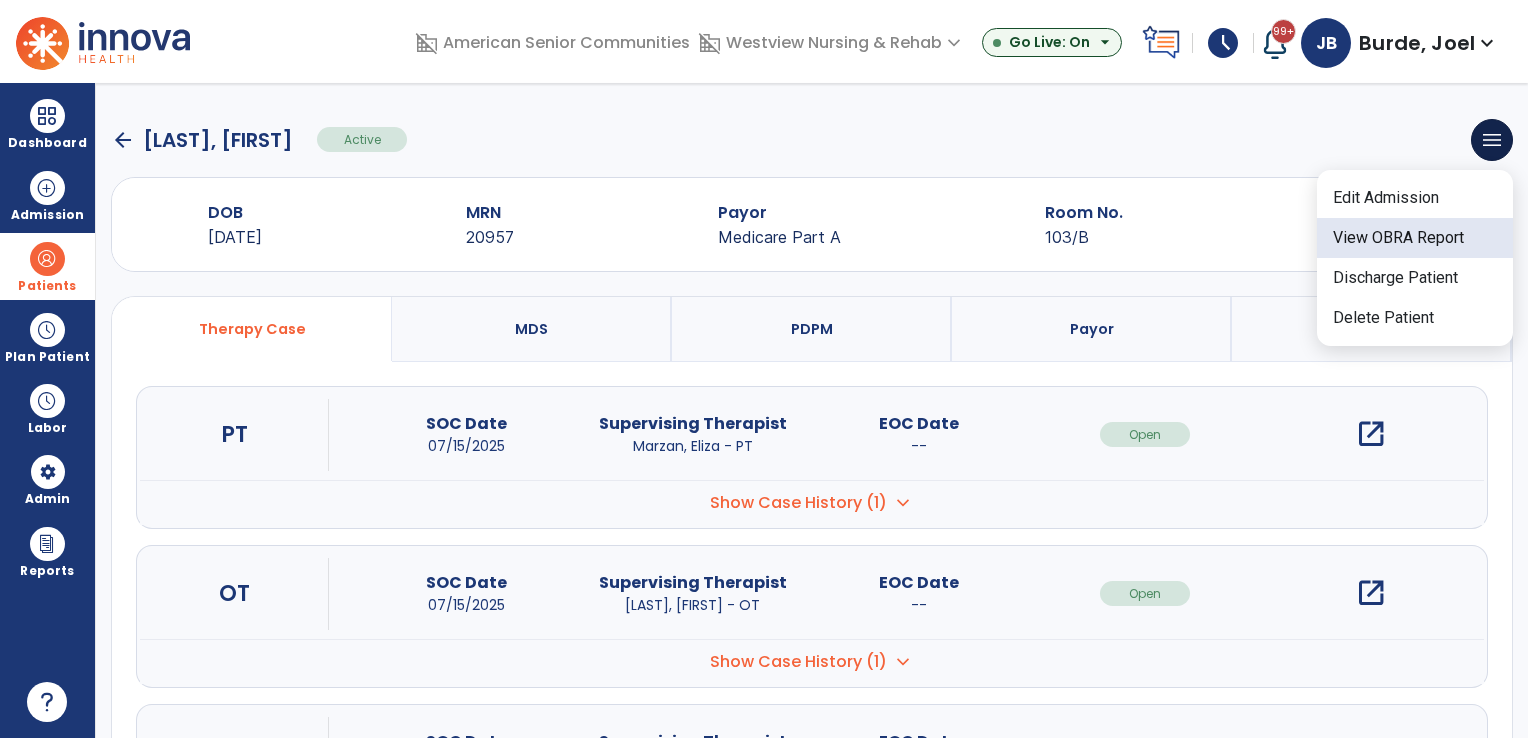 click on "View OBRA Report" 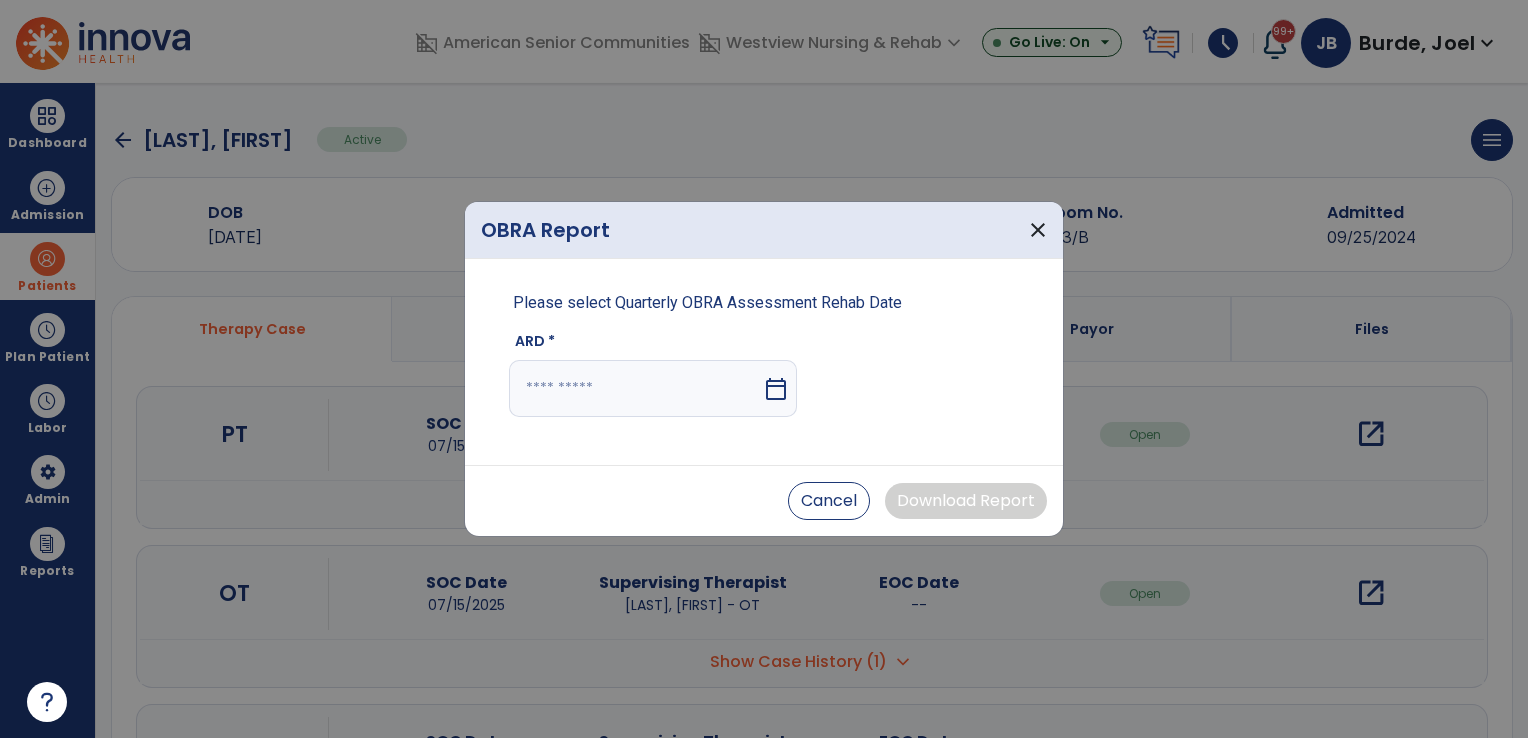click on "calendar_today" at bounding box center [778, 388] 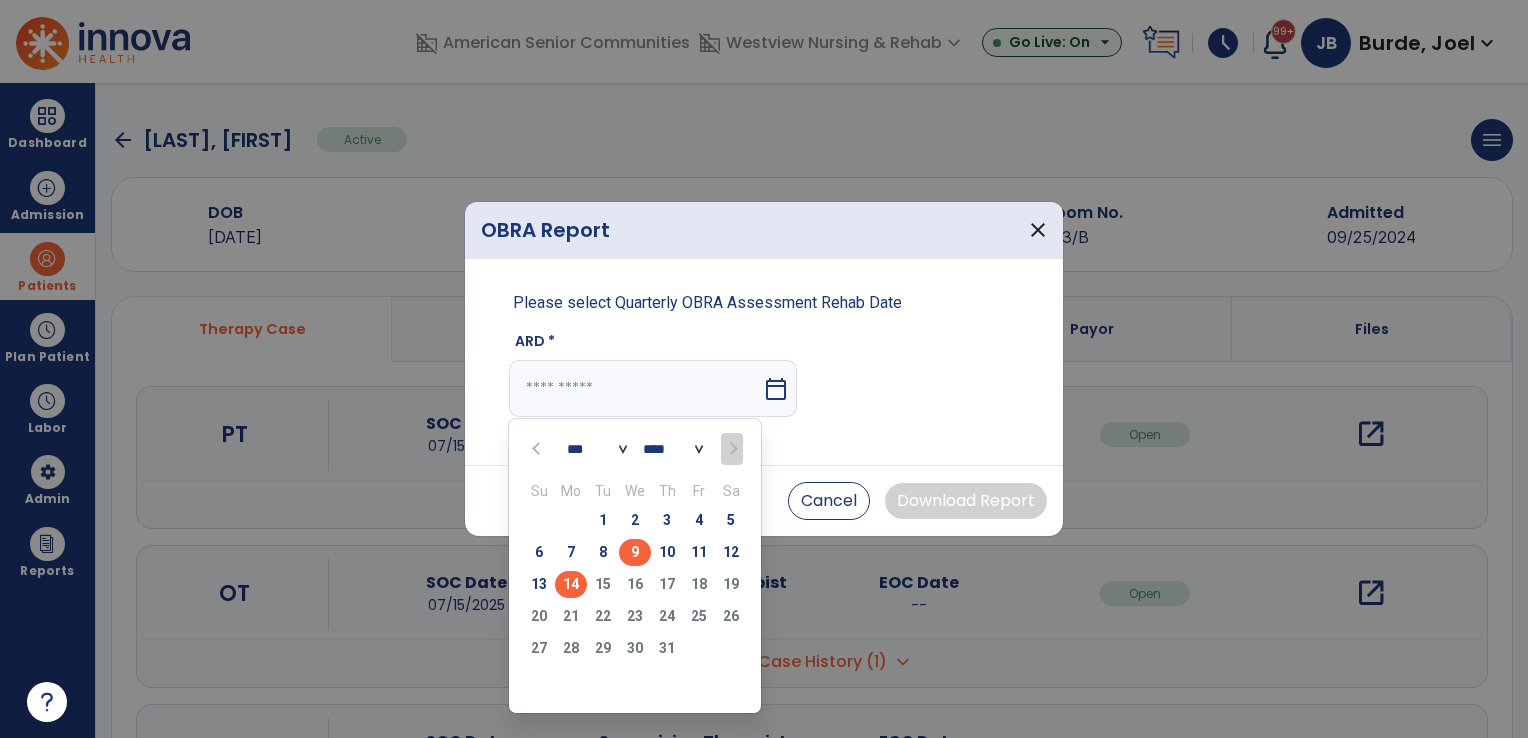 click on "9" at bounding box center [635, 552] 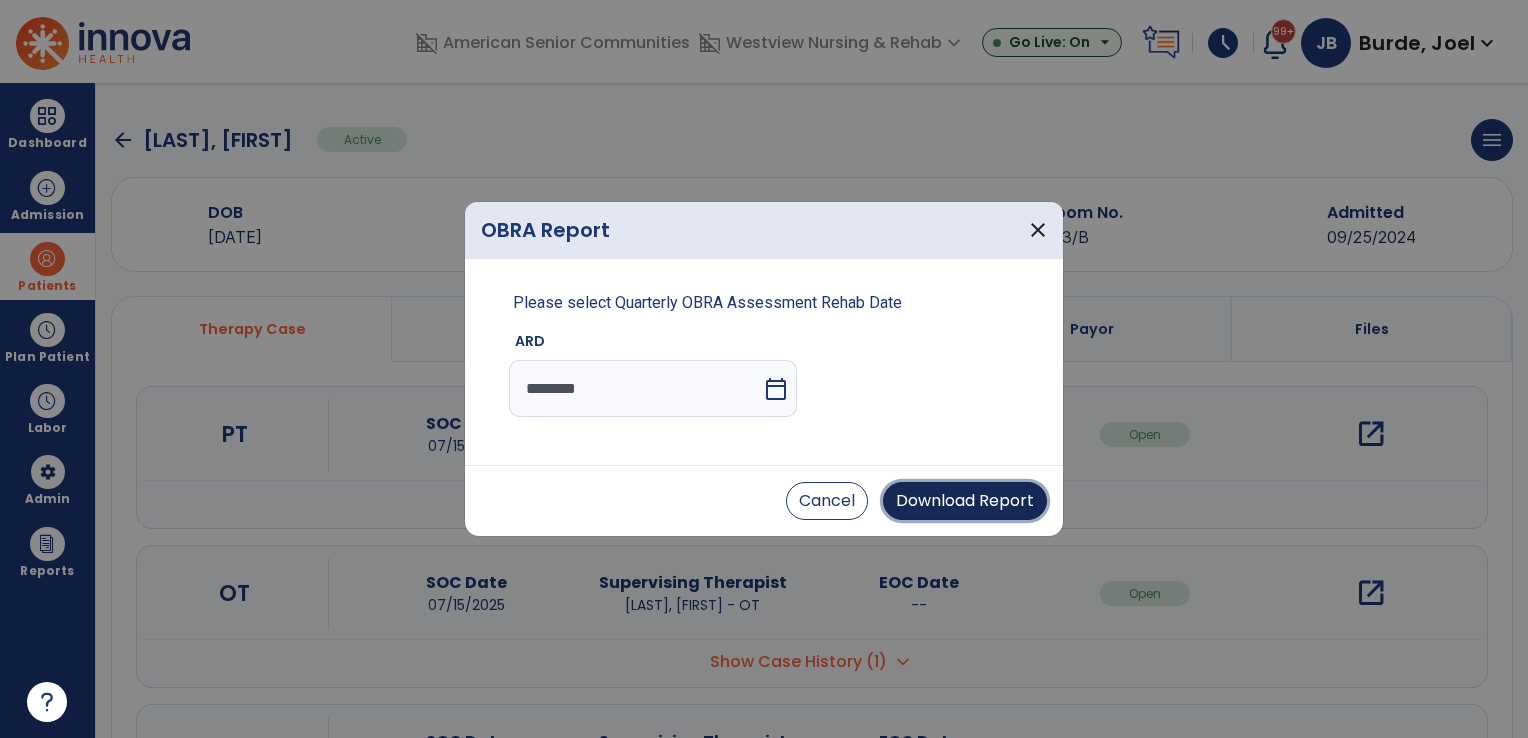 click on "Download Report" at bounding box center [965, 501] 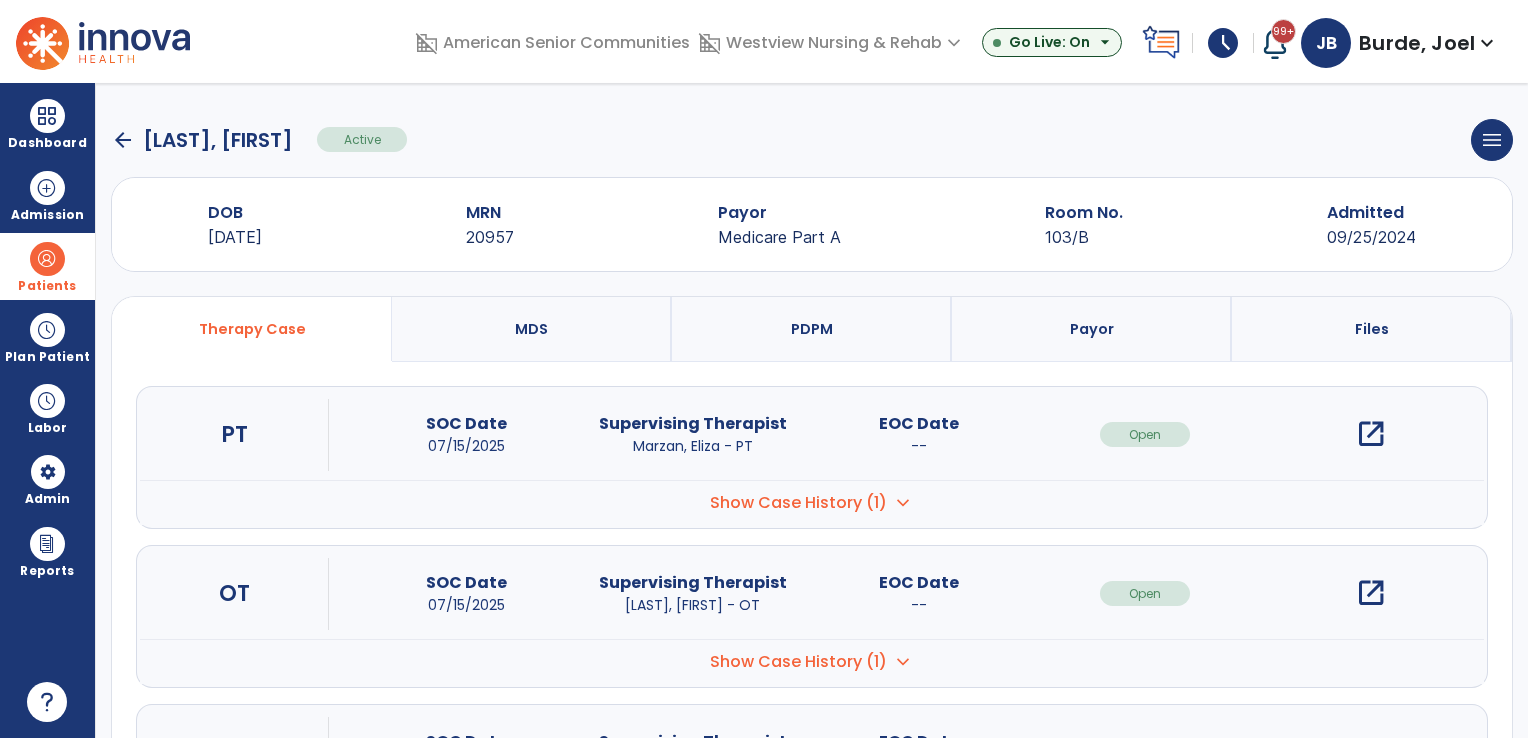 click on "Show Case History (1)" at bounding box center [798, 503] 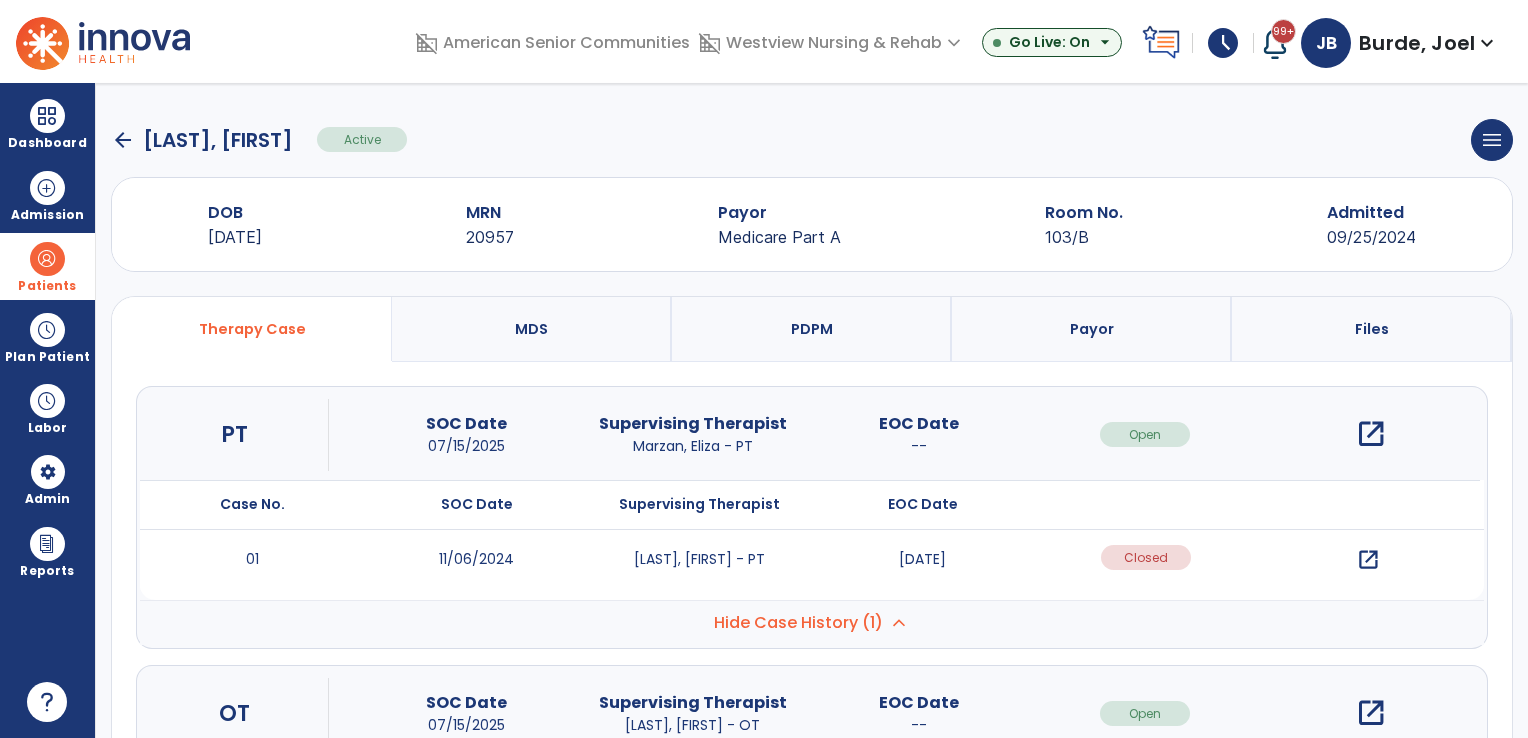 click on "Hide Case History (1)" at bounding box center (798, 623) 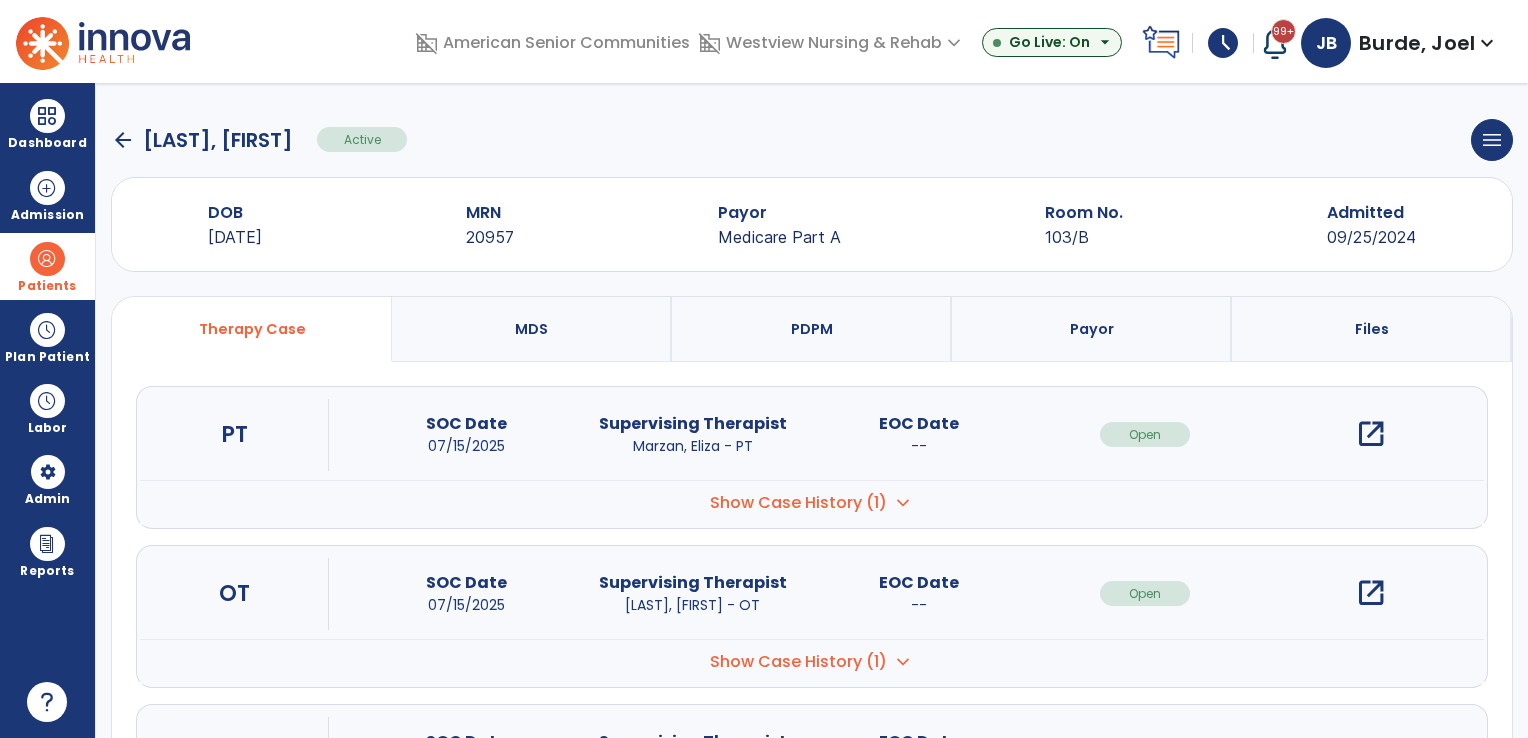 click on "Show Case History (1)" at bounding box center (798, 503) 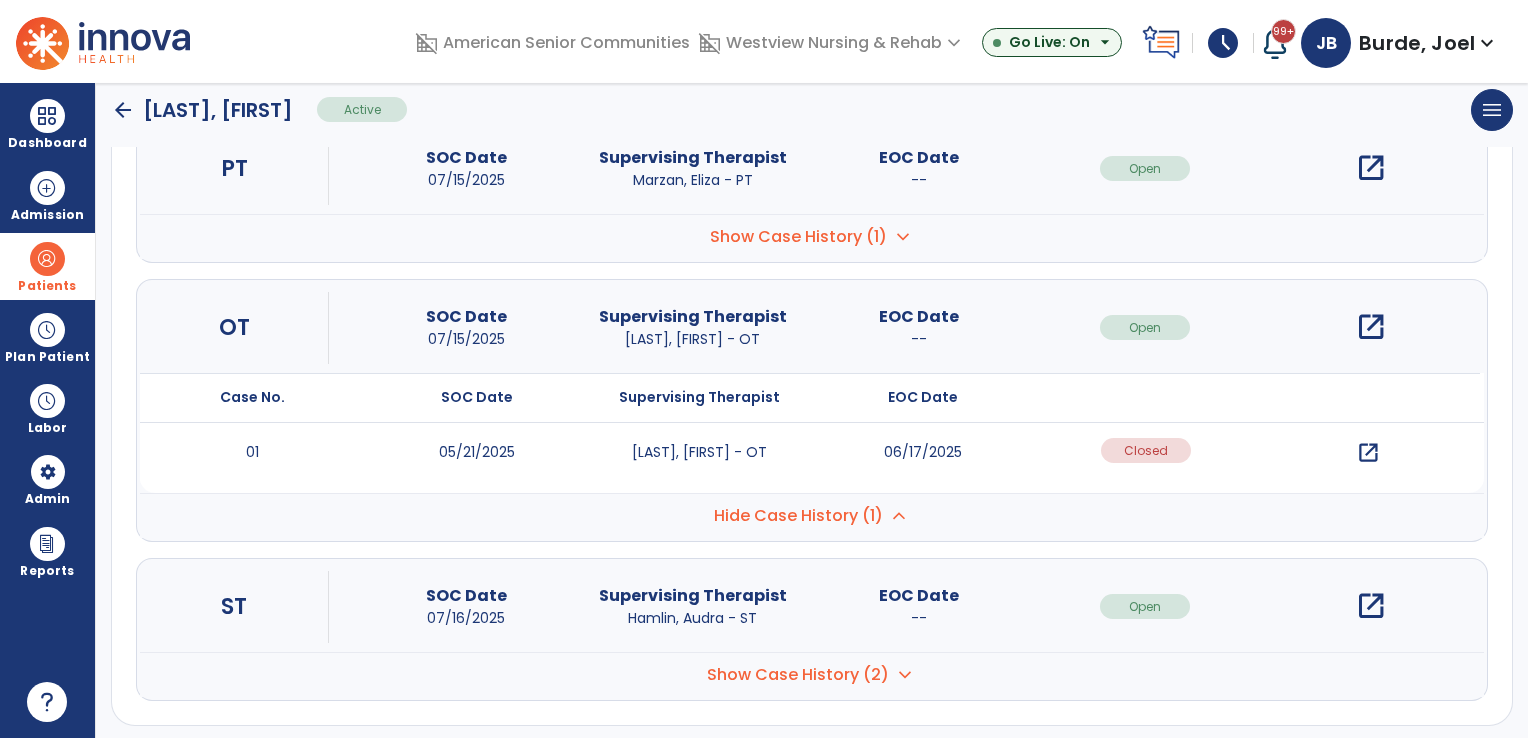 scroll, scrollTop: 273, scrollLeft: 0, axis: vertical 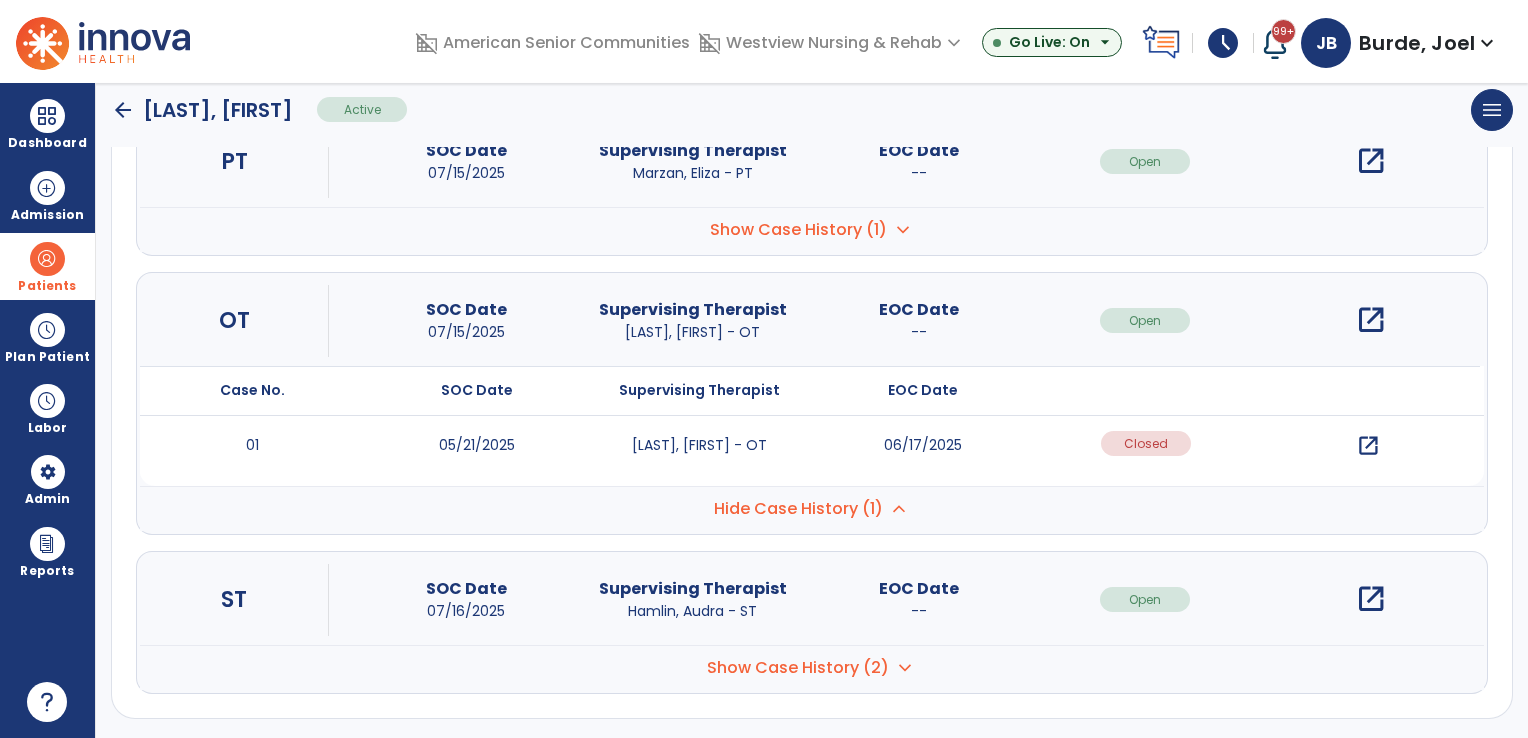 click on "Hide Case History (1)" at bounding box center [798, 230] 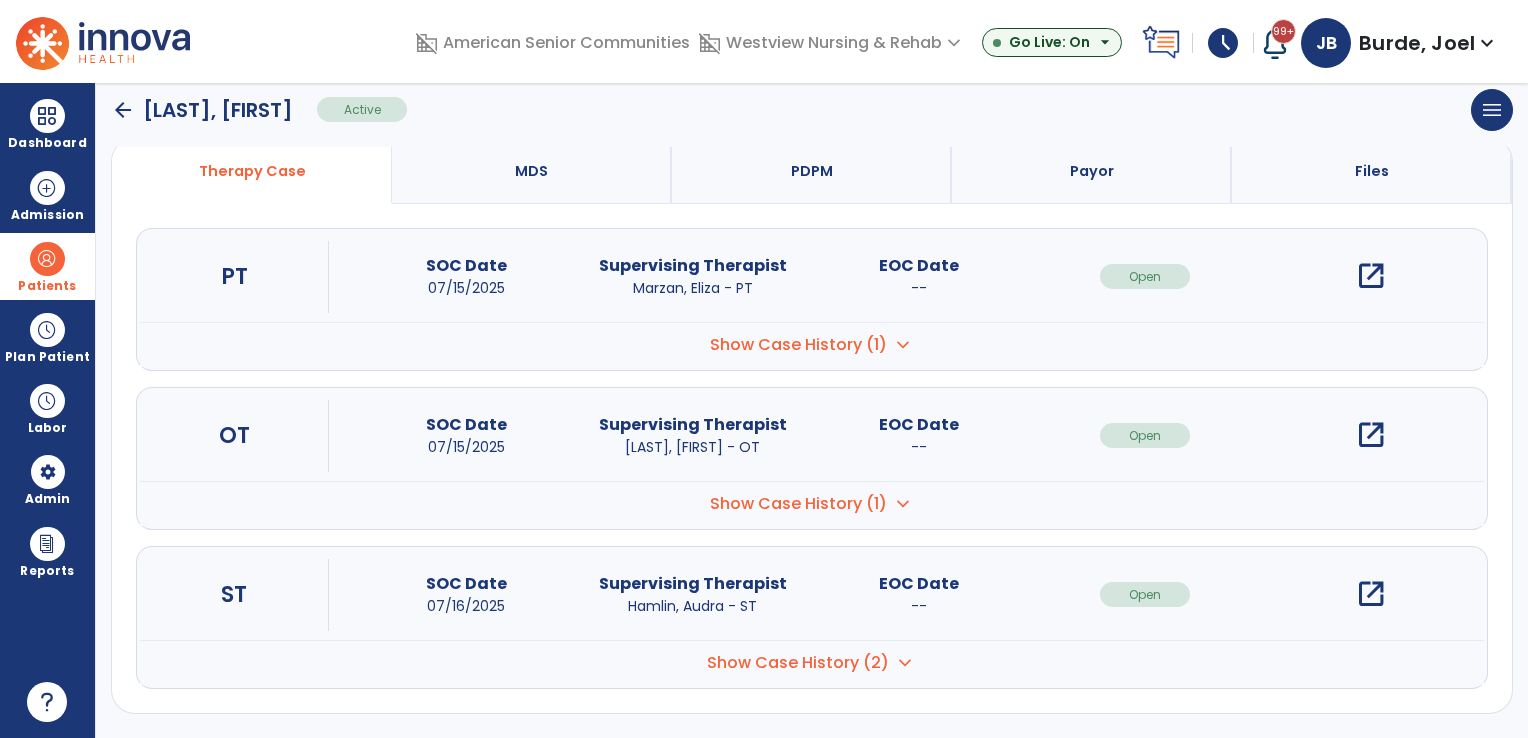scroll, scrollTop: 153, scrollLeft: 0, axis: vertical 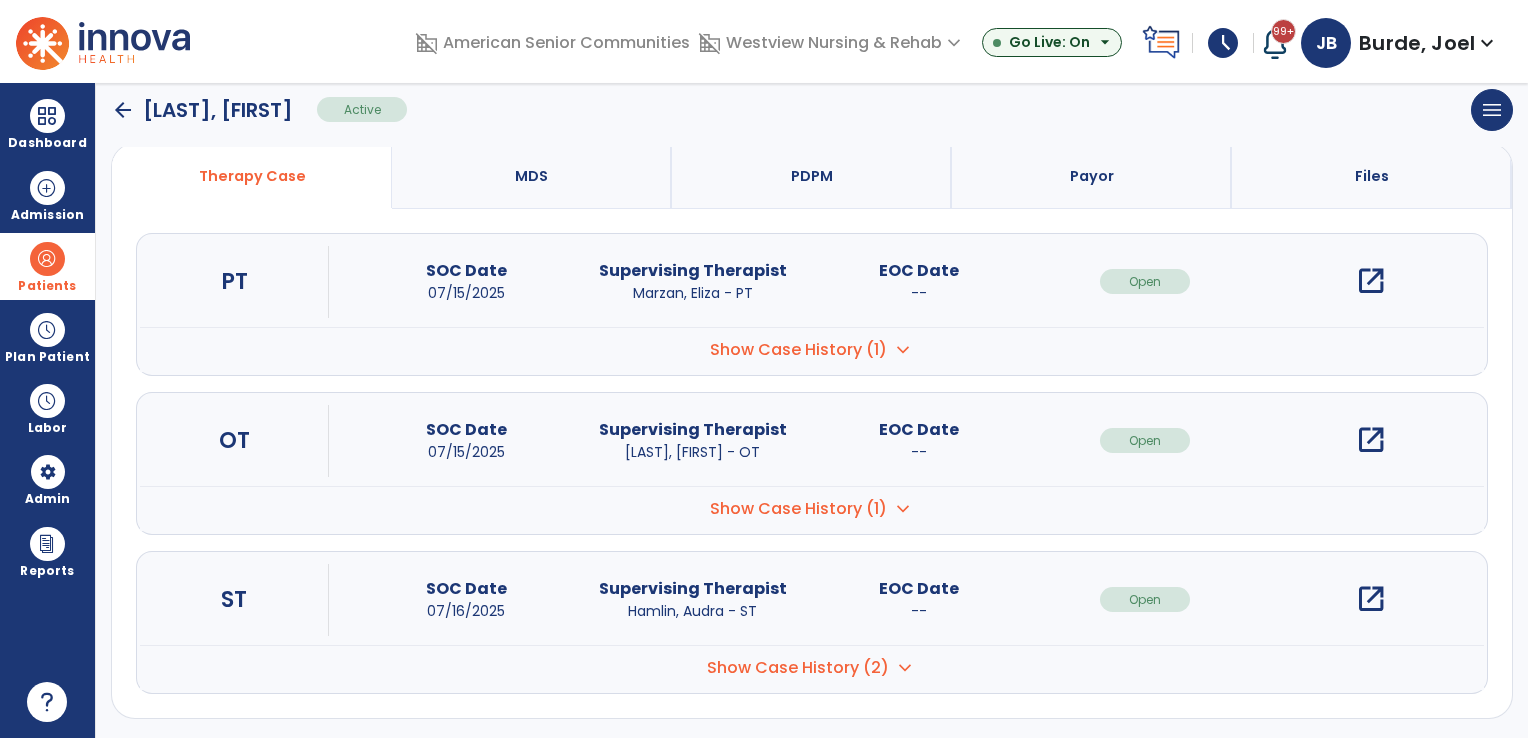 click on "Show Case History (2)" at bounding box center (798, 350) 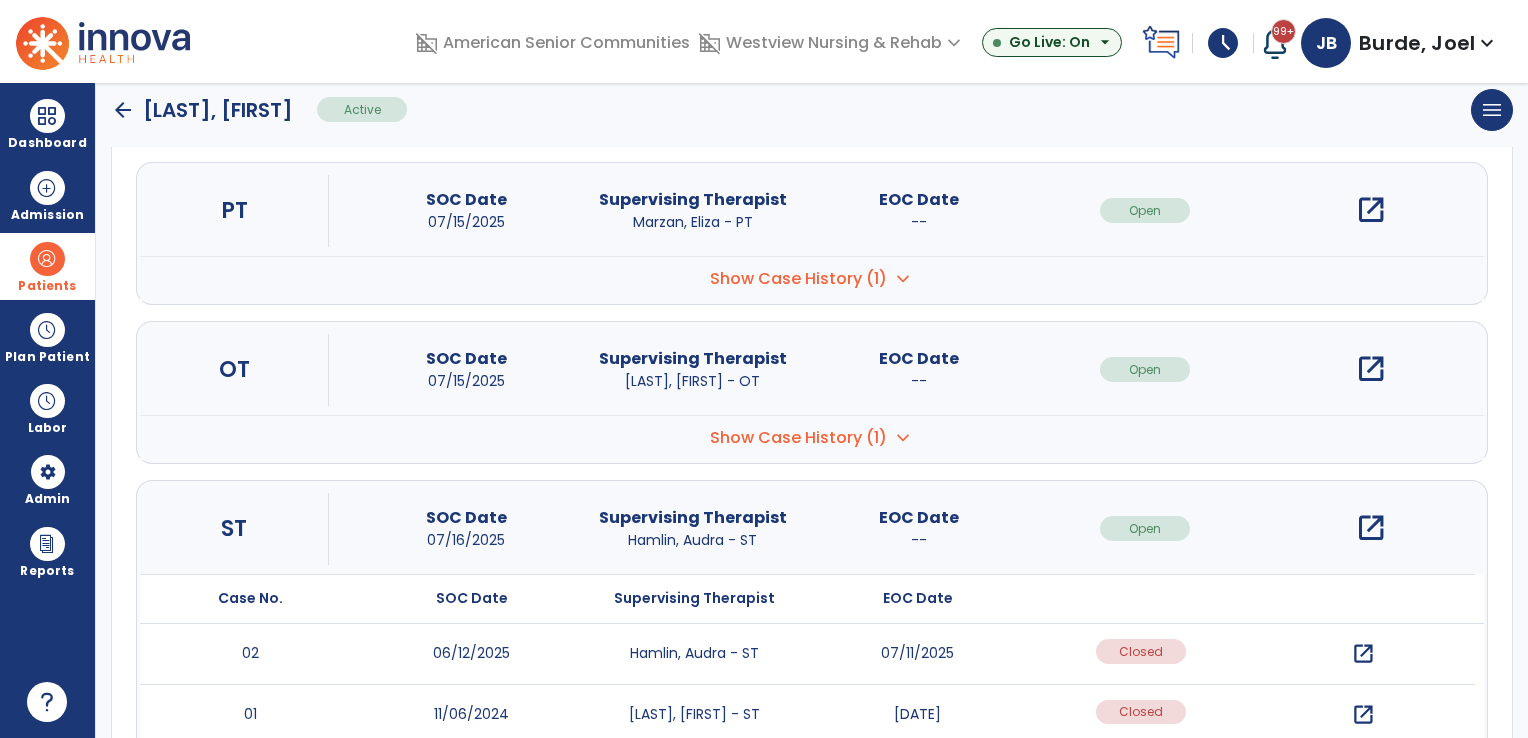 scroll, scrollTop: 273, scrollLeft: 0, axis: vertical 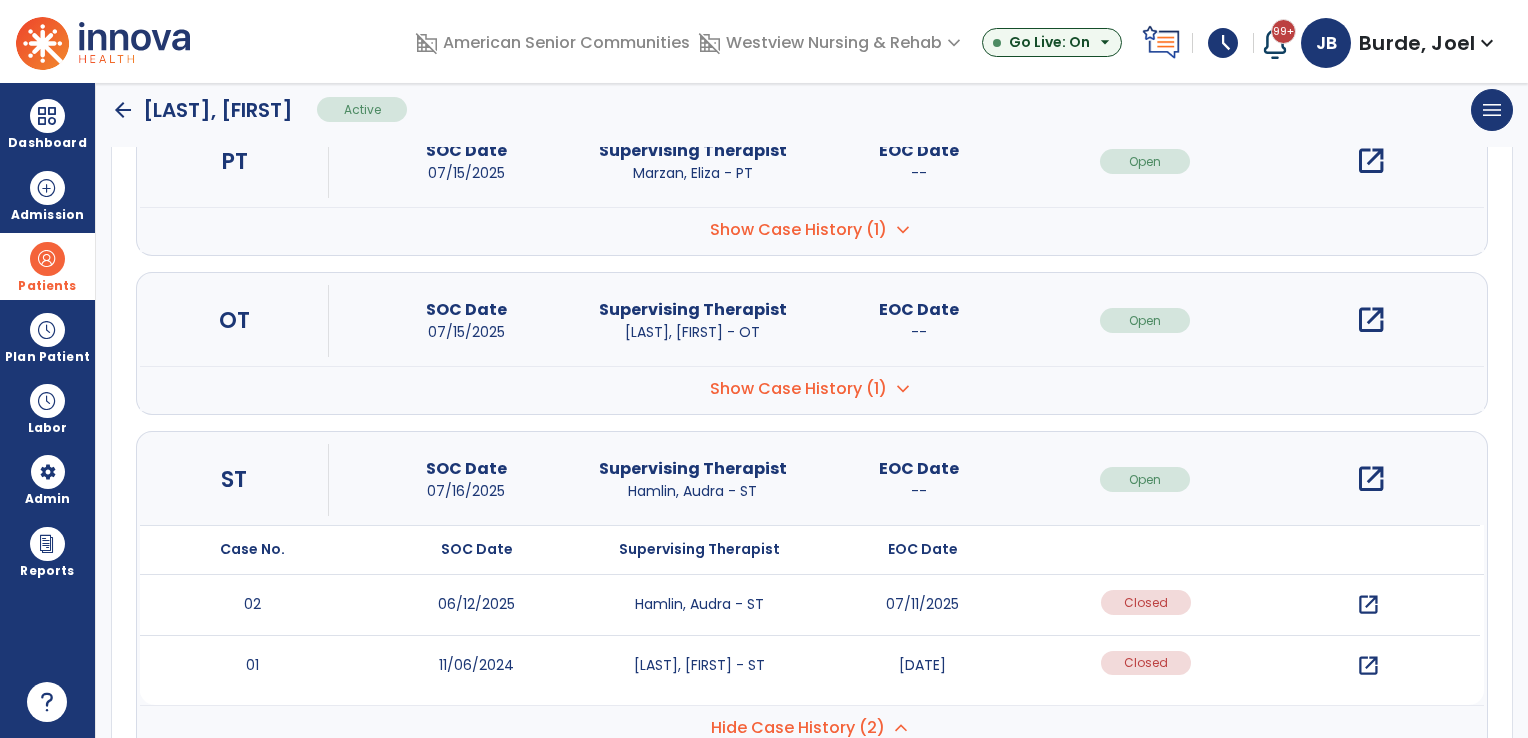 click on "Patients" at bounding box center [47, 266] 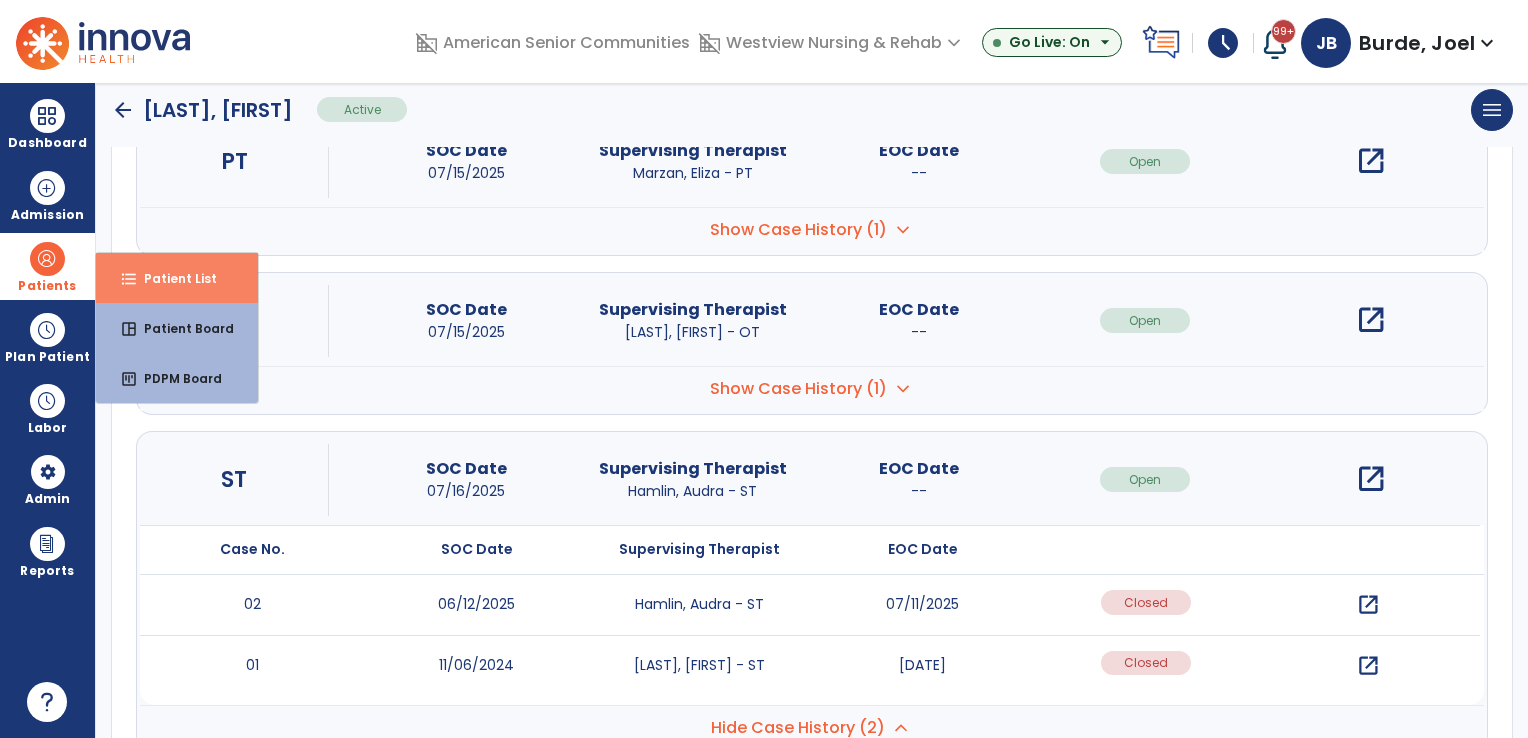 click on "format_list_bulleted  Patient List" at bounding box center [177, 278] 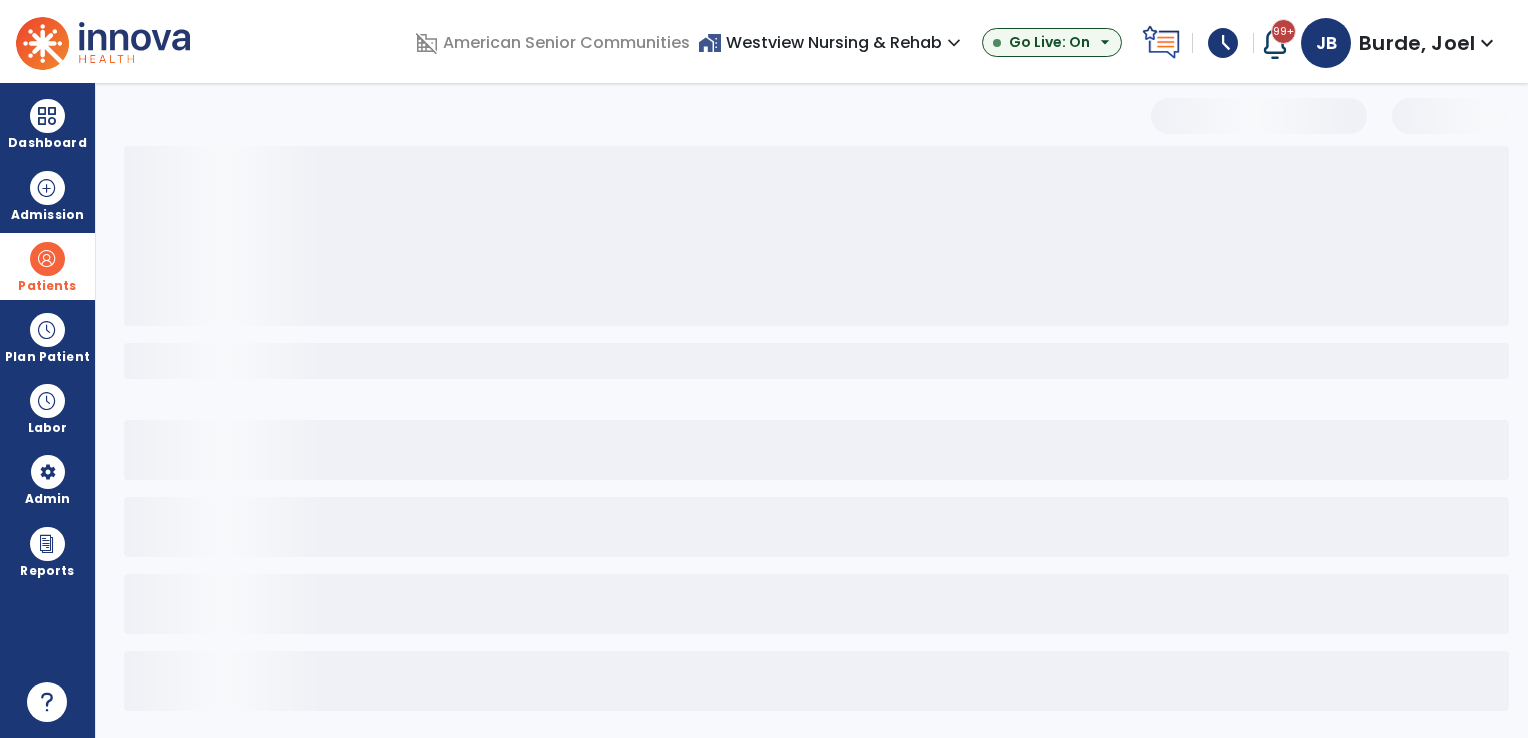 scroll, scrollTop: 3, scrollLeft: 0, axis: vertical 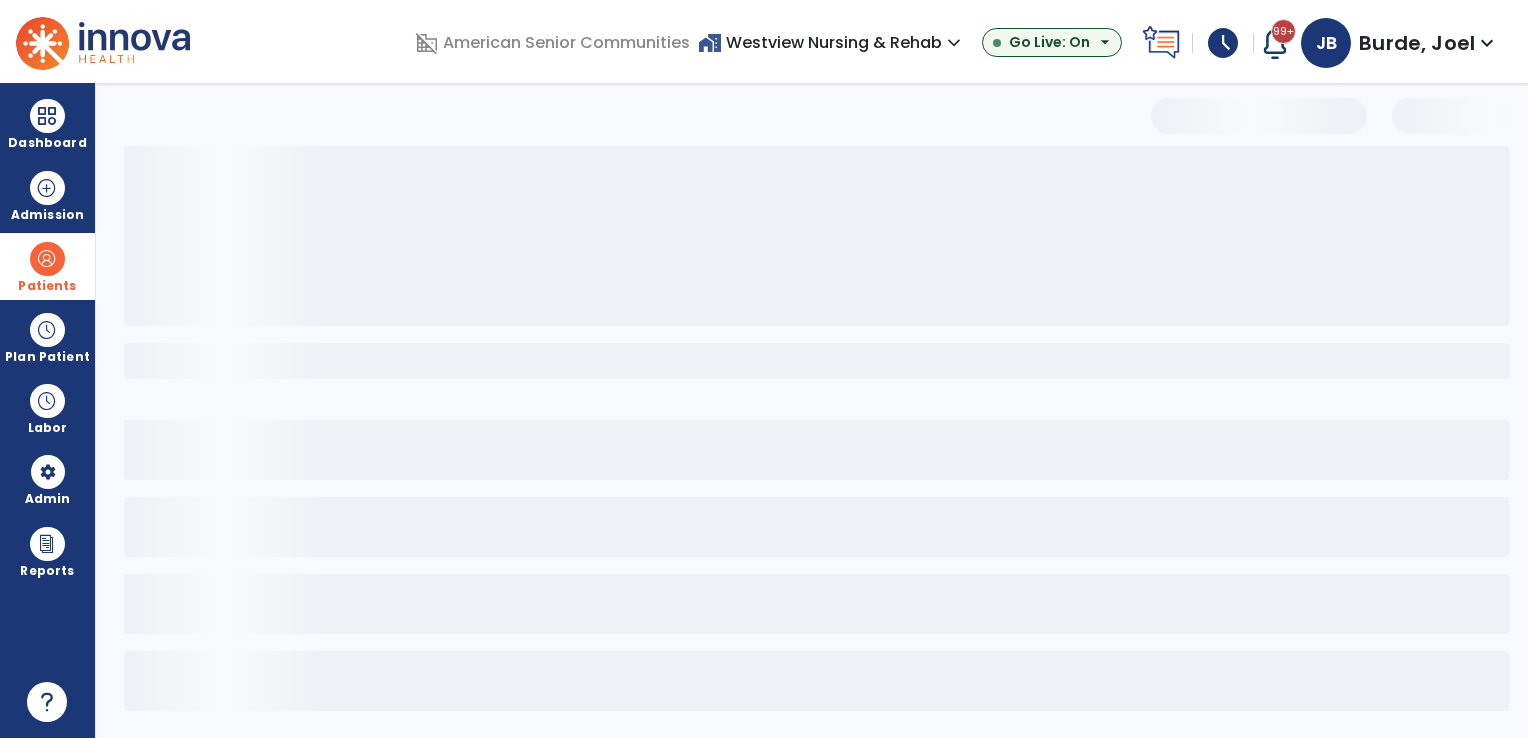 select on "***" 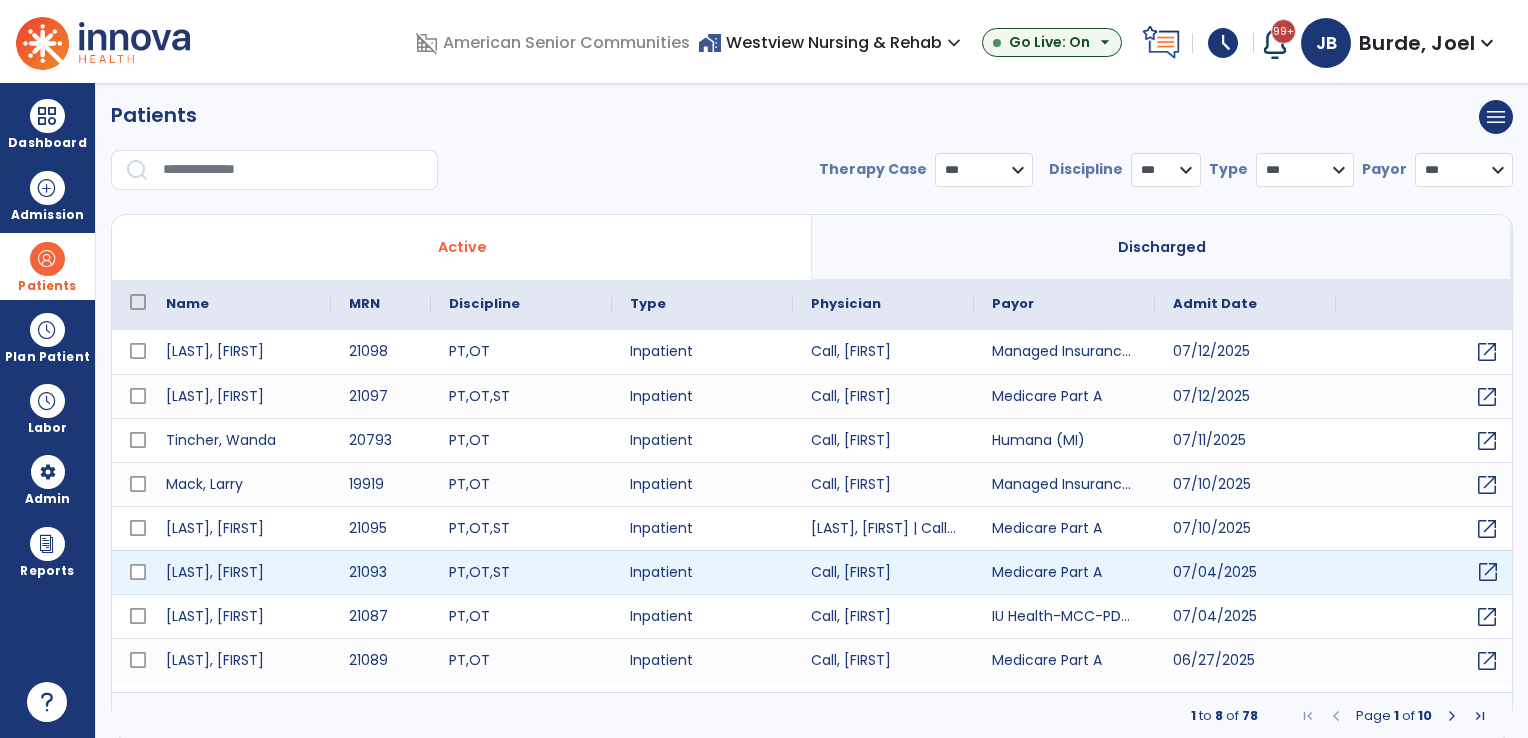 click on "open_in_new" at bounding box center (1488, 572) 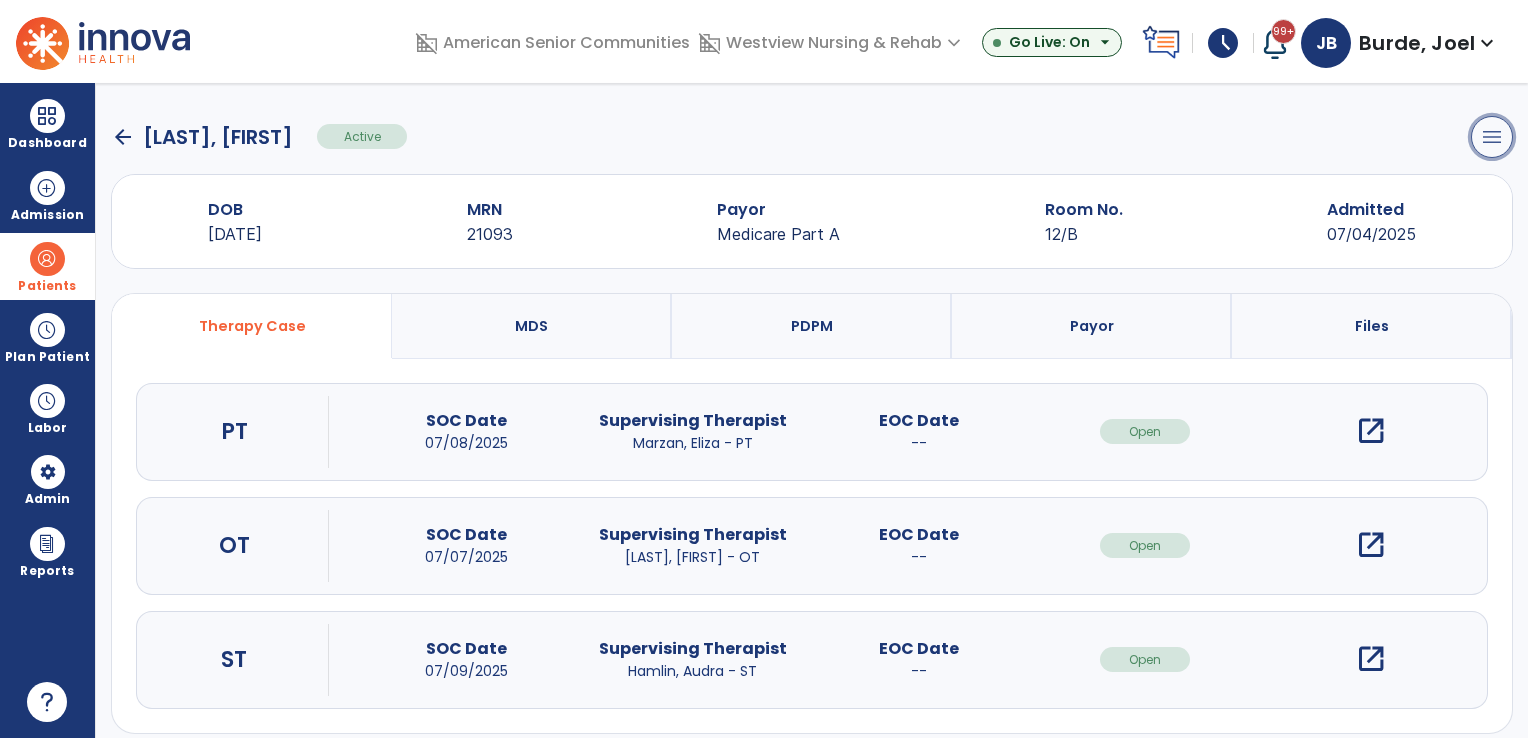 click on "menu" at bounding box center (1492, 137) 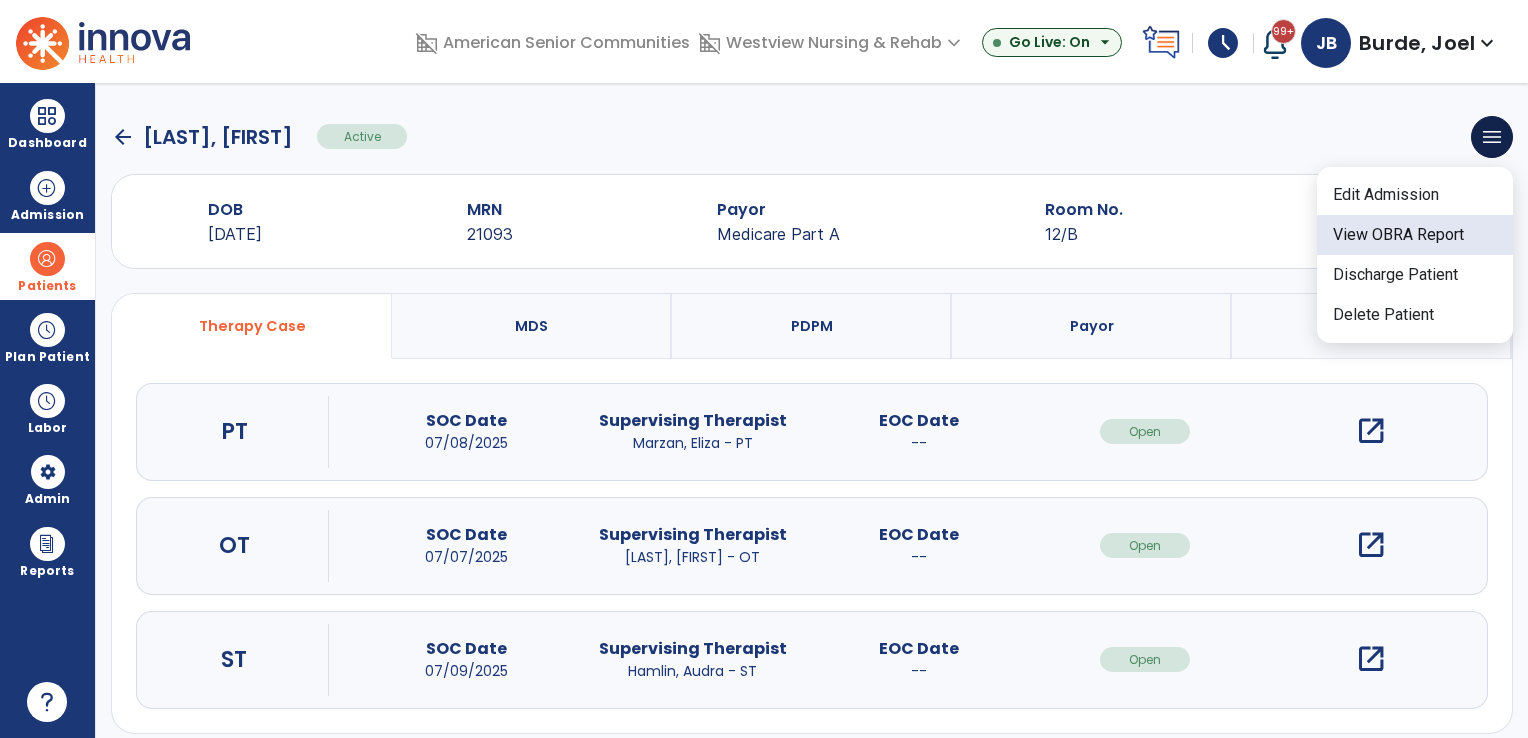 click on "View OBRA Report" 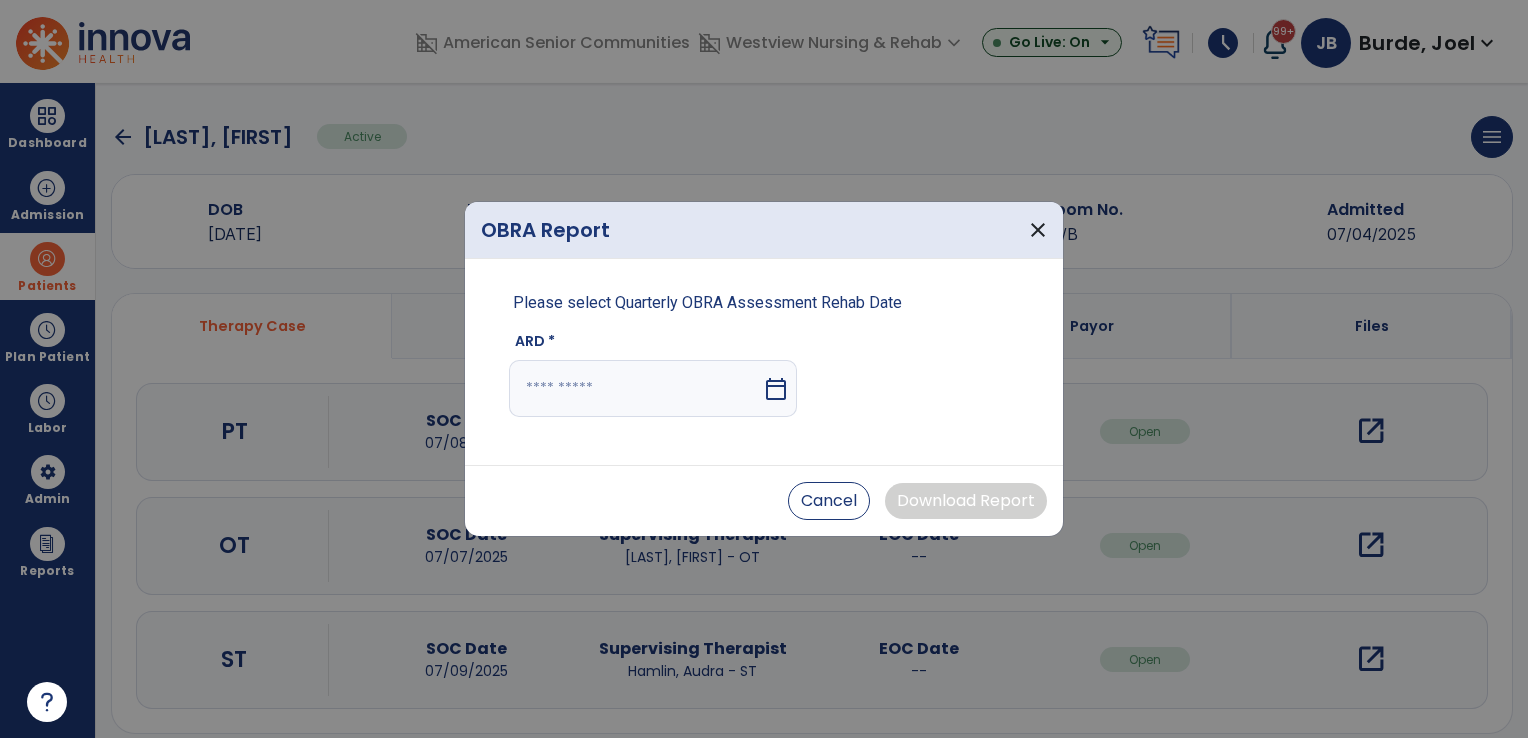 click on "calendar_today" at bounding box center (776, 389) 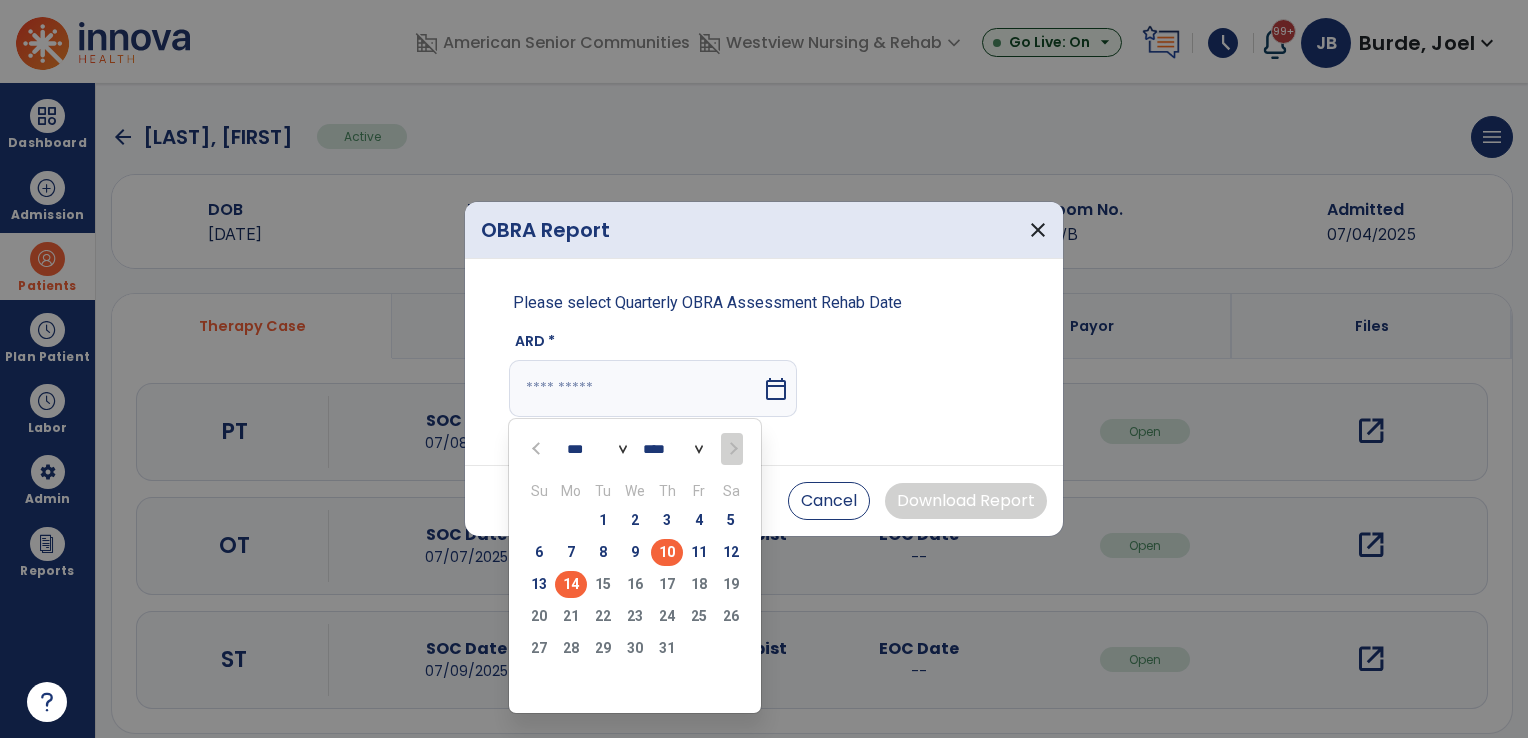 click on "10" at bounding box center (667, 552) 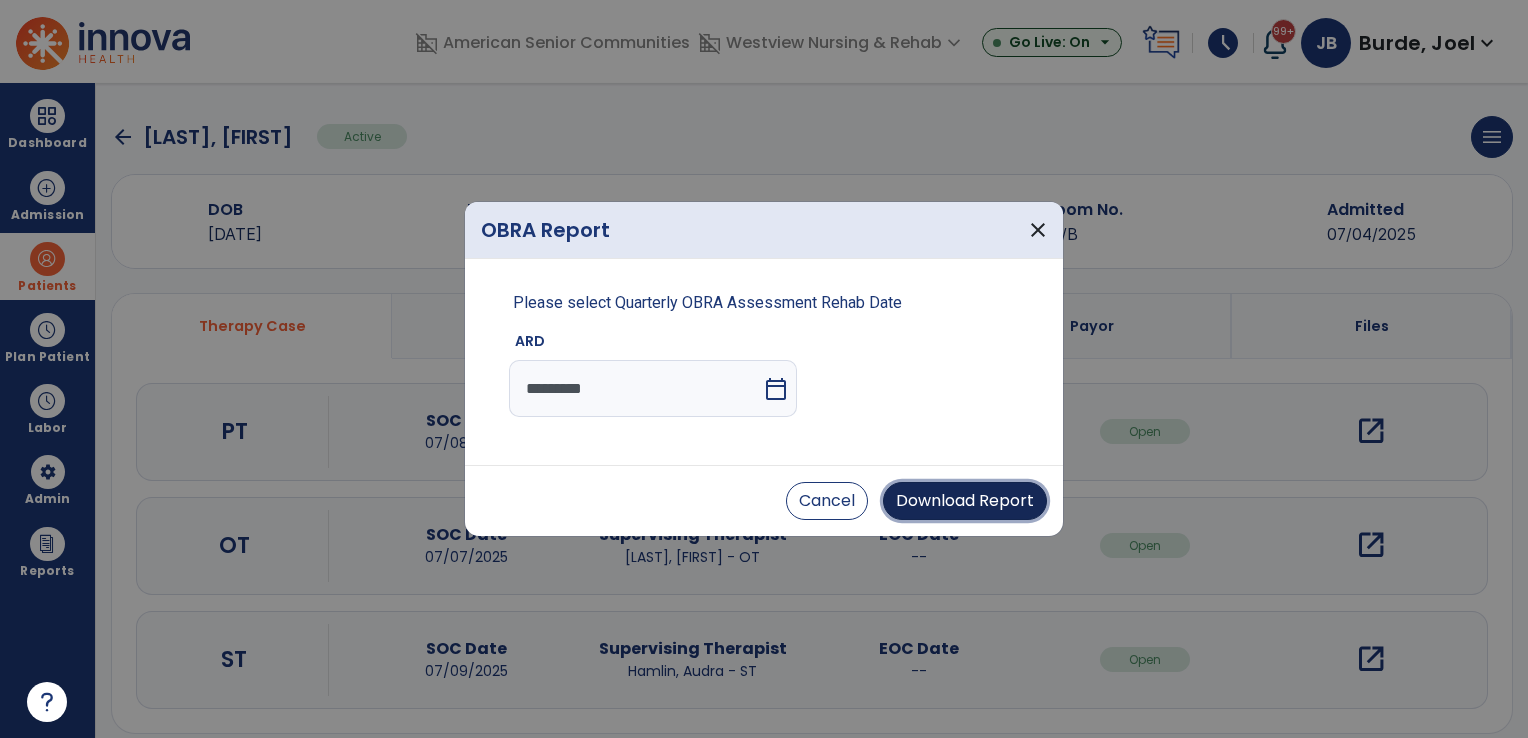 click on "Download Report" at bounding box center [965, 501] 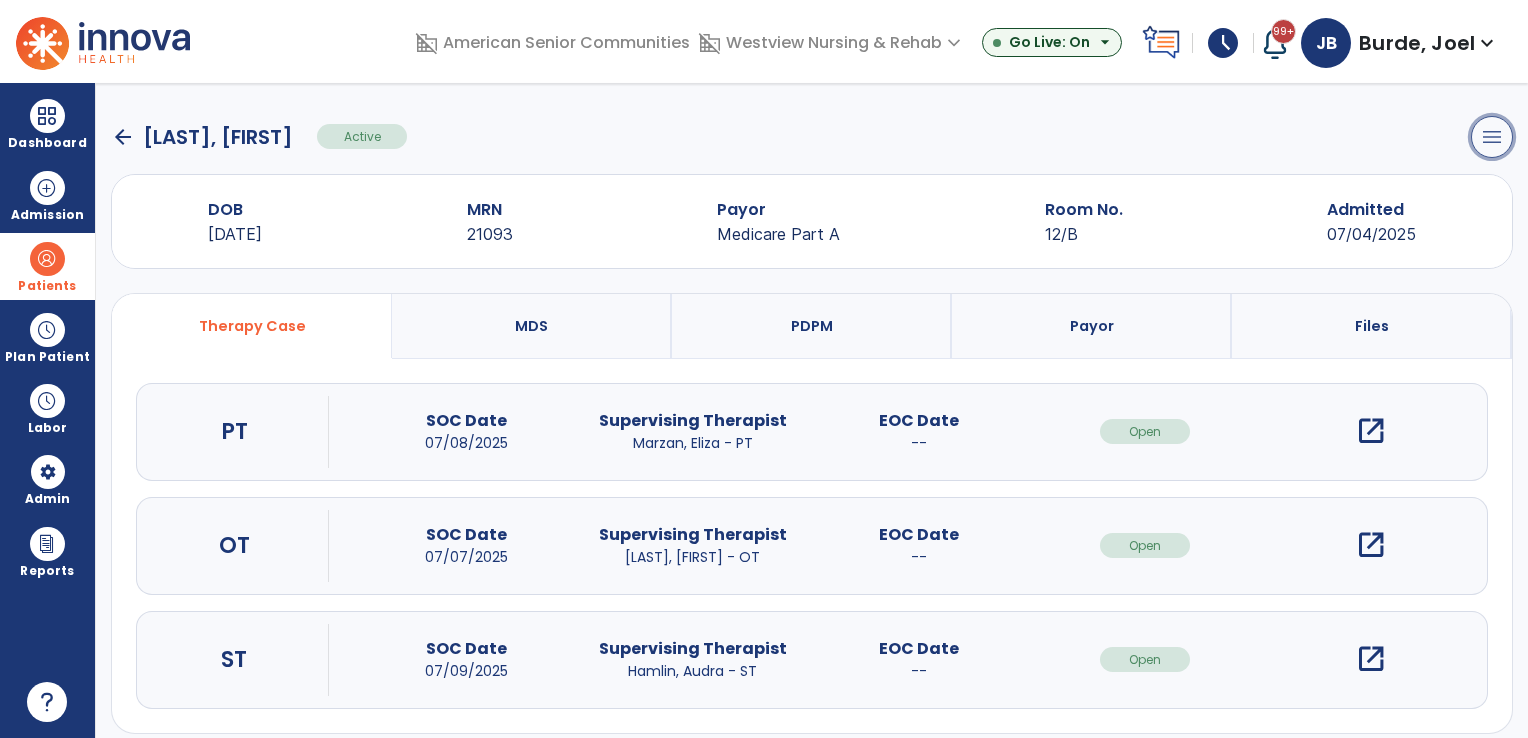click on "menu" at bounding box center [1492, 137] 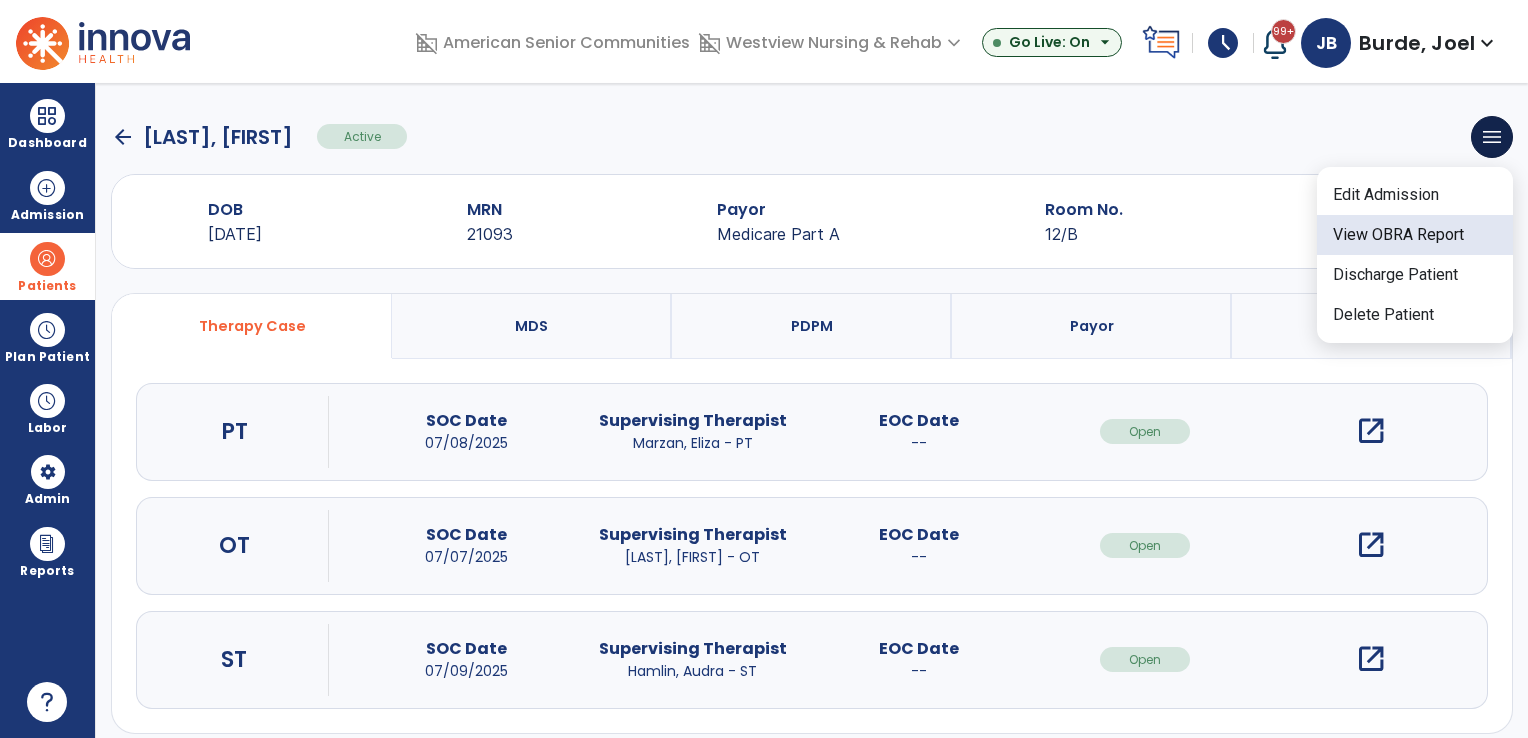 click on "View OBRA Report" 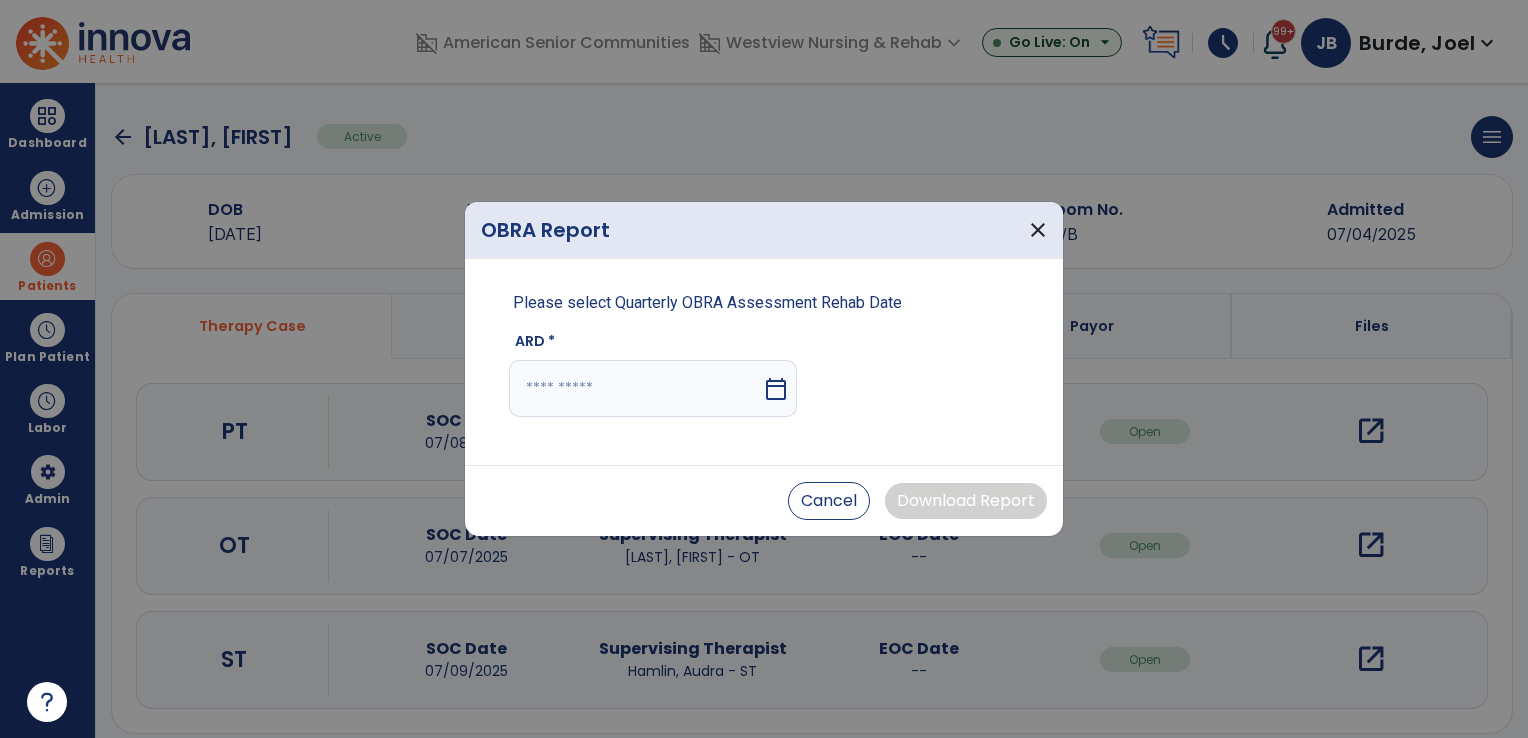 click on "calendar_today" at bounding box center [778, 388] 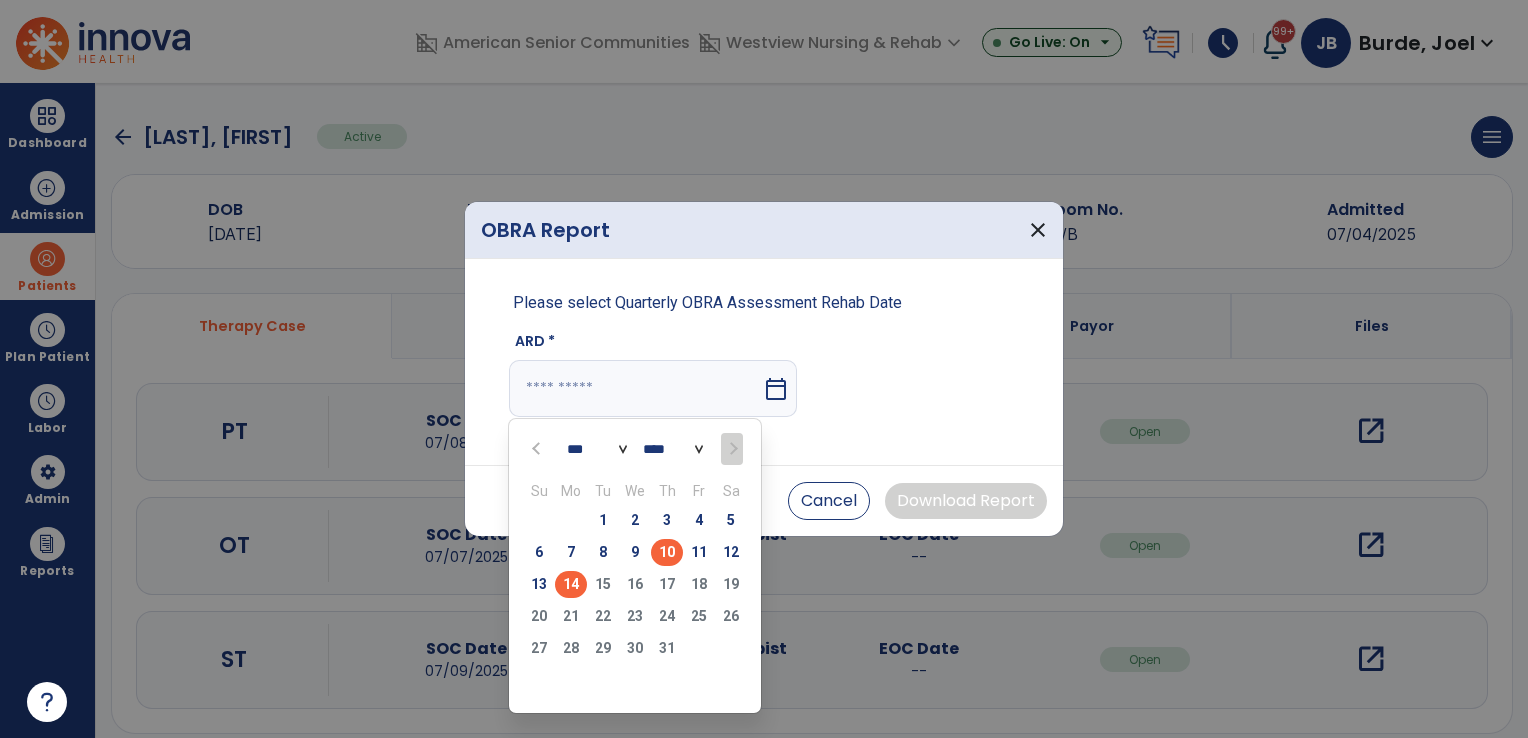 click on "10" at bounding box center [667, 552] 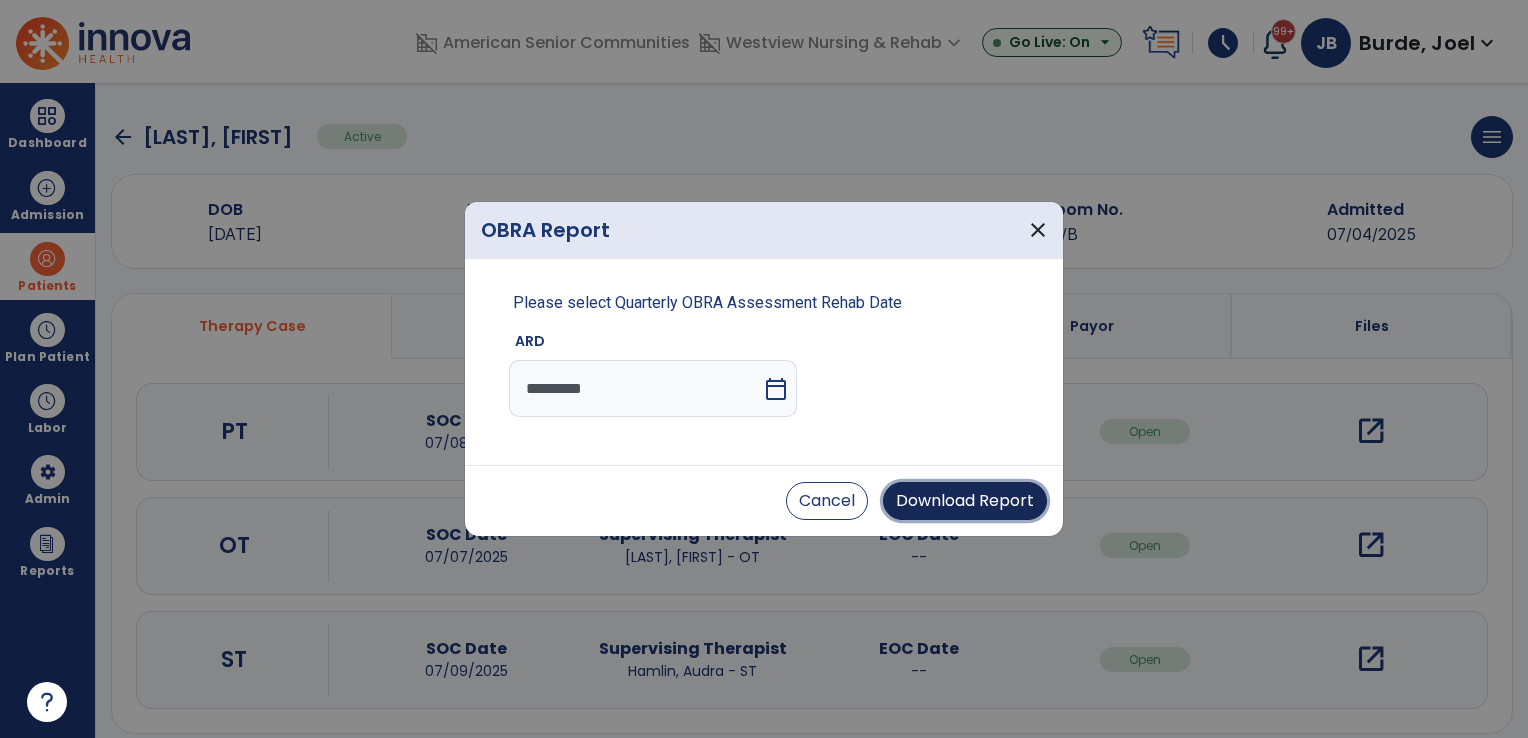 click on "Download Report" at bounding box center (965, 501) 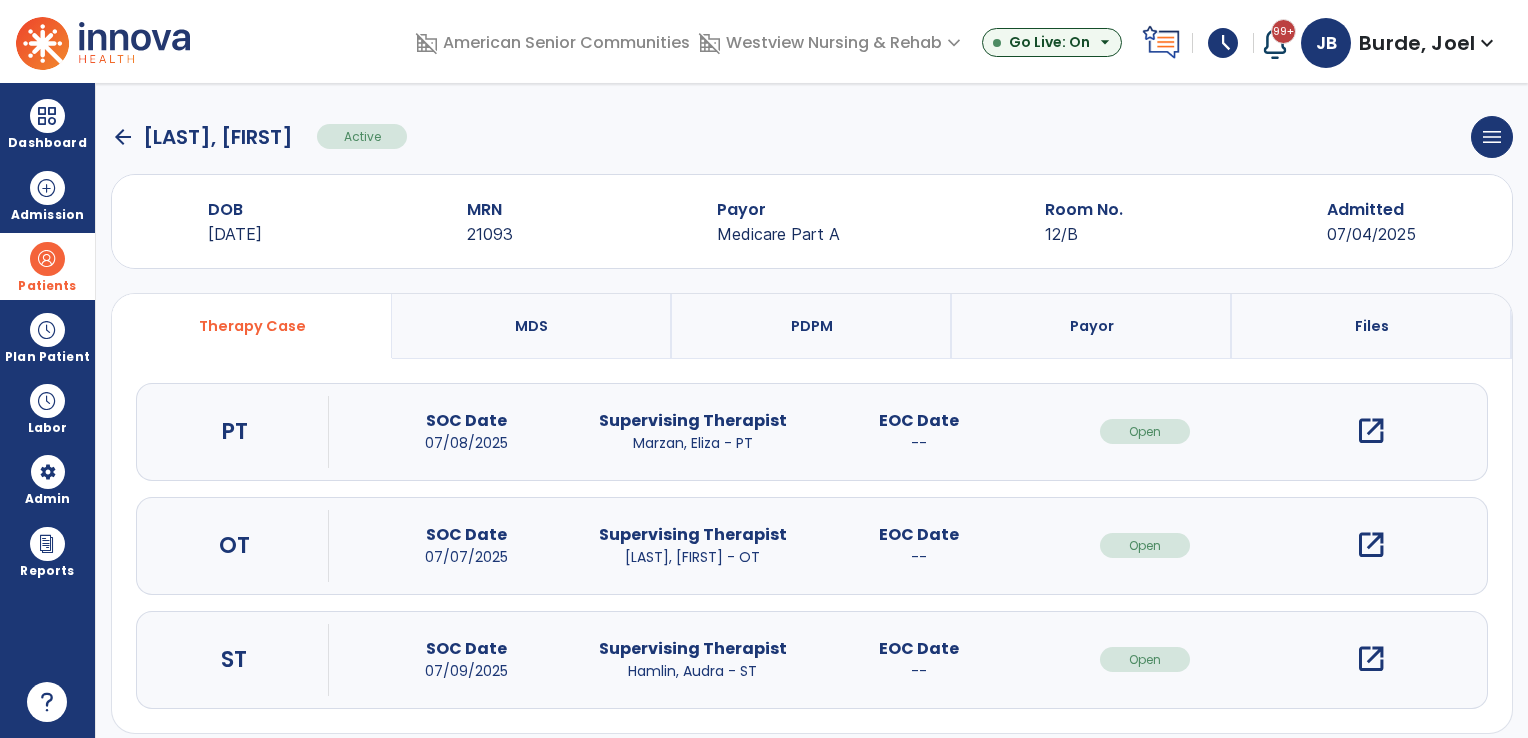 click on "Patients" at bounding box center [47, 266] 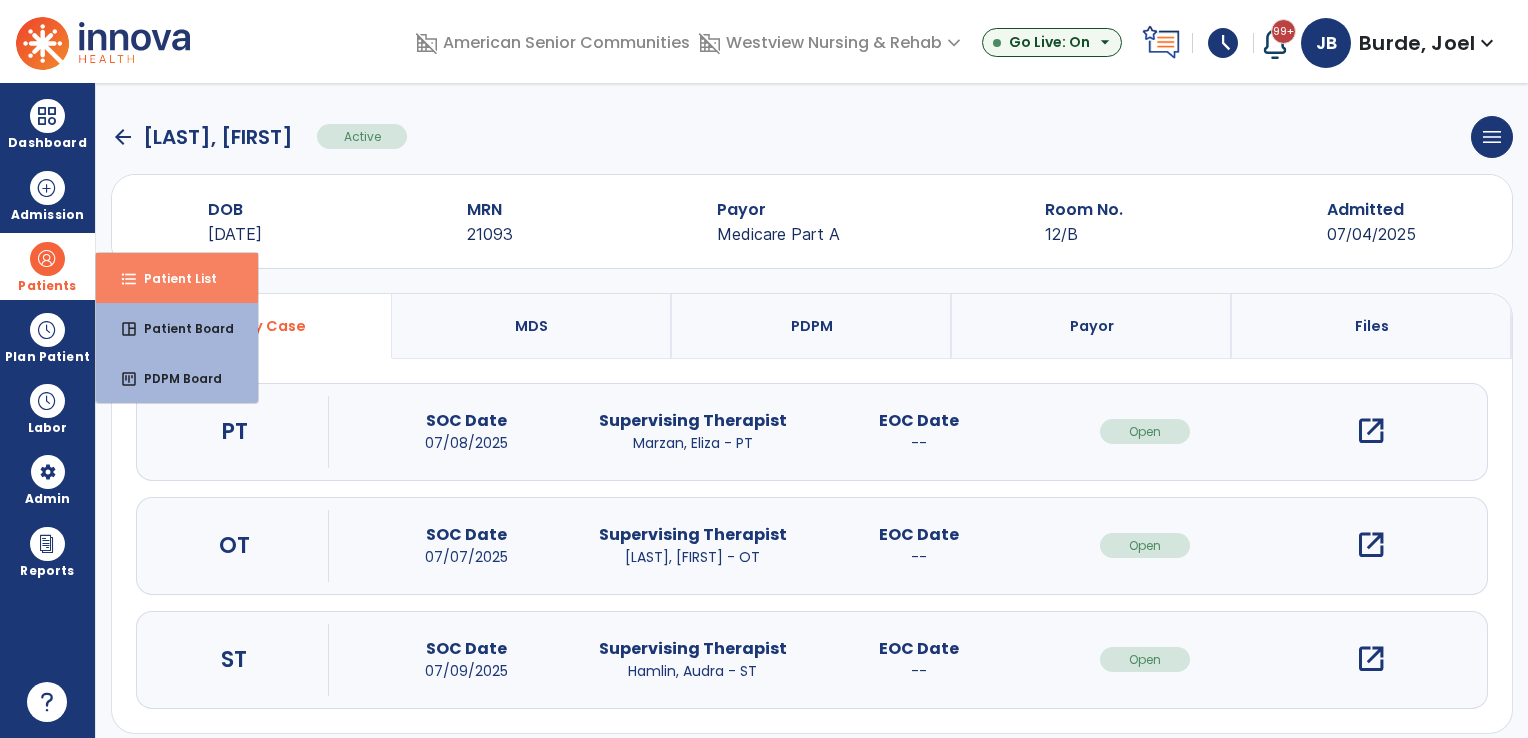 click on "format_list_bulleted  Patient List" at bounding box center [177, 278] 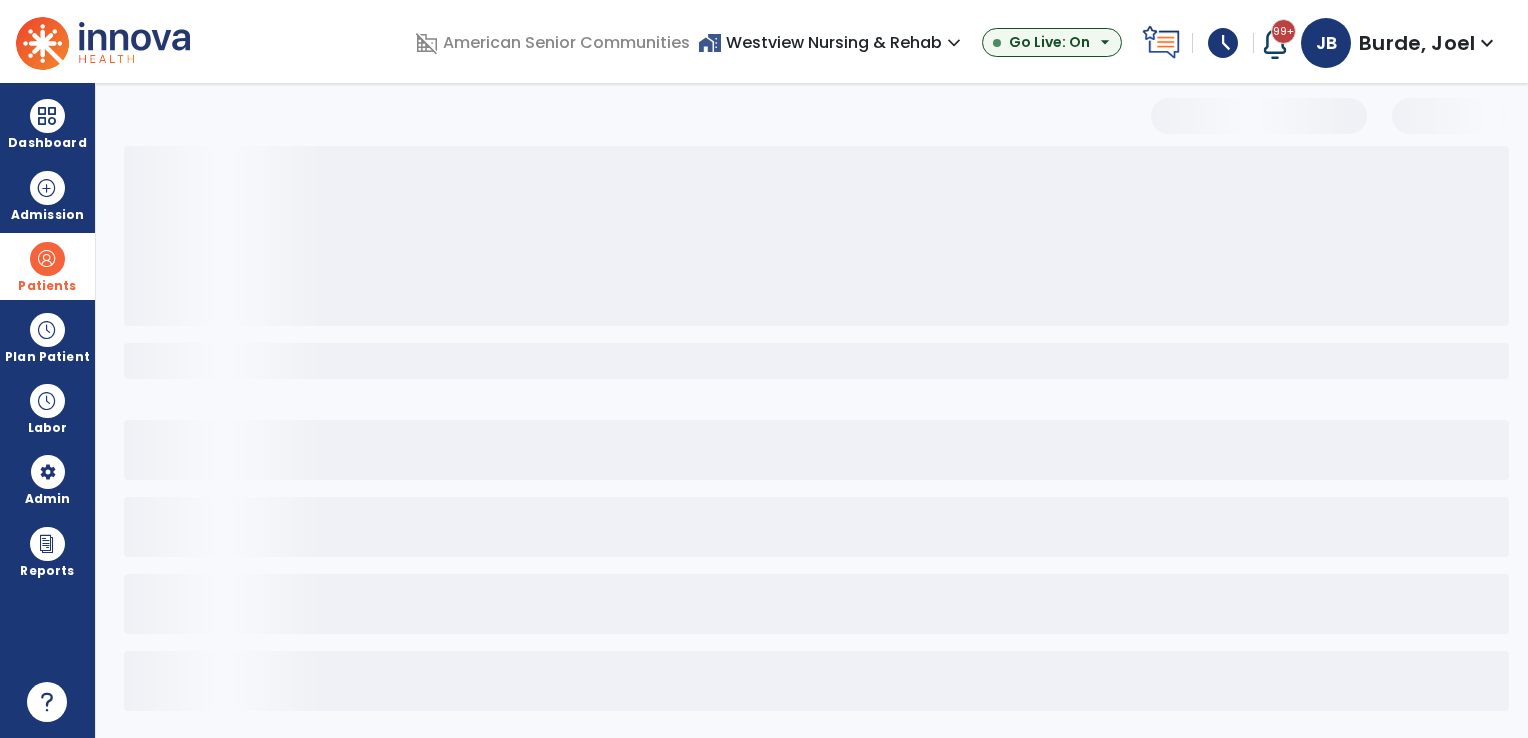 select on "***" 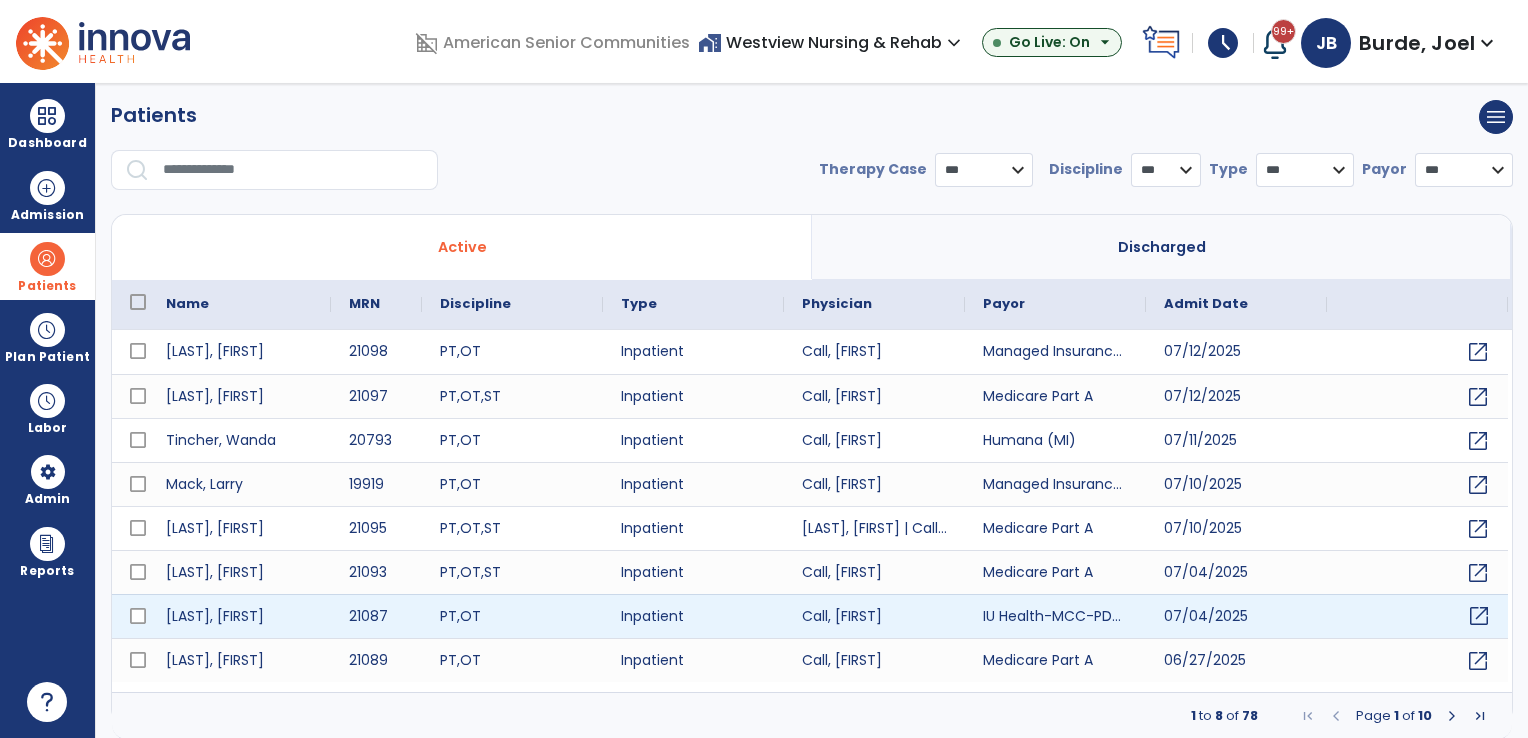 click on "open_in_new" at bounding box center [1479, 616] 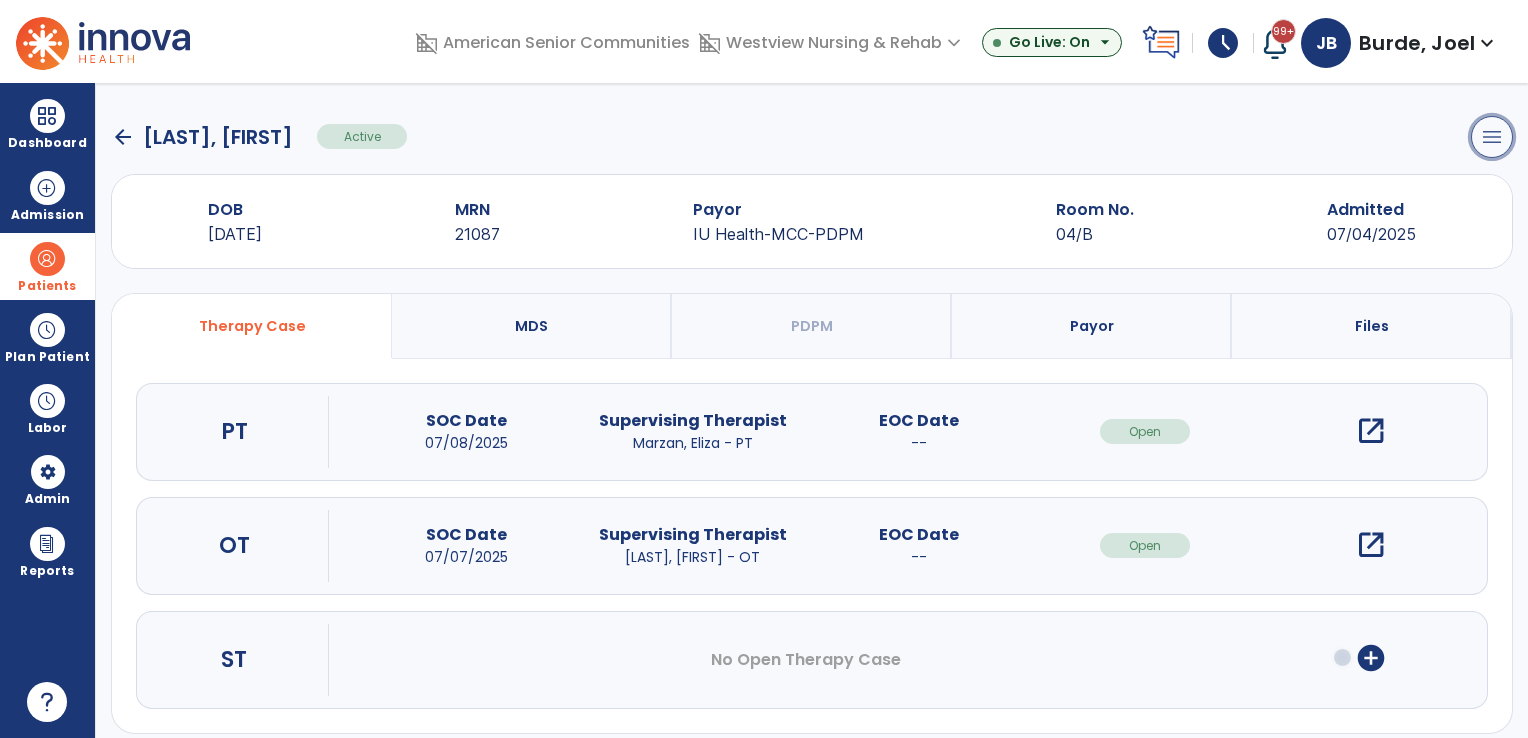 click on "menu" at bounding box center (1492, 137) 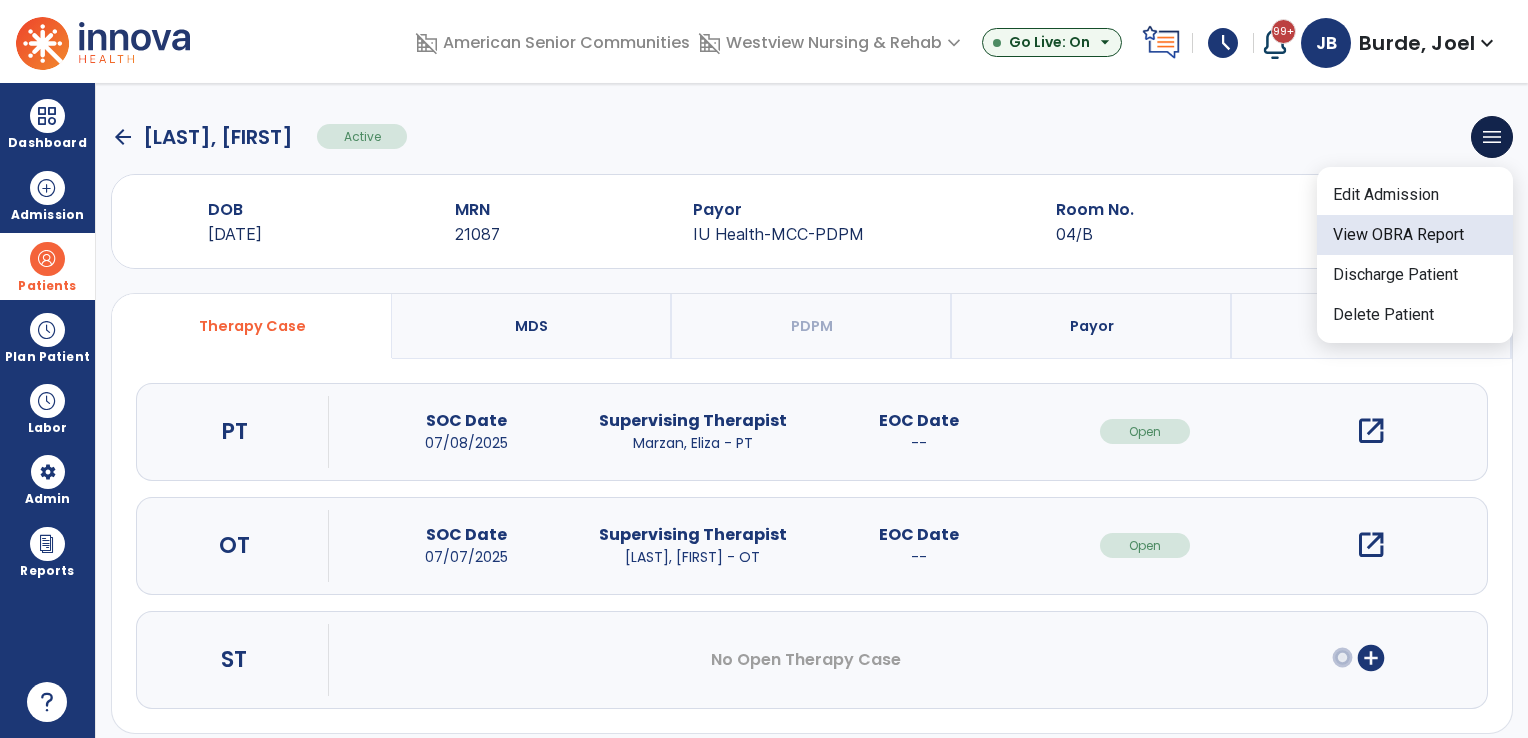 click on "View OBRA Report" 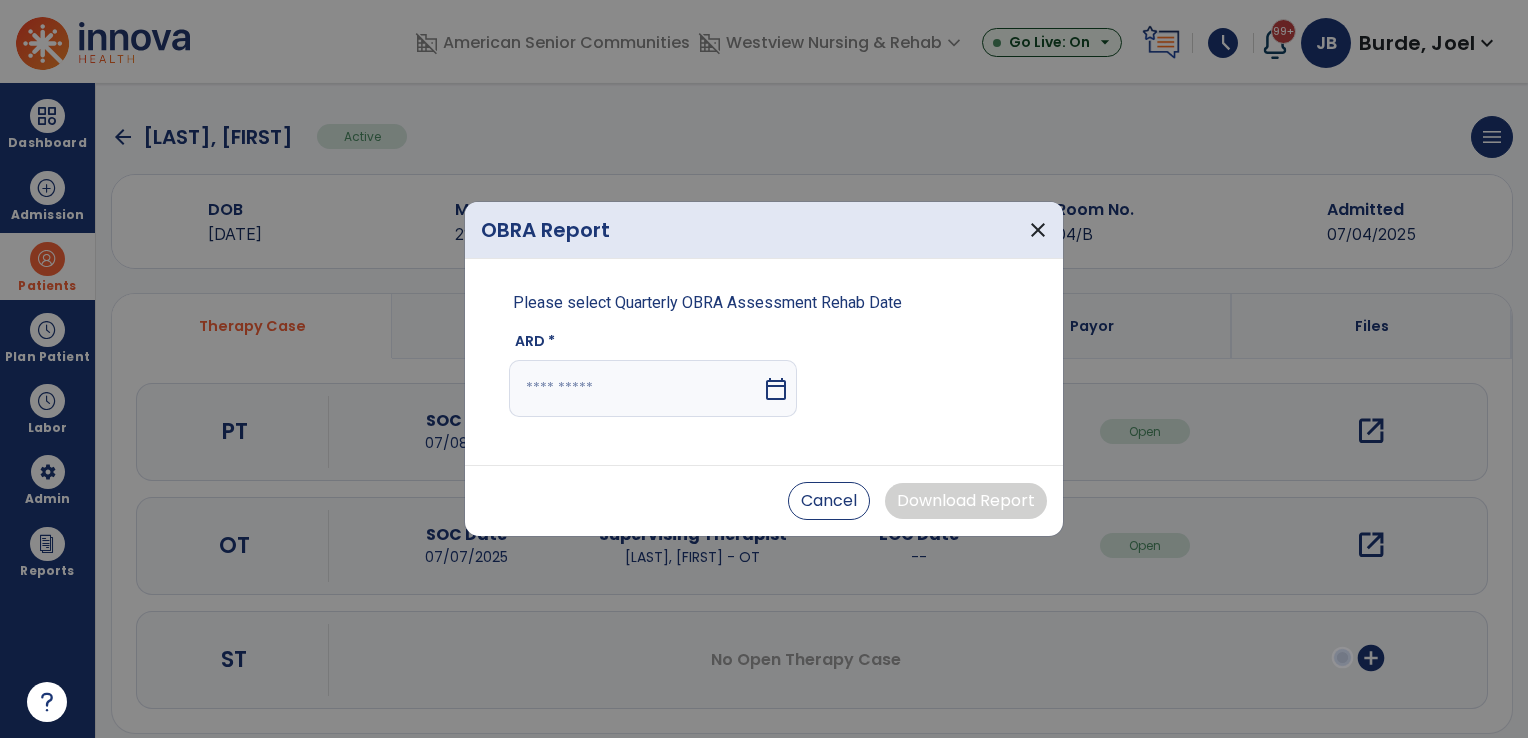 click on "calendar_today" at bounding box center (778, 388) 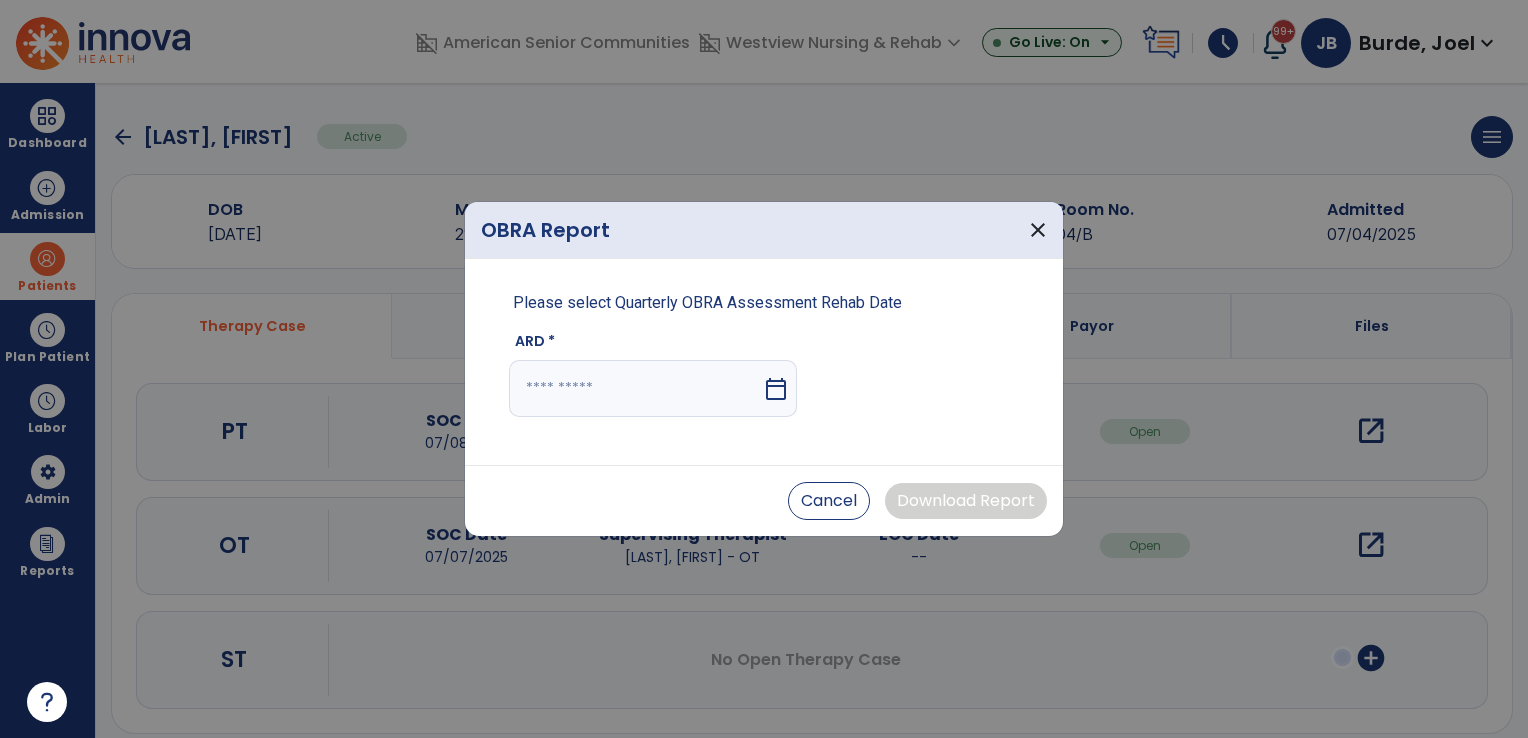 select on "*" 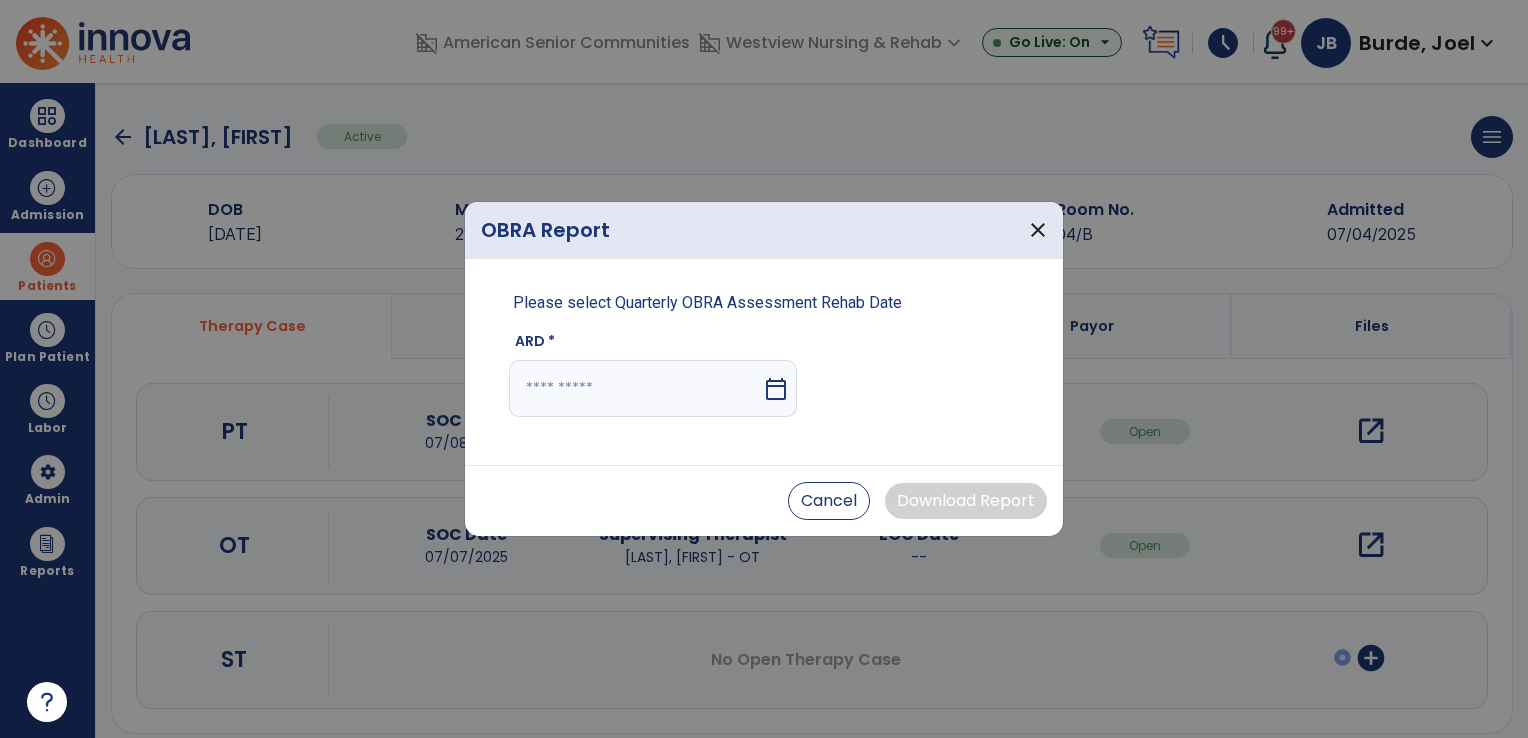 select on "****" 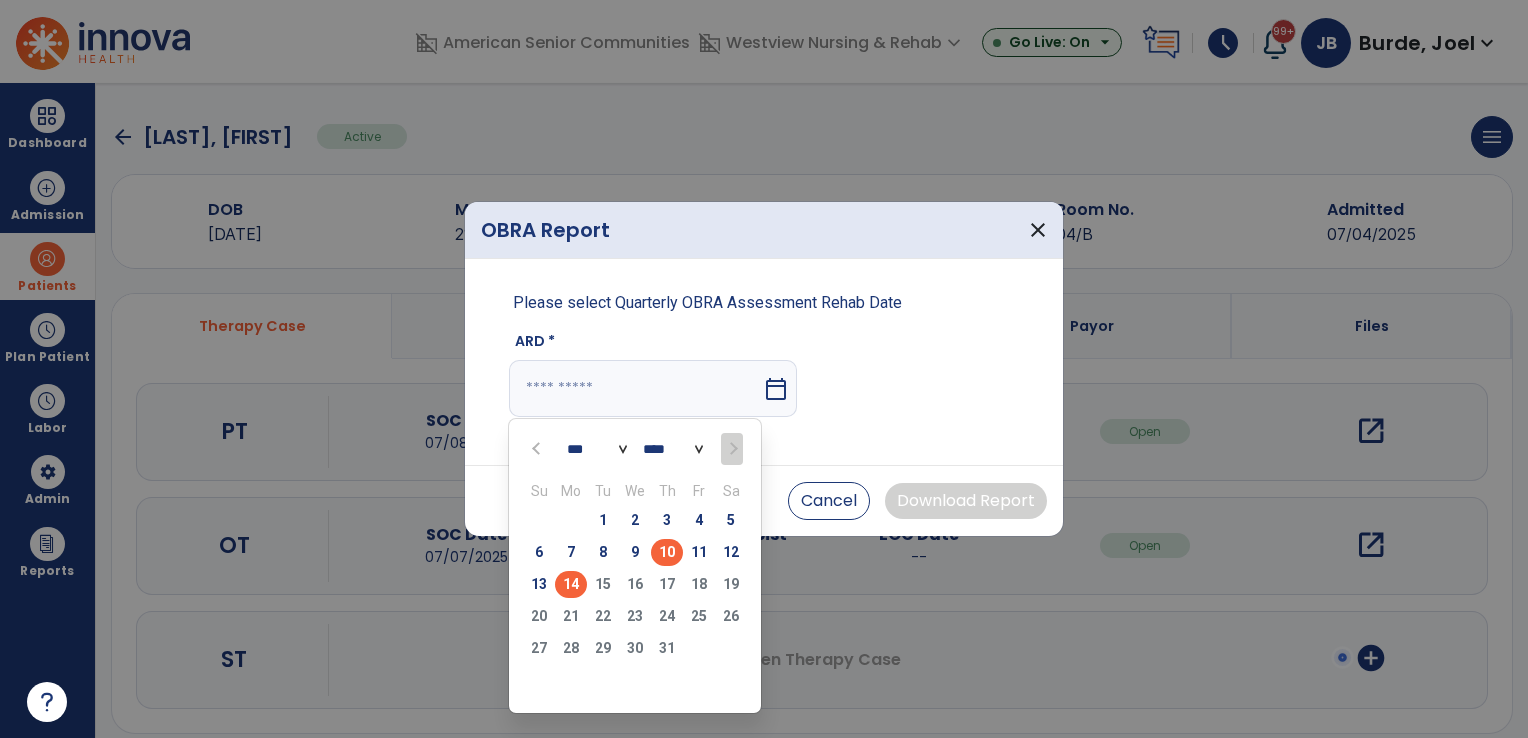 click on "10" at bounding box center [667, 552] 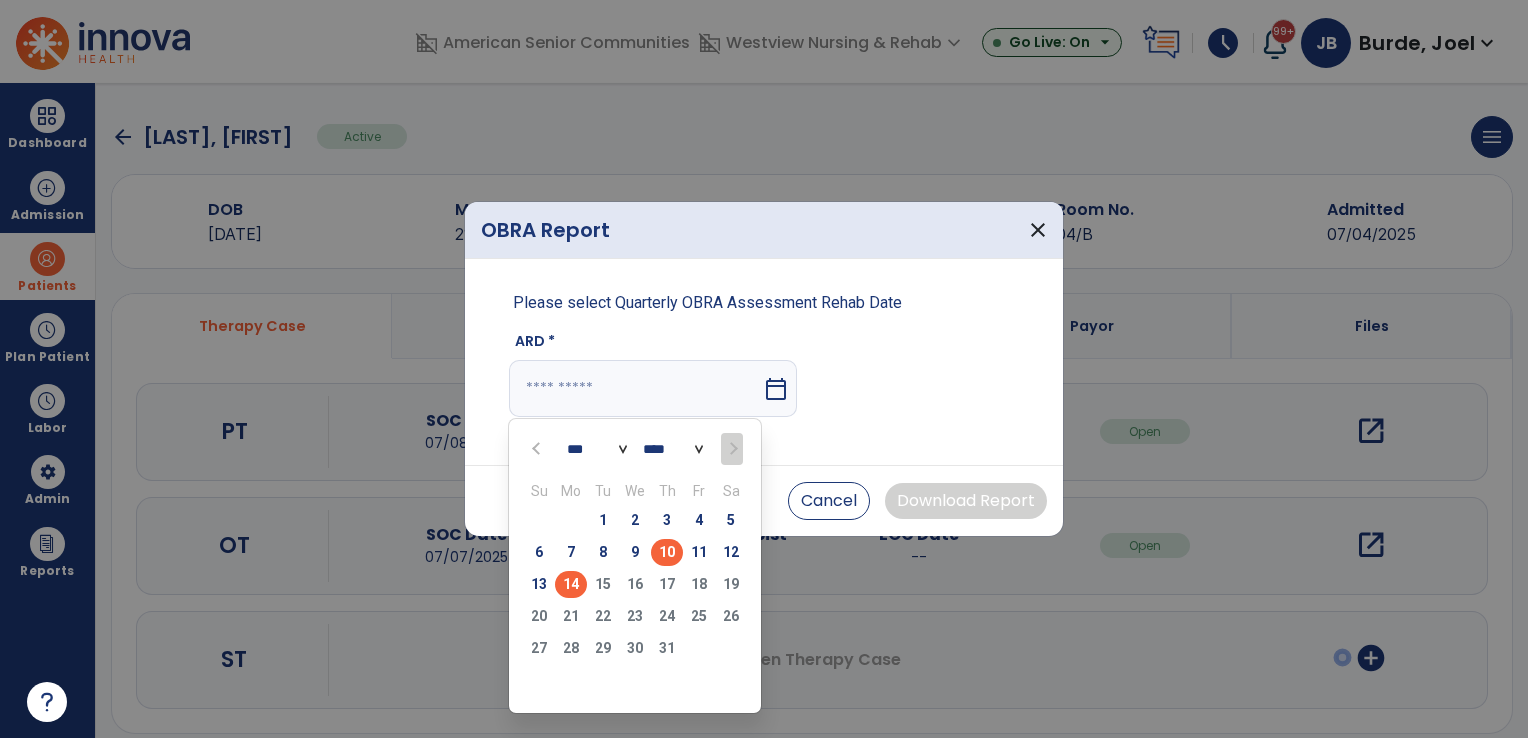 type on "*********" 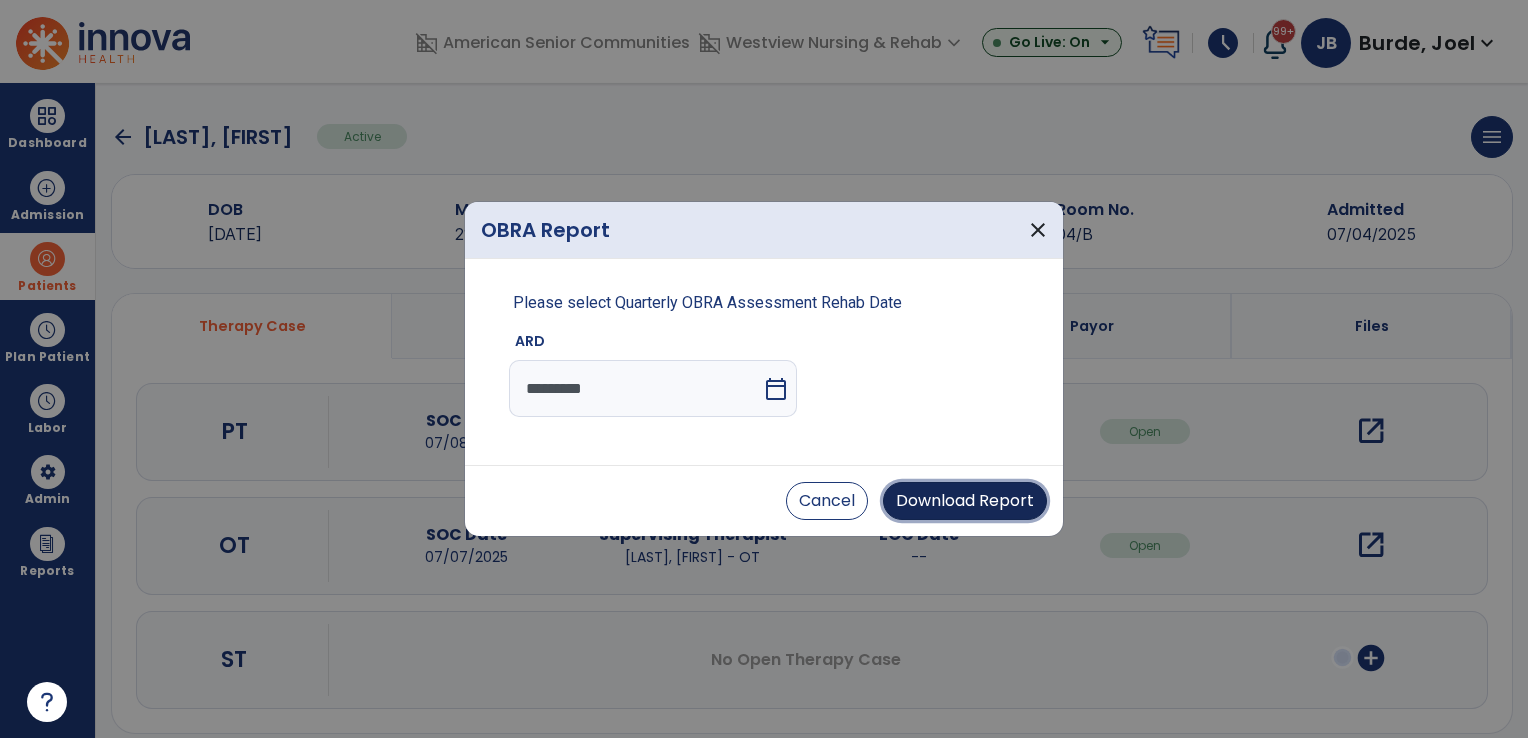 click on "Download Report" at bounding box center [965, 501] 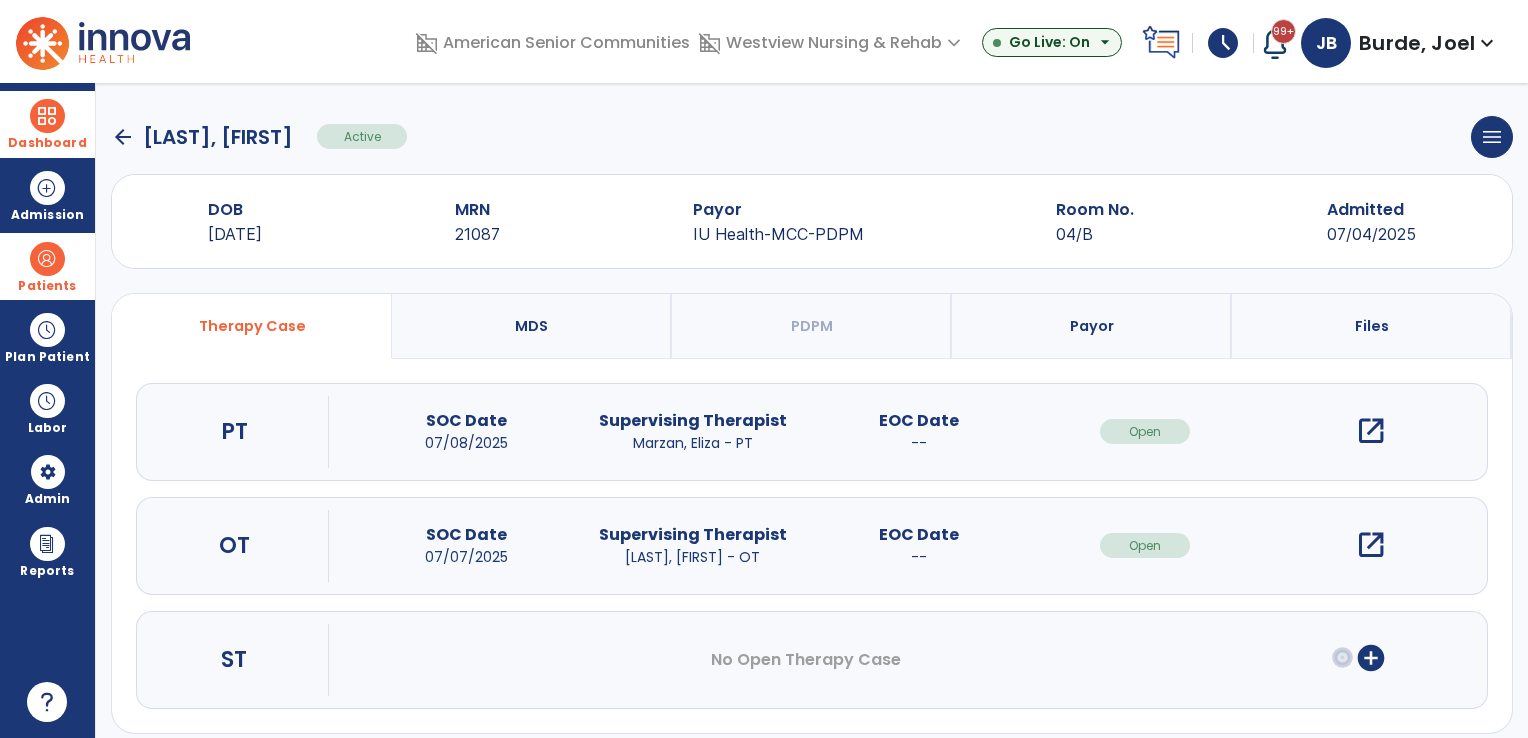 click on "Dashboard" at bounding box center [47, 124] 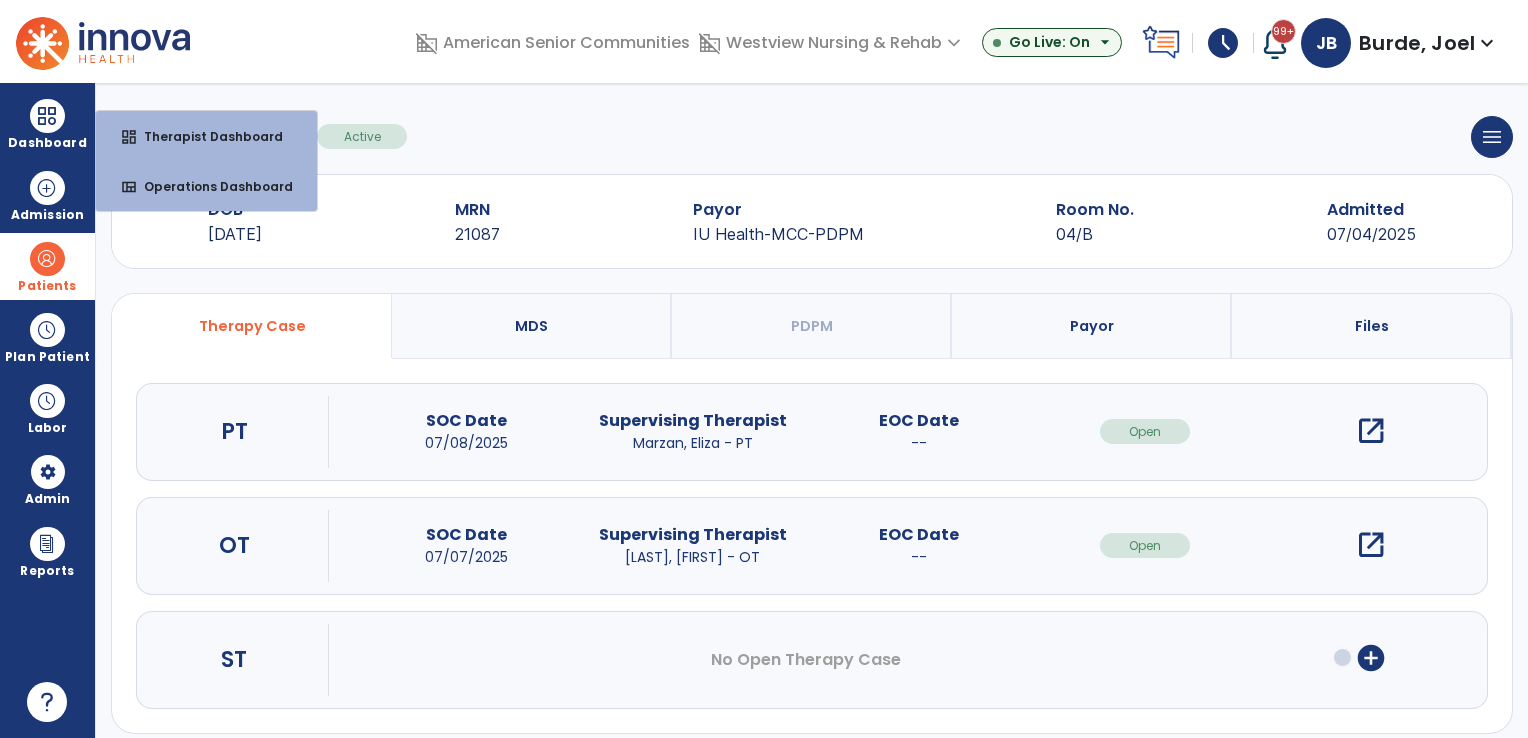 click at bounding box center [47, 259] 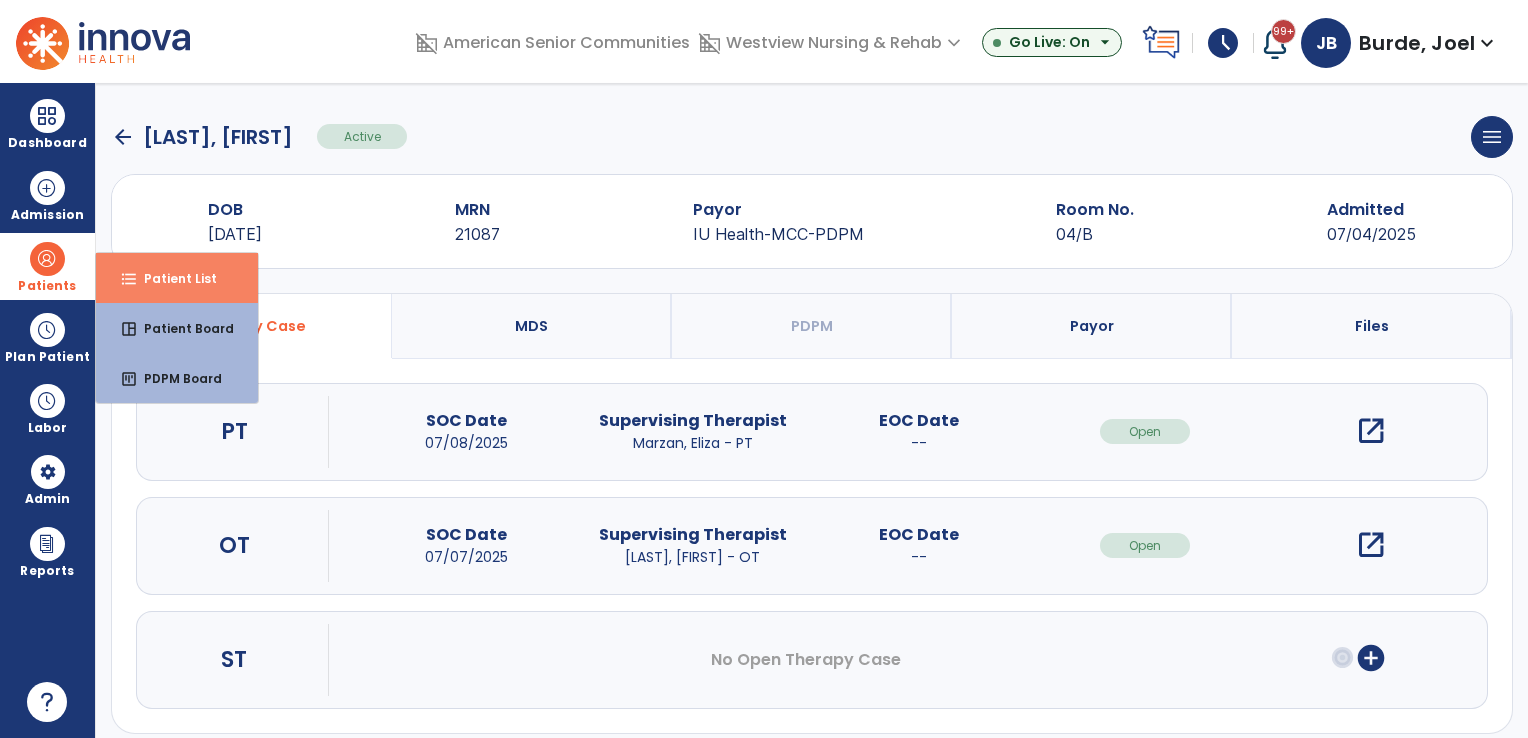 click on "format_list_bulleted  Patient List" at bounding box center (177, 278) 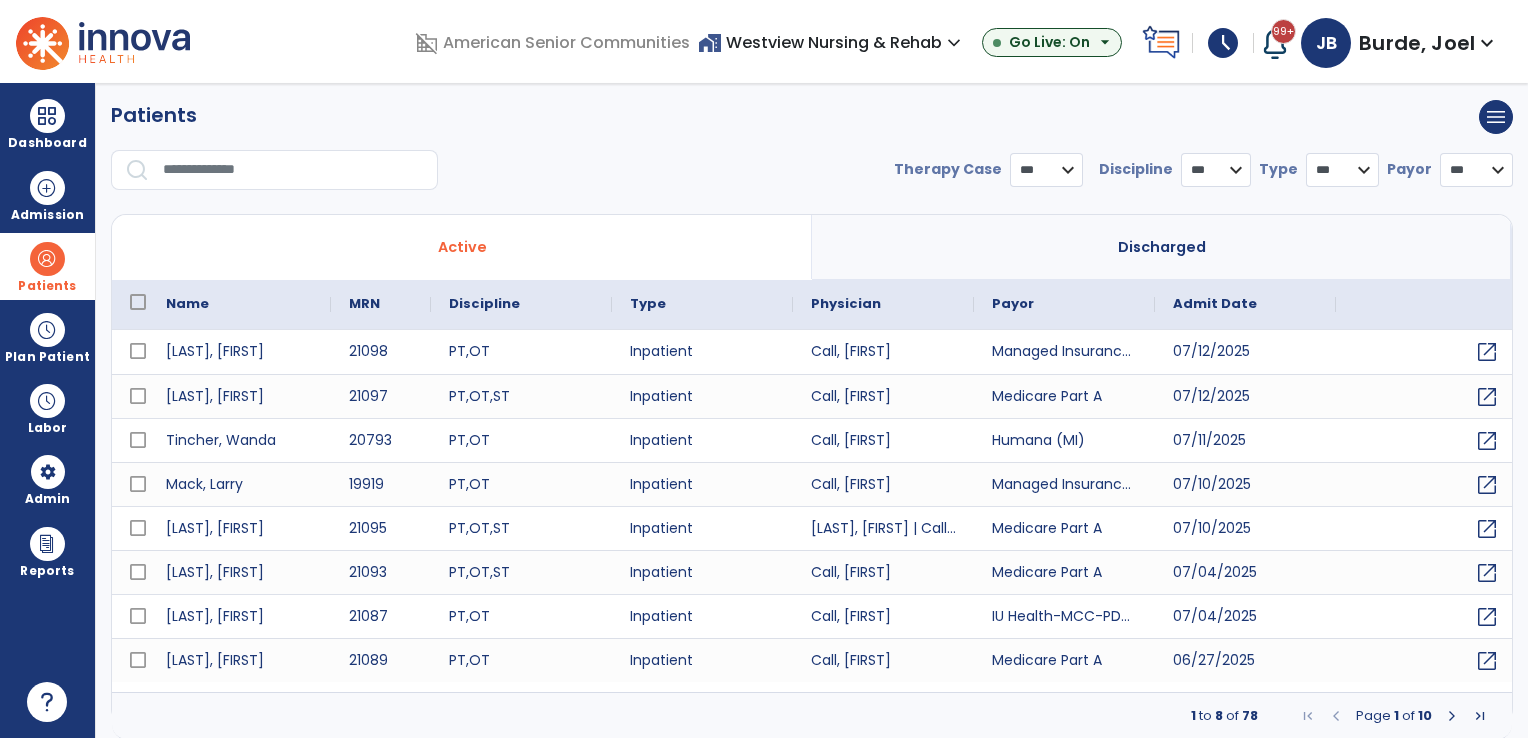 select on "***" 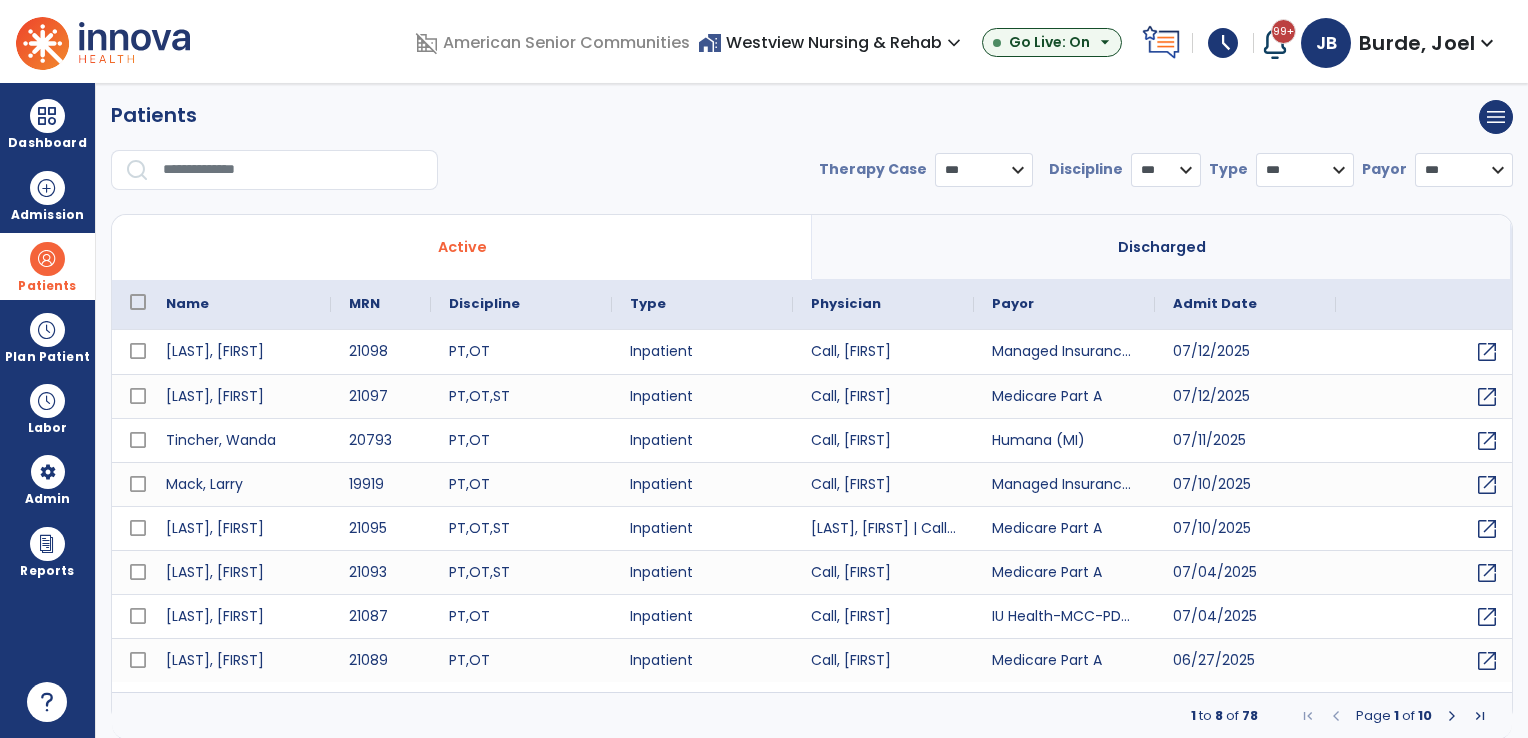 click at bounding box center (293, 170) 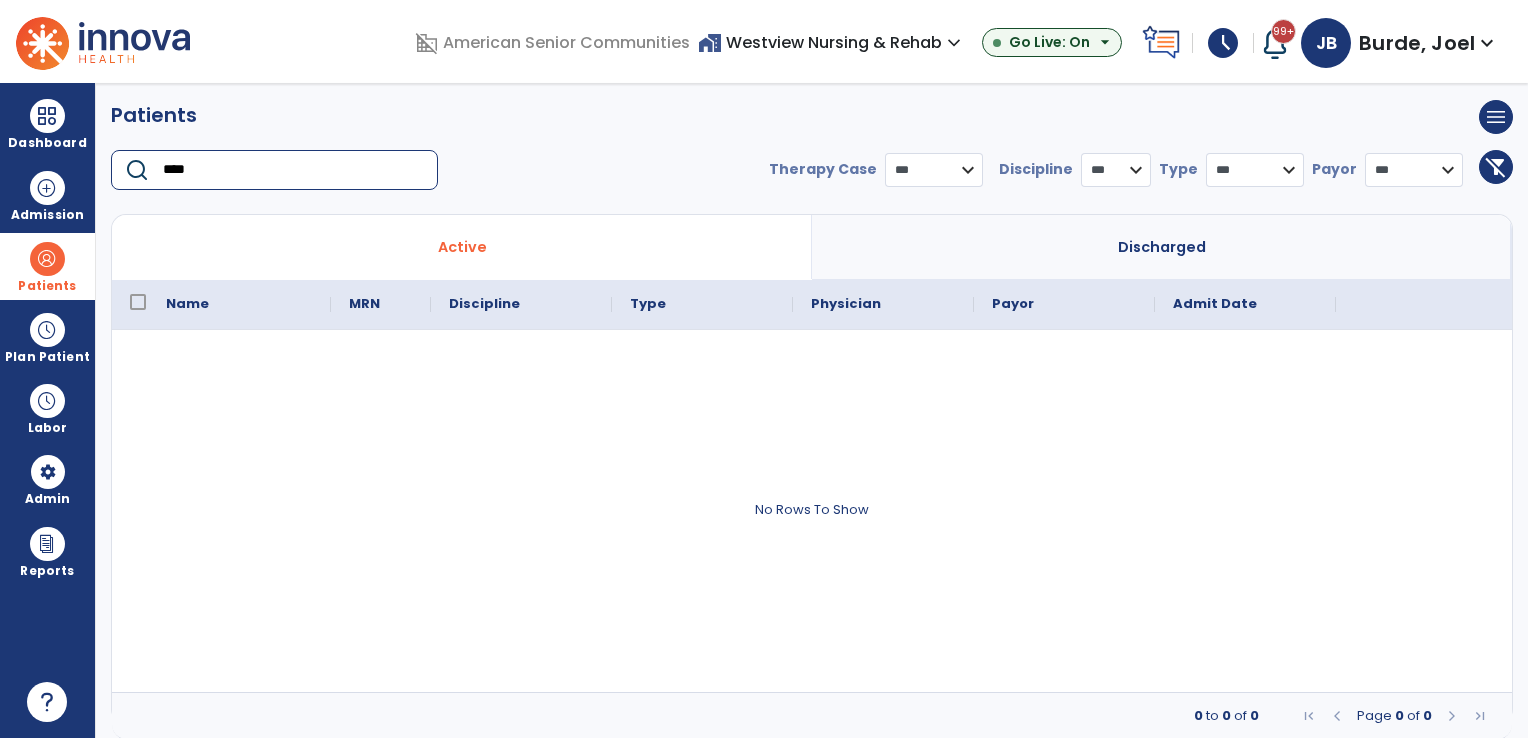 type on "****" 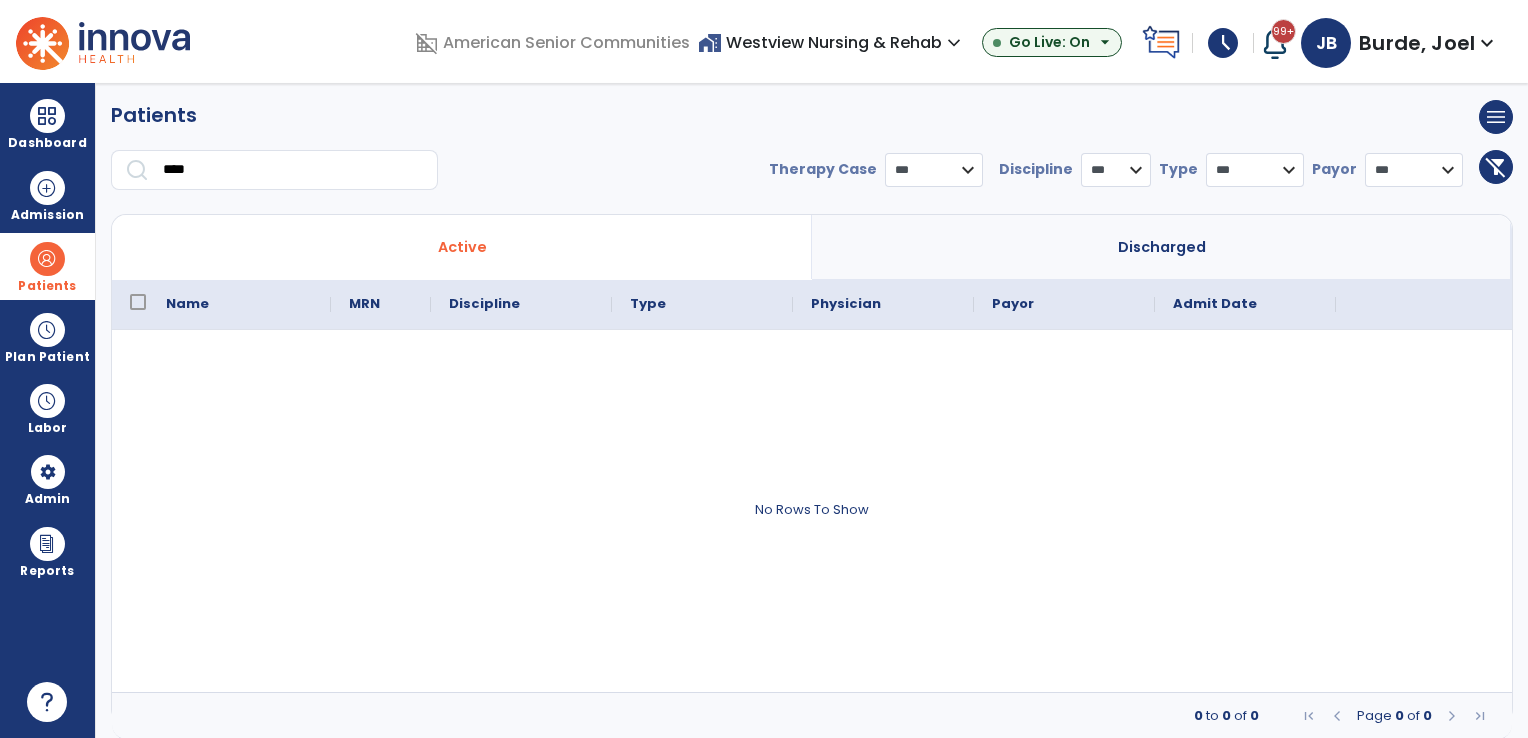 click on "Discharged" at bounding box center (1162, 247) 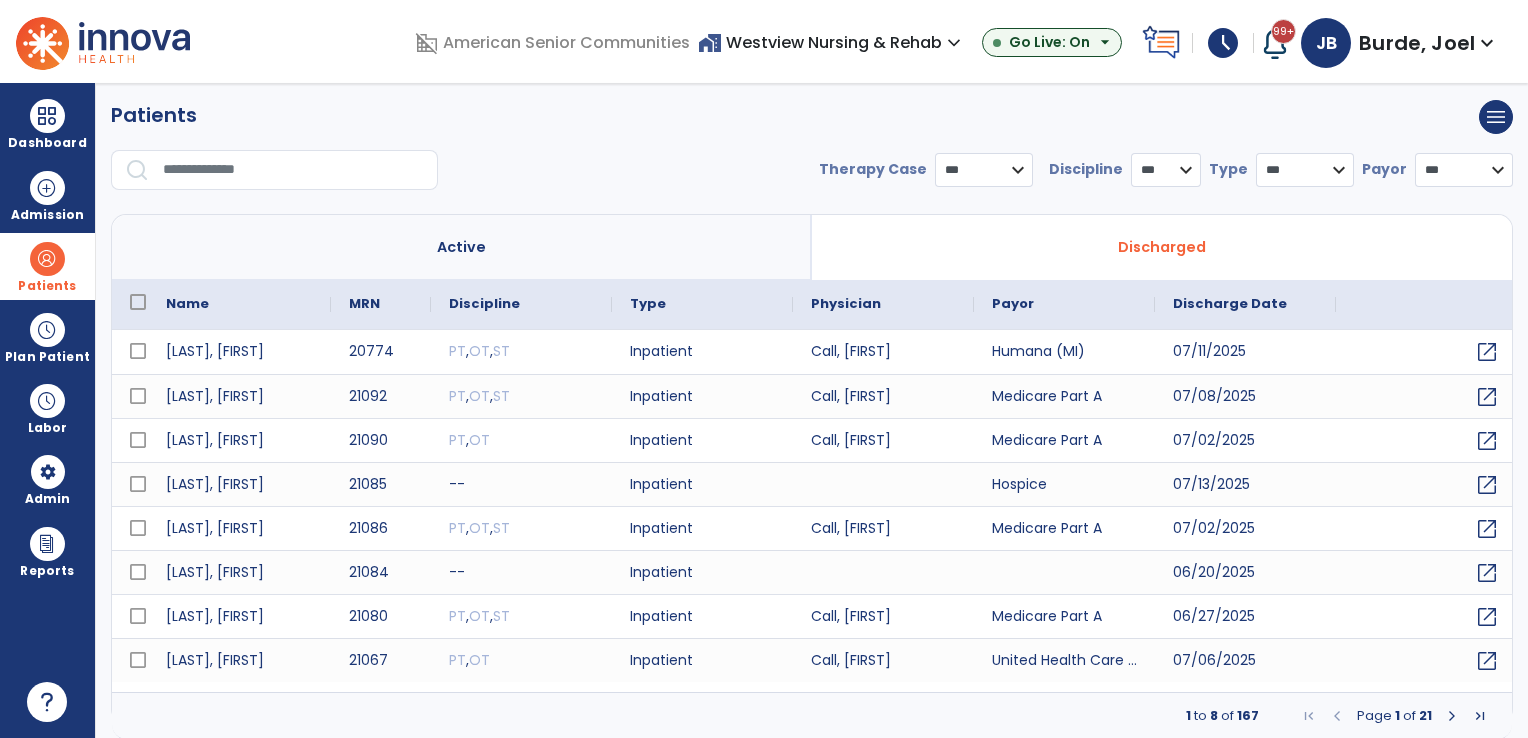 click at bounding box center (293, 170) 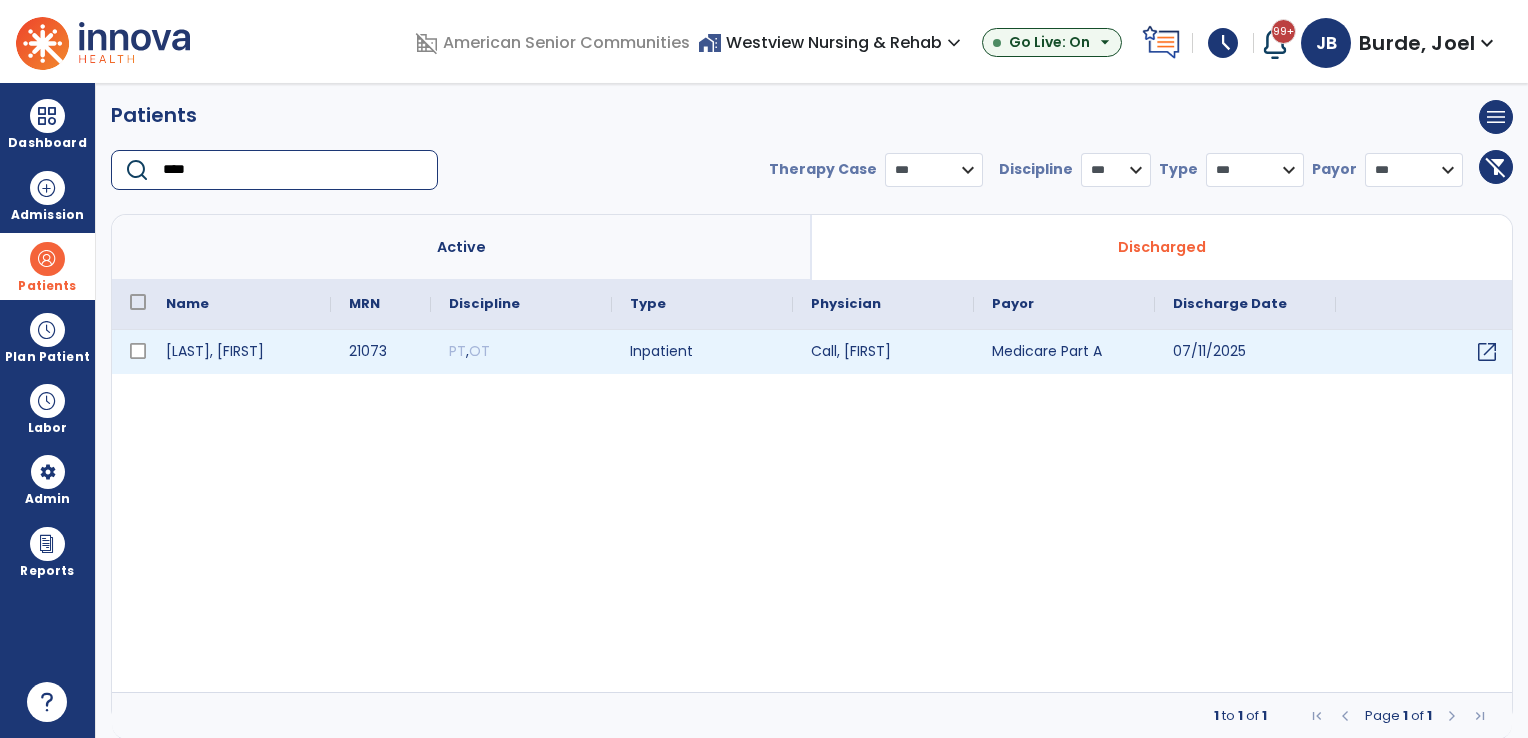 type on "****" 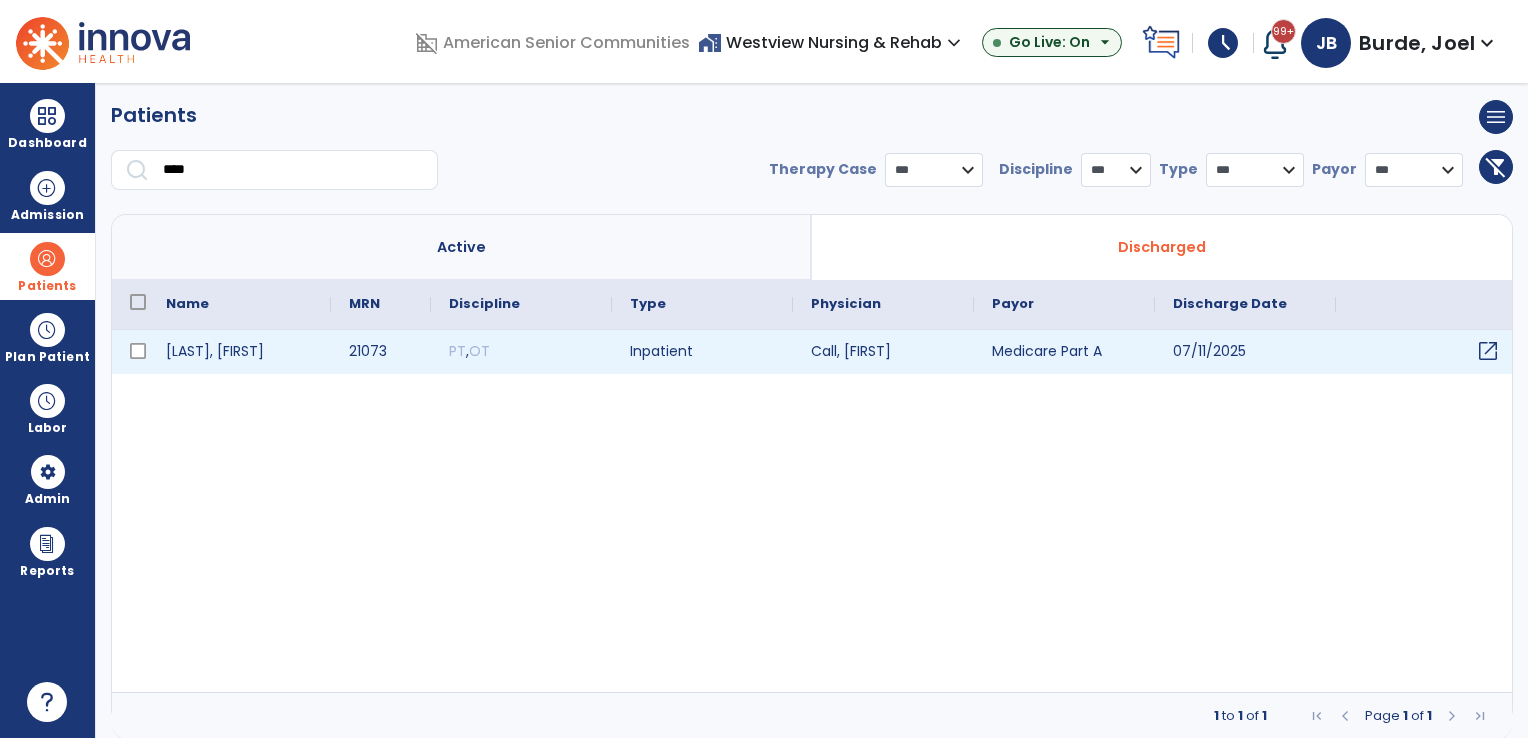 click on "open_in_new" at bounding box center (1488, 351) 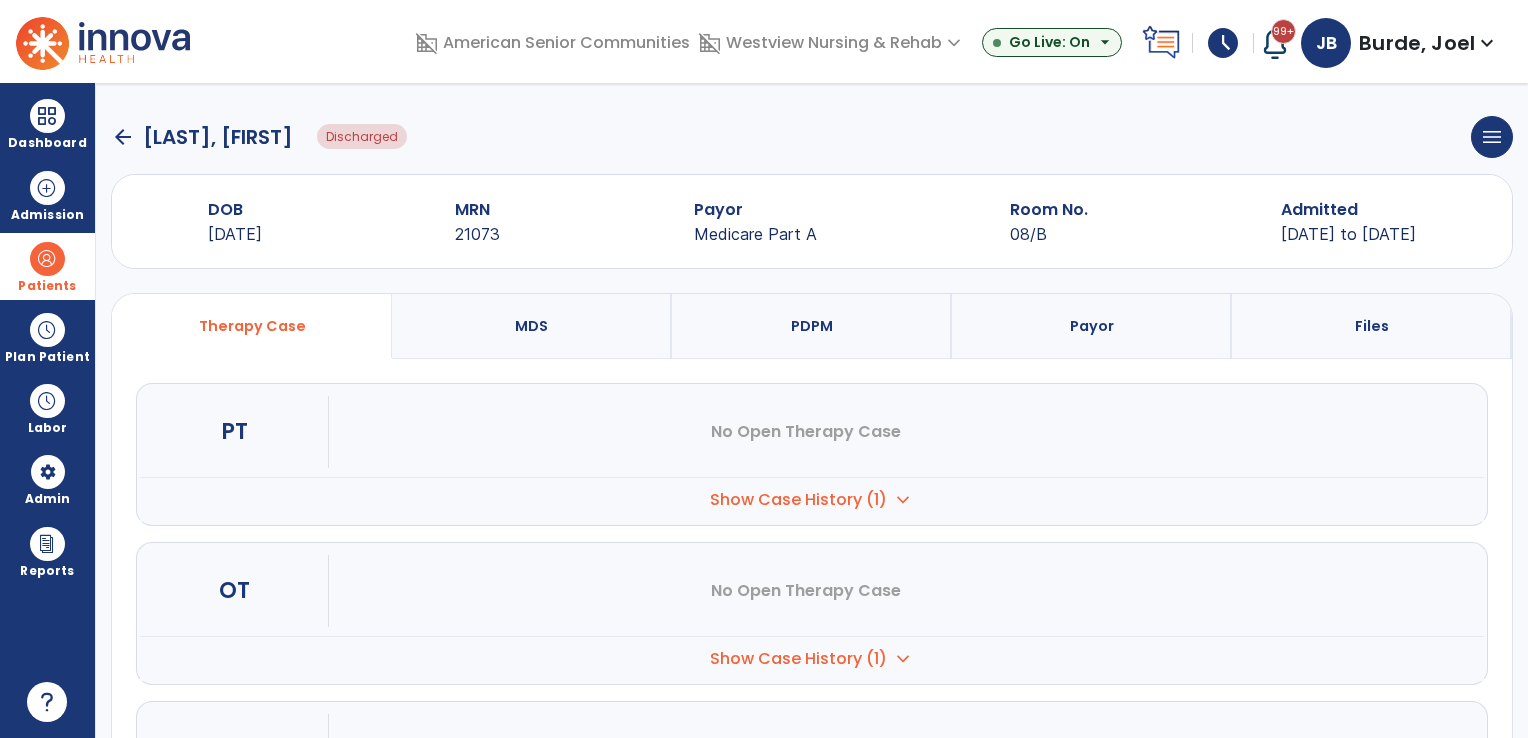 scroll, scrollTop: 0, scrollLeft: 0, axis: both 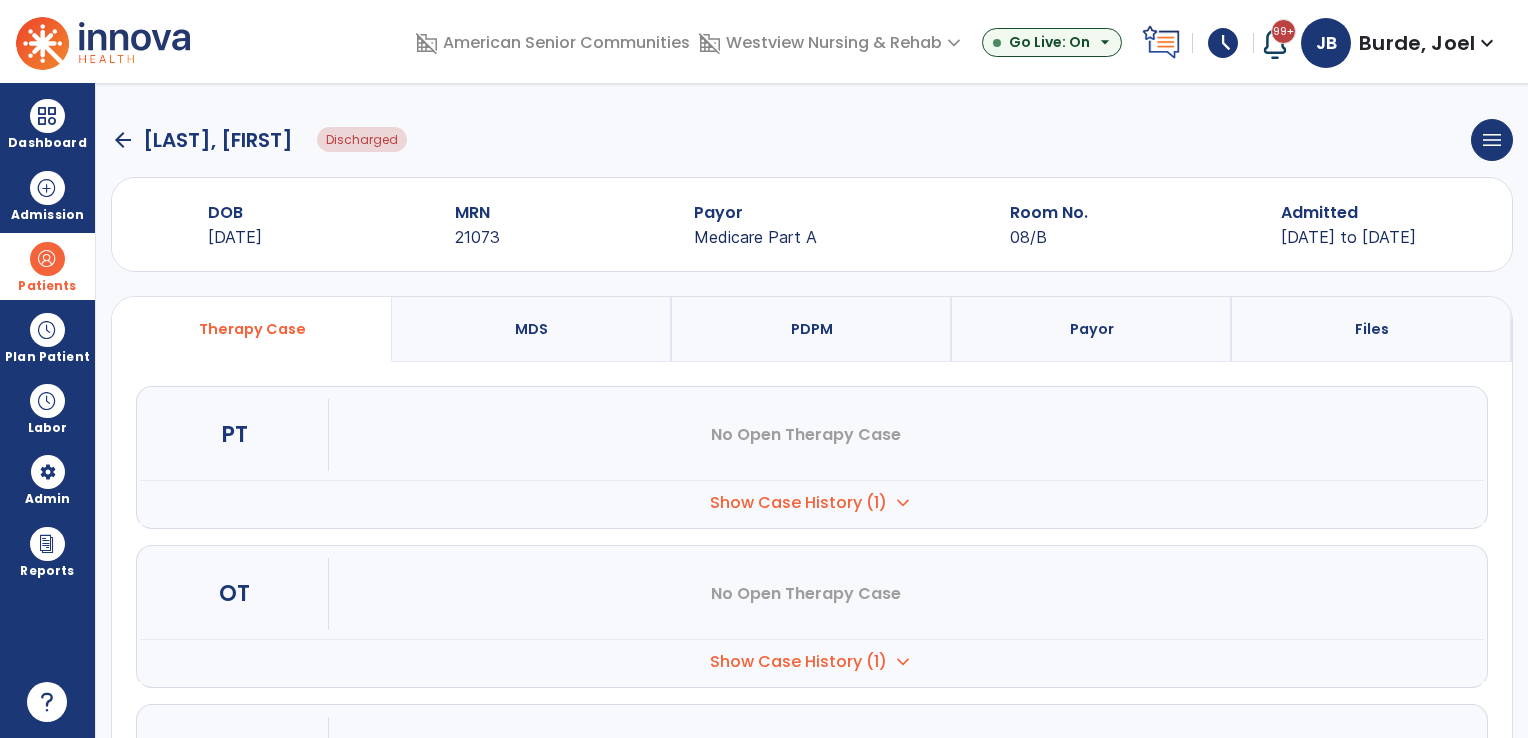 click on "PDPM" at bounding box center [812, 329] 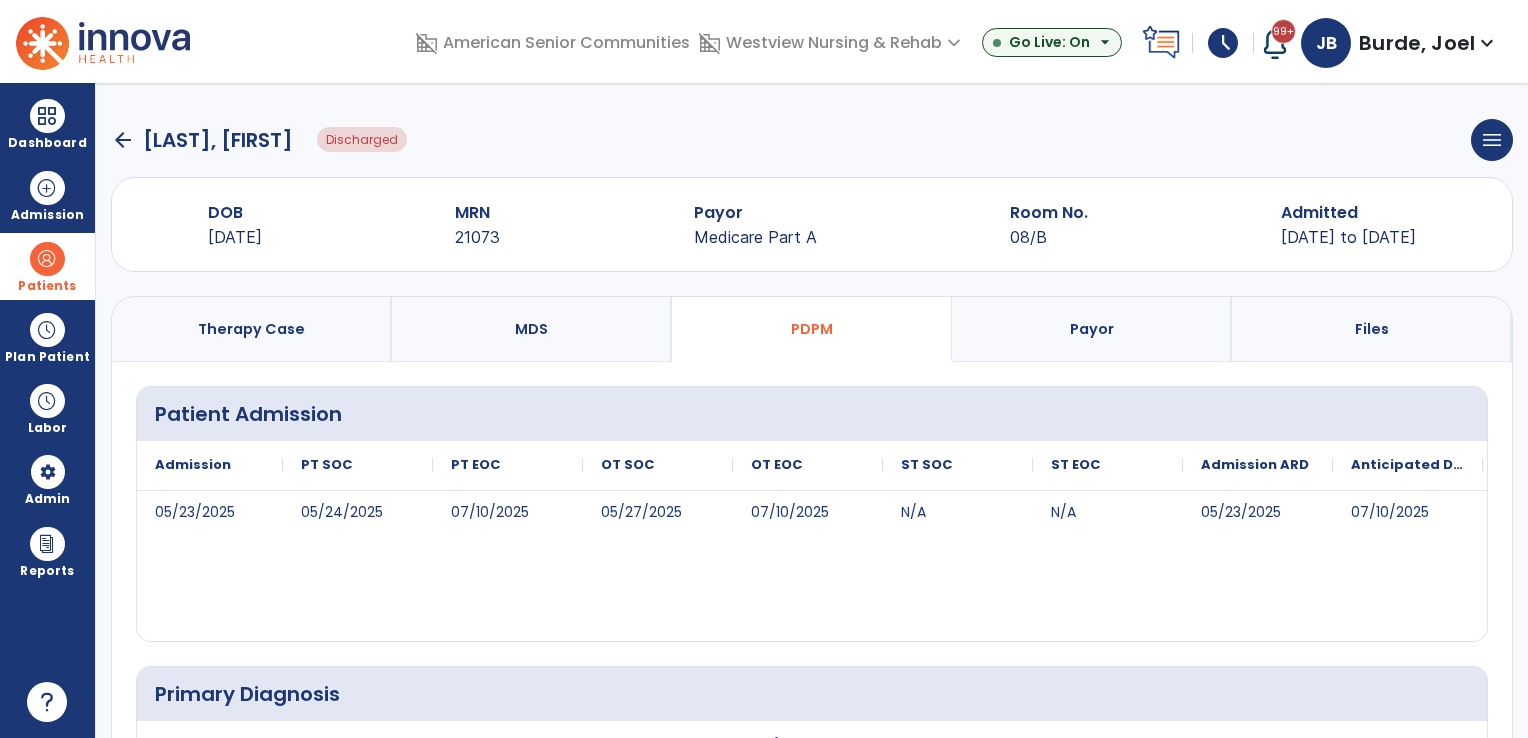 scroll, scrollTop: 819, scrollLeft: 0, axis: vertical 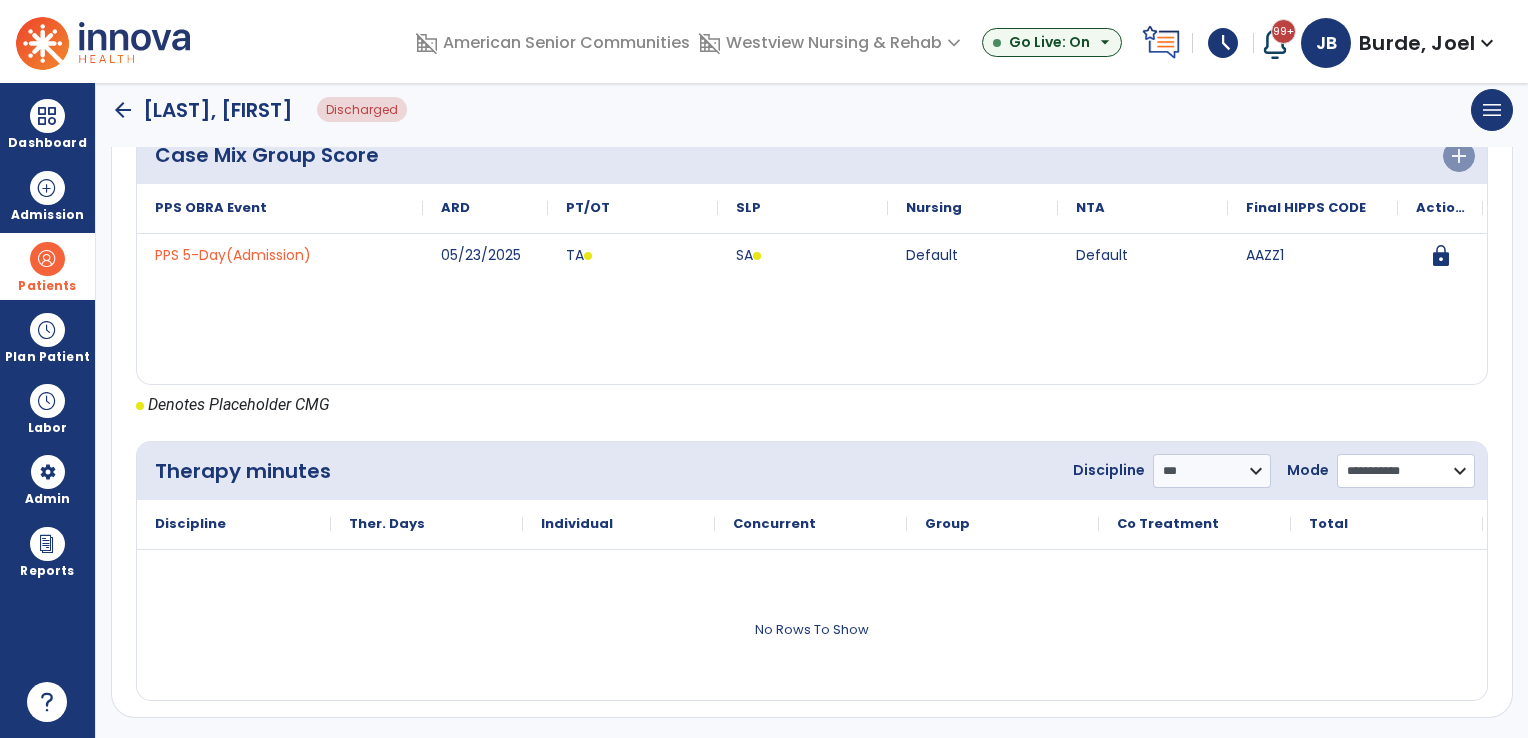 click on "**********" 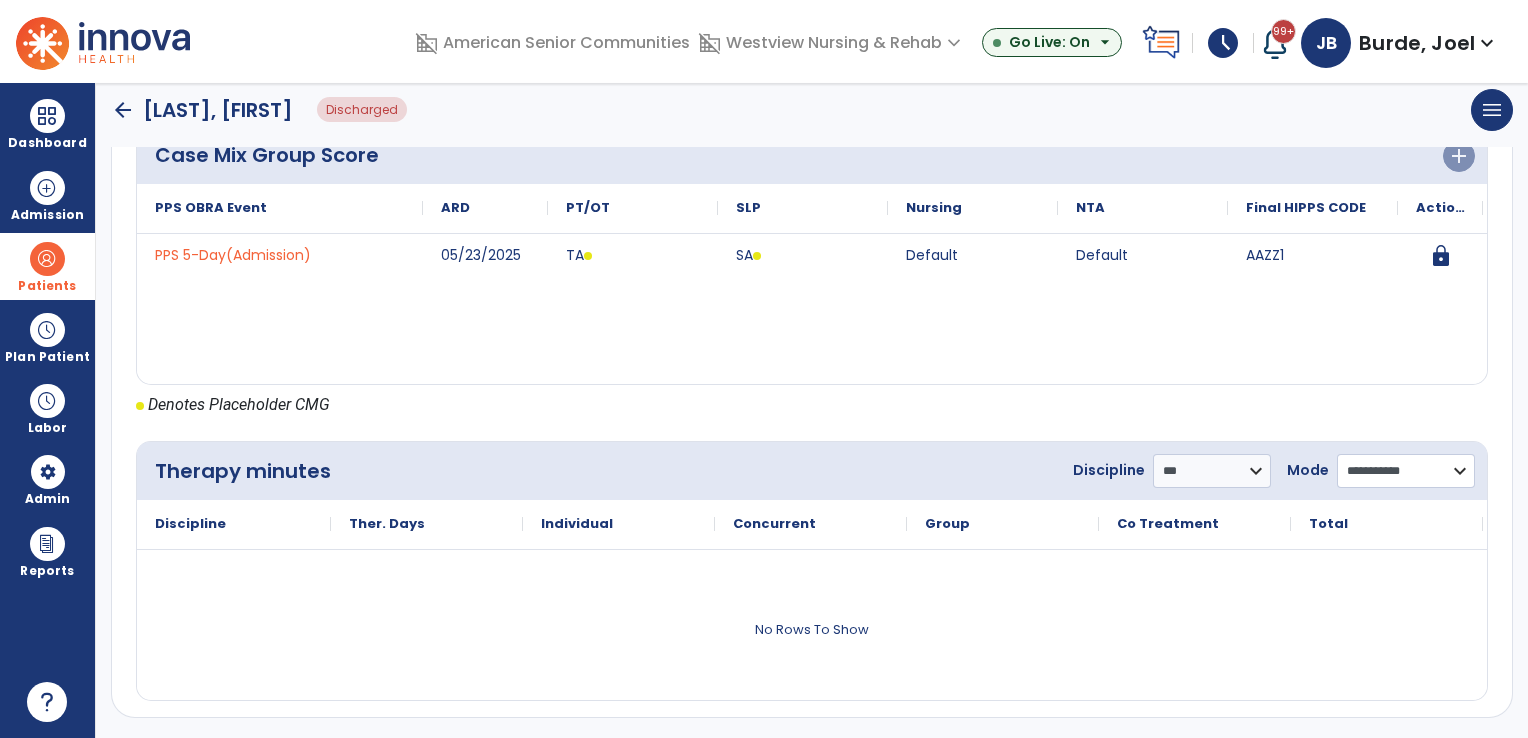 select on "**********" 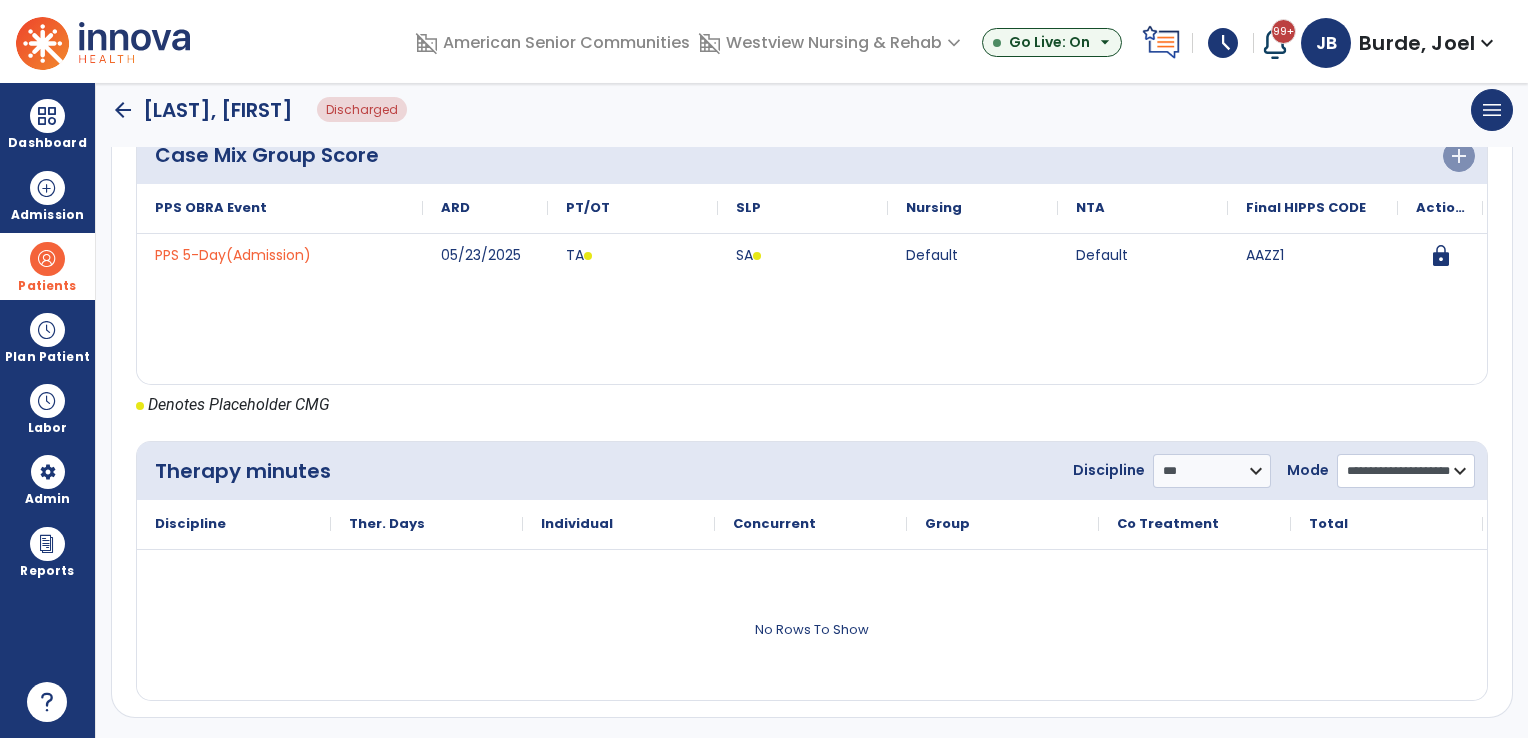 click on "**********" 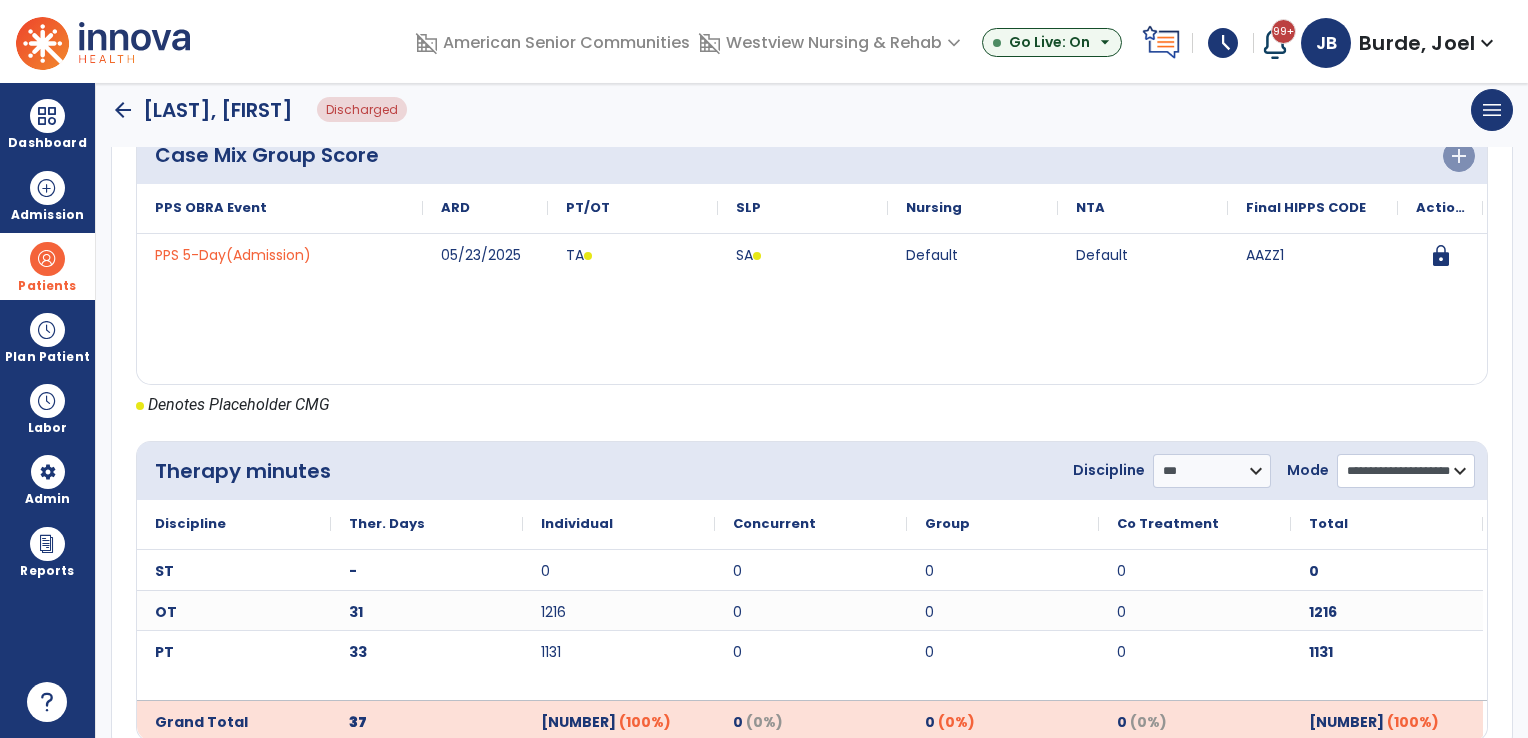 scroll, scrollTop: 860, scrollLeft: 0, axis: vertical 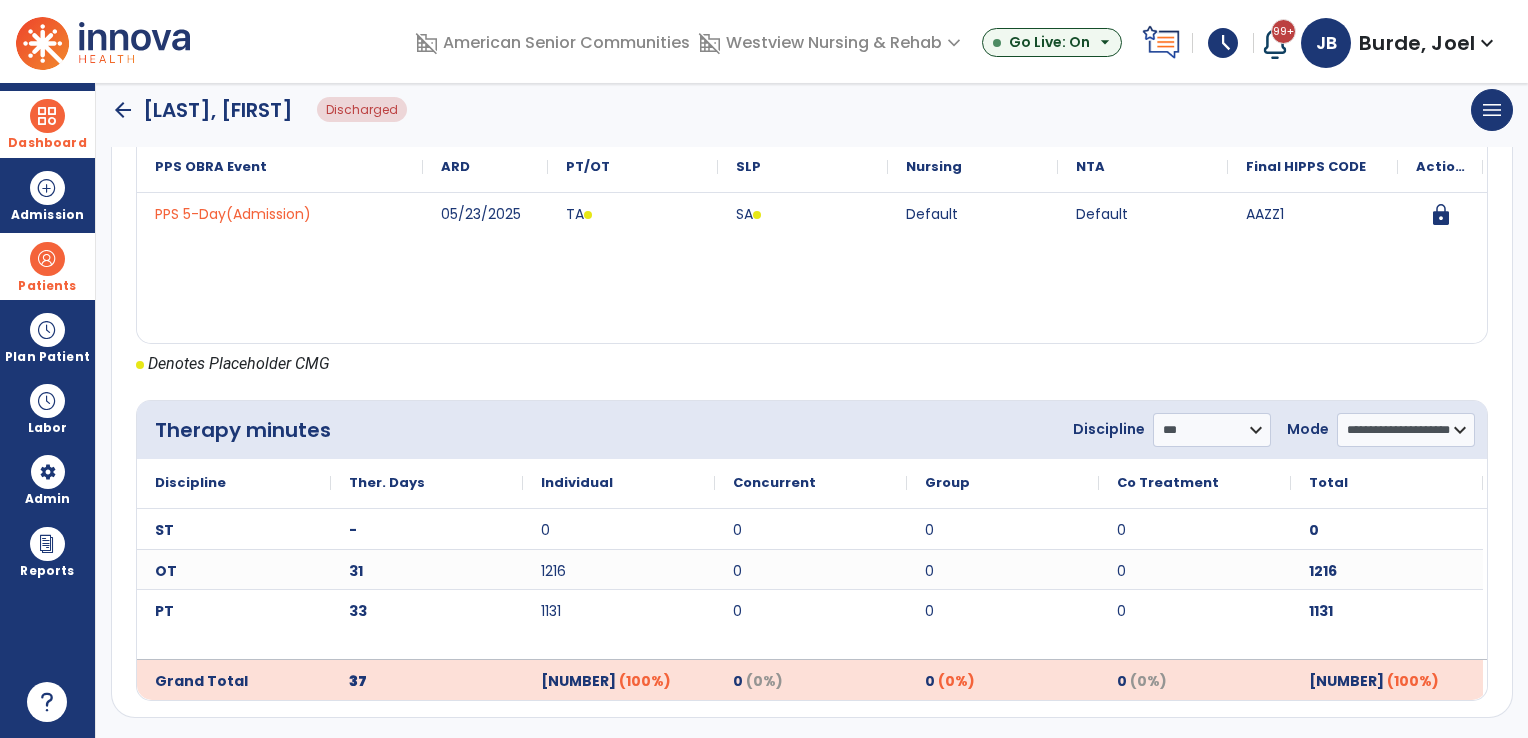 click at bounding box center (47, 116) 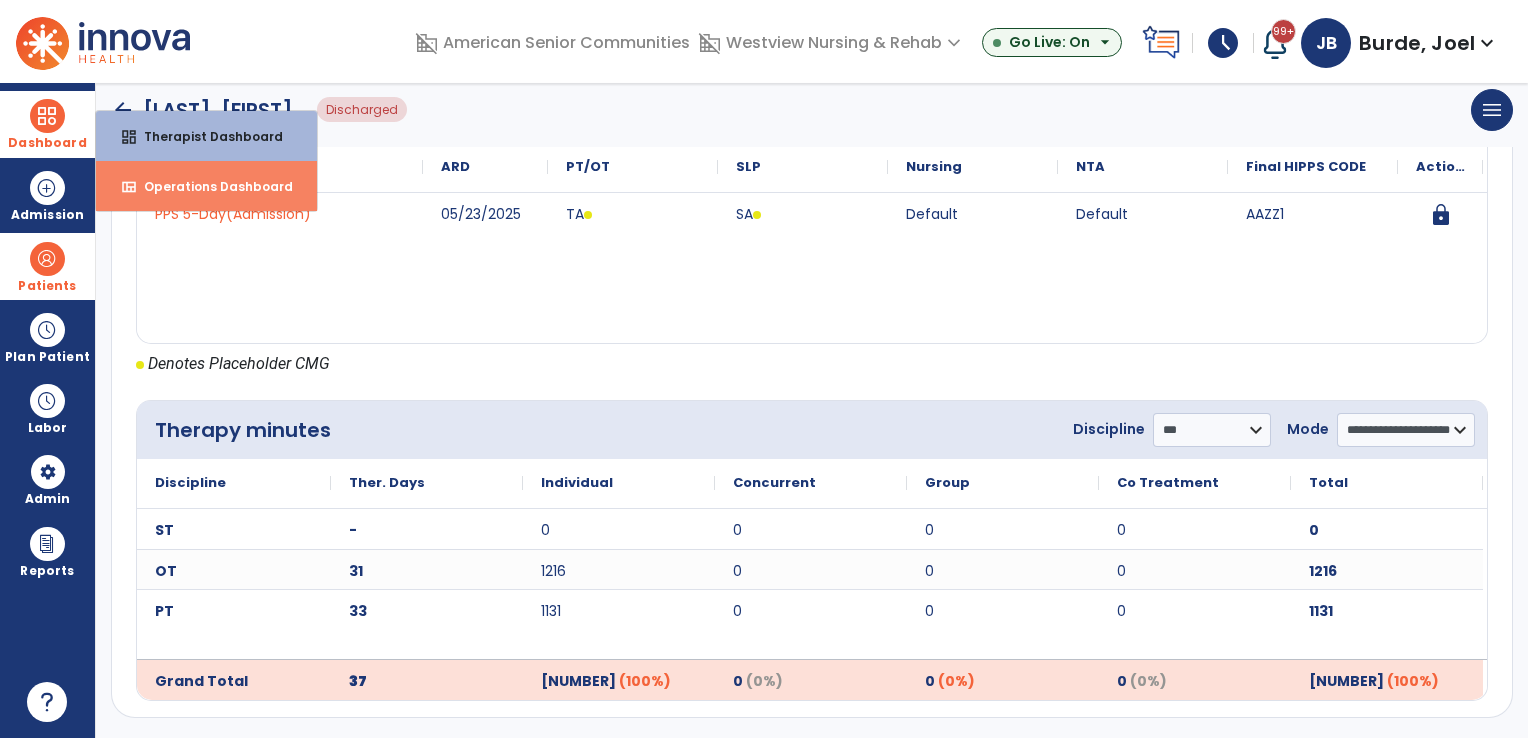 click on "Operations Dashboard" at bounding box center [210, 186] 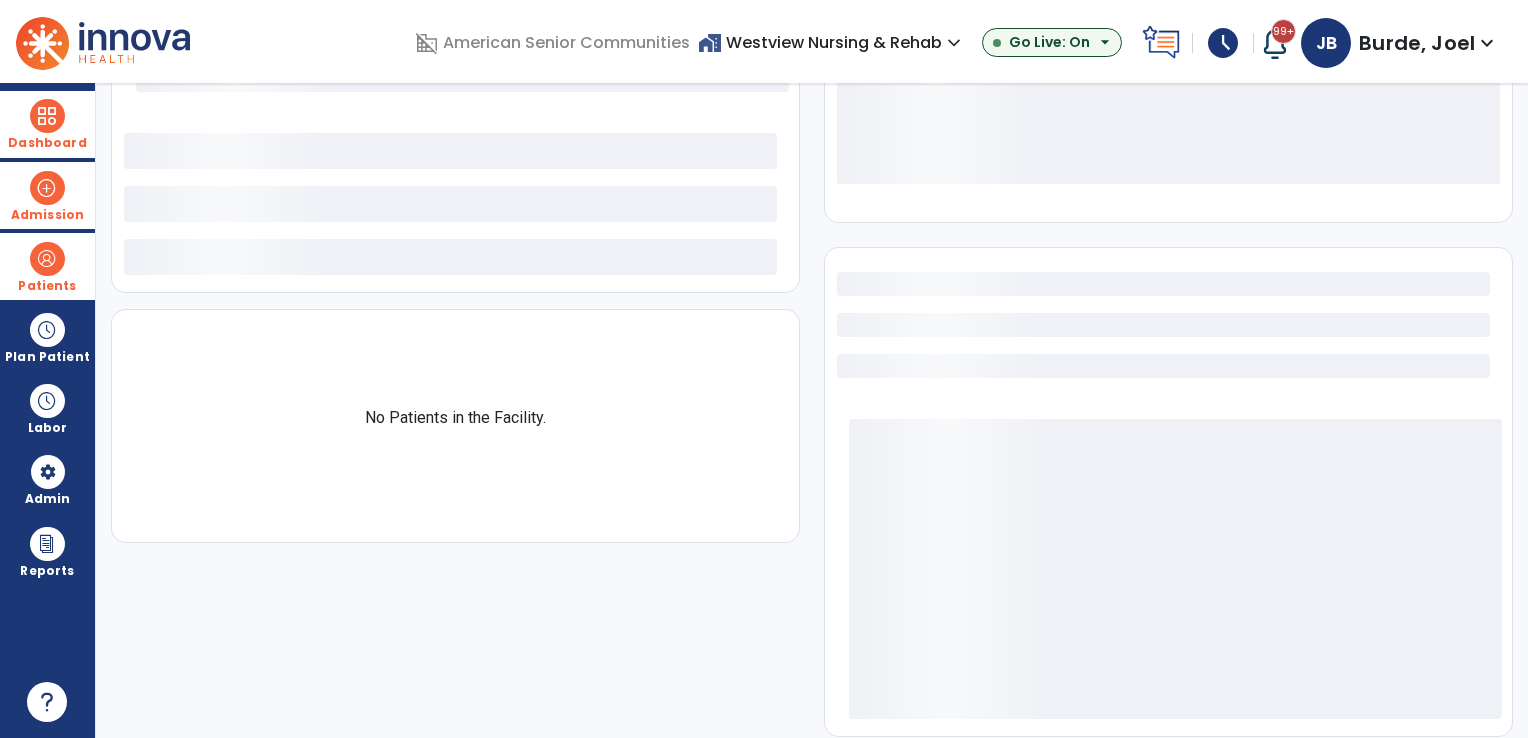 select on "***" 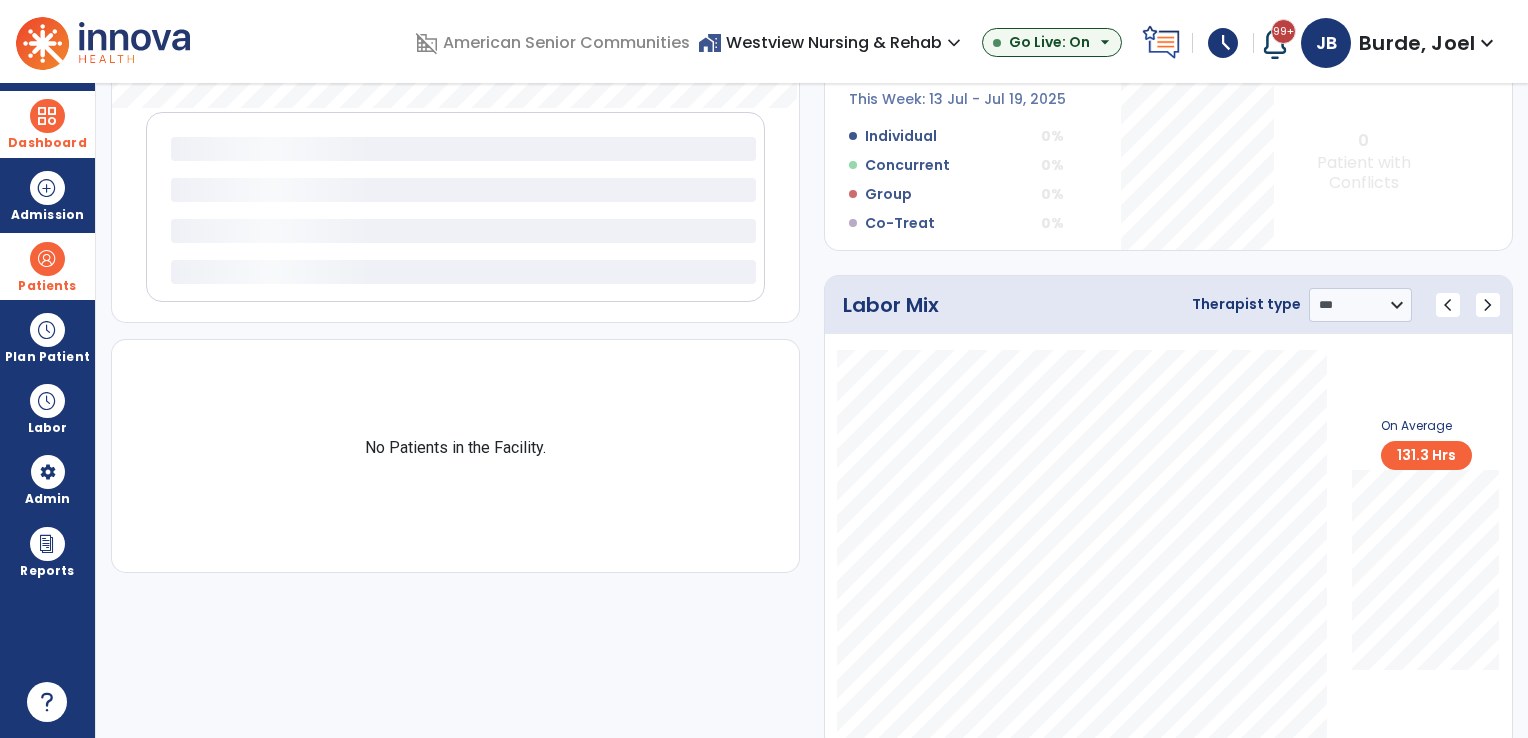 scroll, scrollTop: 860, scrollLeft: 0, axis: vertical 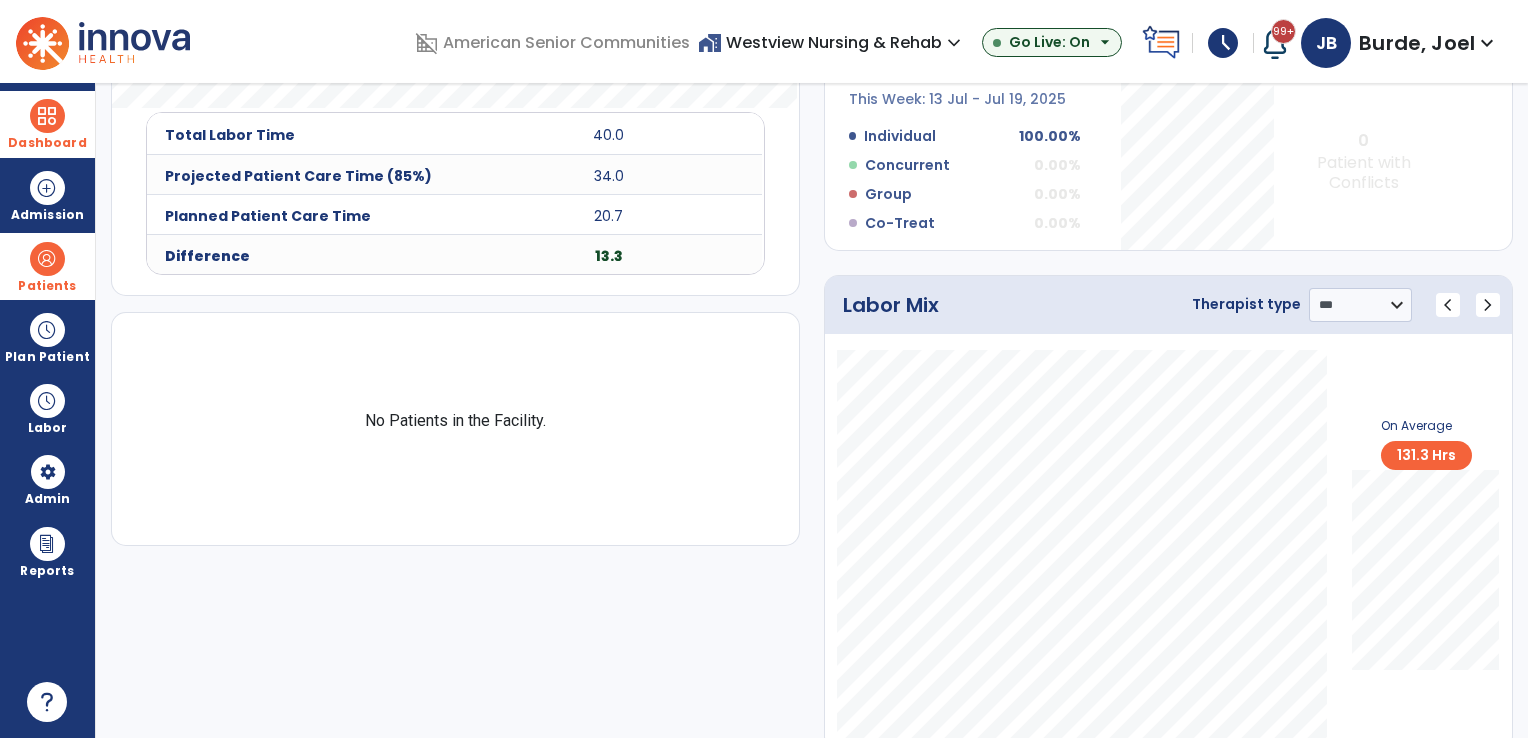 click at bounding box center (47, 259) 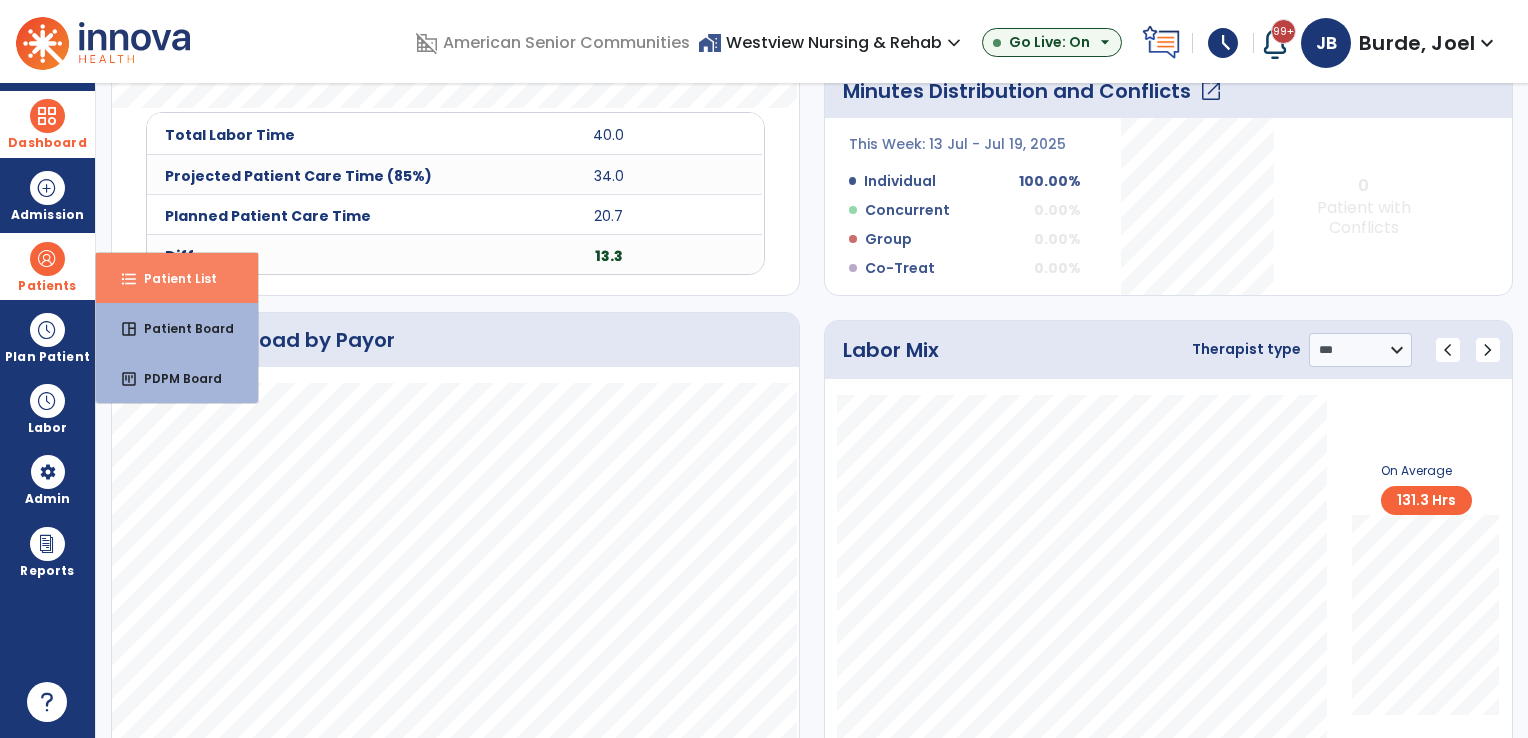 click on "format_list_bulleted  Patient List" at bounding box center [177, 278] 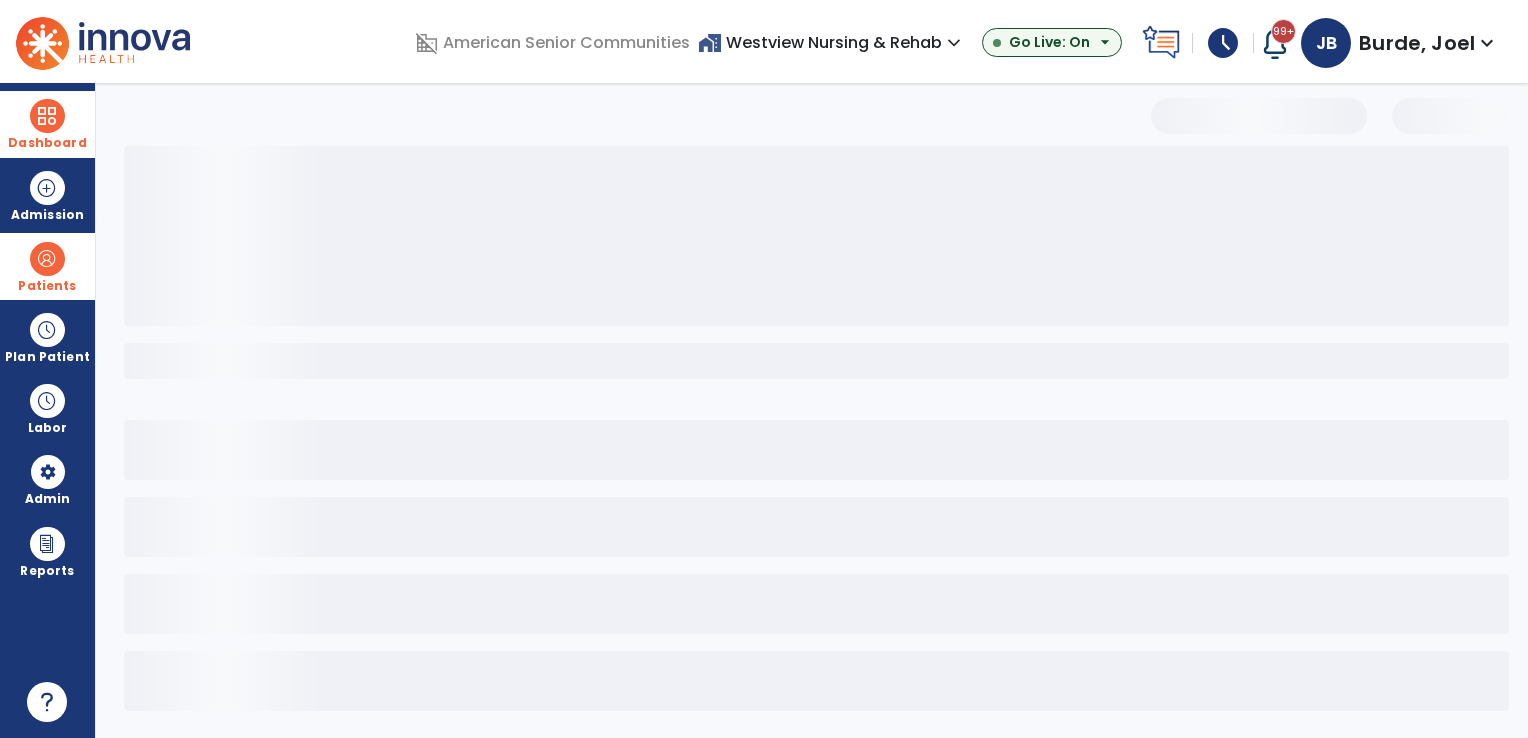 scroll, scrollTop: 3, scrollLeft: 0, axis: vertical 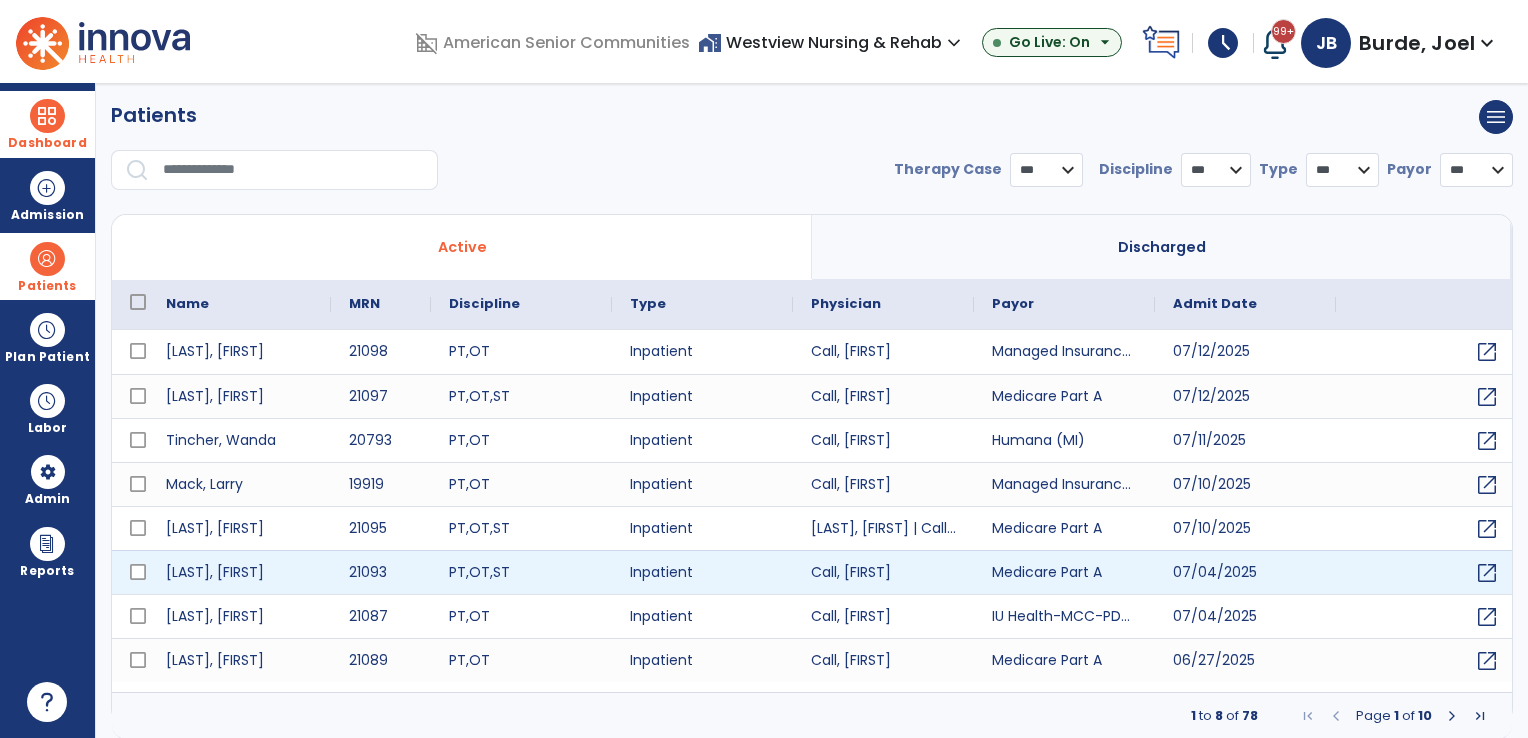 select on "***" 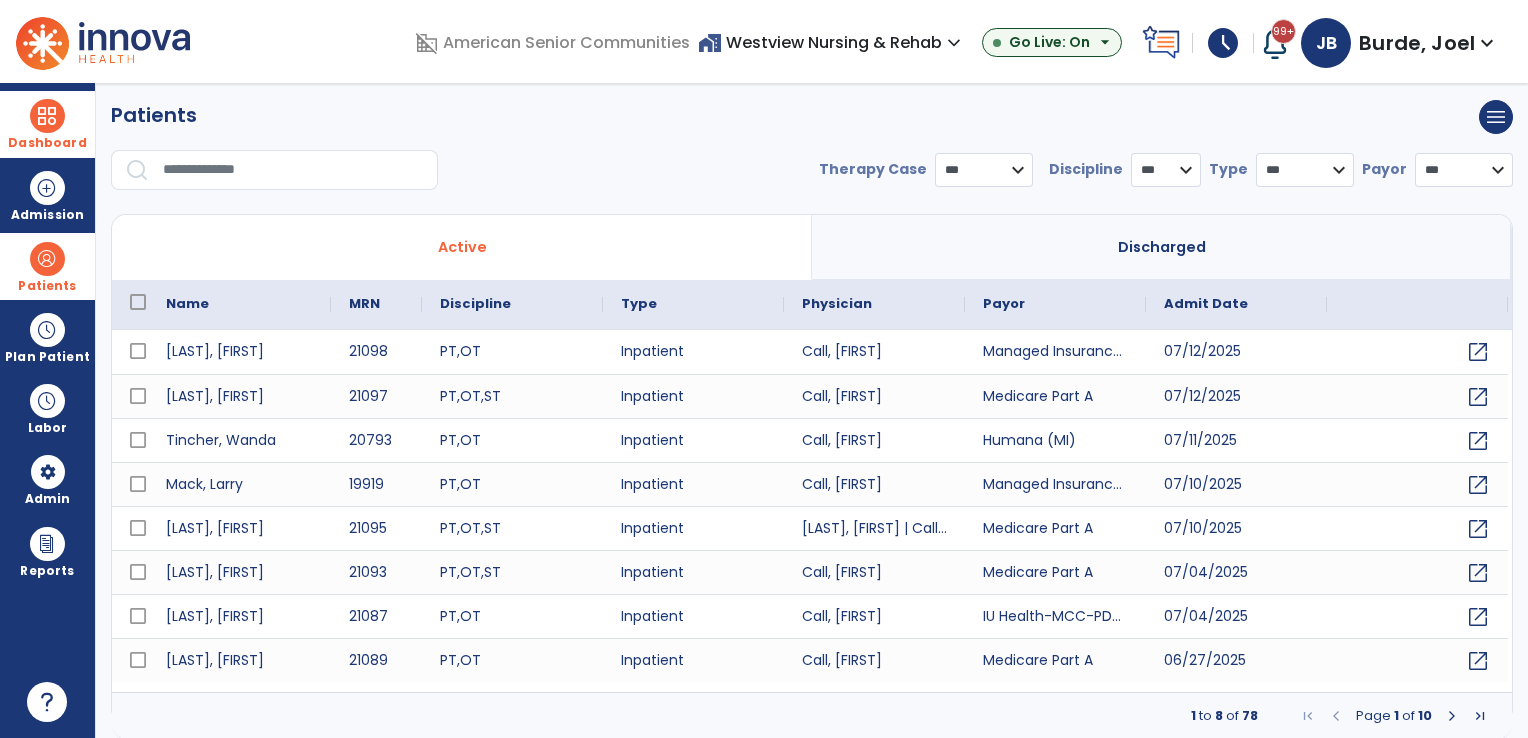 click at bounding box center (293, 170) 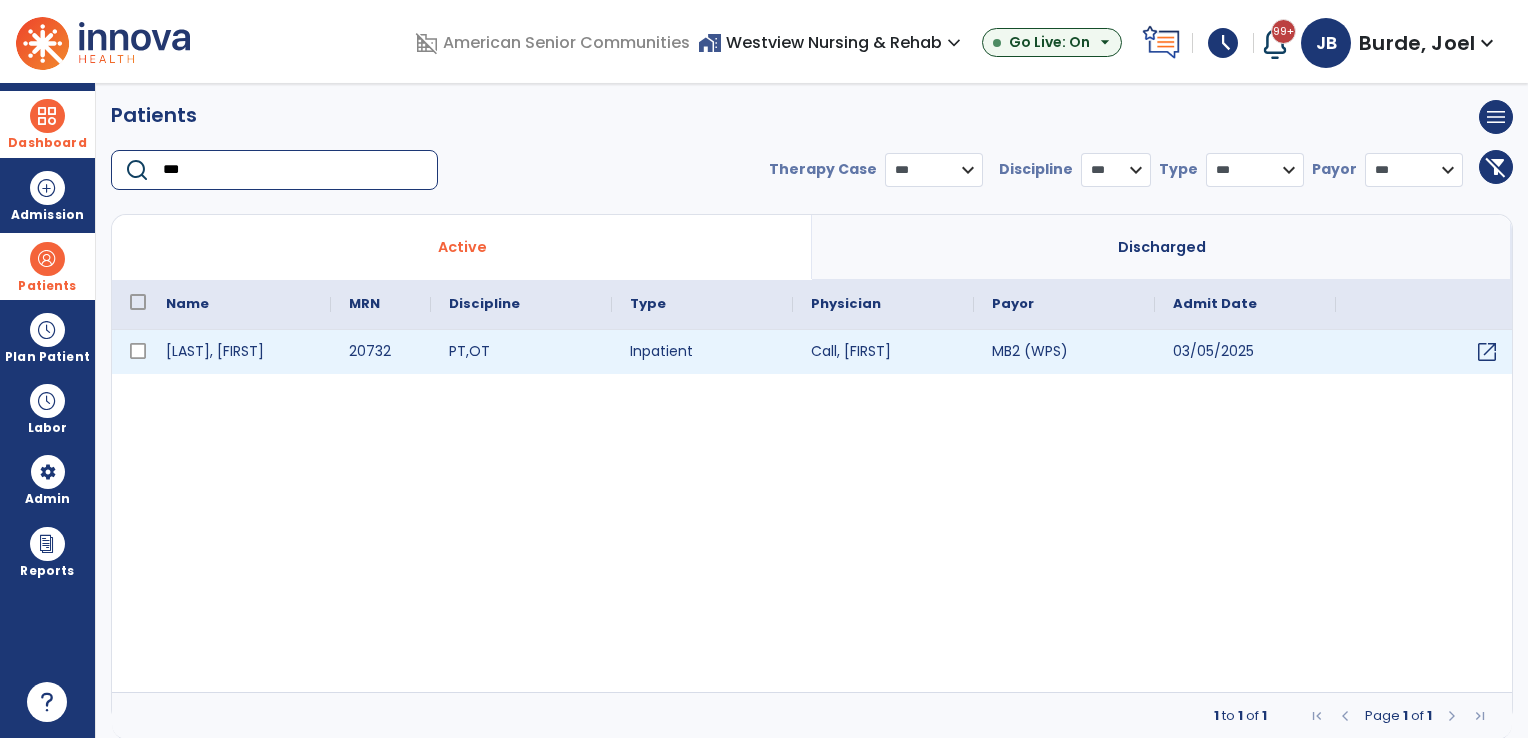 type on "***" 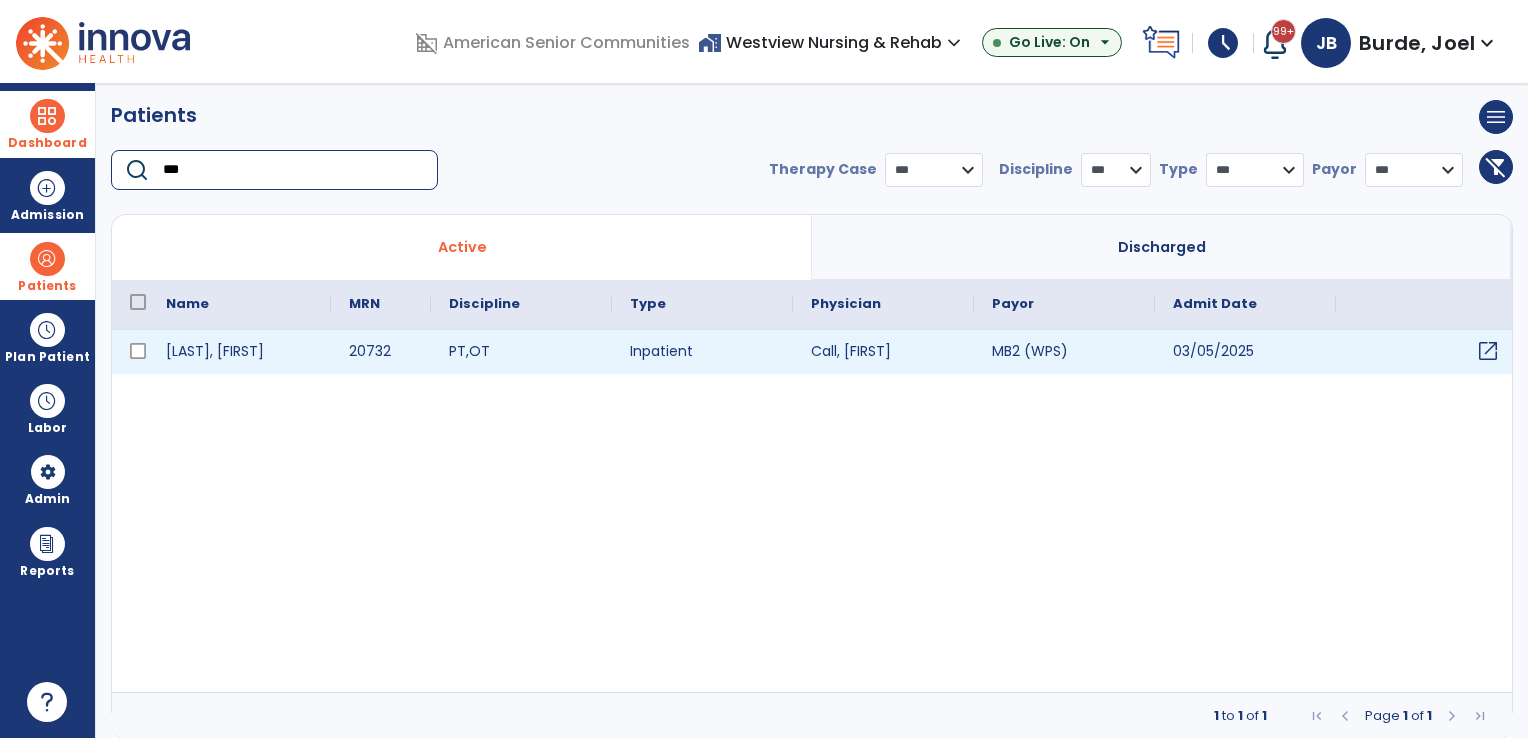 click on "open_in_new" at bounding box center (1488, 351) 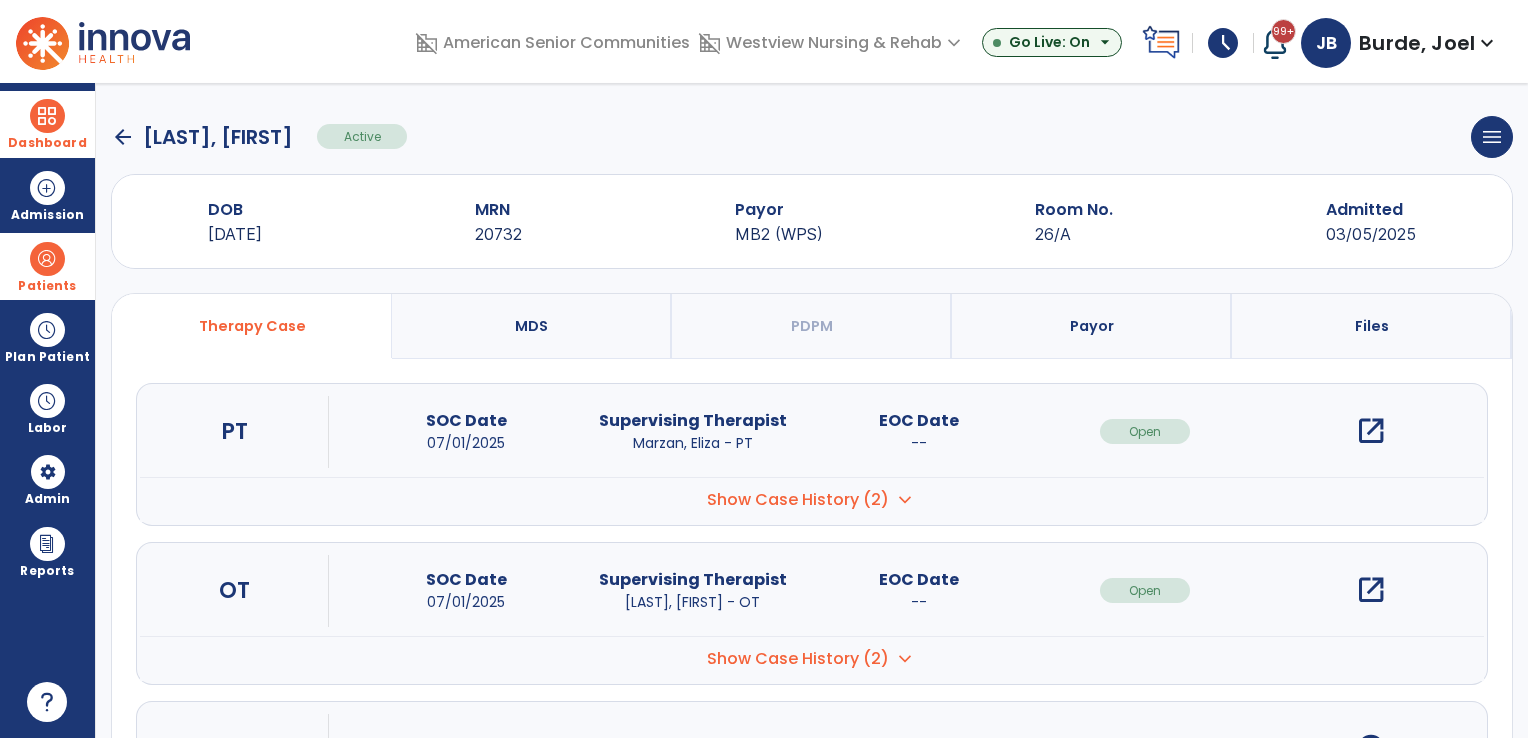 scroll, scrollTop: 0, scrollLeft: 0, axis: both 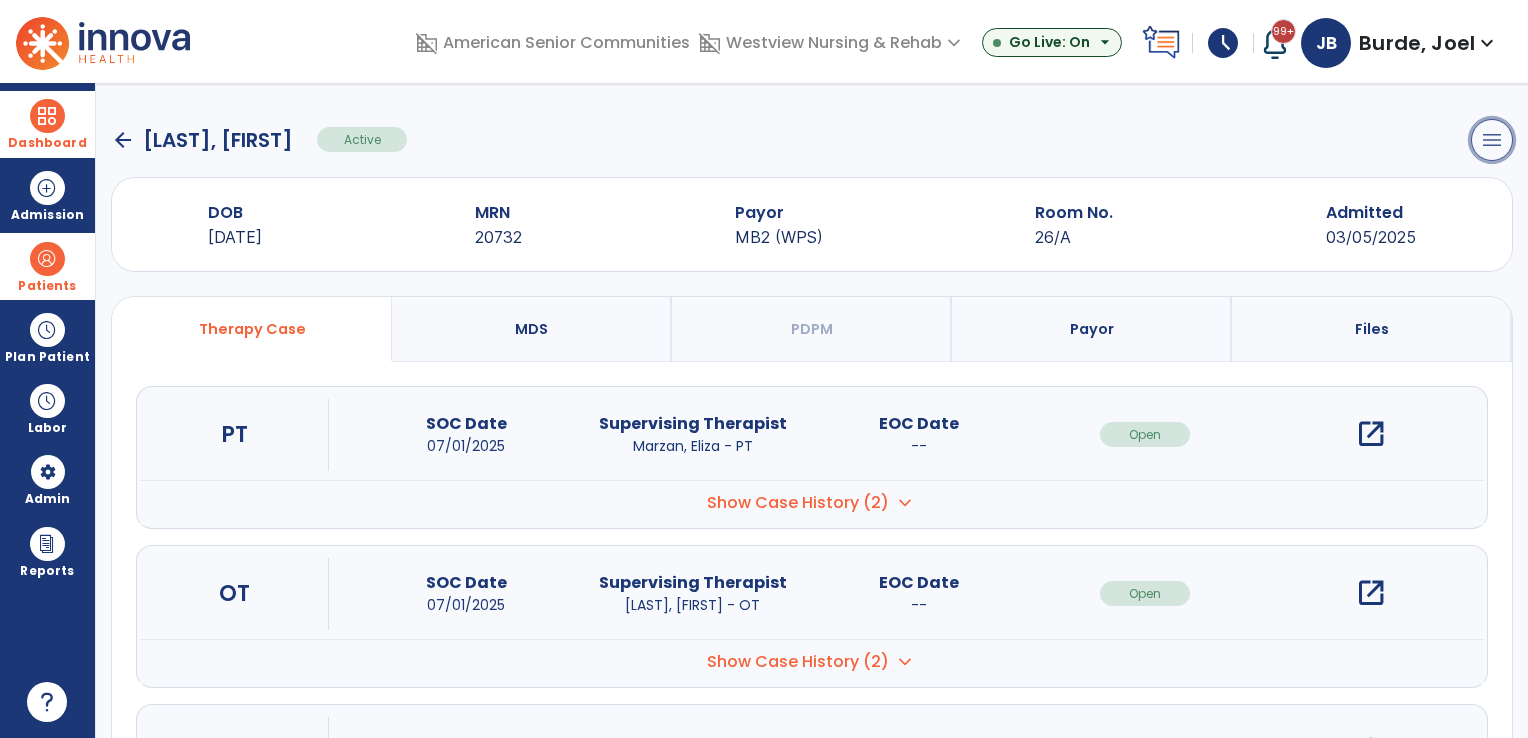 click on "menu" at bounding box center [1492, 140] 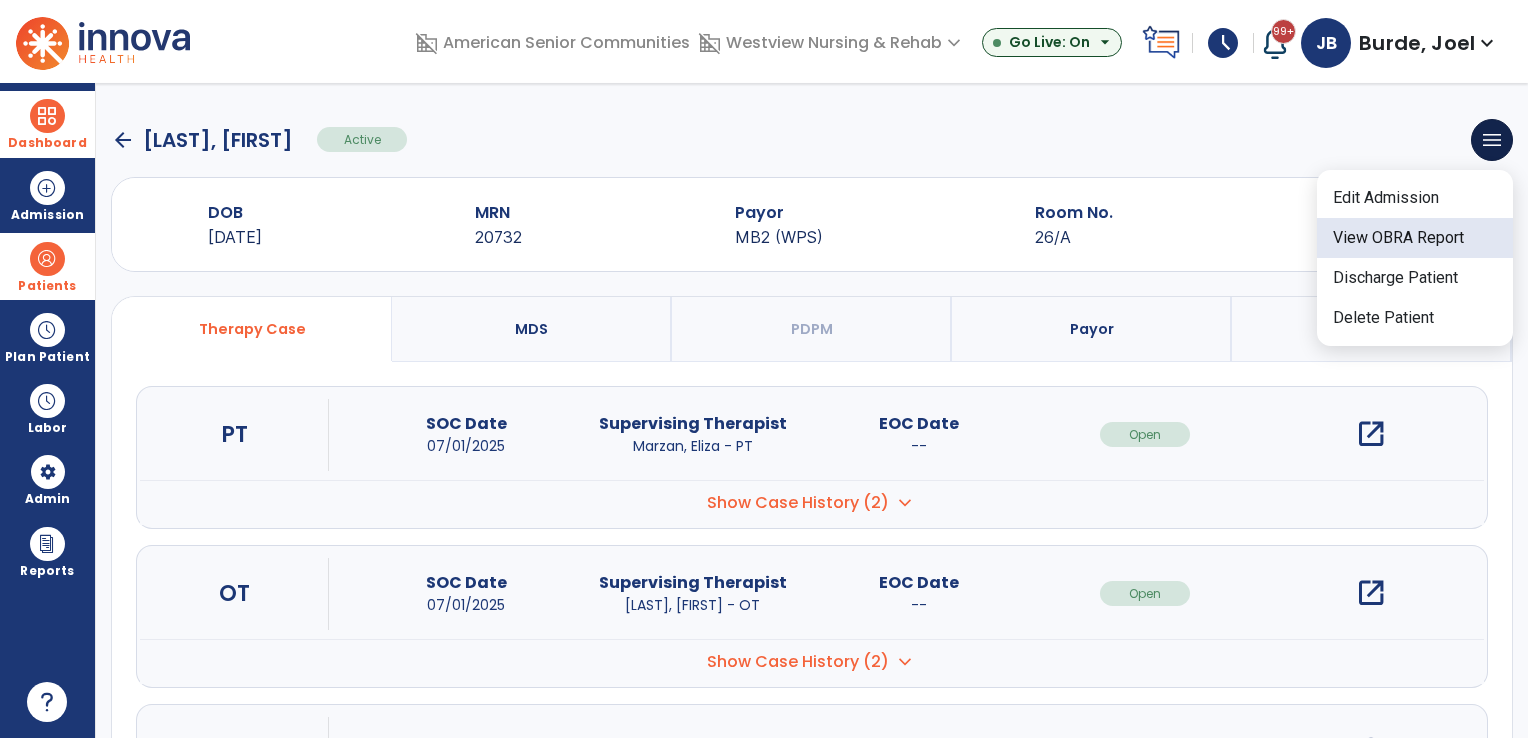 click on "View OBRA Report" 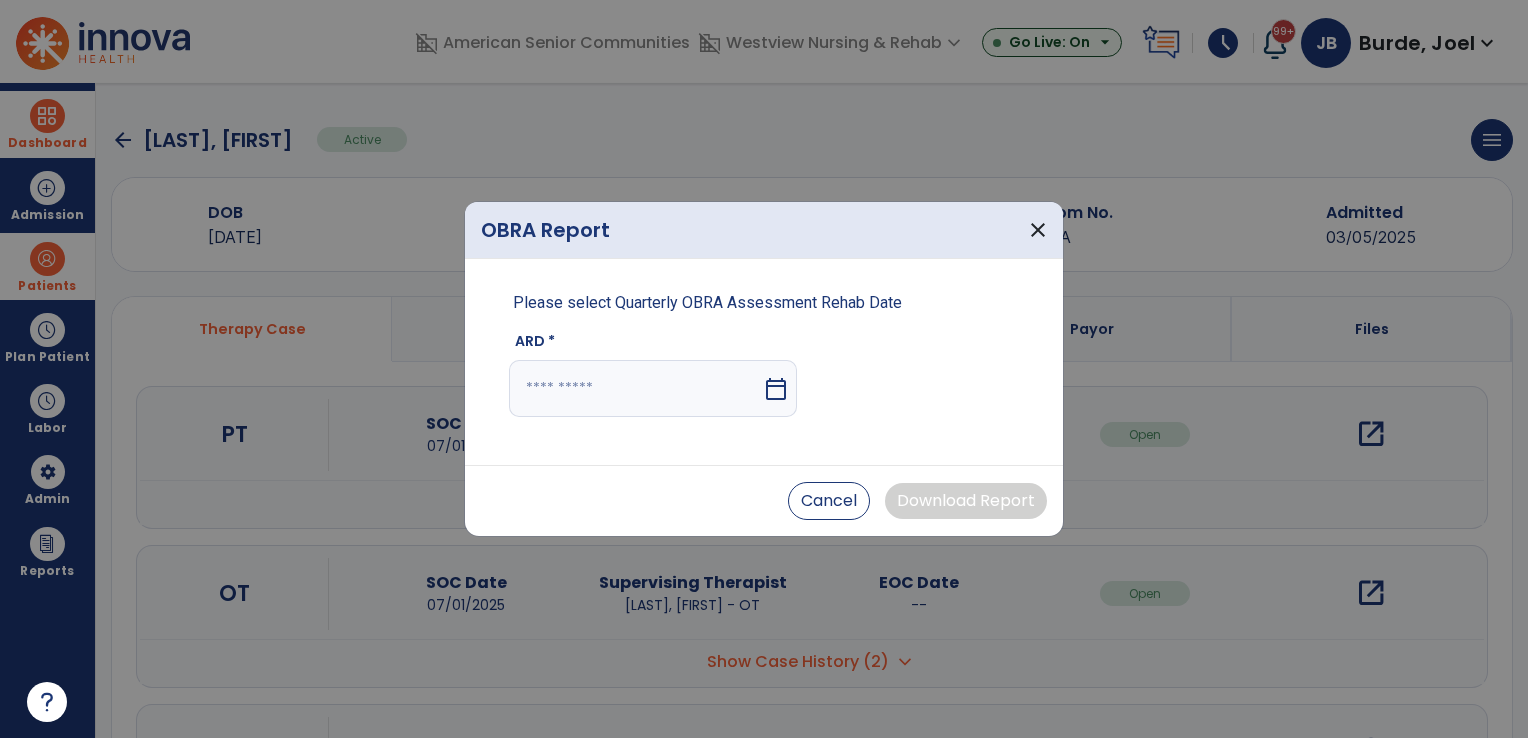 click on "calendar_today" at bounding box center (776, 389) 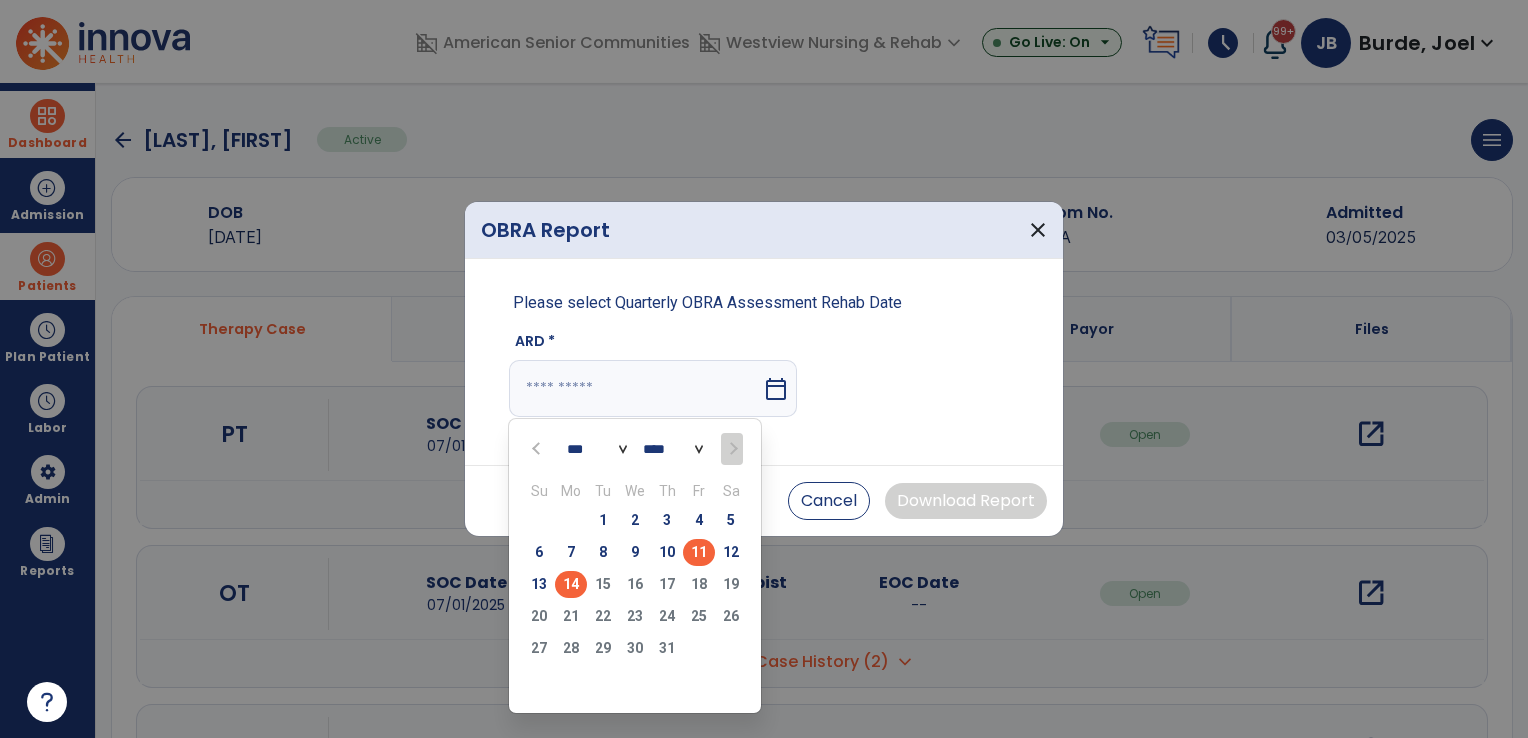 click on "11" at bounding box center (699, 552) 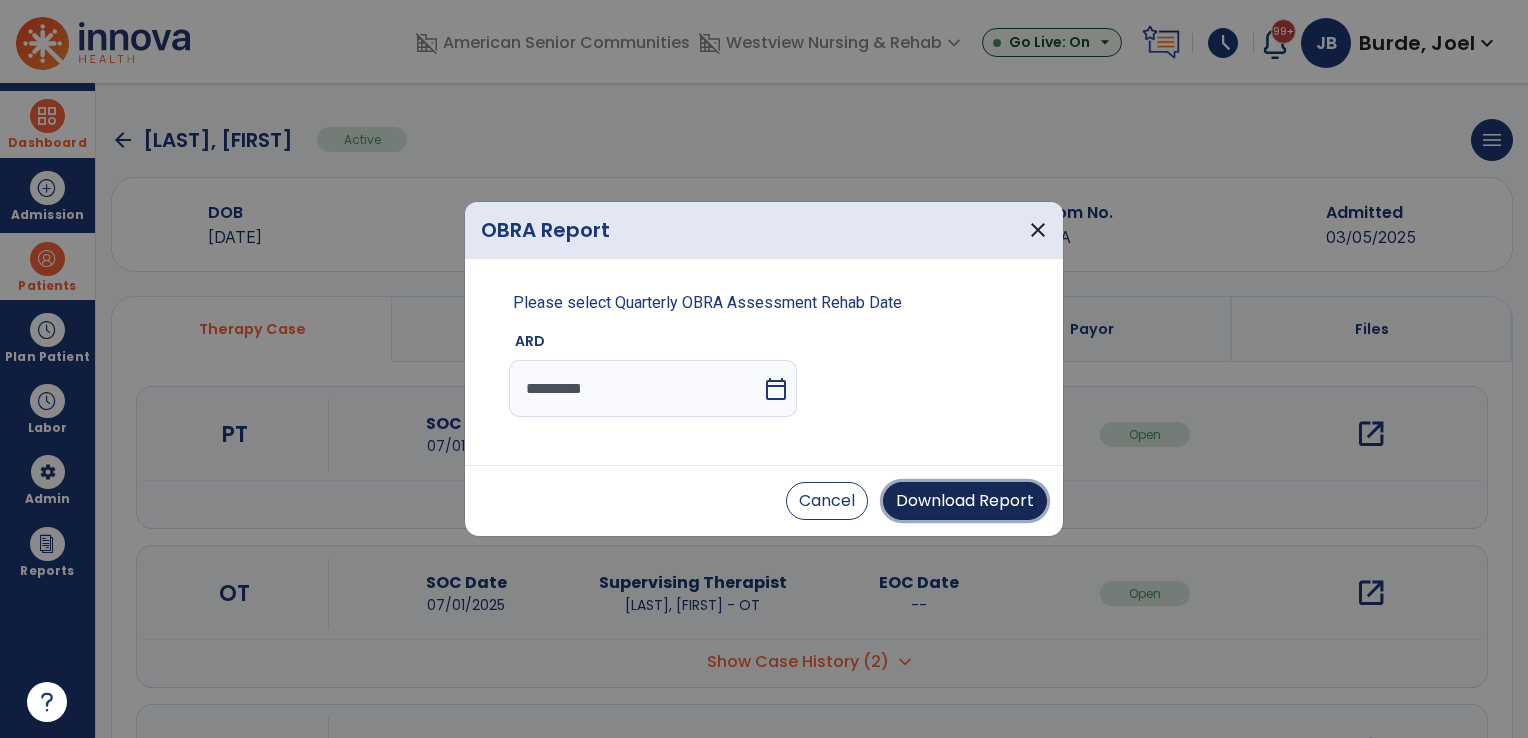 click on "Download Report" at bounding box center (965, 501) 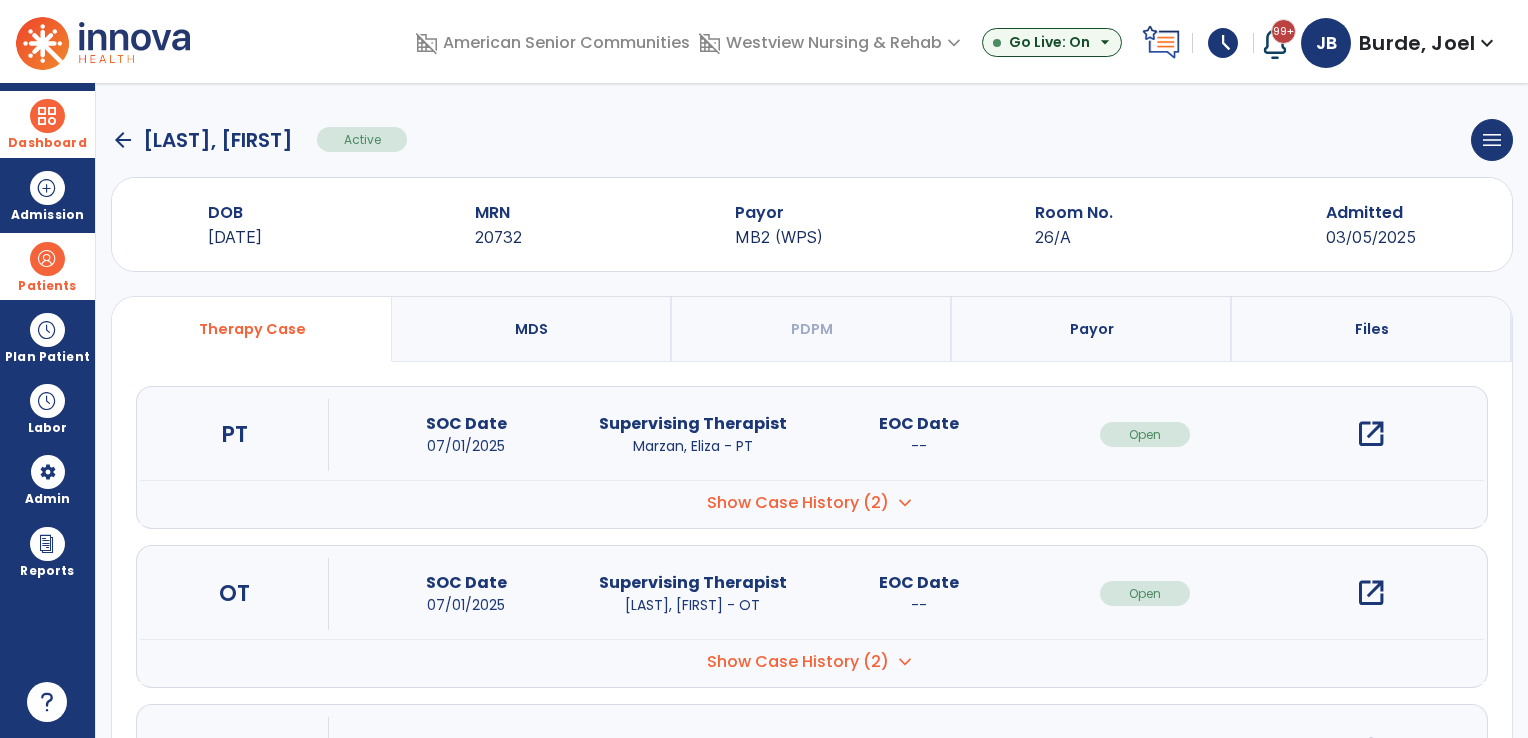 click at bounding box center [47, 116] 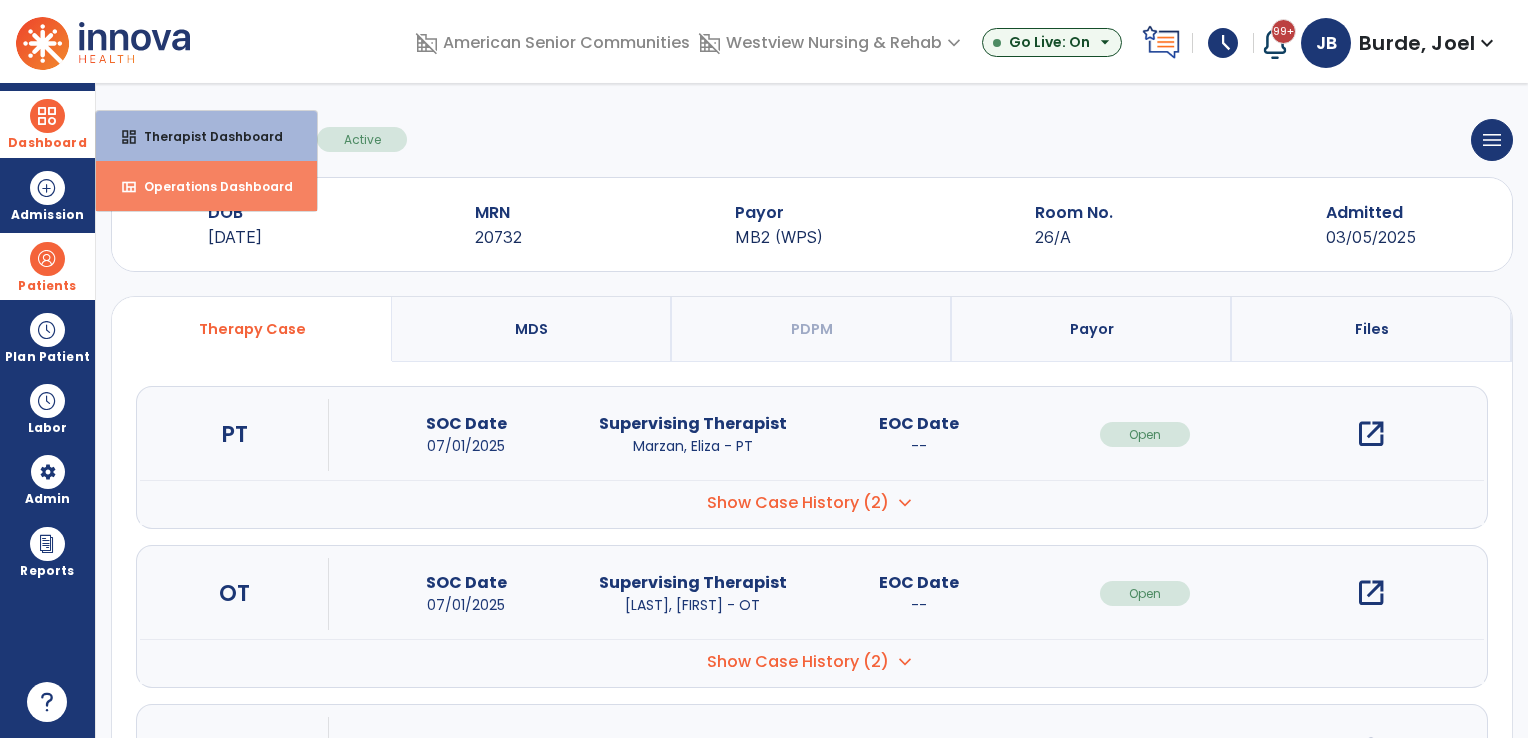 click on "view_quilt" at bounding box center [129, 187] 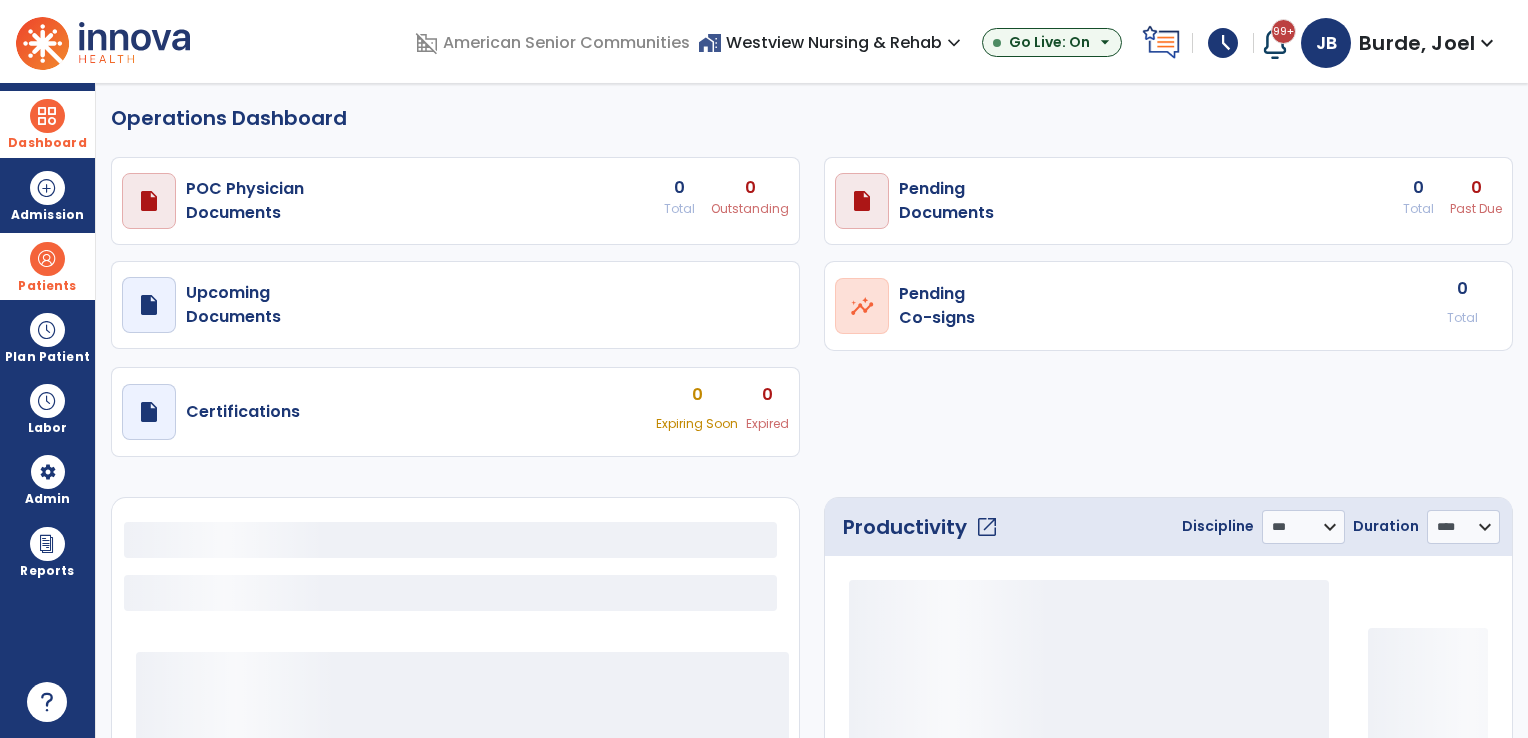 select on "***" 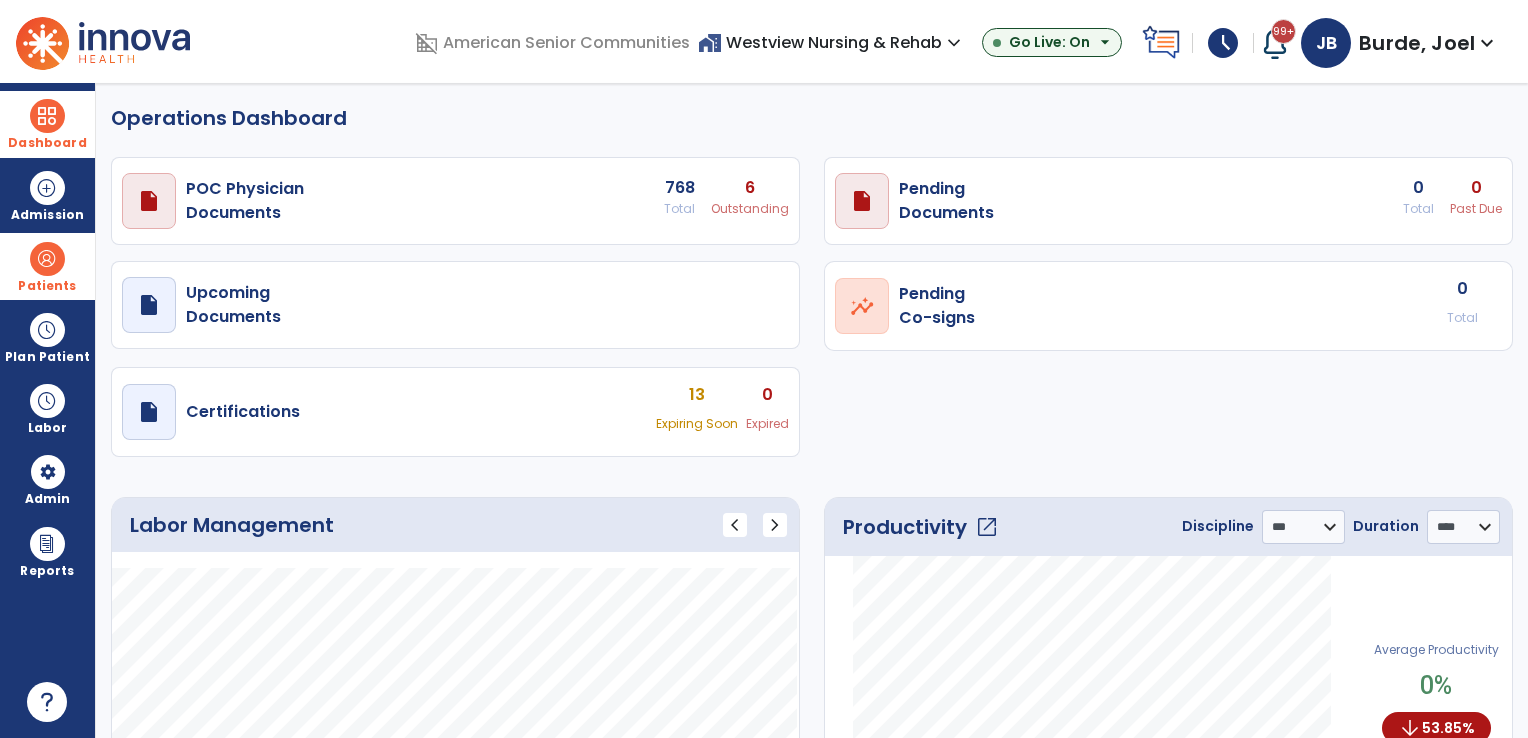 click on "home_work   Westview Nursing & Rehab   expand_more" at bounding box center [832, 42] 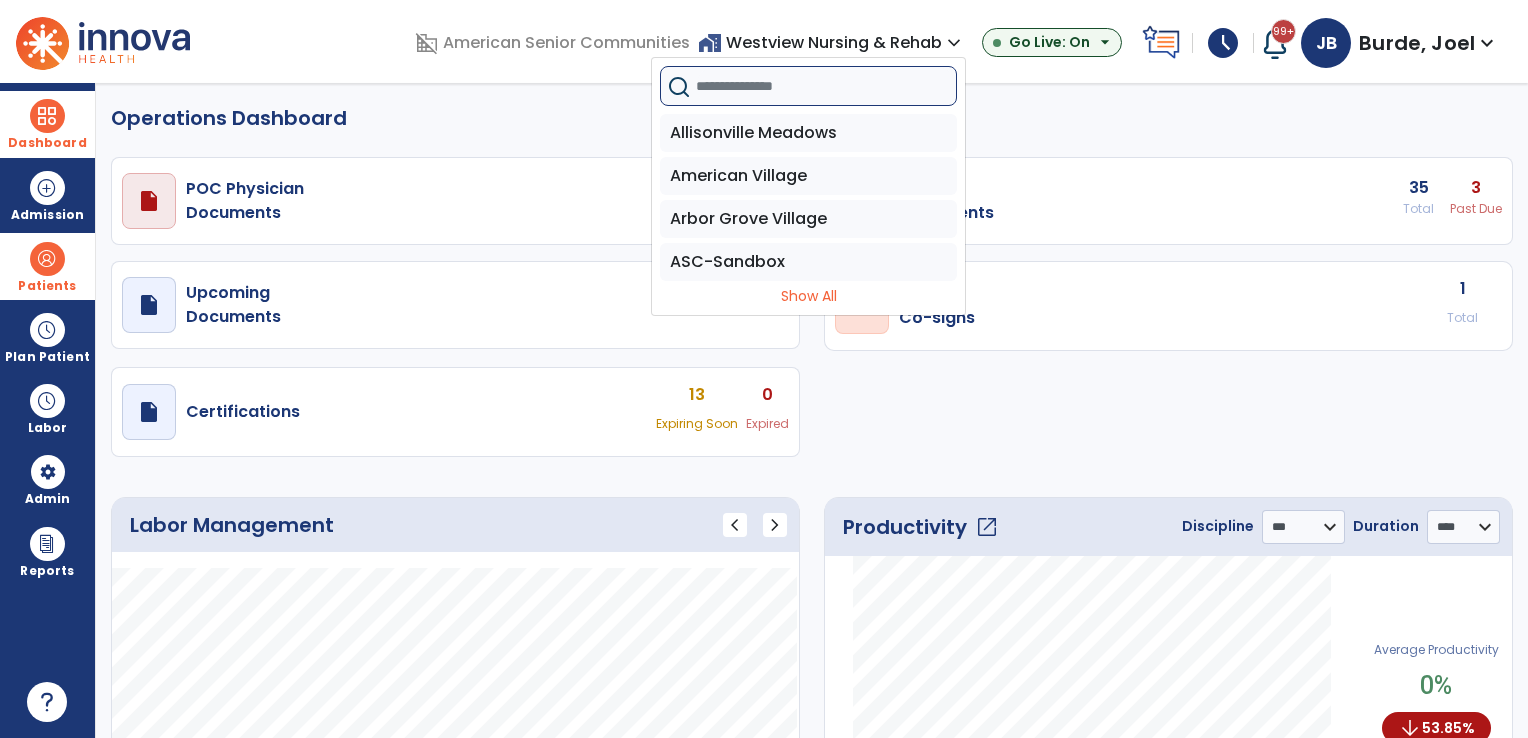click at bounding box center (826, 86) 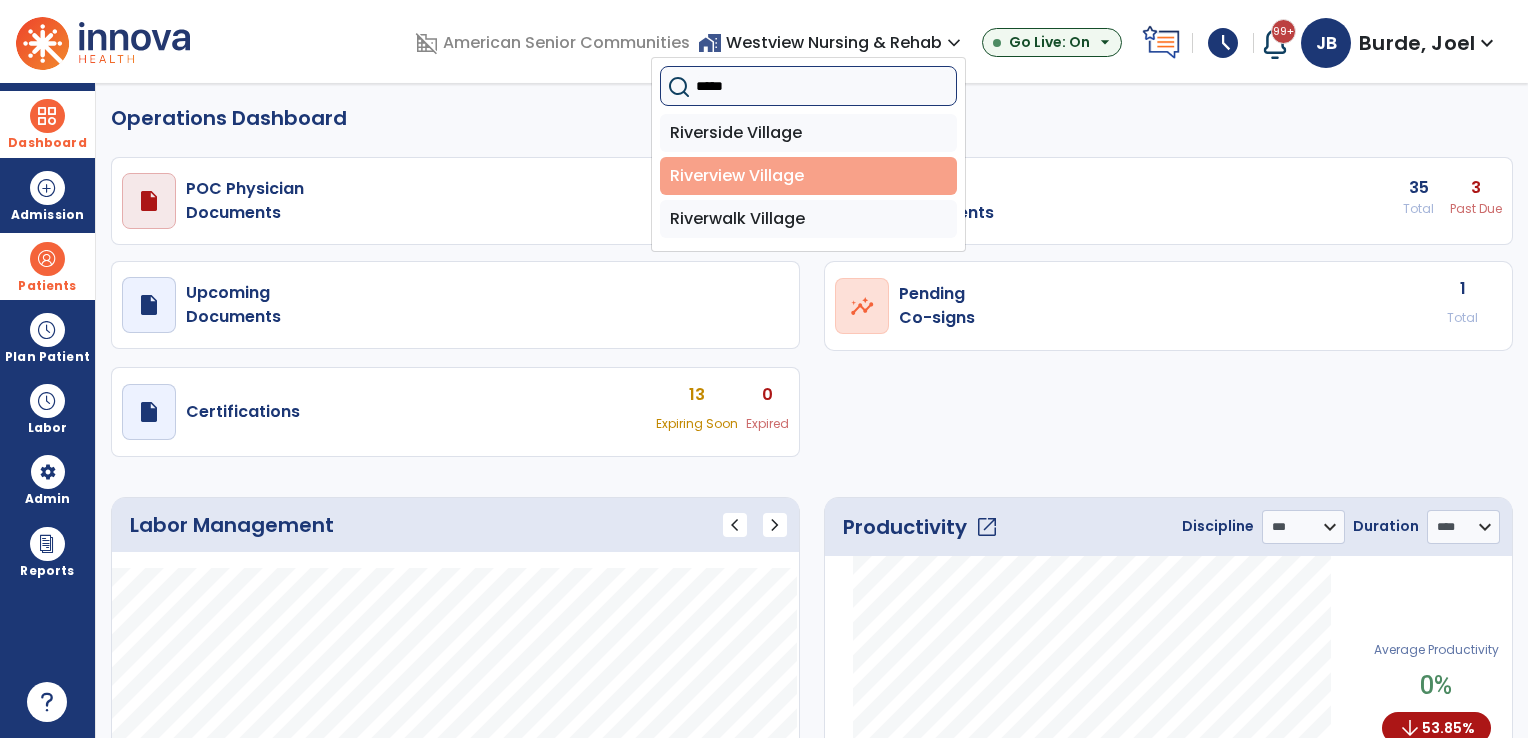 type on "*****" 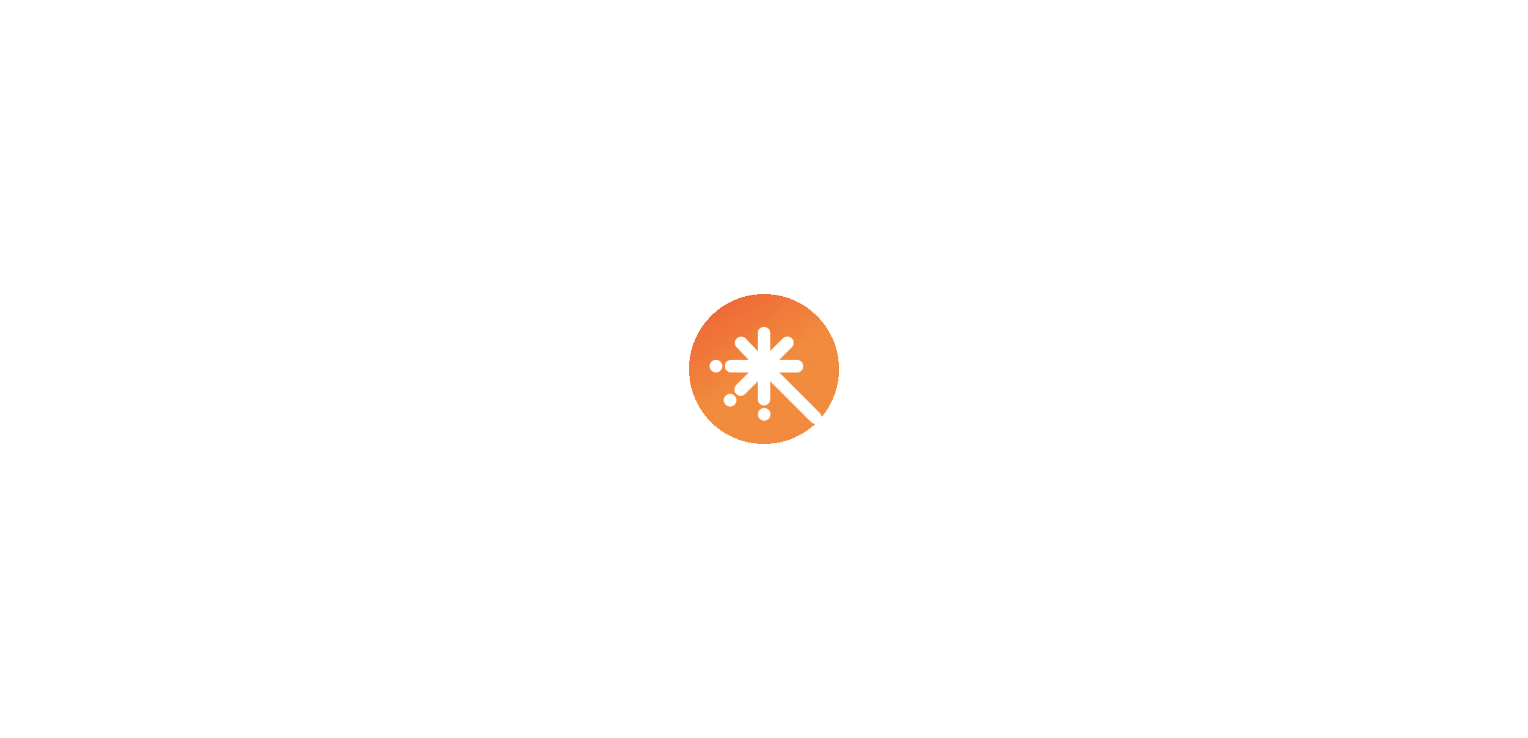 scroll, scrollTop: 0, scrollLeft: 0, axis: both 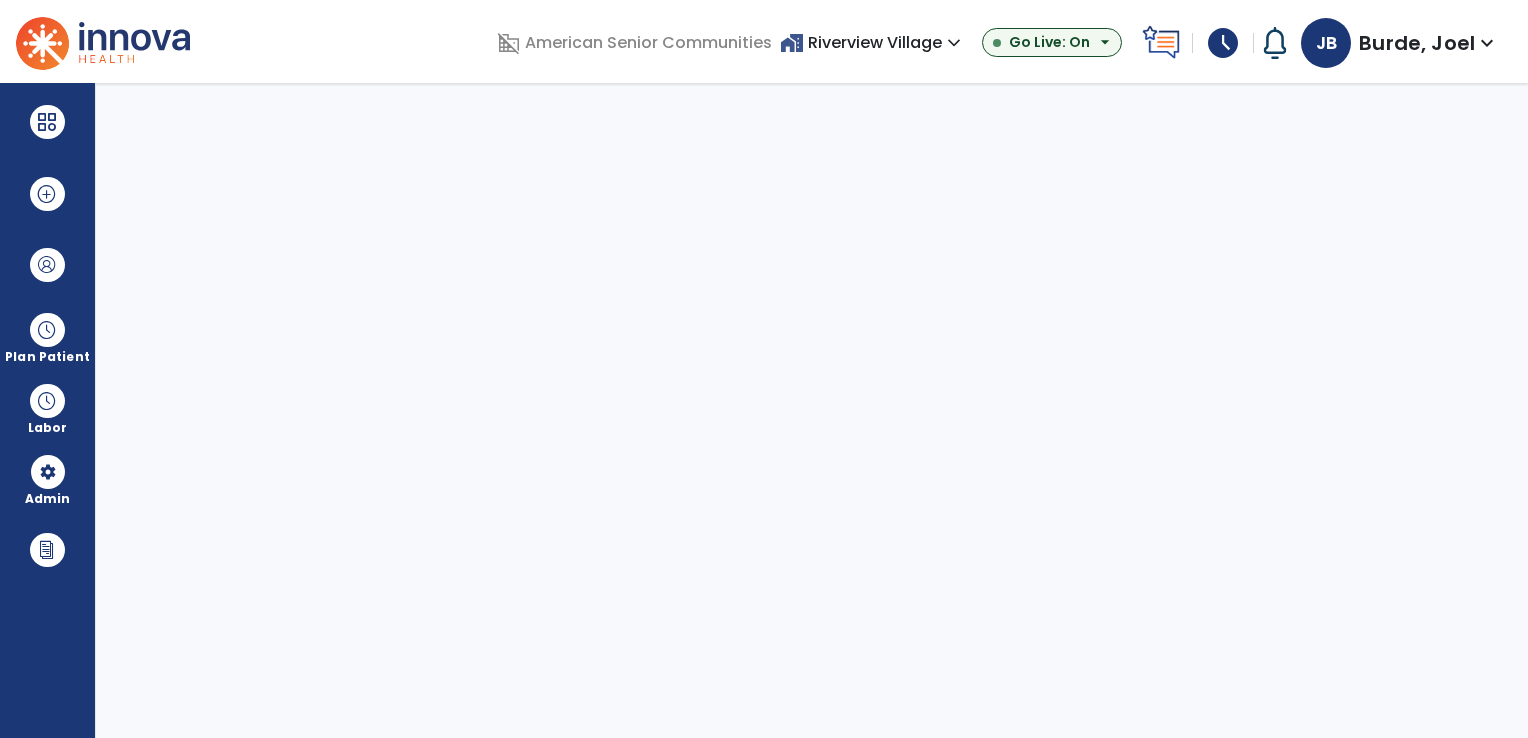 select on "***" 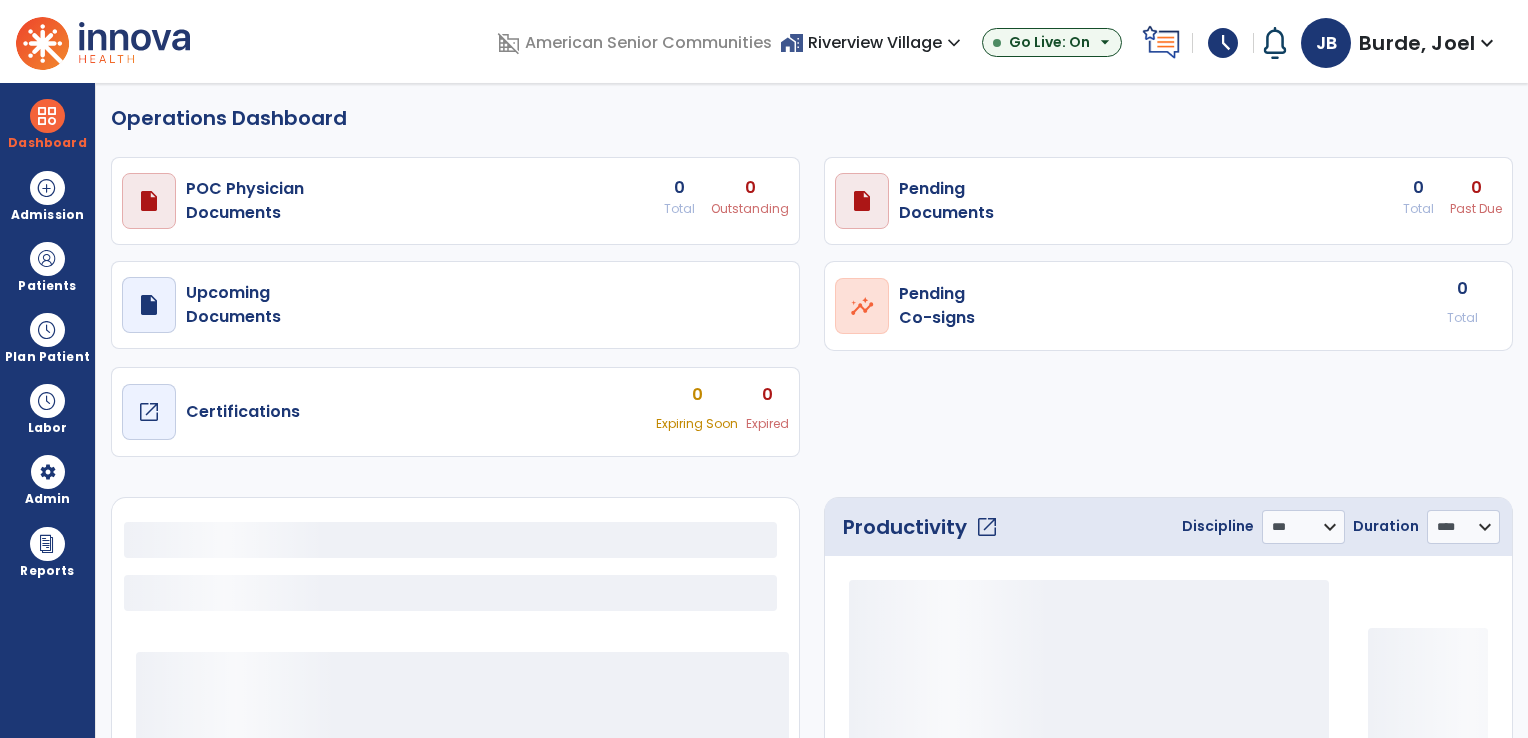 select on "***" 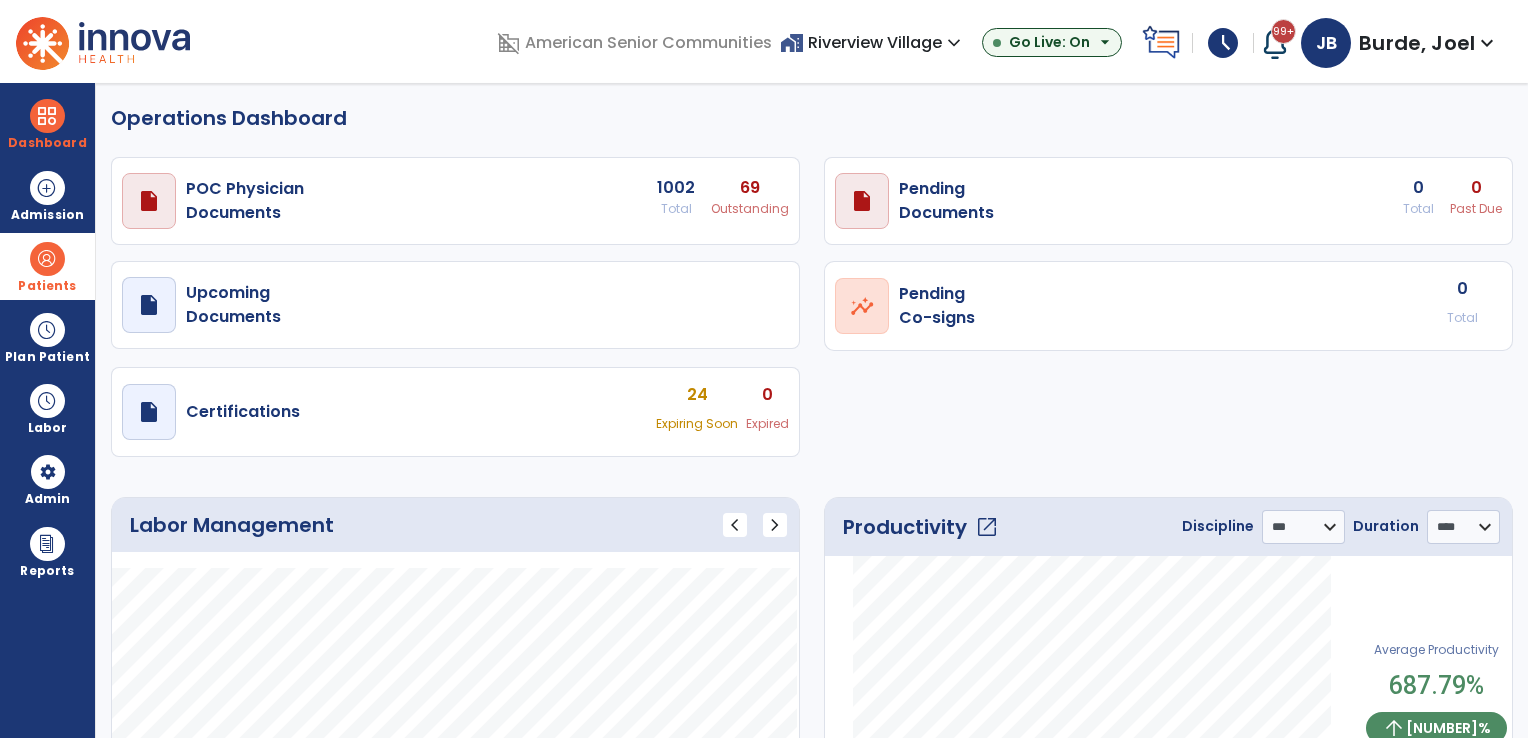 click on "Patients" at bounding box center (47, 286) 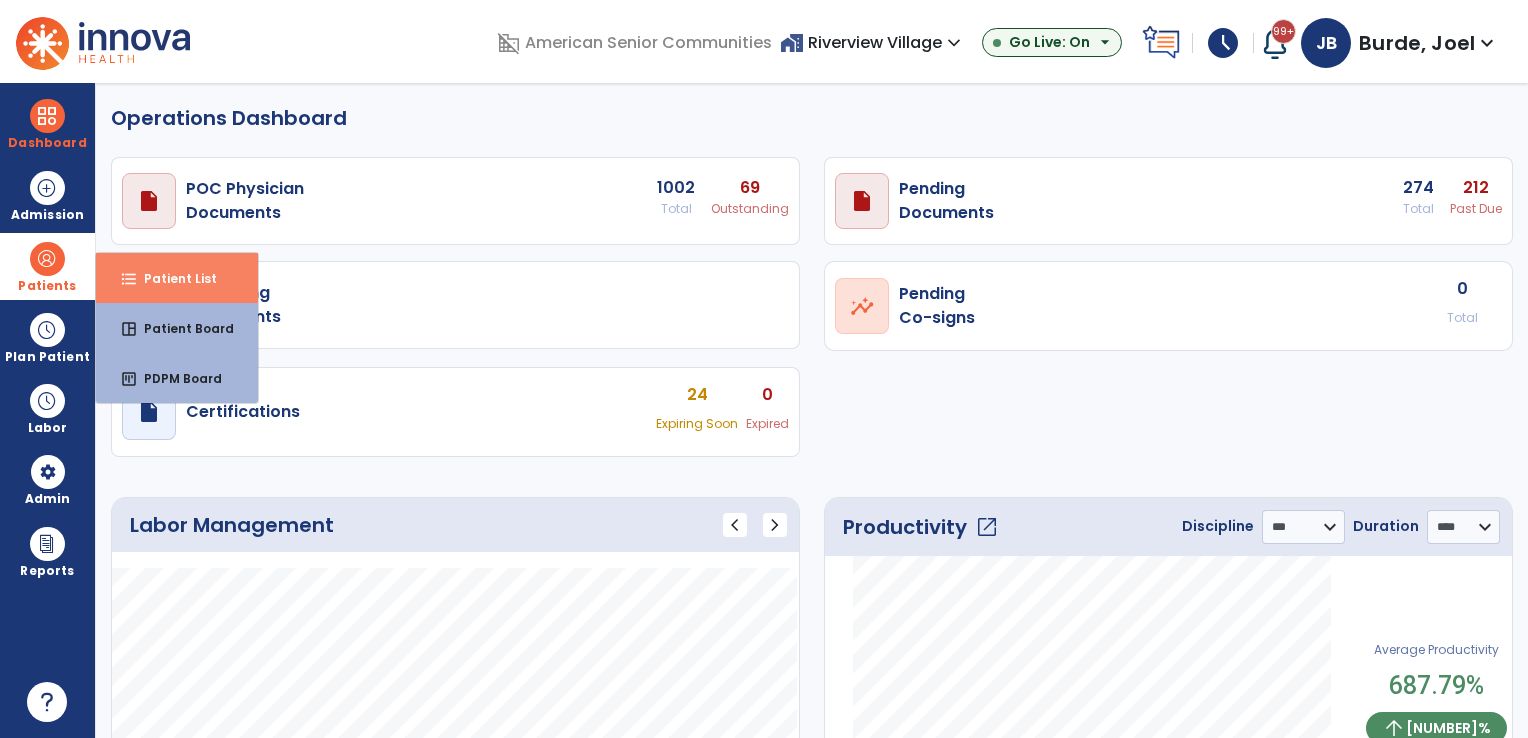 click on "format_list_bulleted  Patient List" at bounding box center (177, 278) 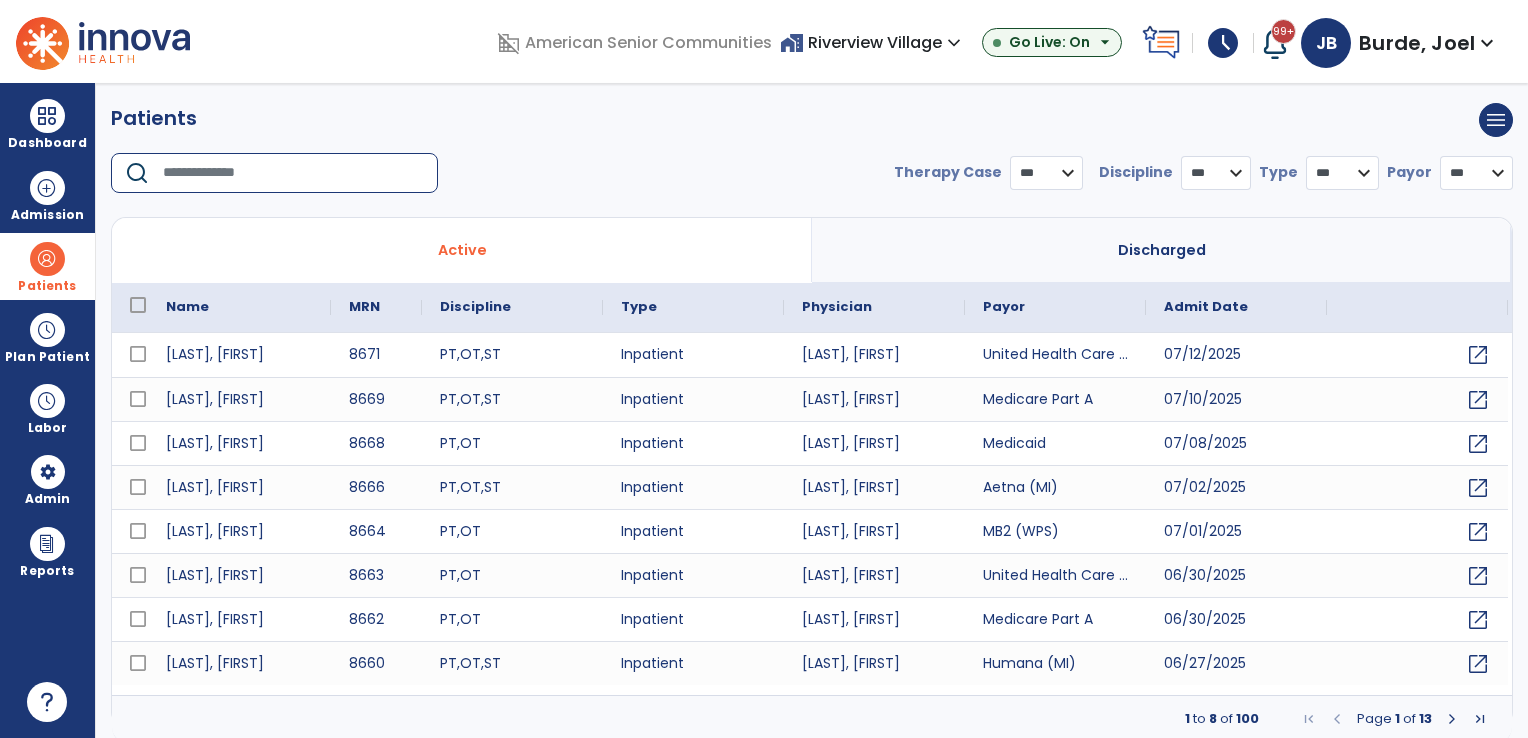 click at bounding box center [293, 173] 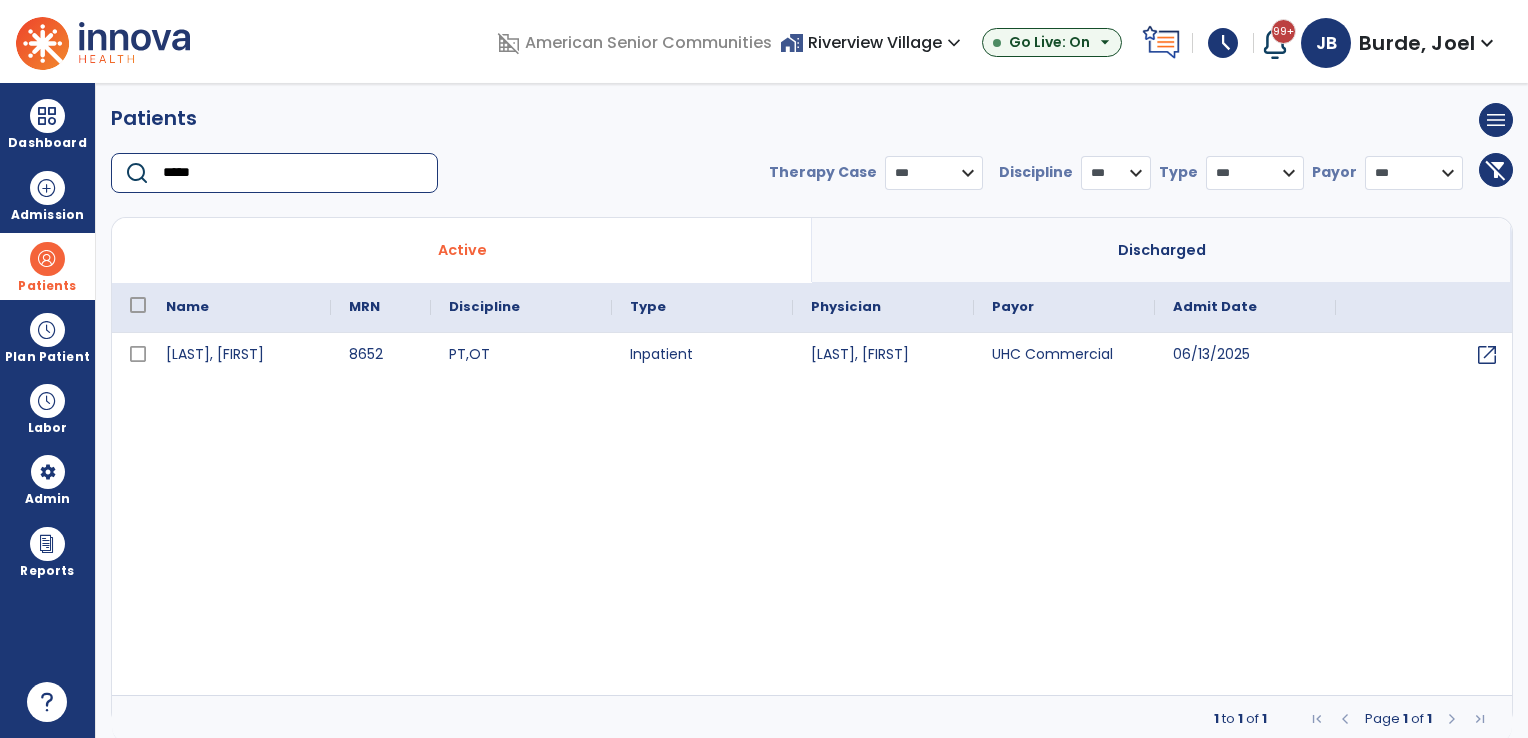 type on "*****" 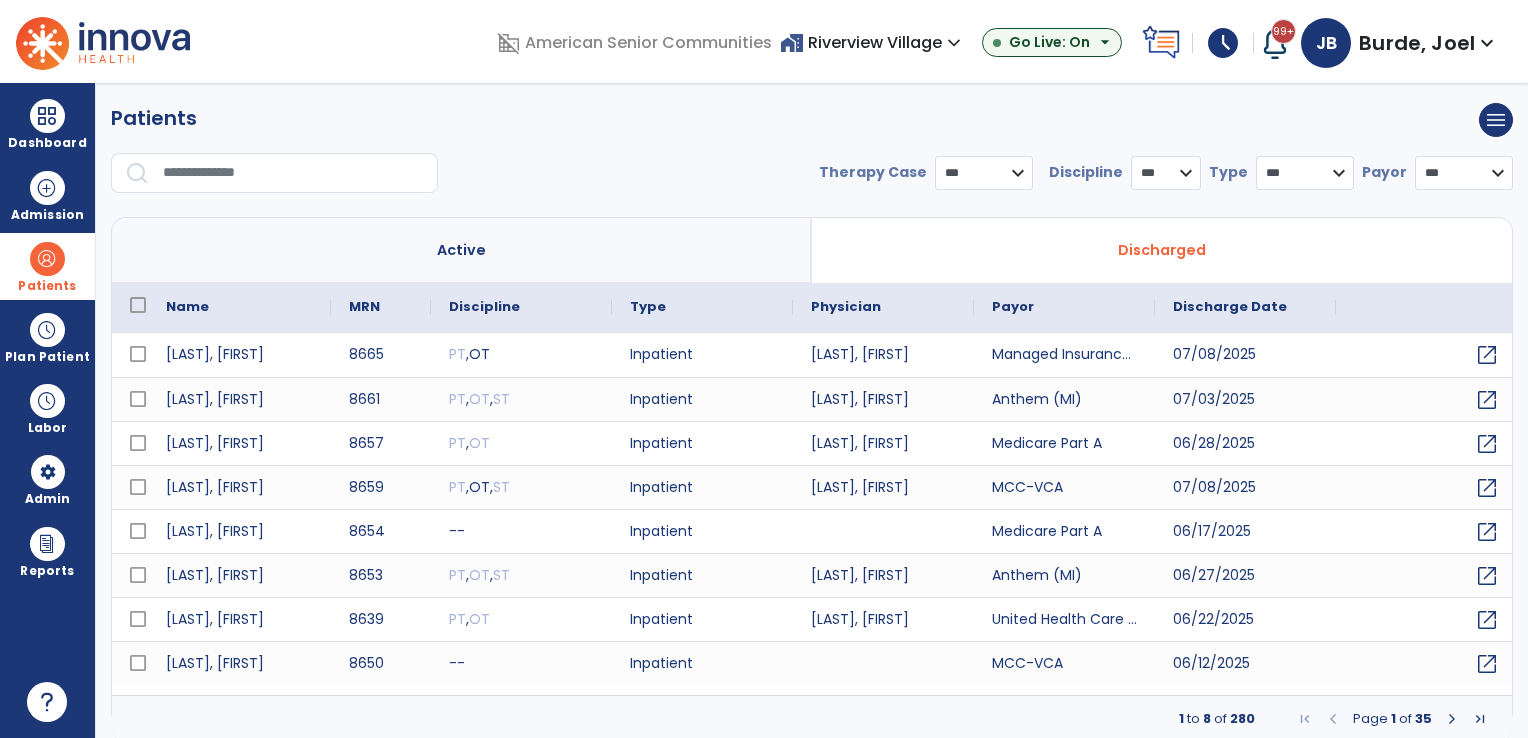 click at bounding box center (293, 173) 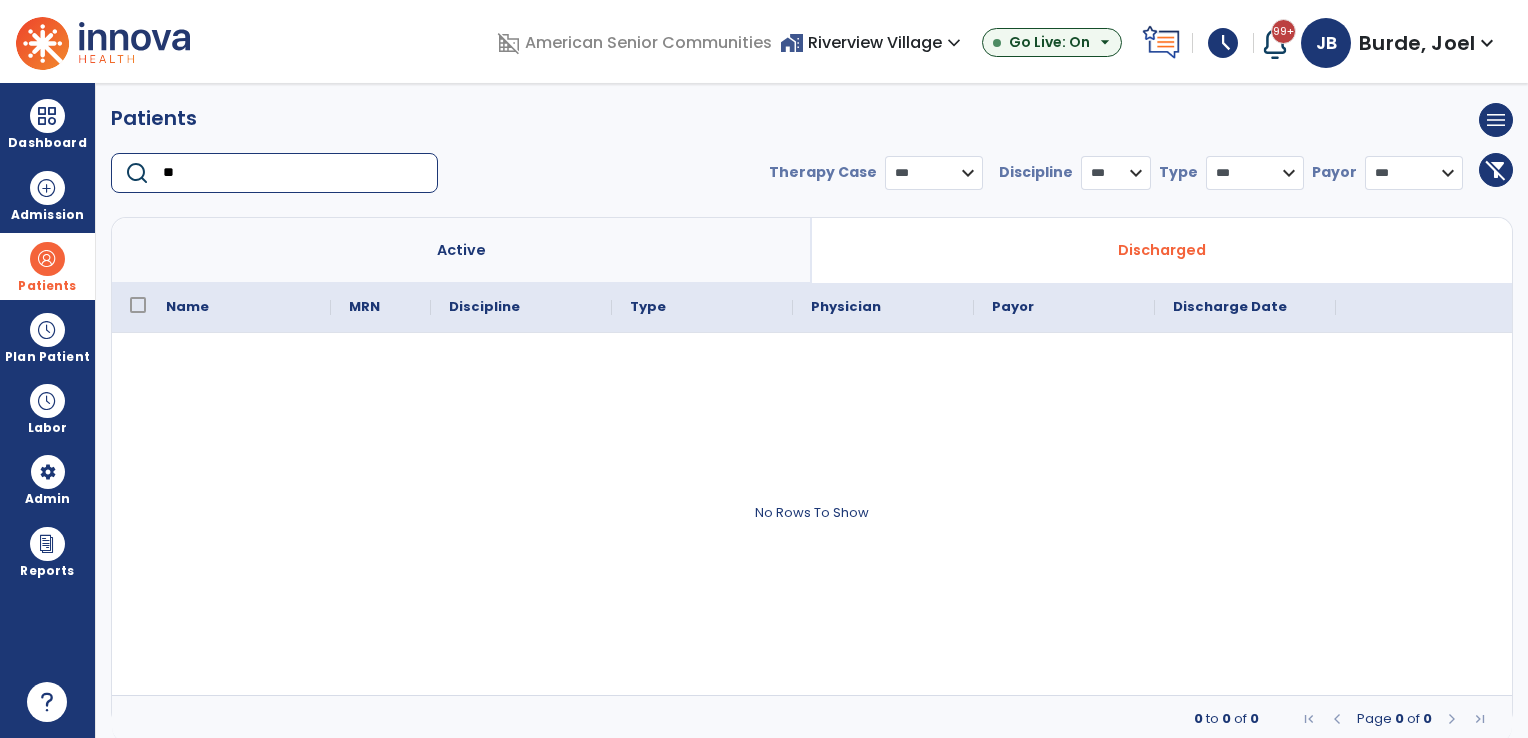 type on "*" 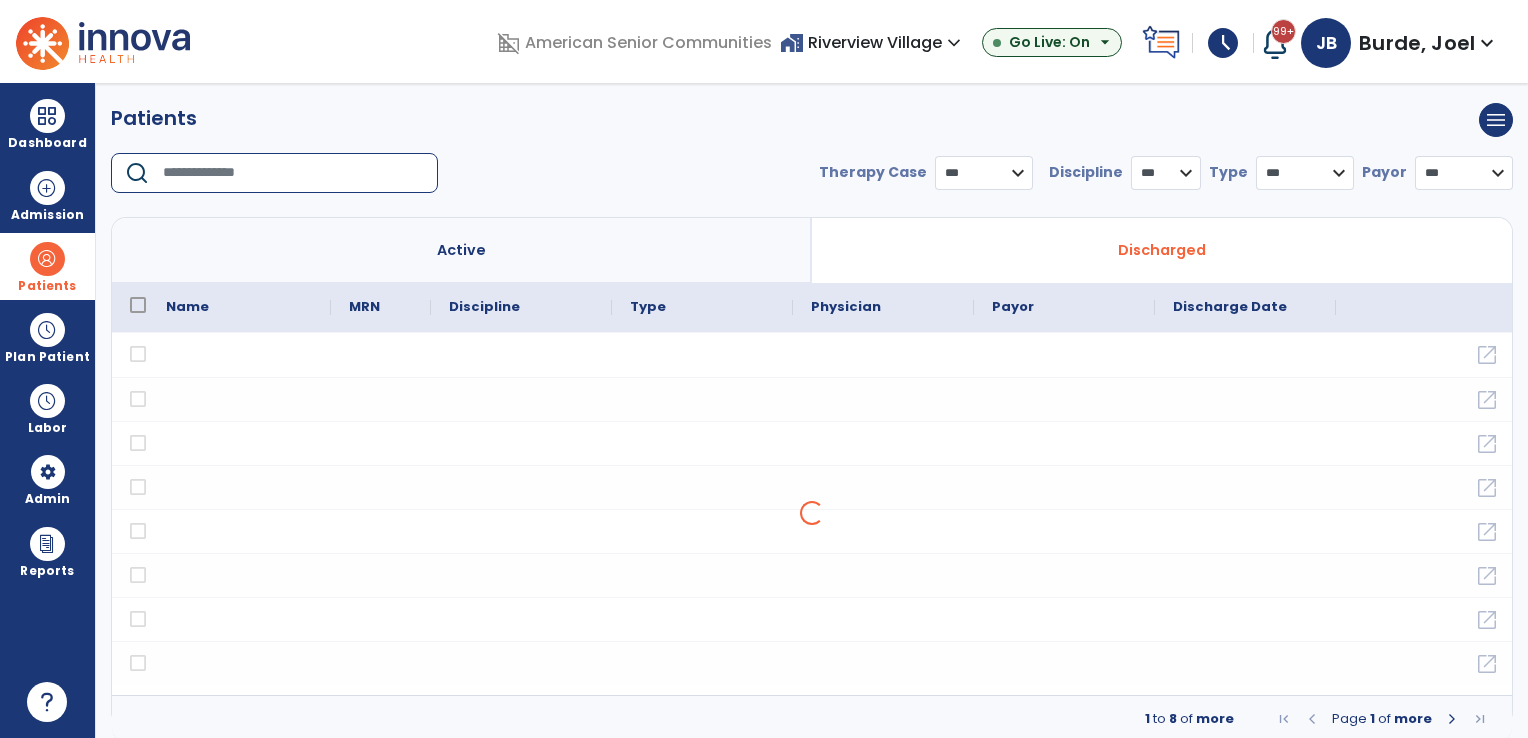 click on "Active" at bounding box center [462, 250] 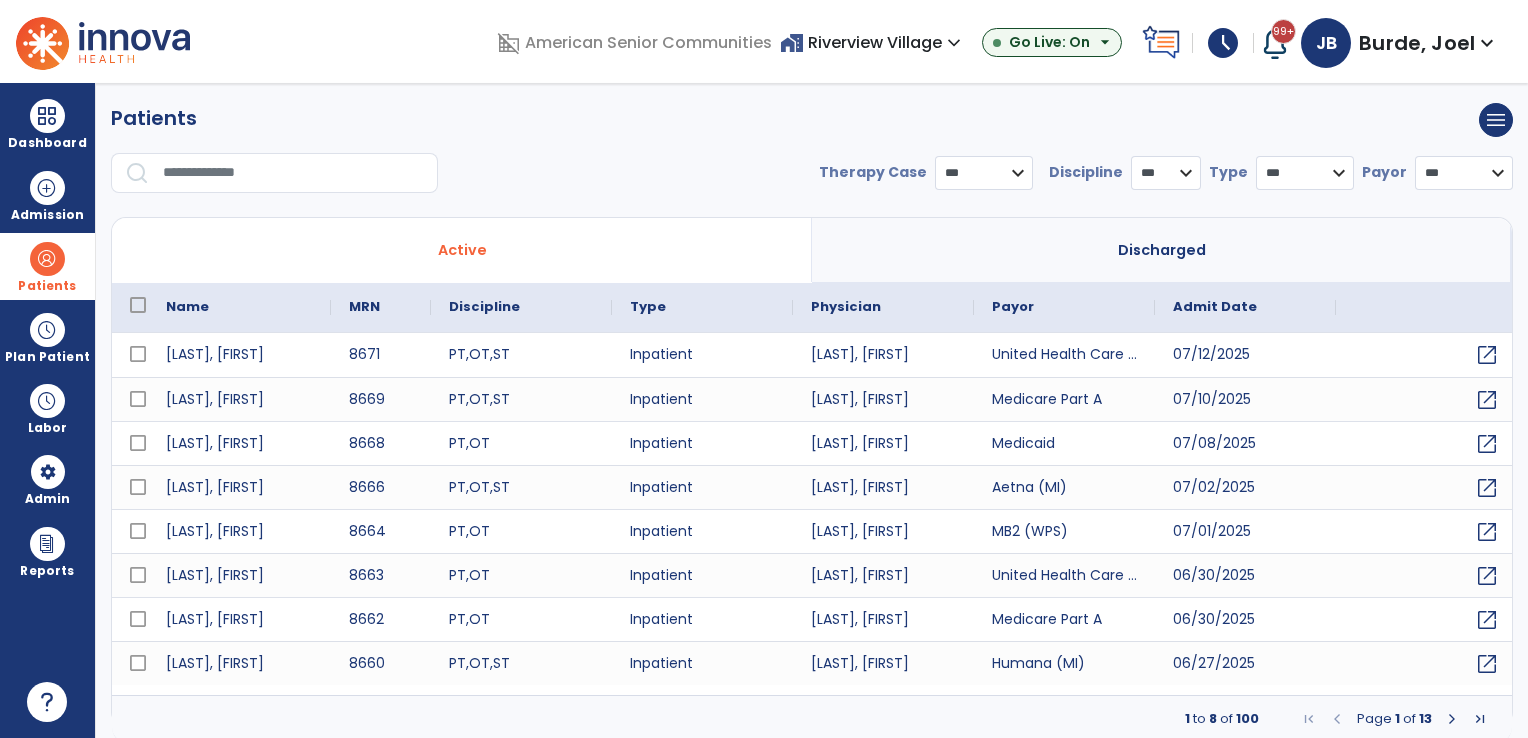 click at bounding box center (293, 173) 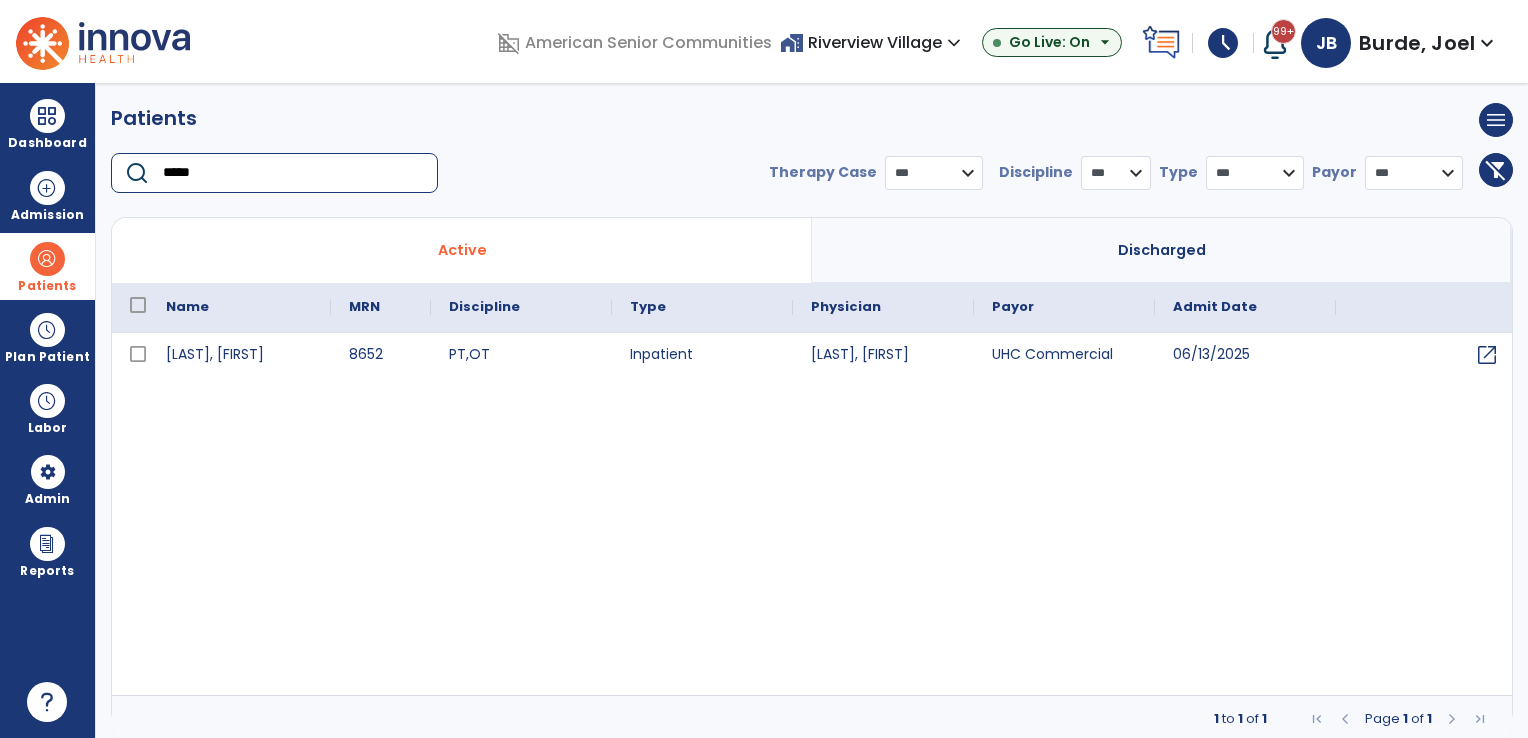 type on "*****" 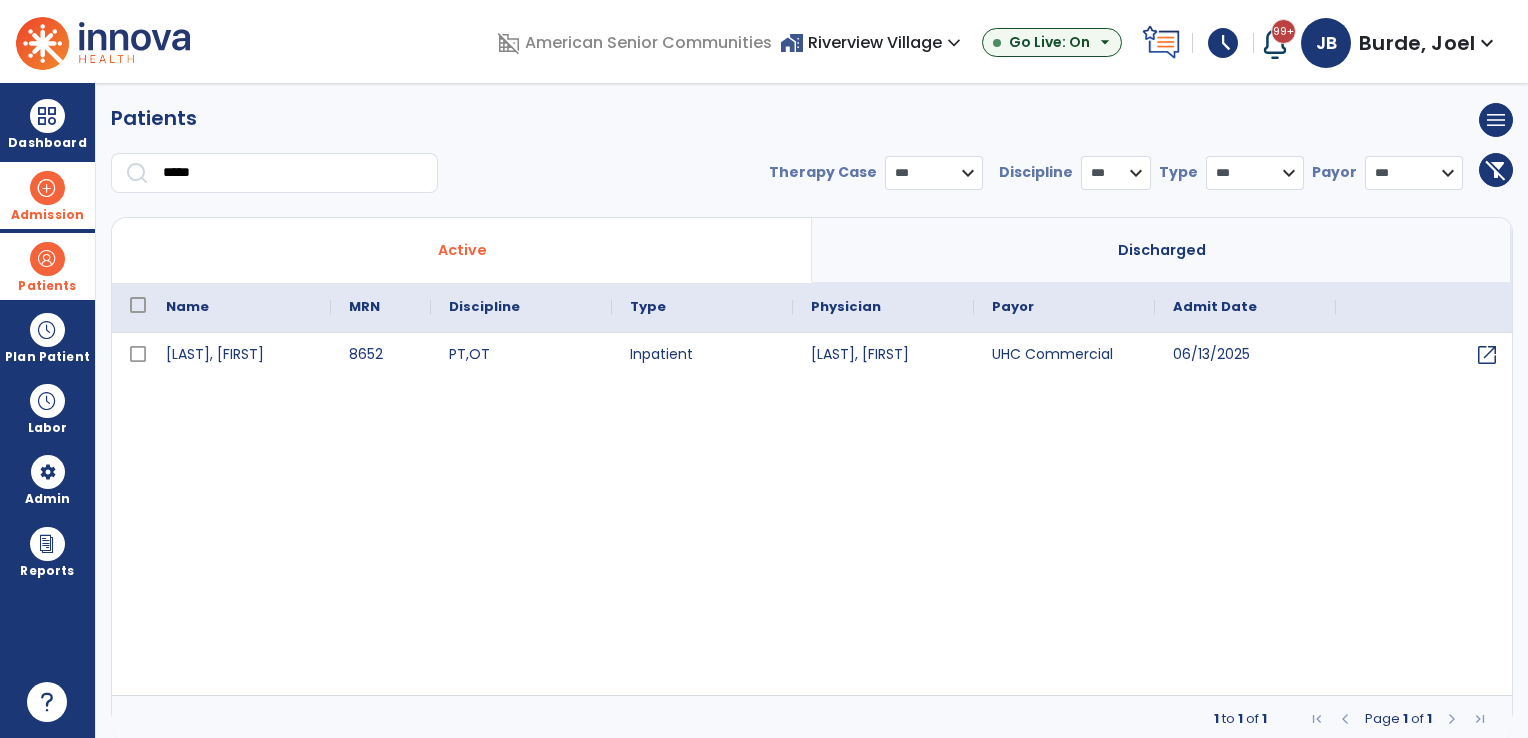 click on "Admission" at bounding box center [47, 215] 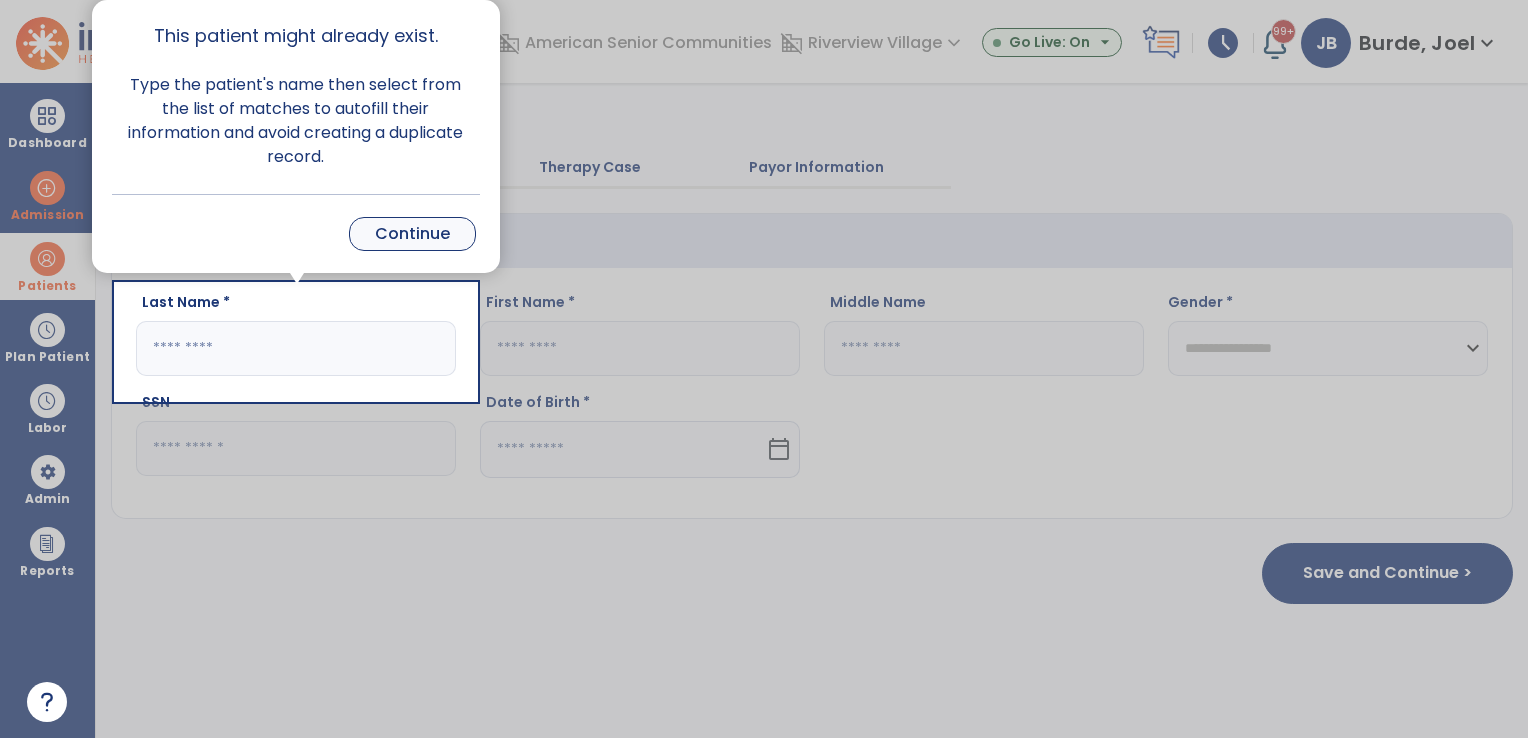 click on "Continue" at bounding box center (412, 234) 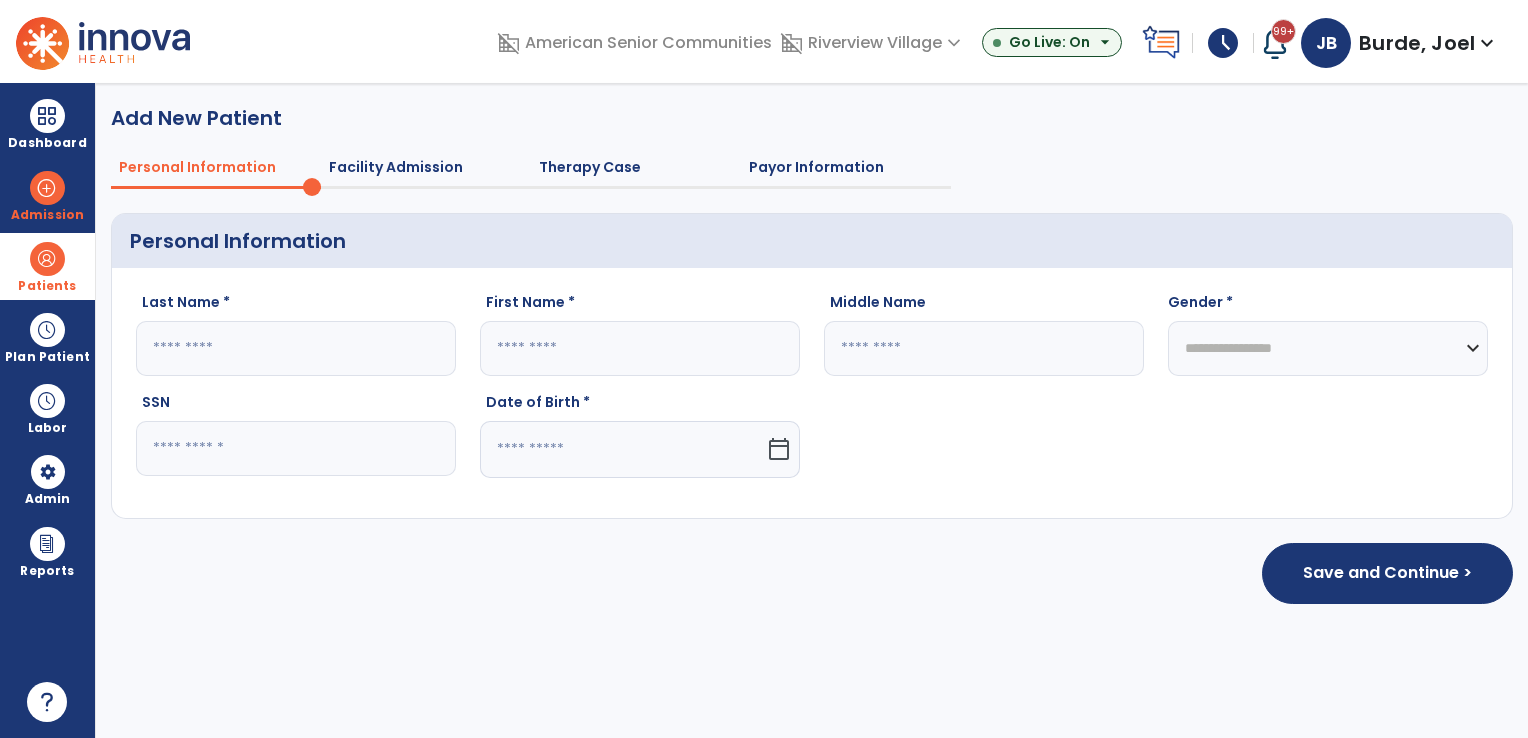 click 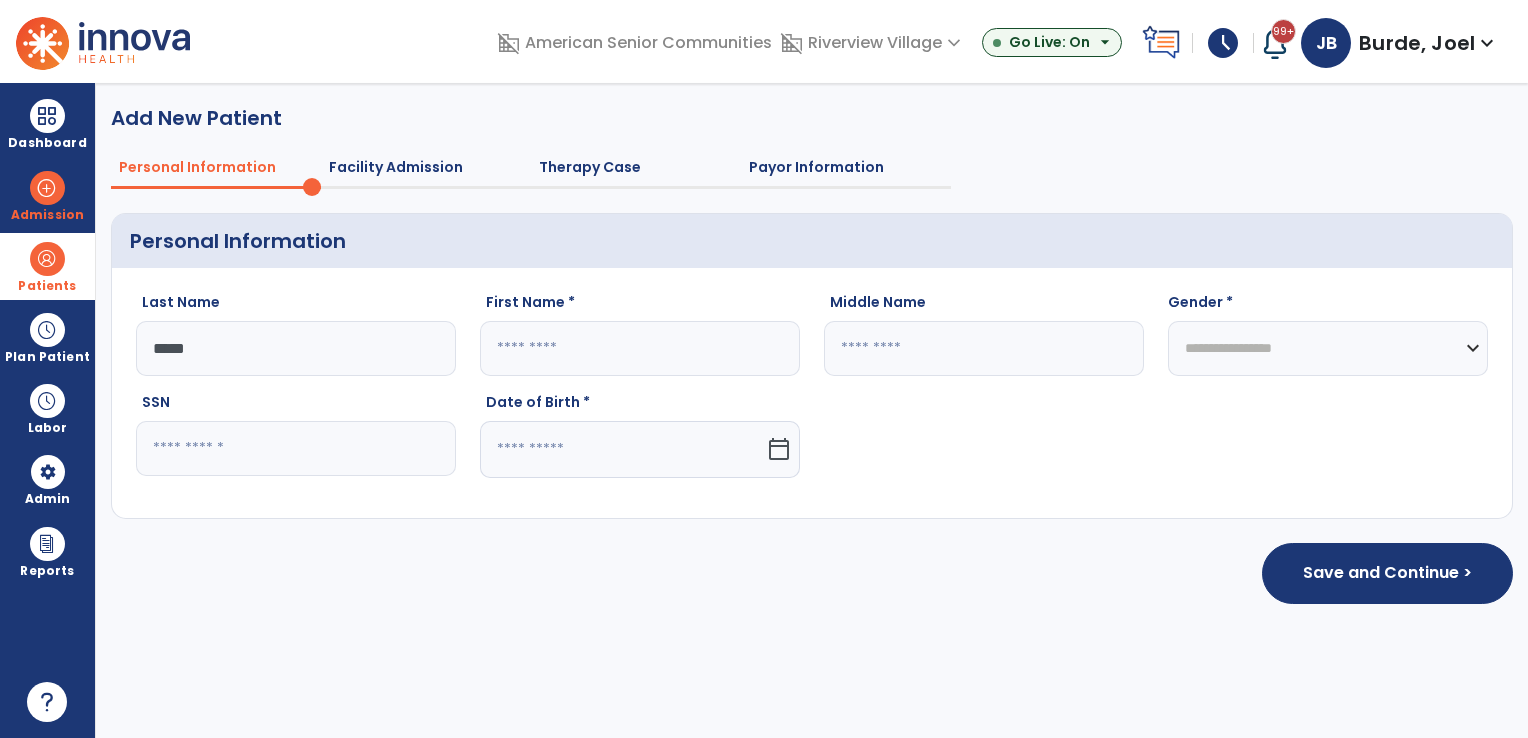 type on "*****" 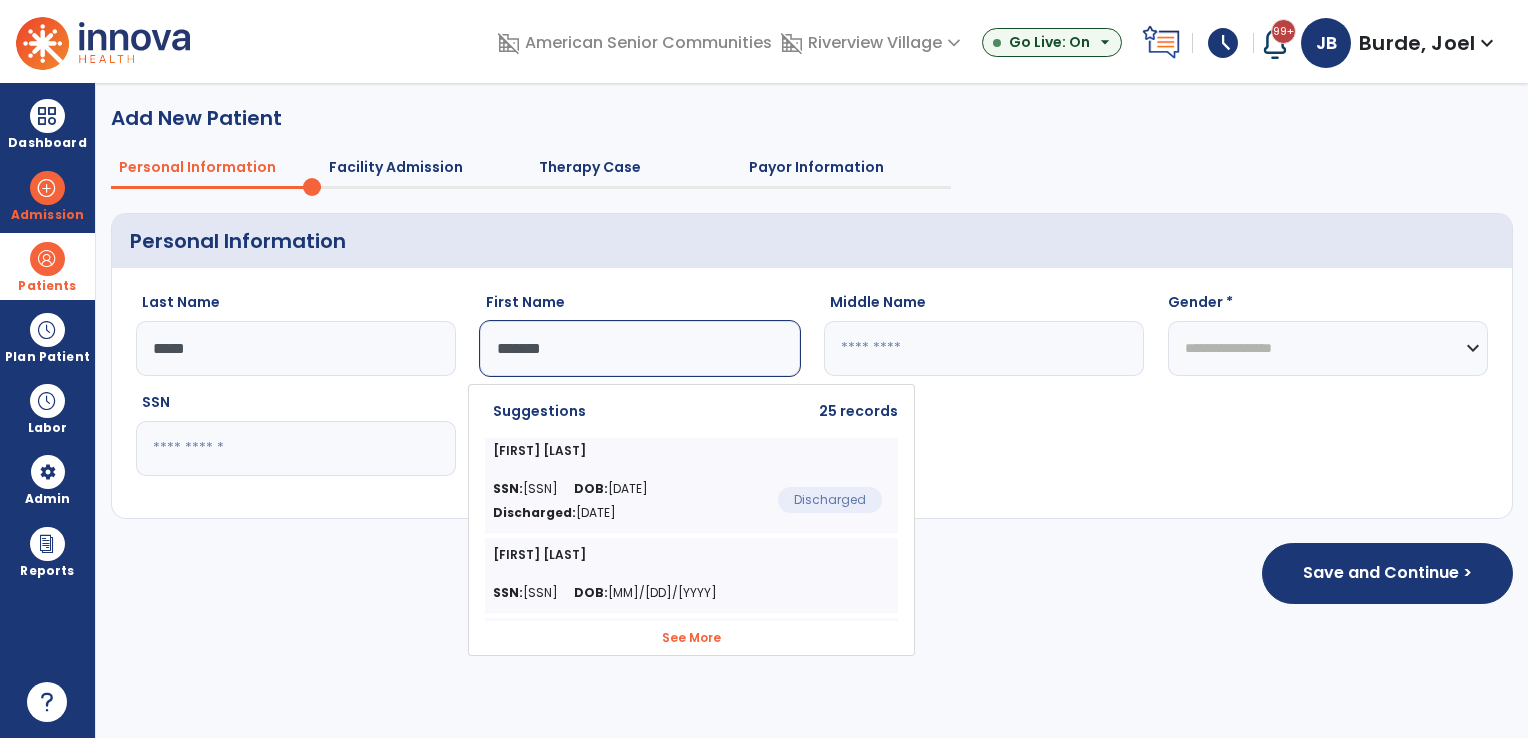 type on "*******" 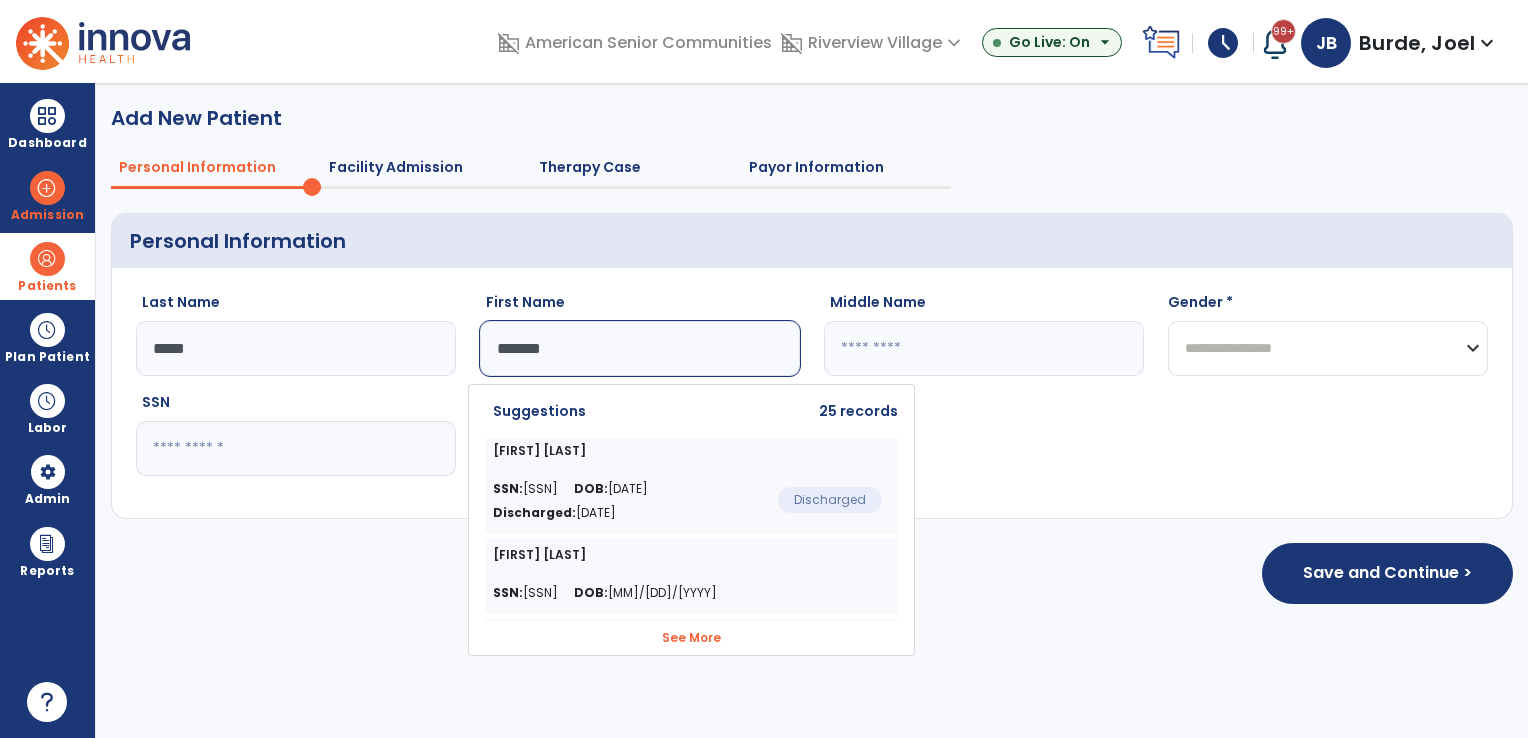 click on "**********" 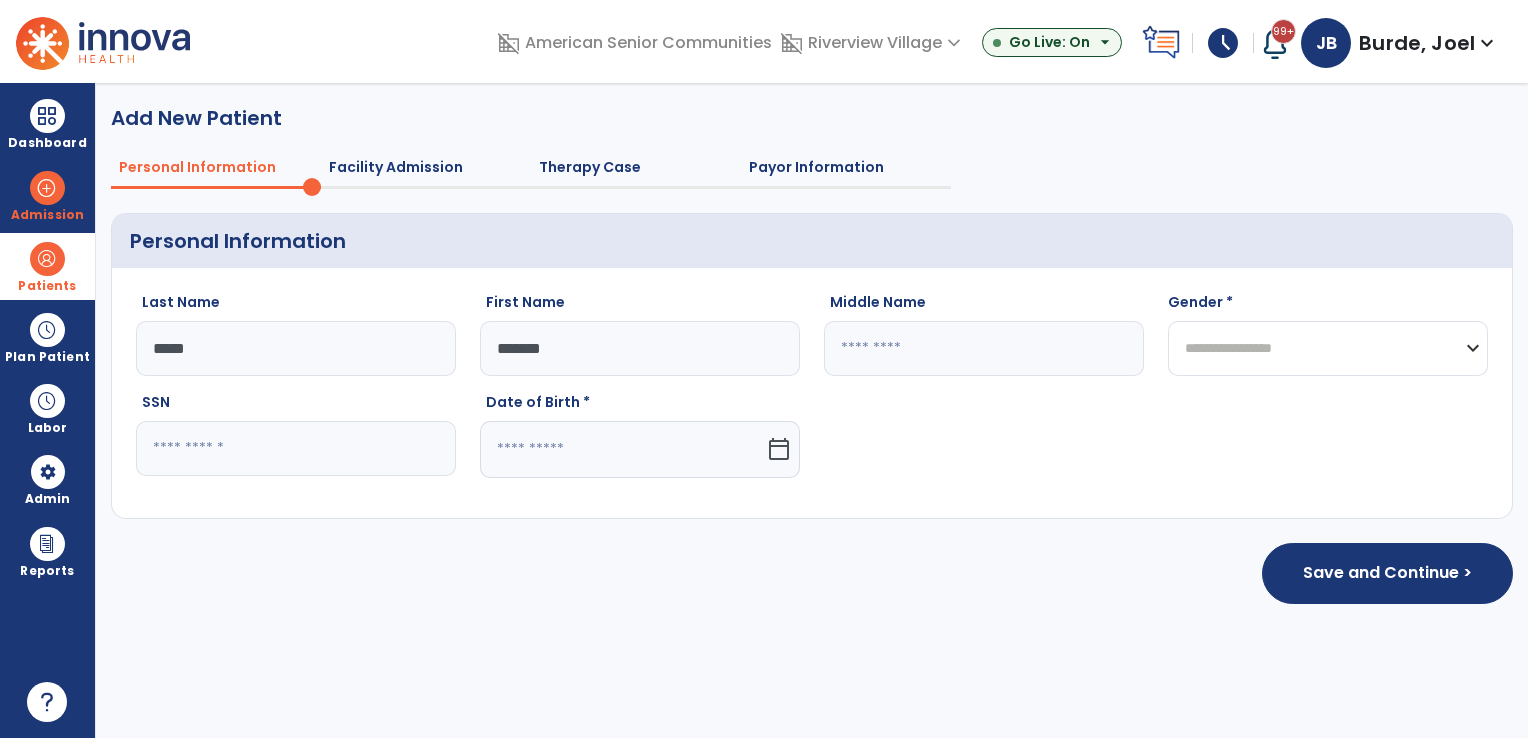 select on "******" 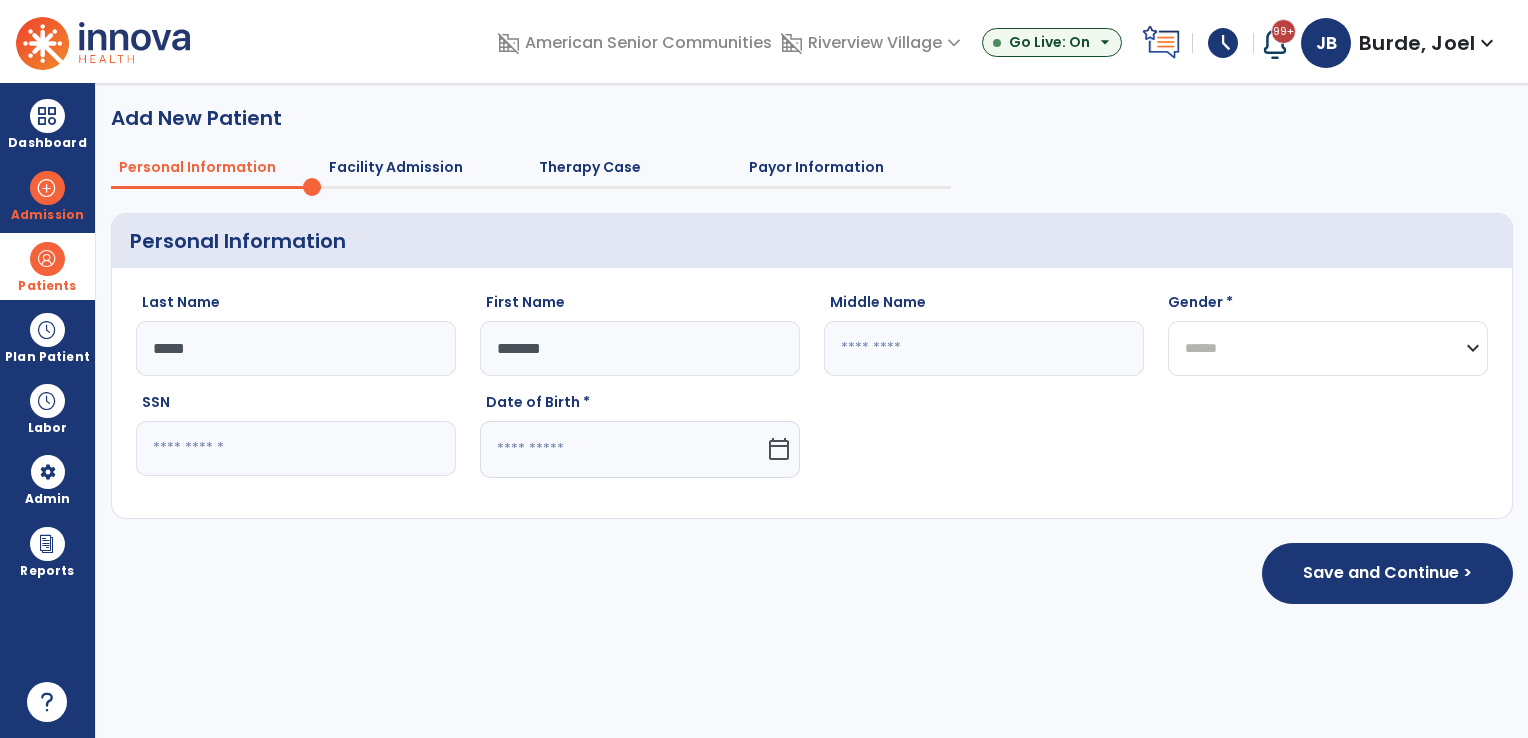 click on "**********" 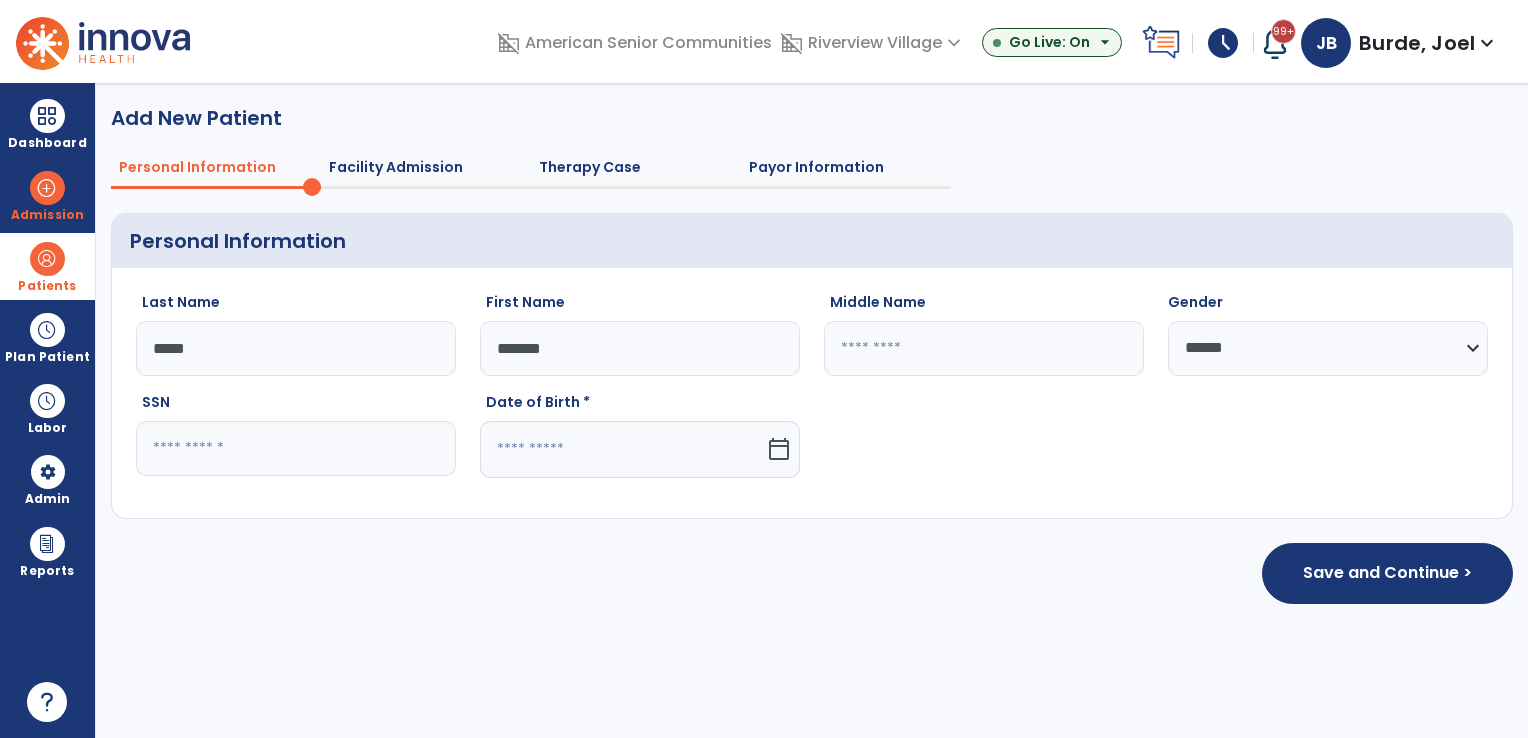 click 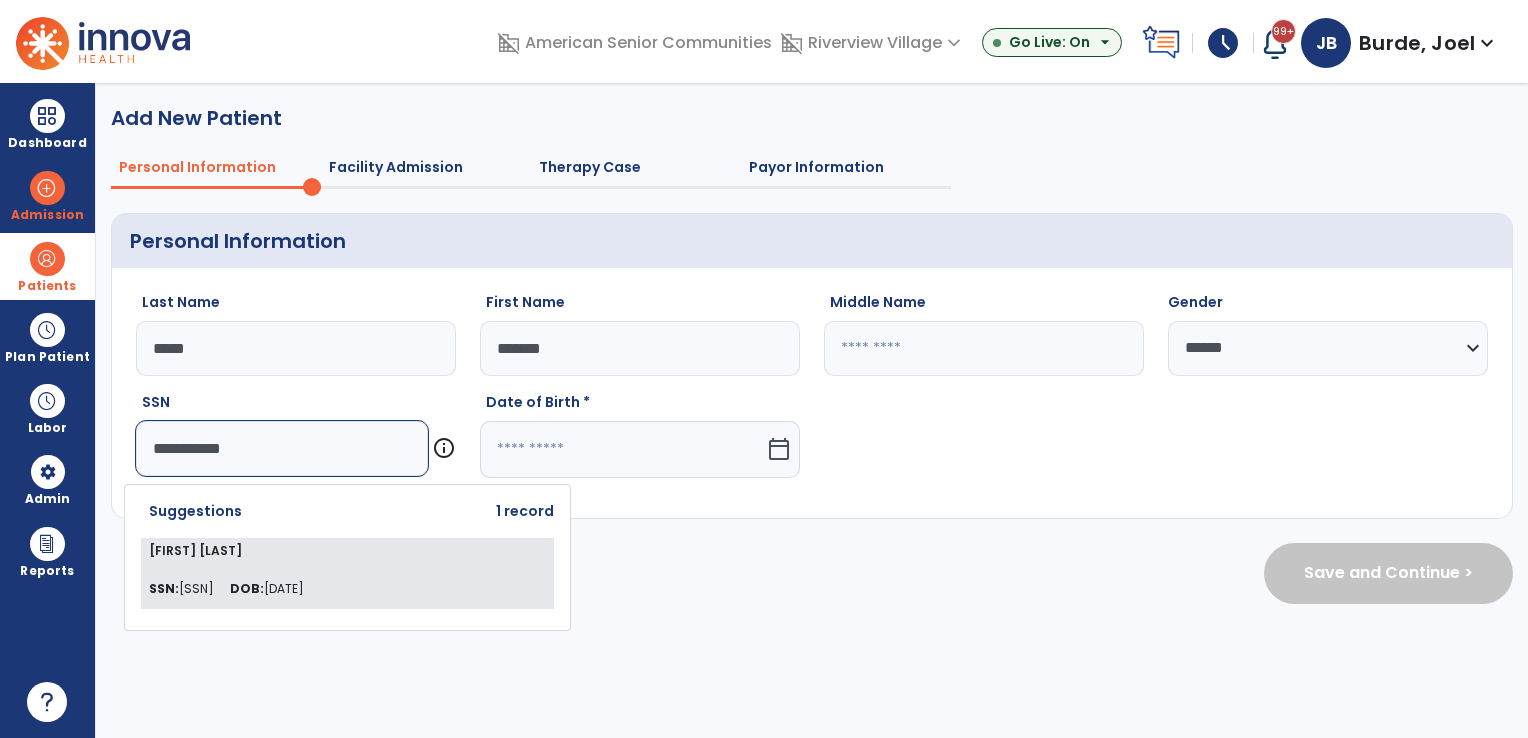 type on "**********" 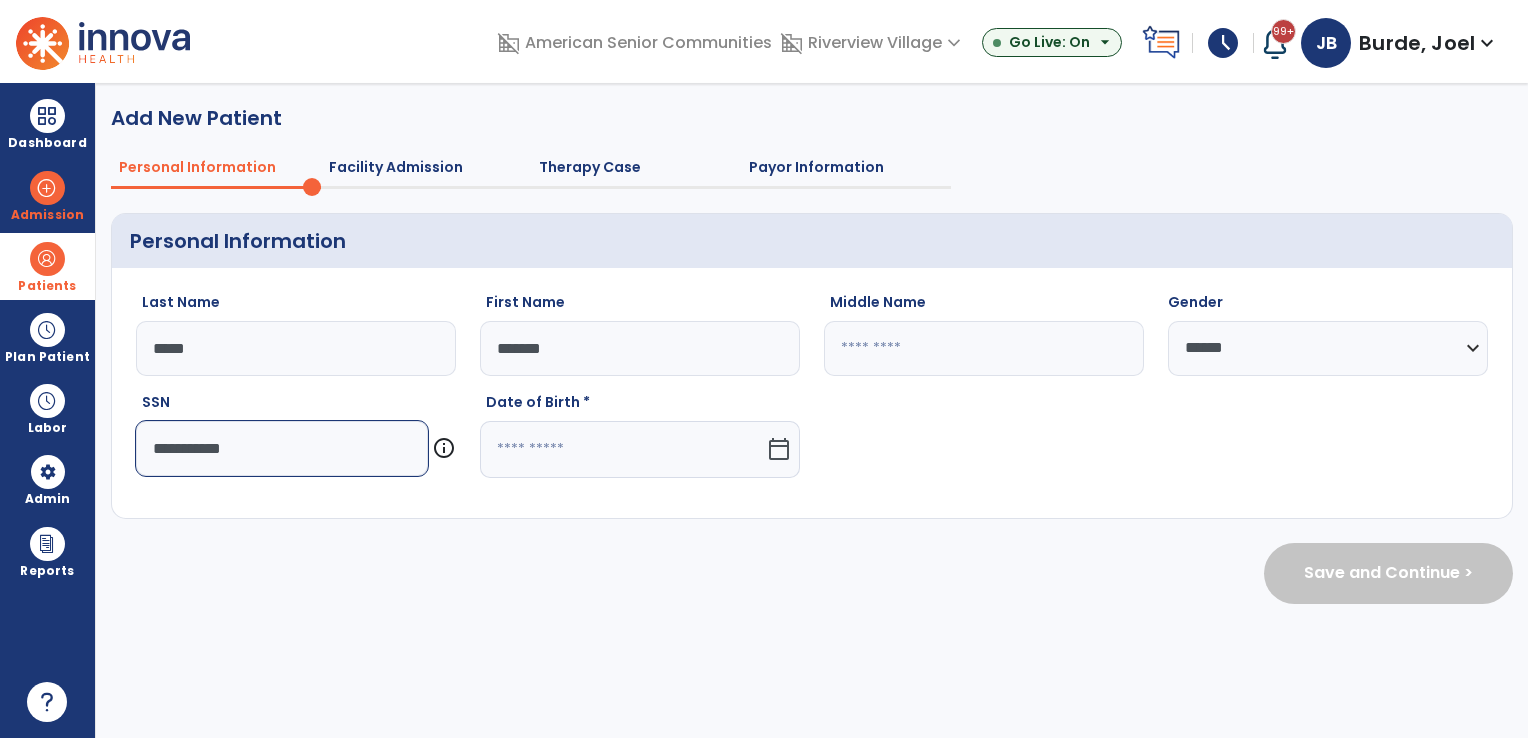 type on "*****" 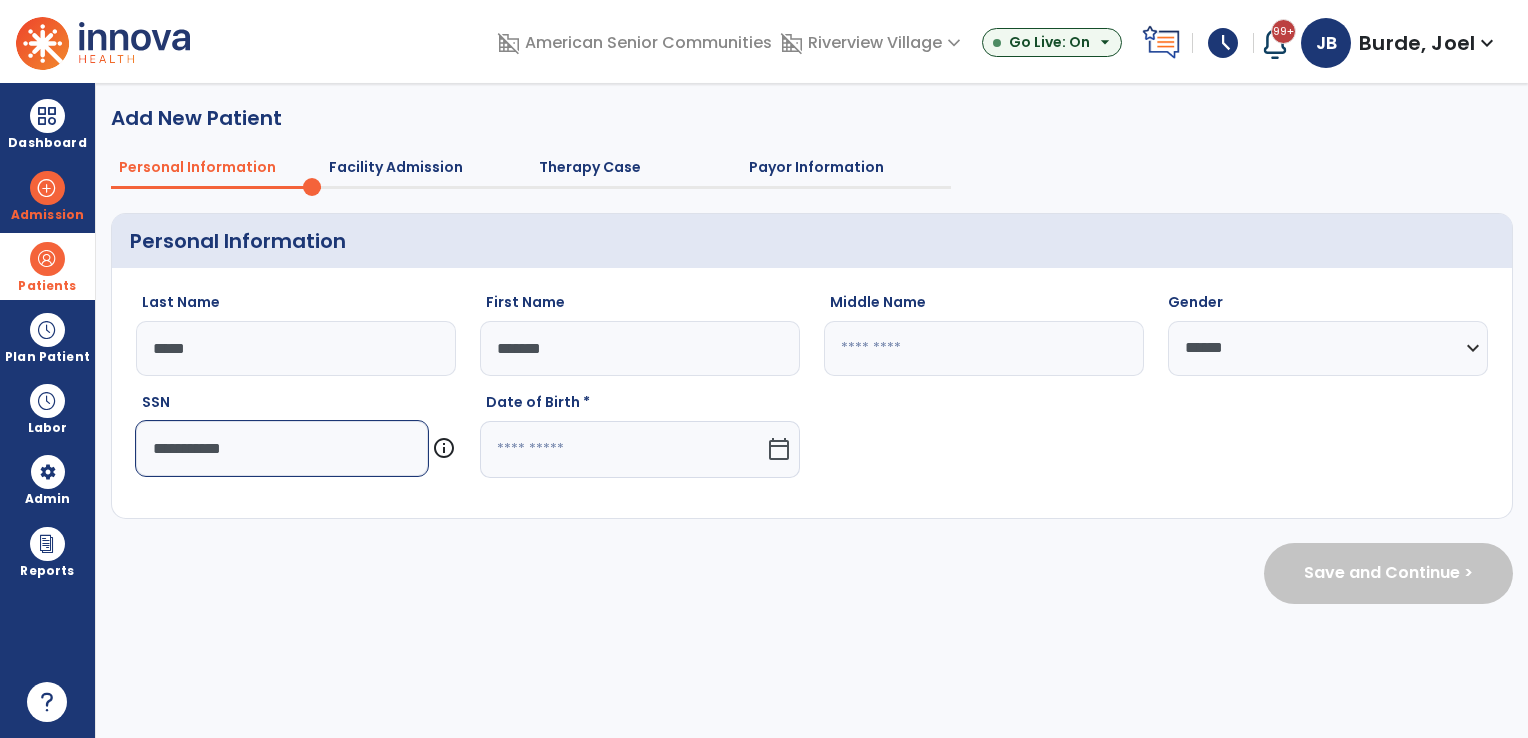 type on "*******" 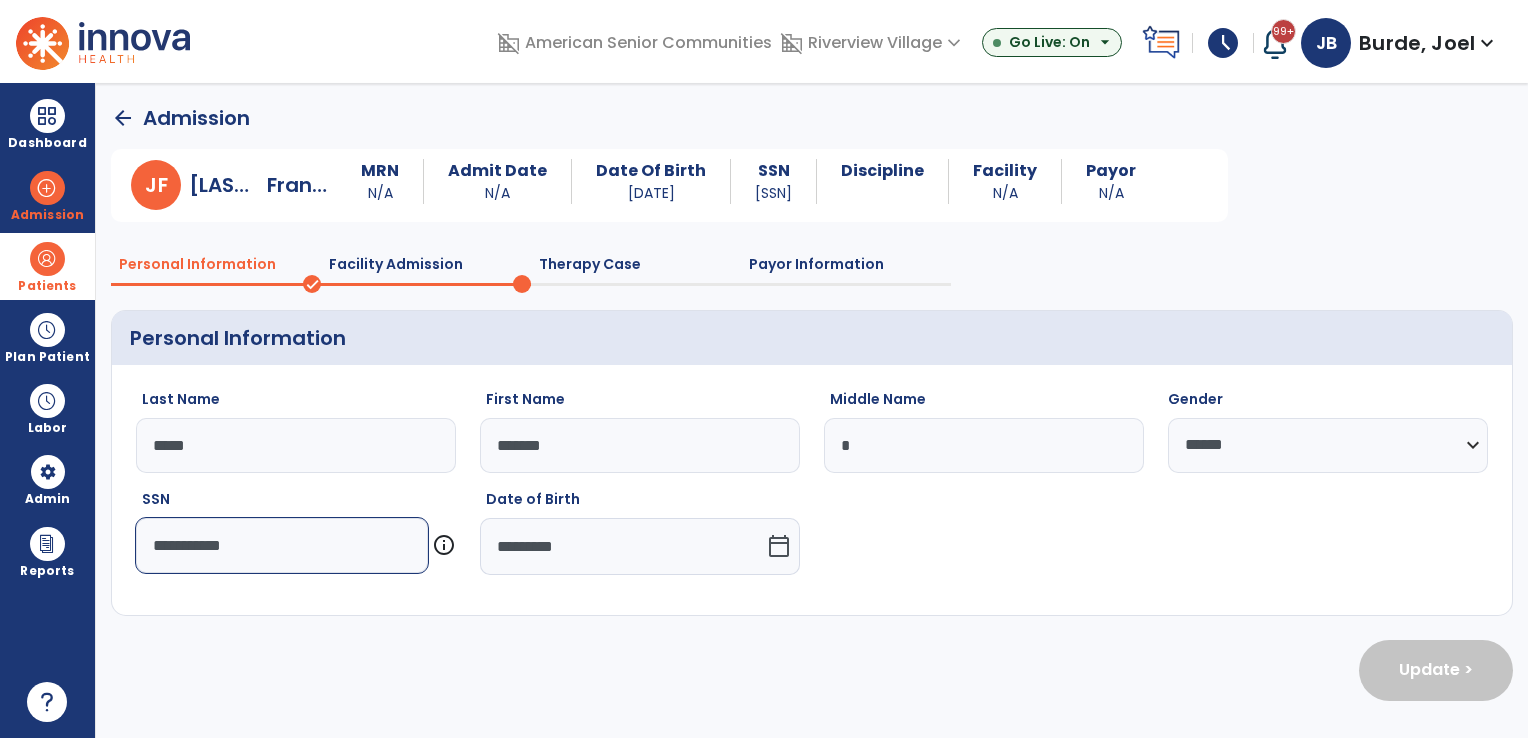 click on "*" 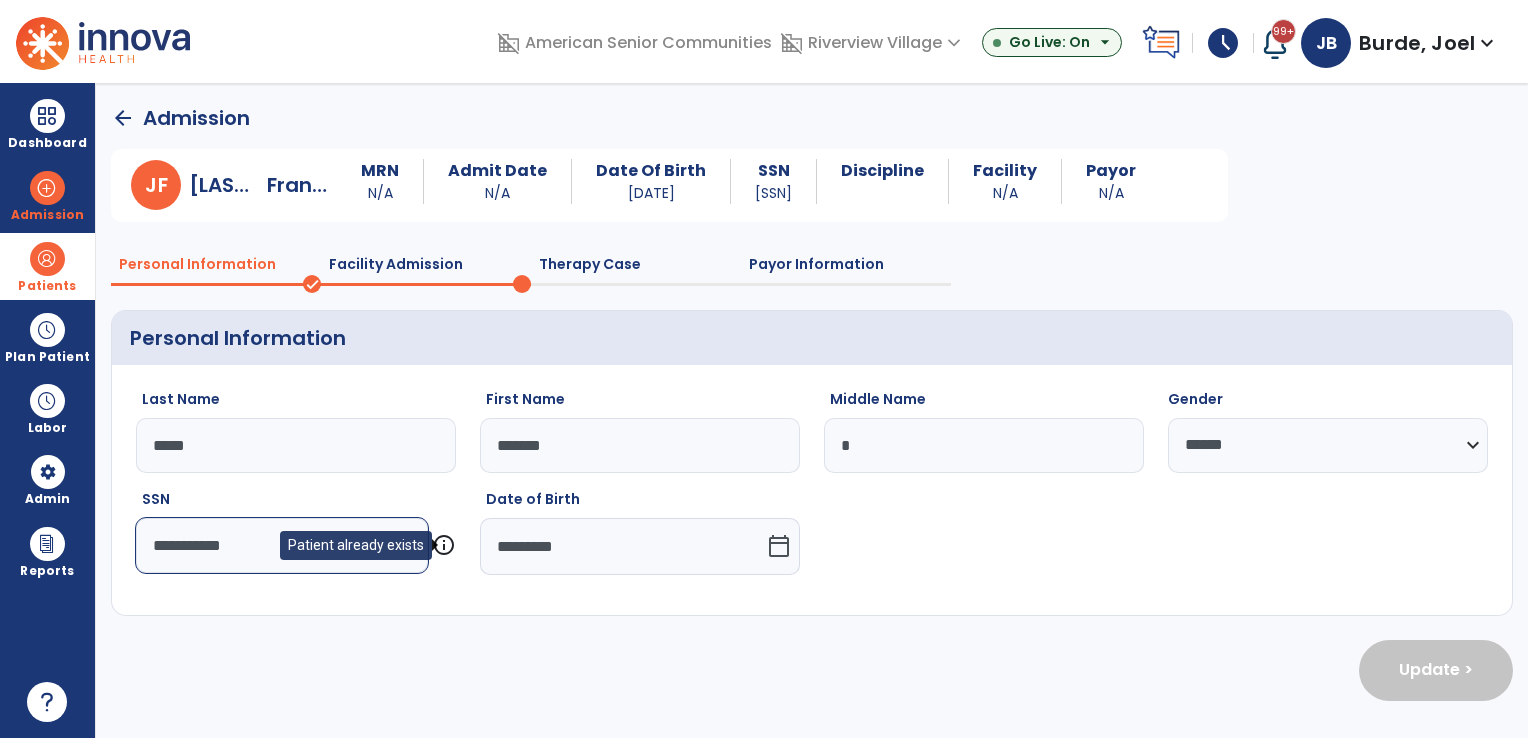 click on "info" 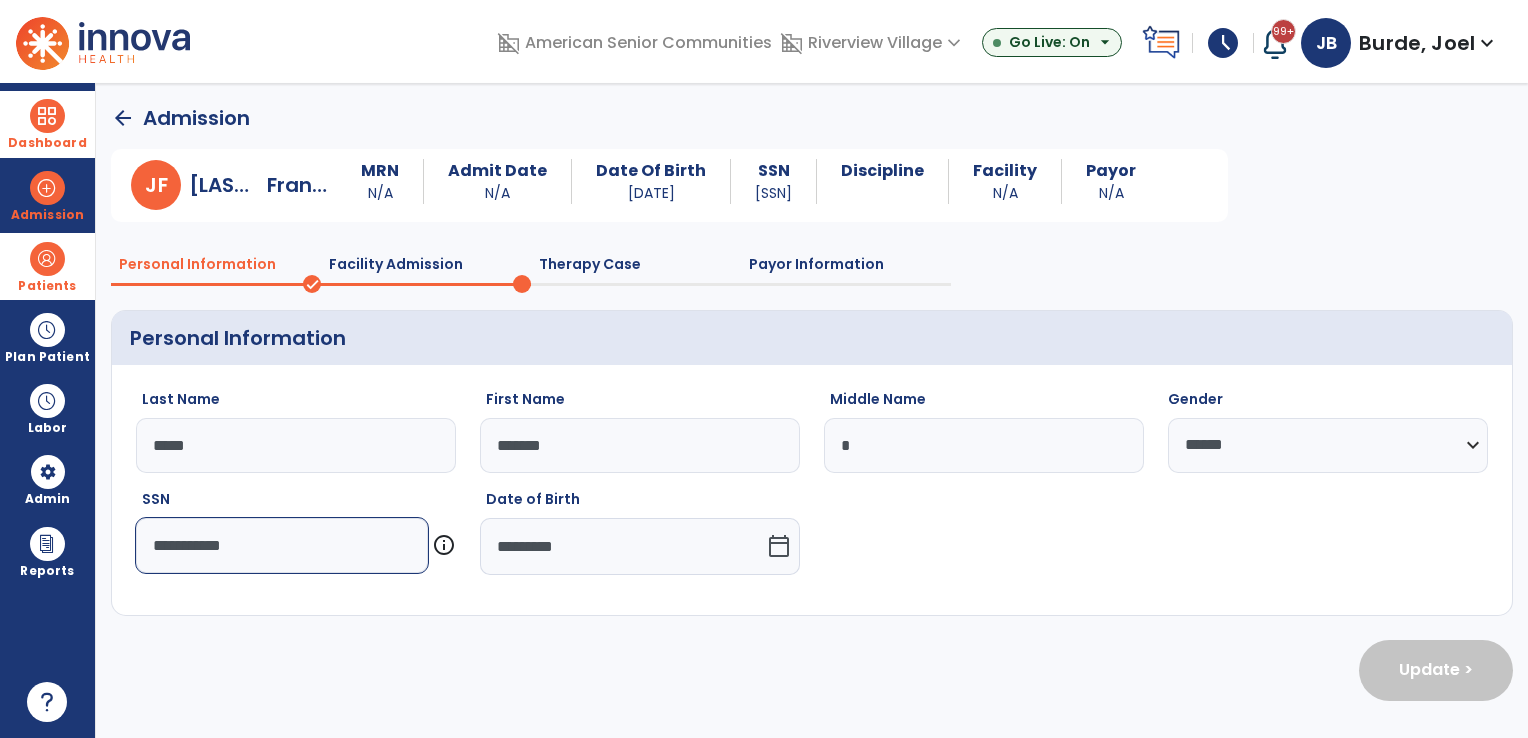 click at bounding box center [47, 116] 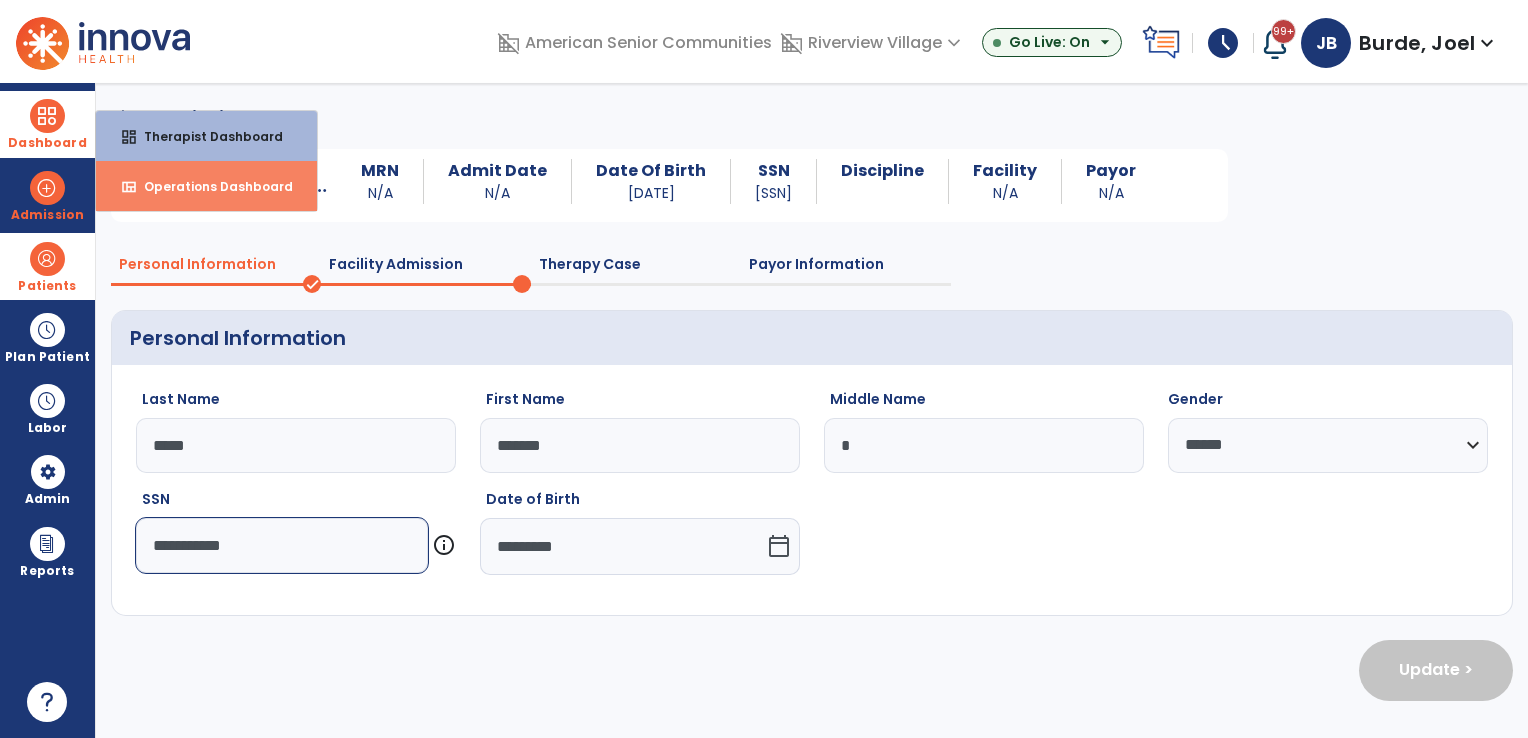 click on "view_quilt  Operations Dashboard" at bounding box center (206, 186) 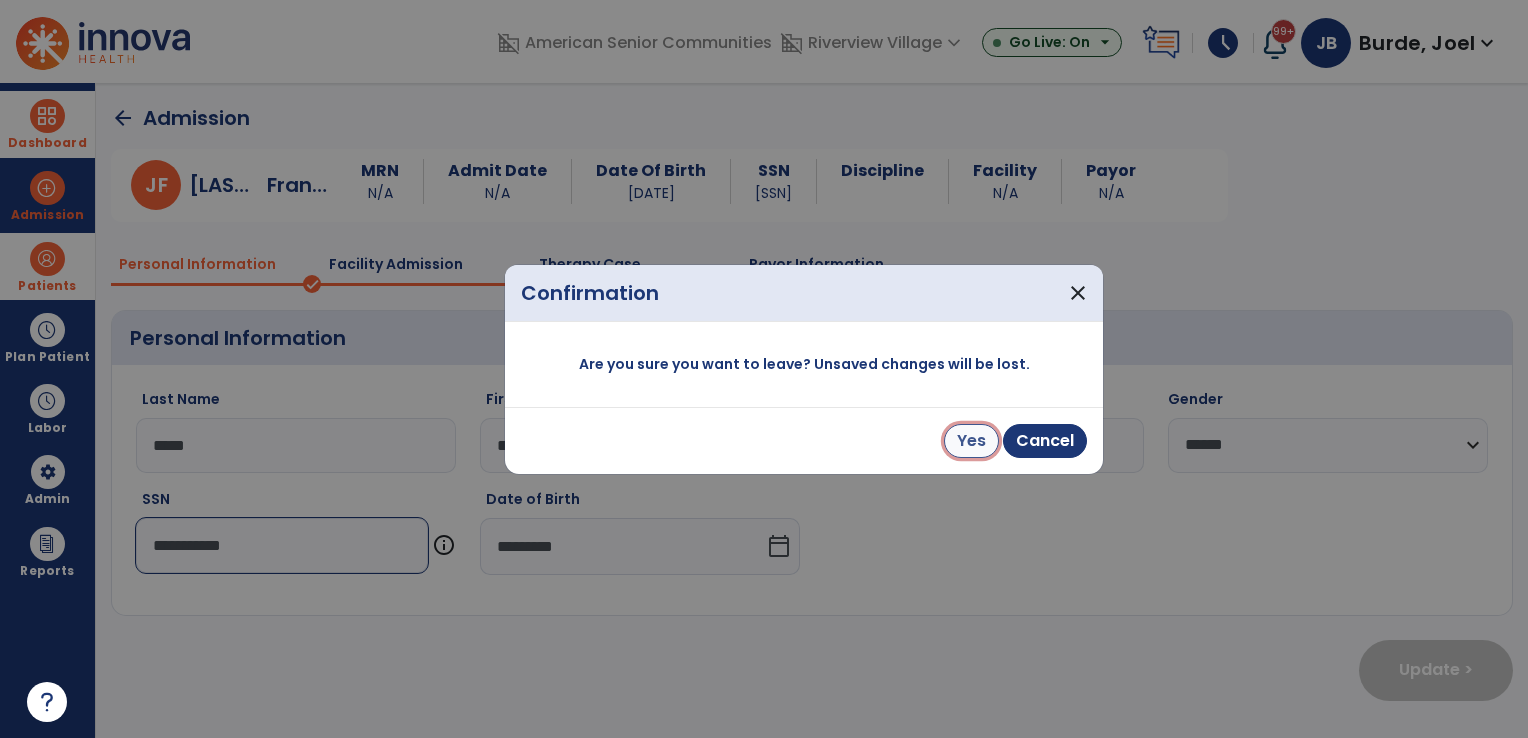 click on "Yes" at bounding box center [971, 441] 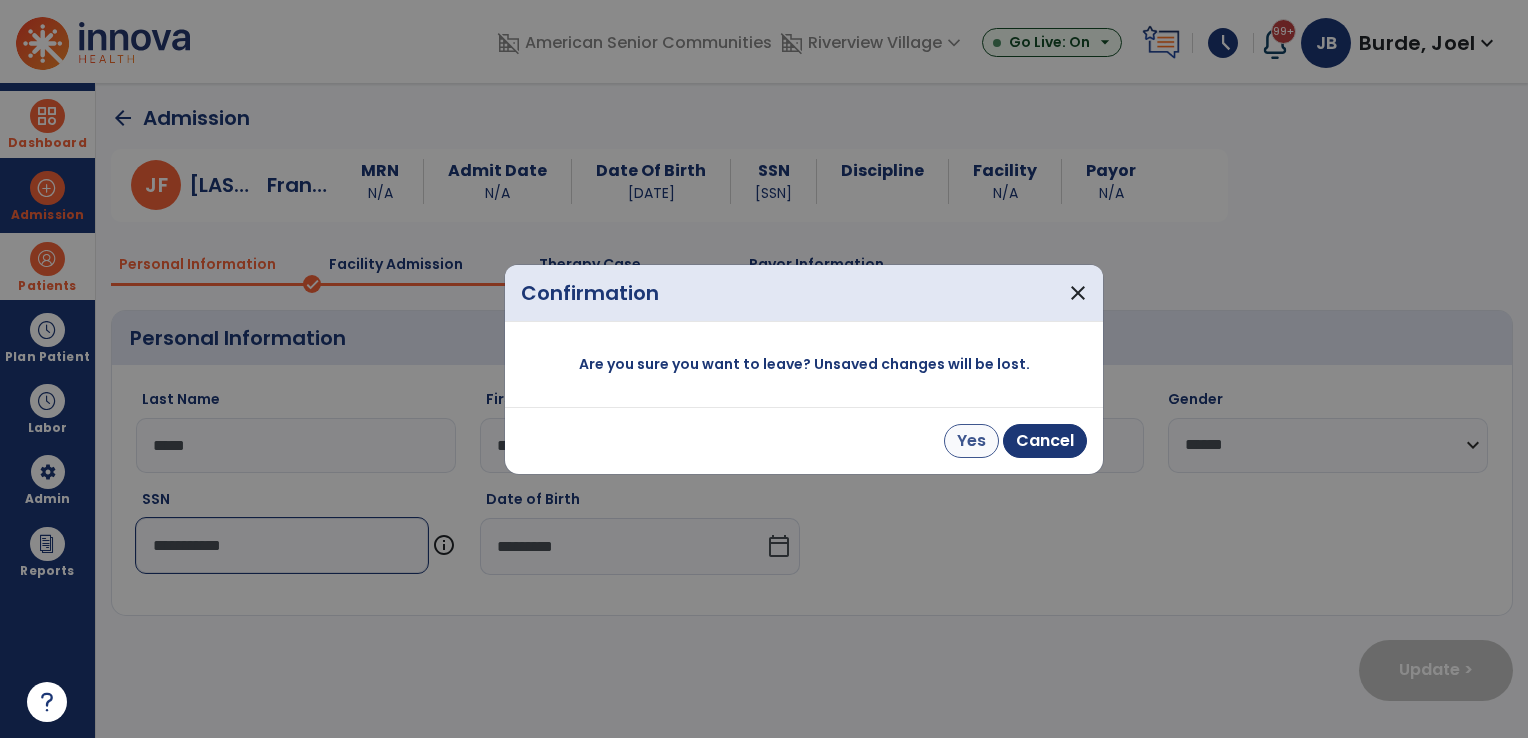 select on "***" 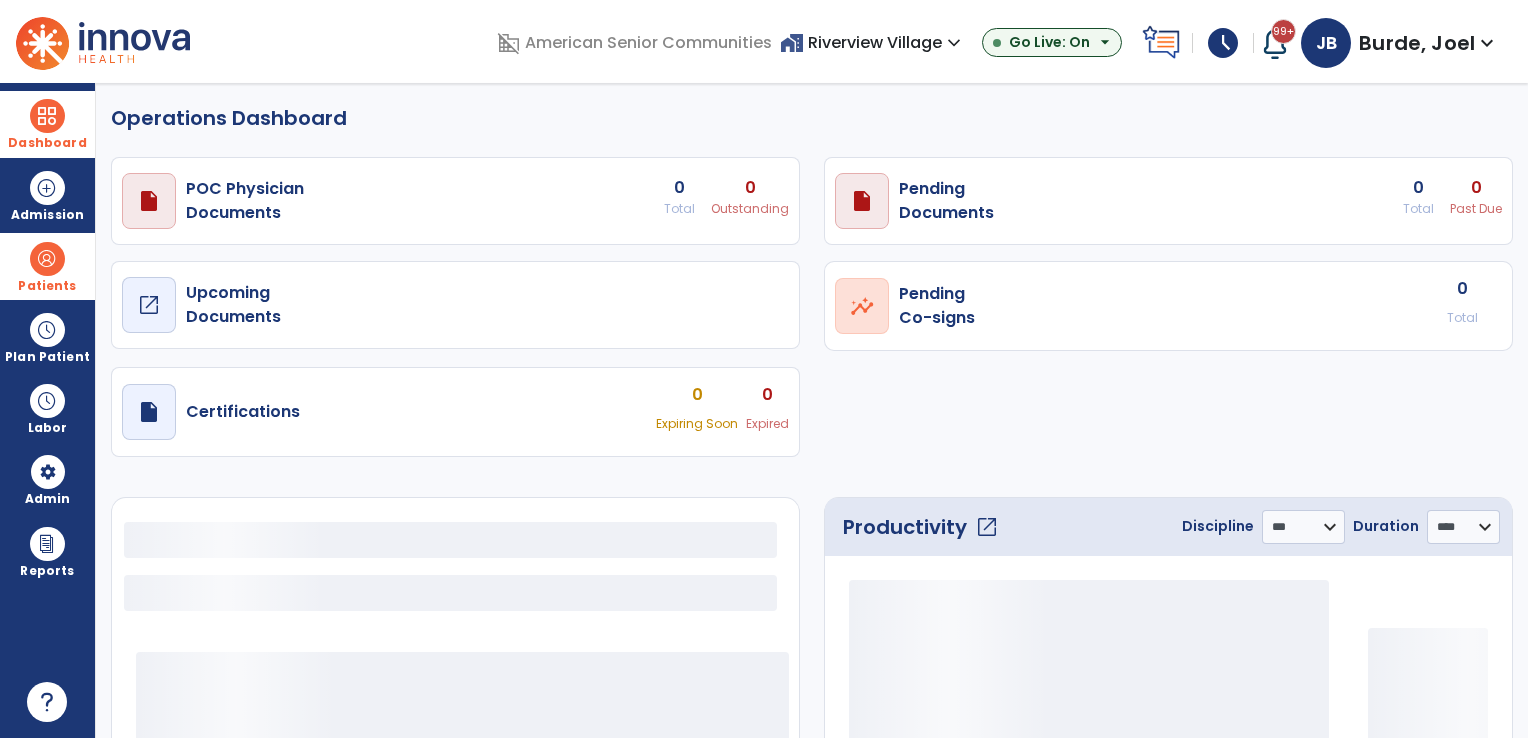 select on "***" 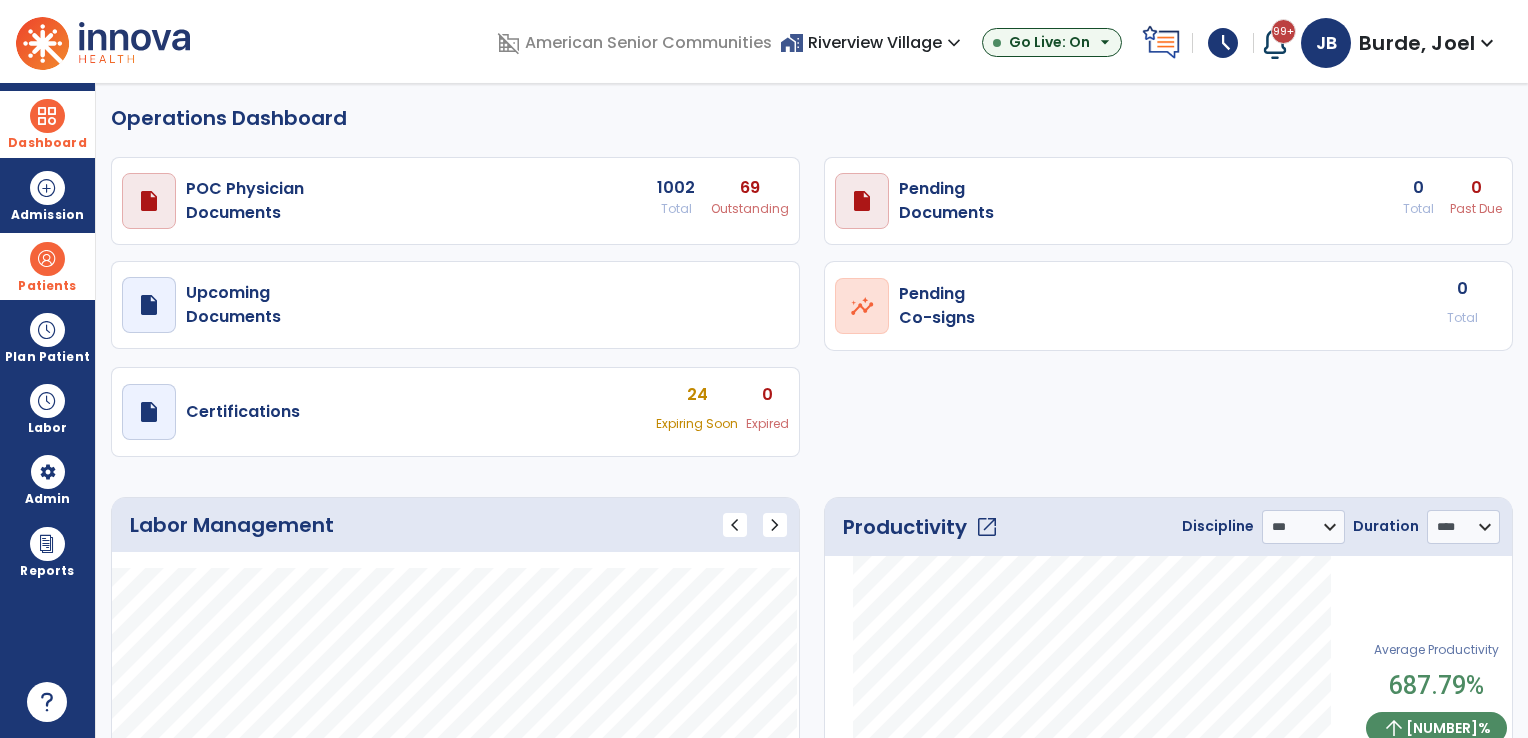 click on "Patients" at bounding box center [47, 266] 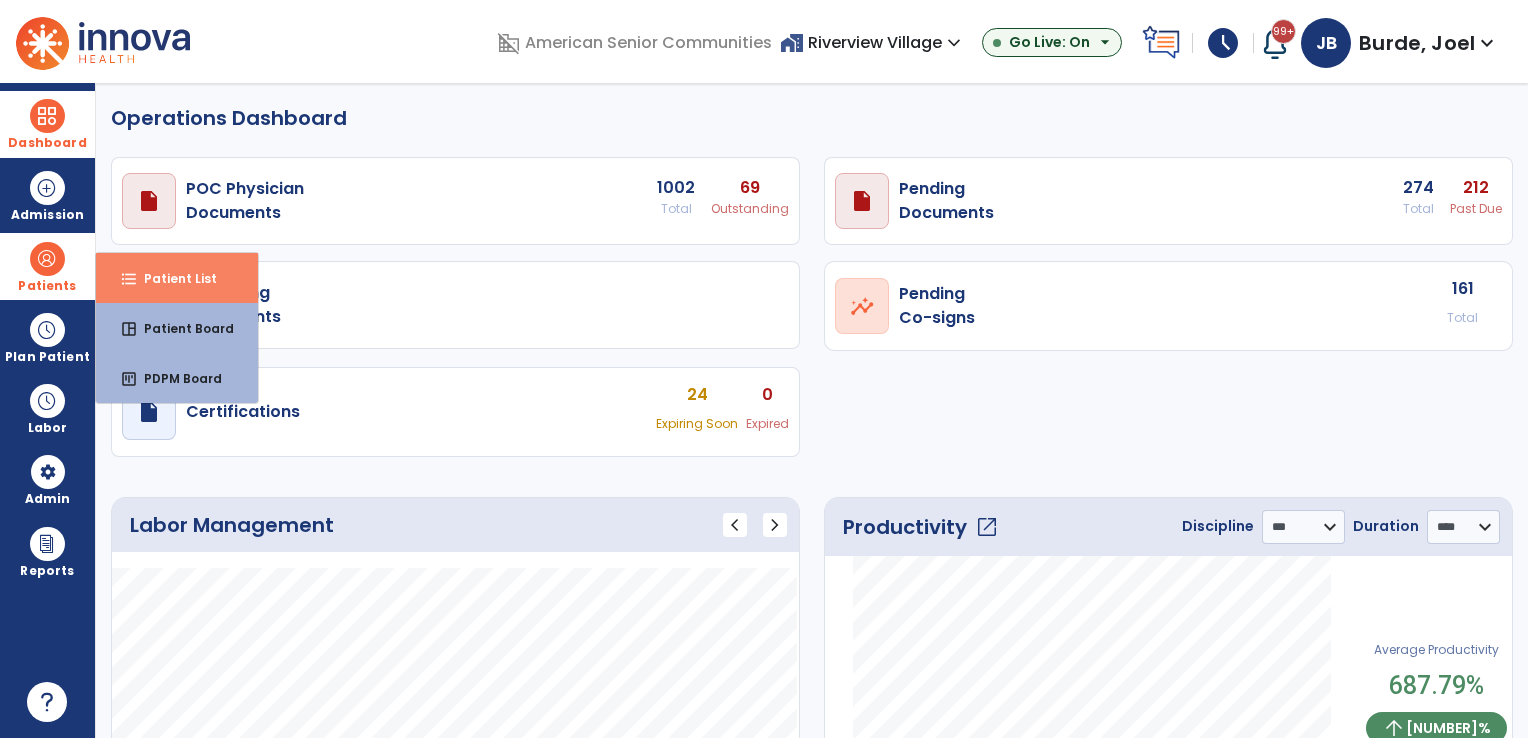 click on "format_list_bulleted" at bounding box center (129, 279) 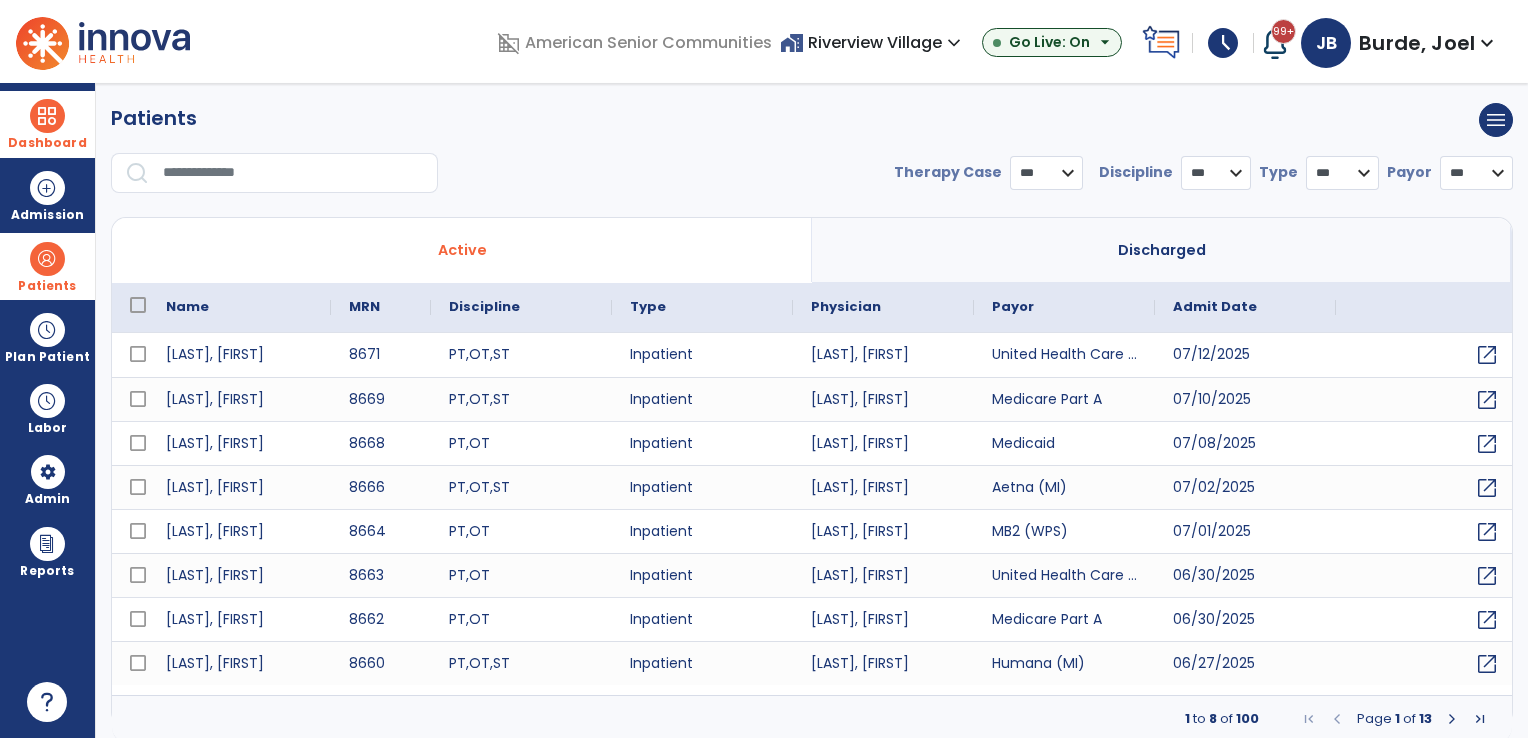 select on "***" 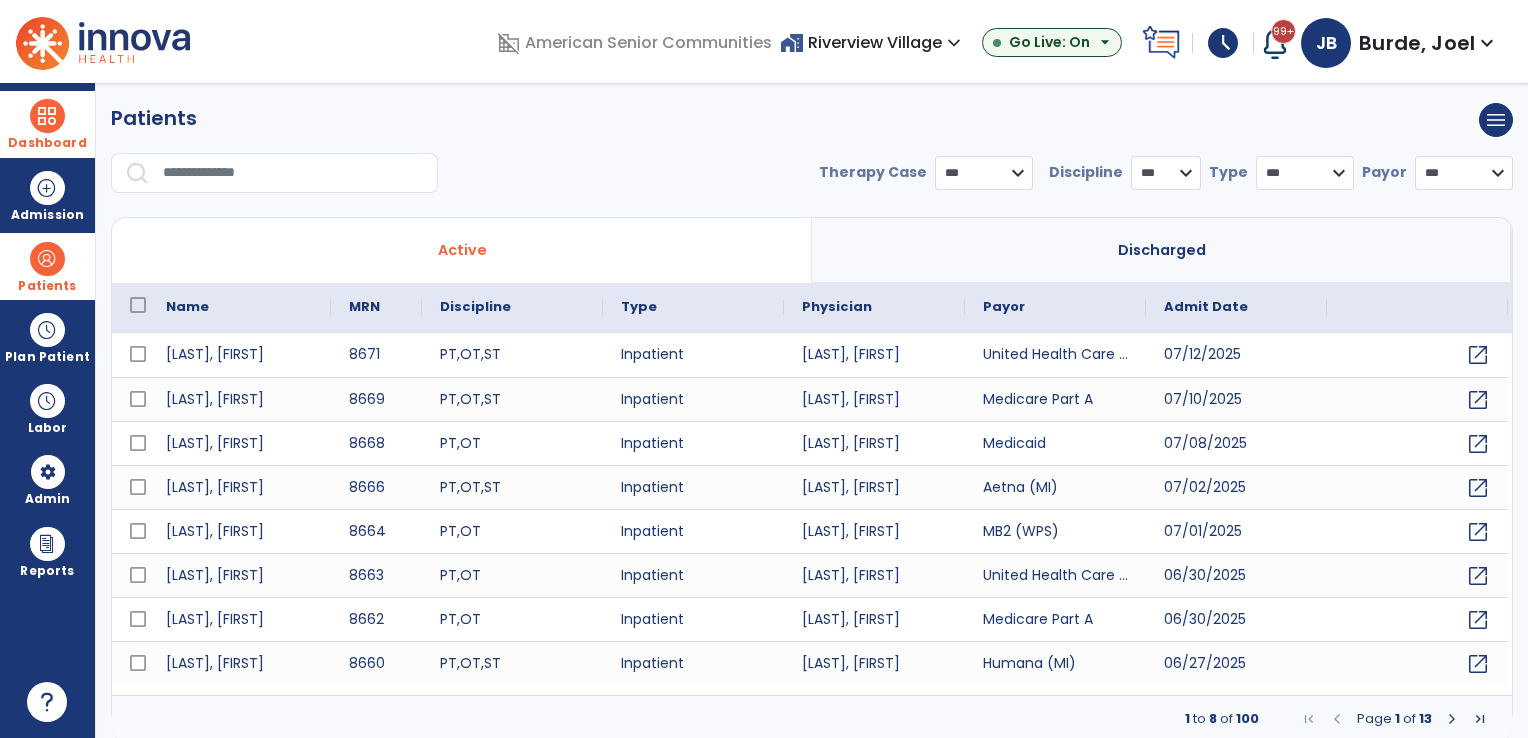 click at bounding box center (293, 173) 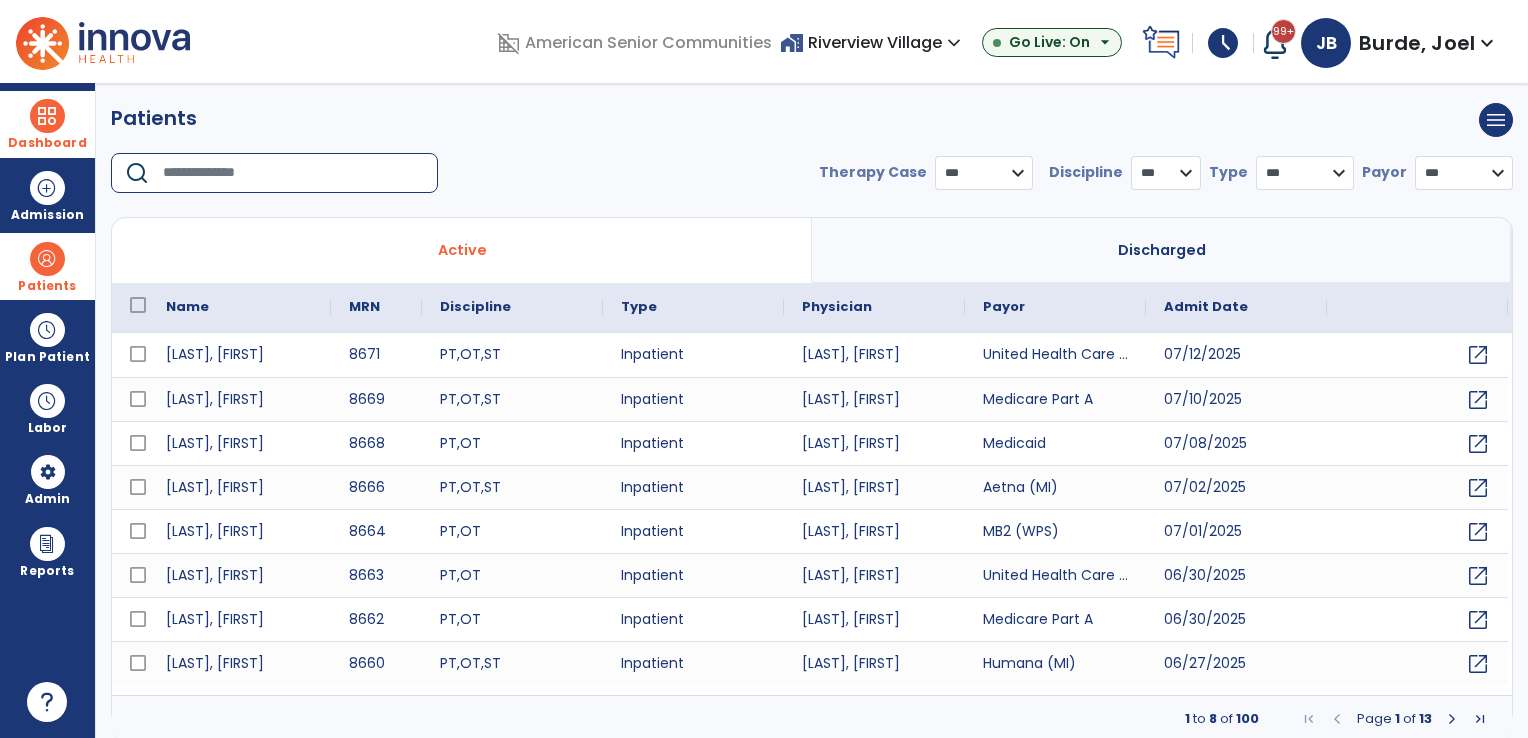 click at bounding box center (293, 173) 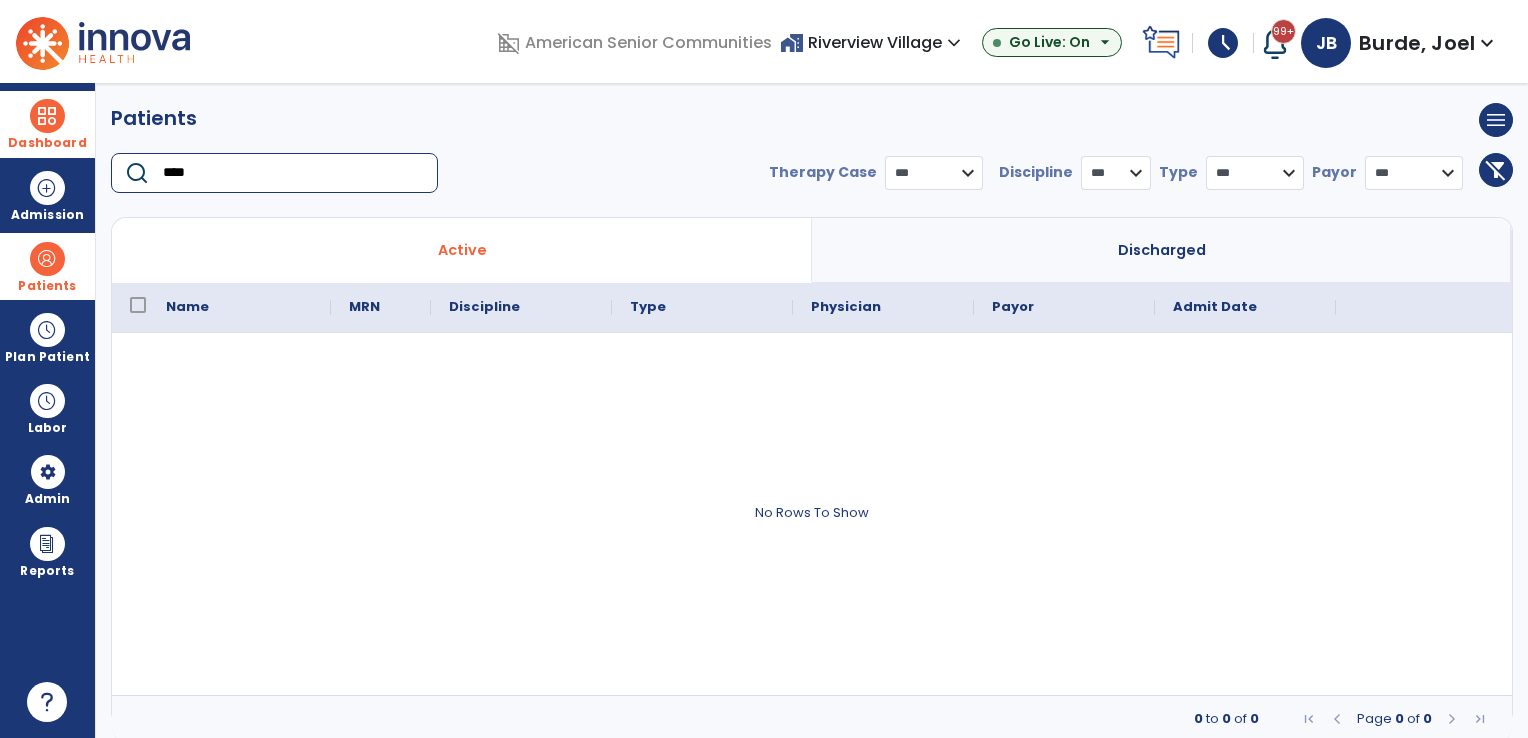 type on "****" 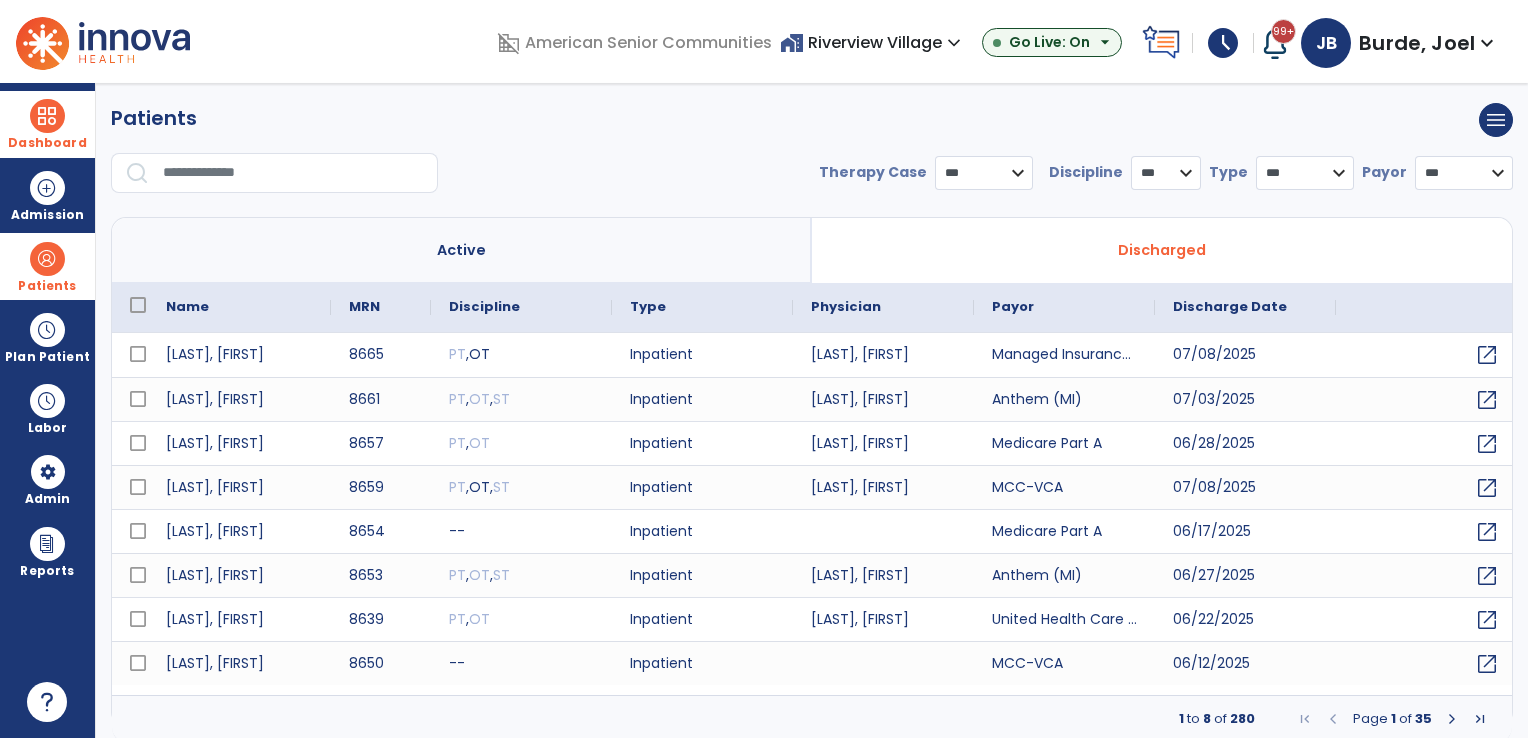 click at bounding box center (293, 173) 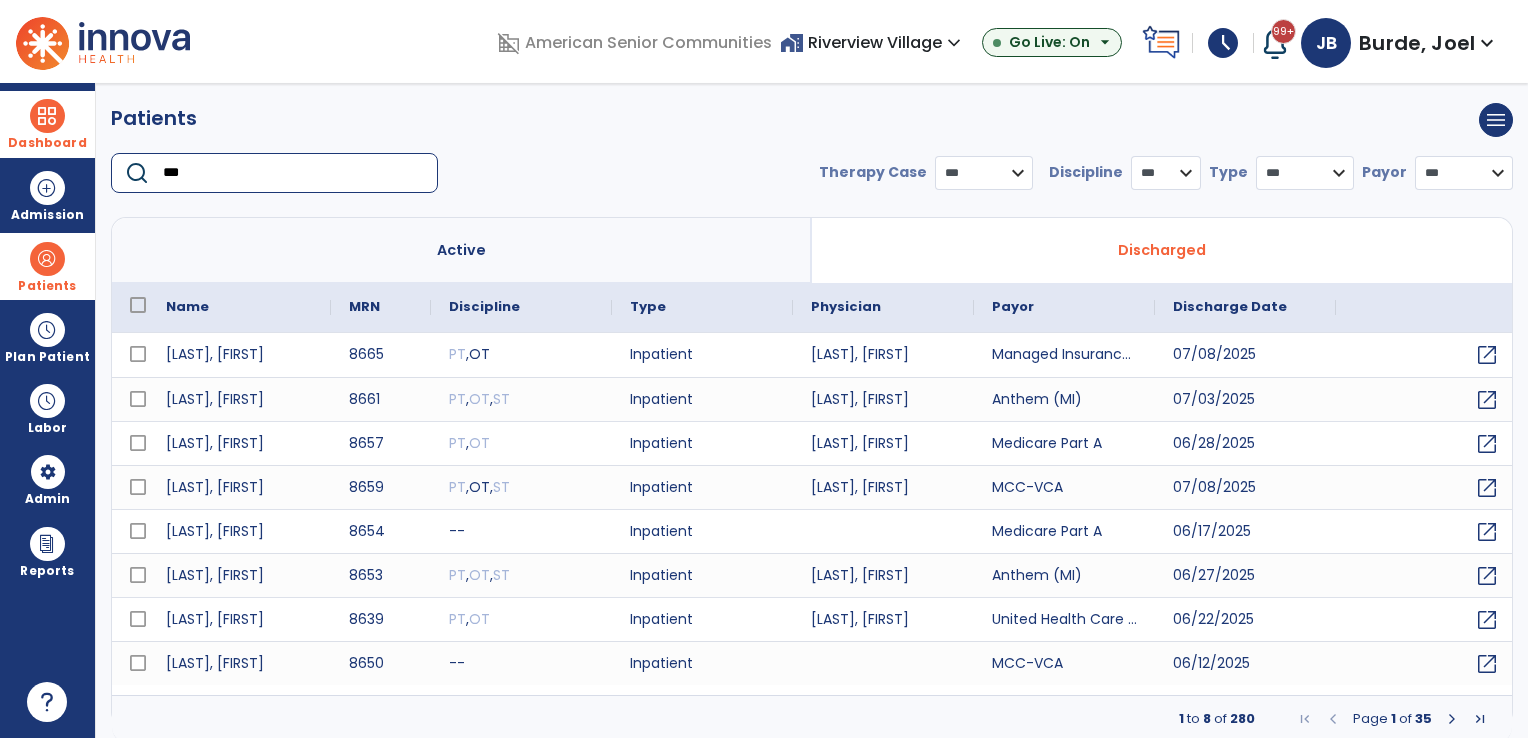 type on "****" 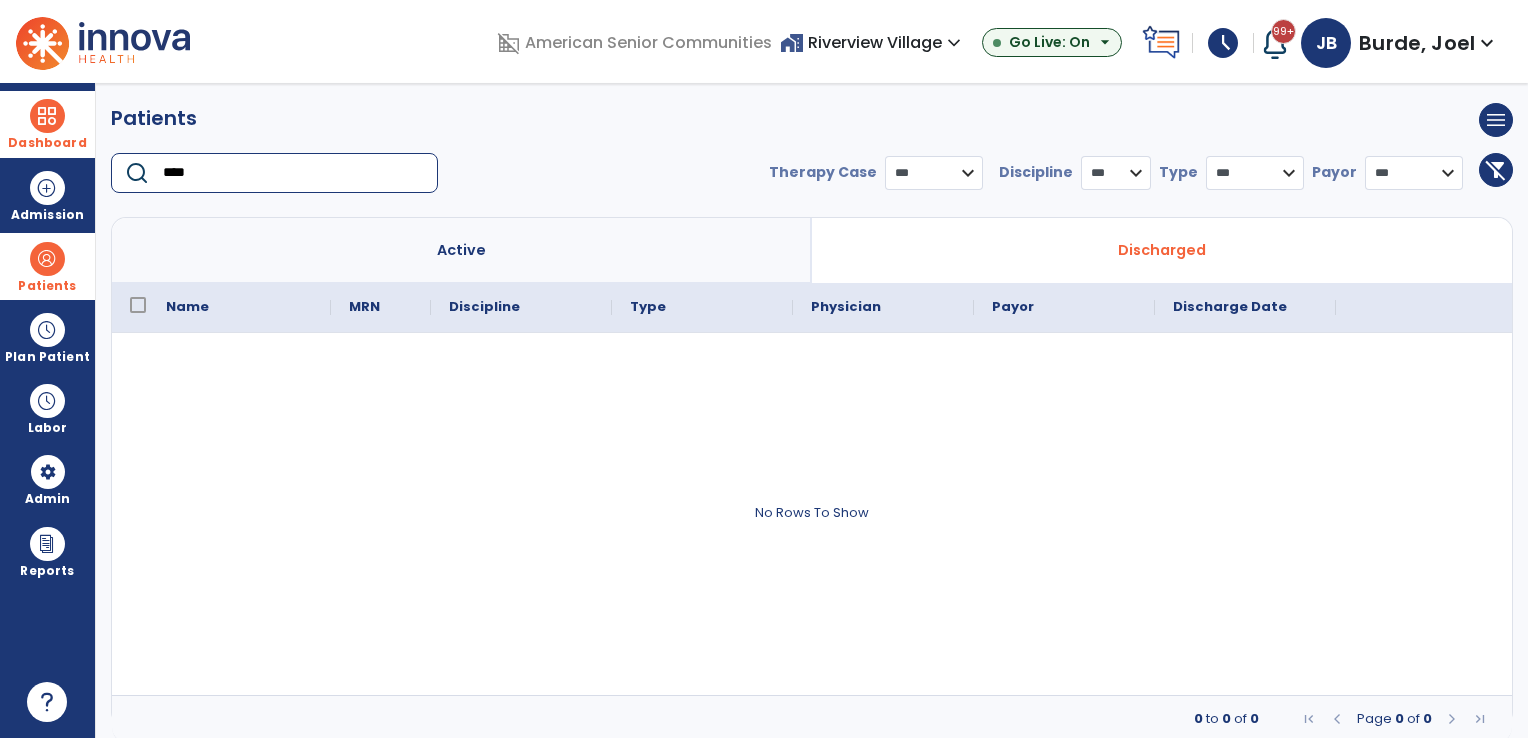 drag, startPoint x: 284, startPoint y: 177, endPoint x: 0, endPoint y: 146, distance: 285.6869 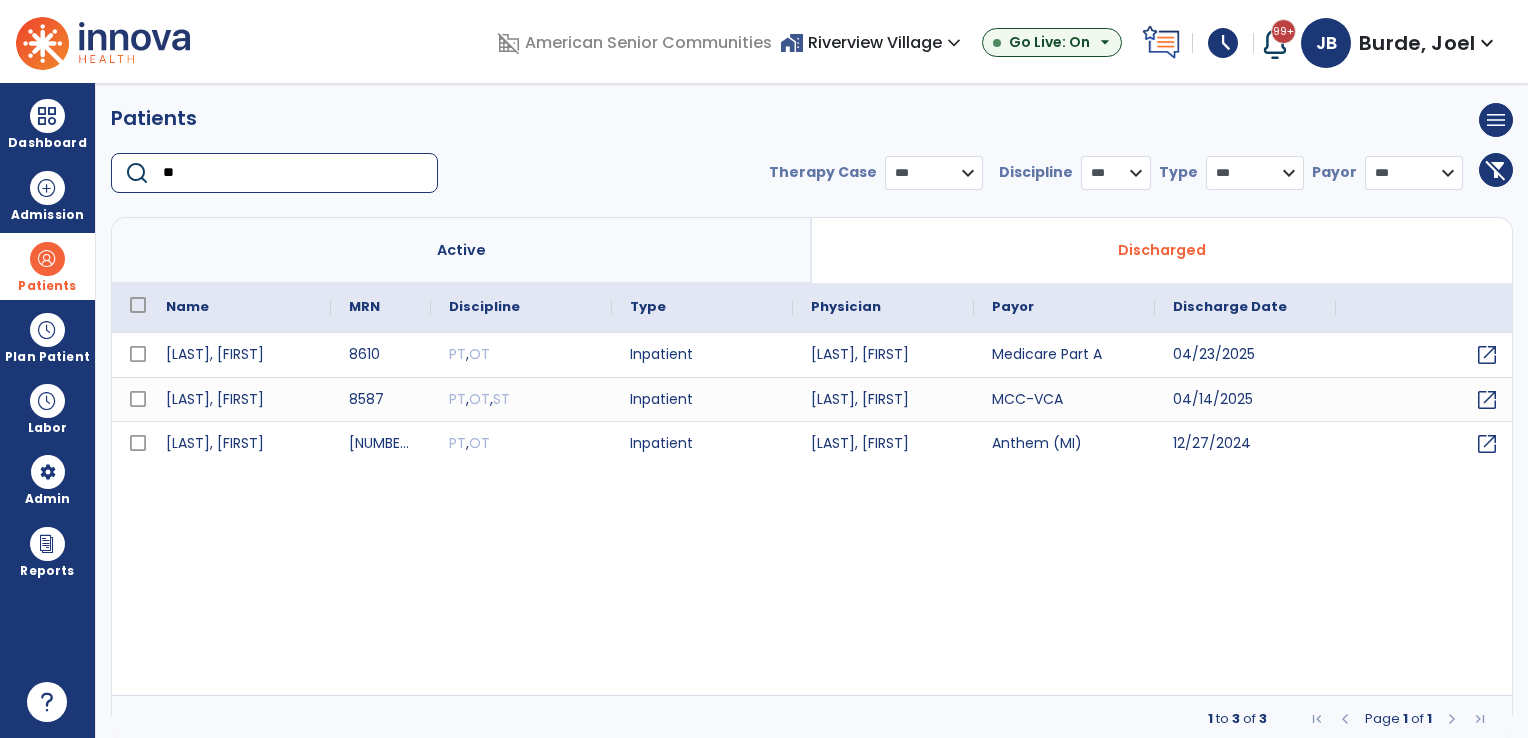 type on "*" 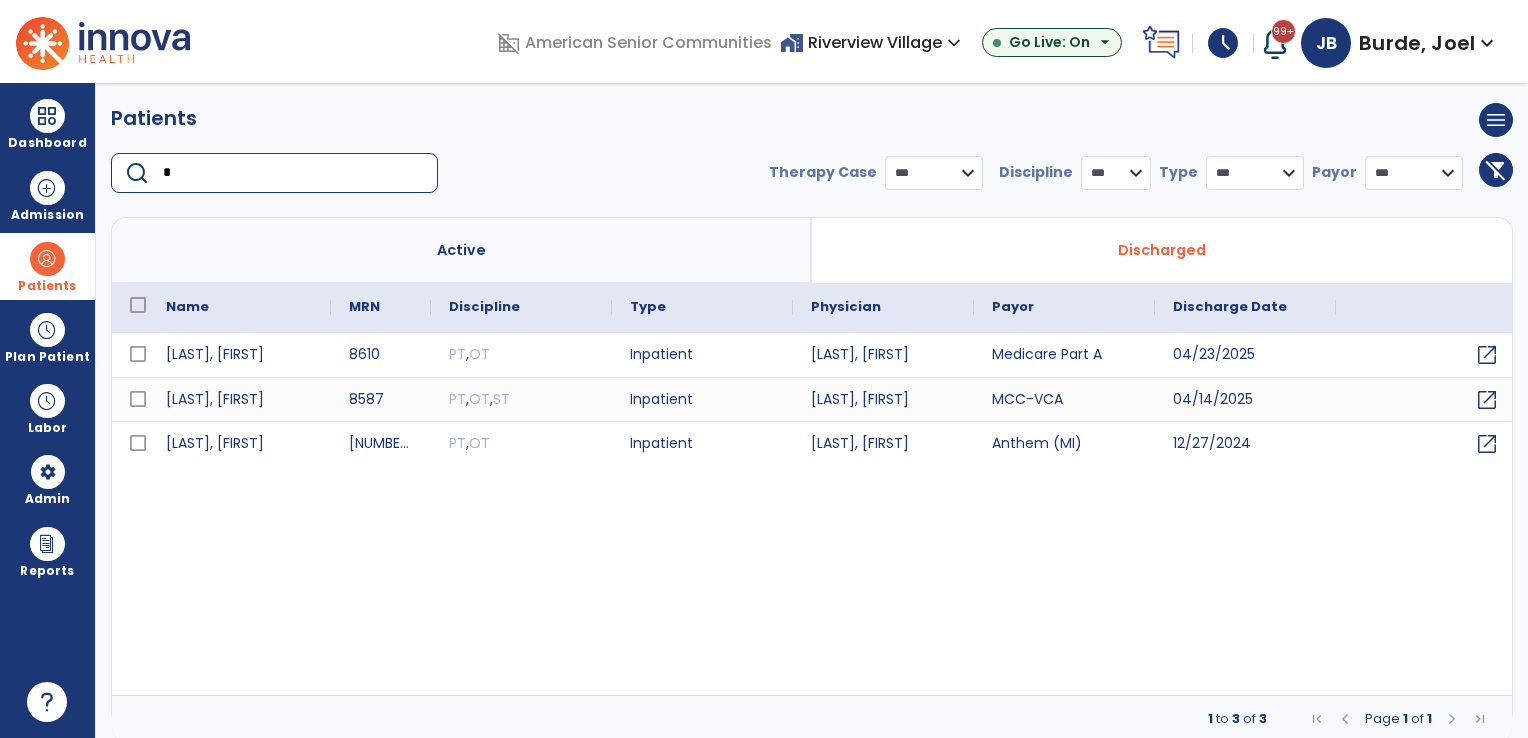 type 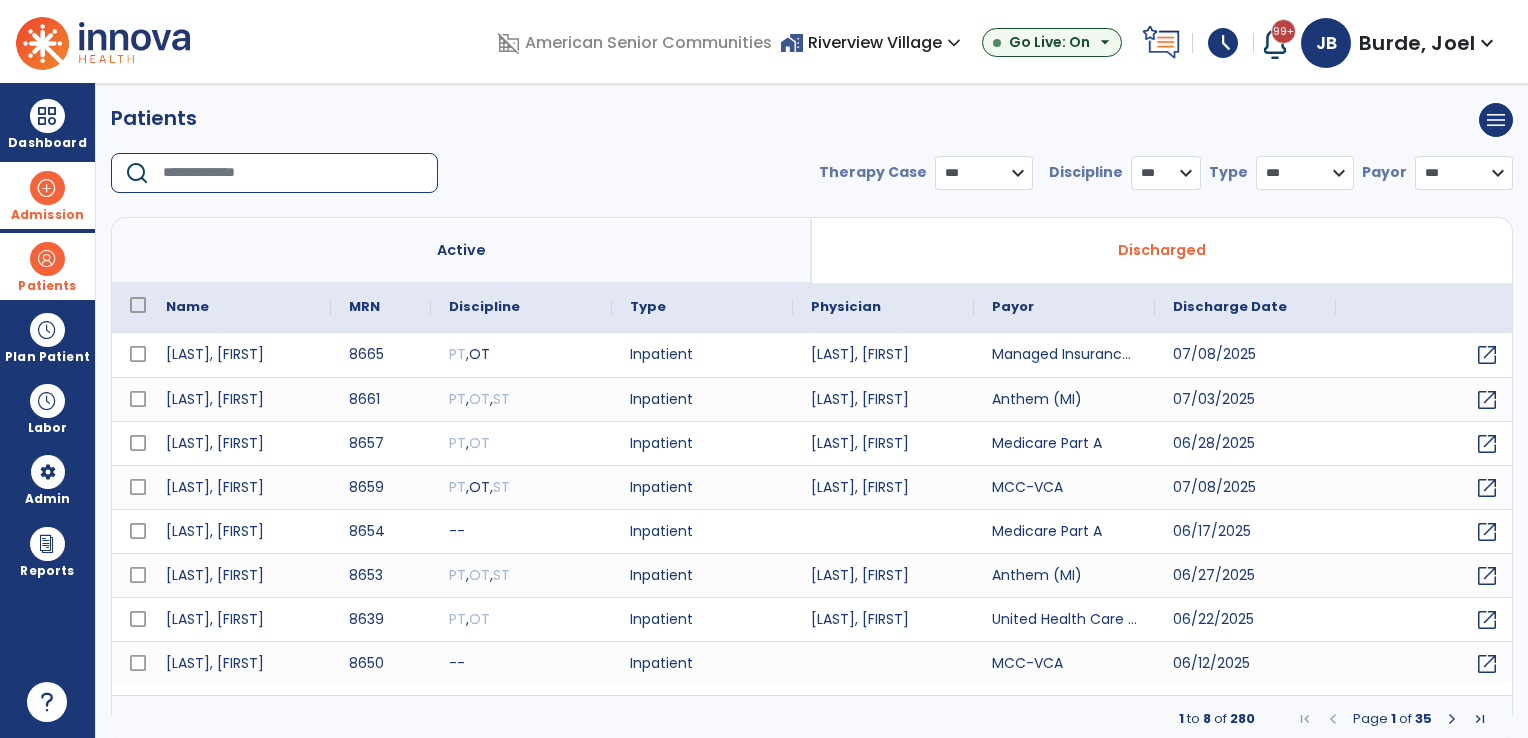 click on "Admission" at bounding box center (47, 195) 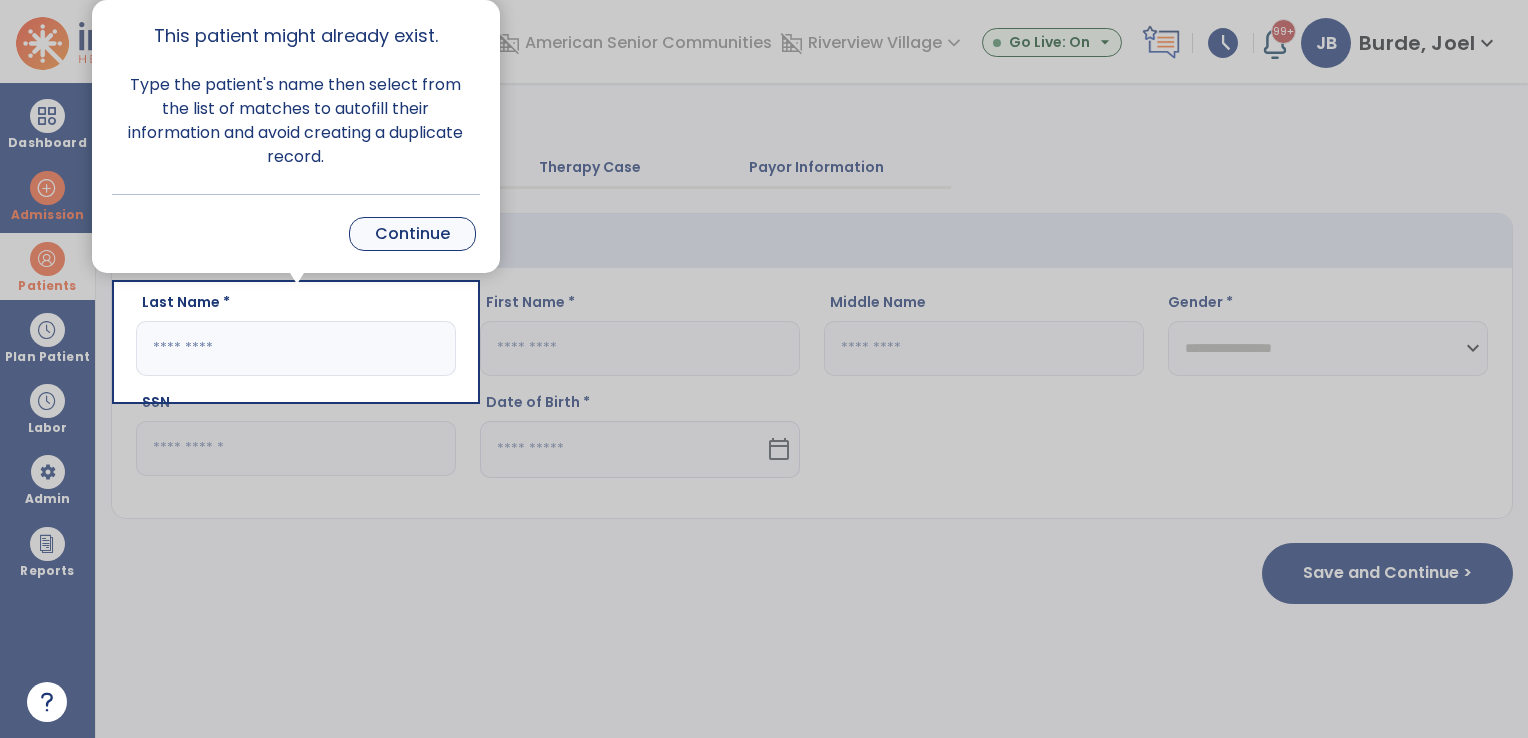 click on "Continue" at bounding box center [412, 234] 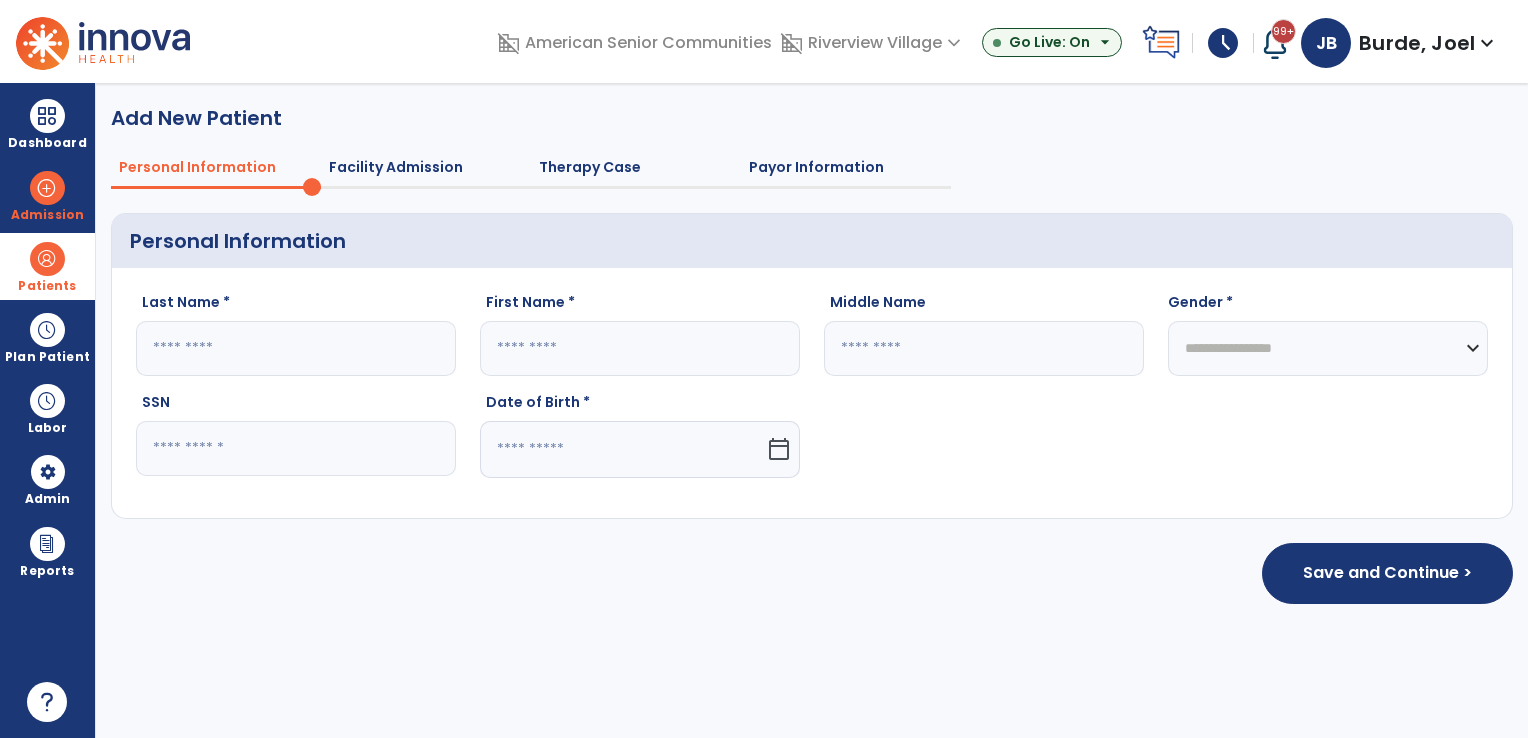 click 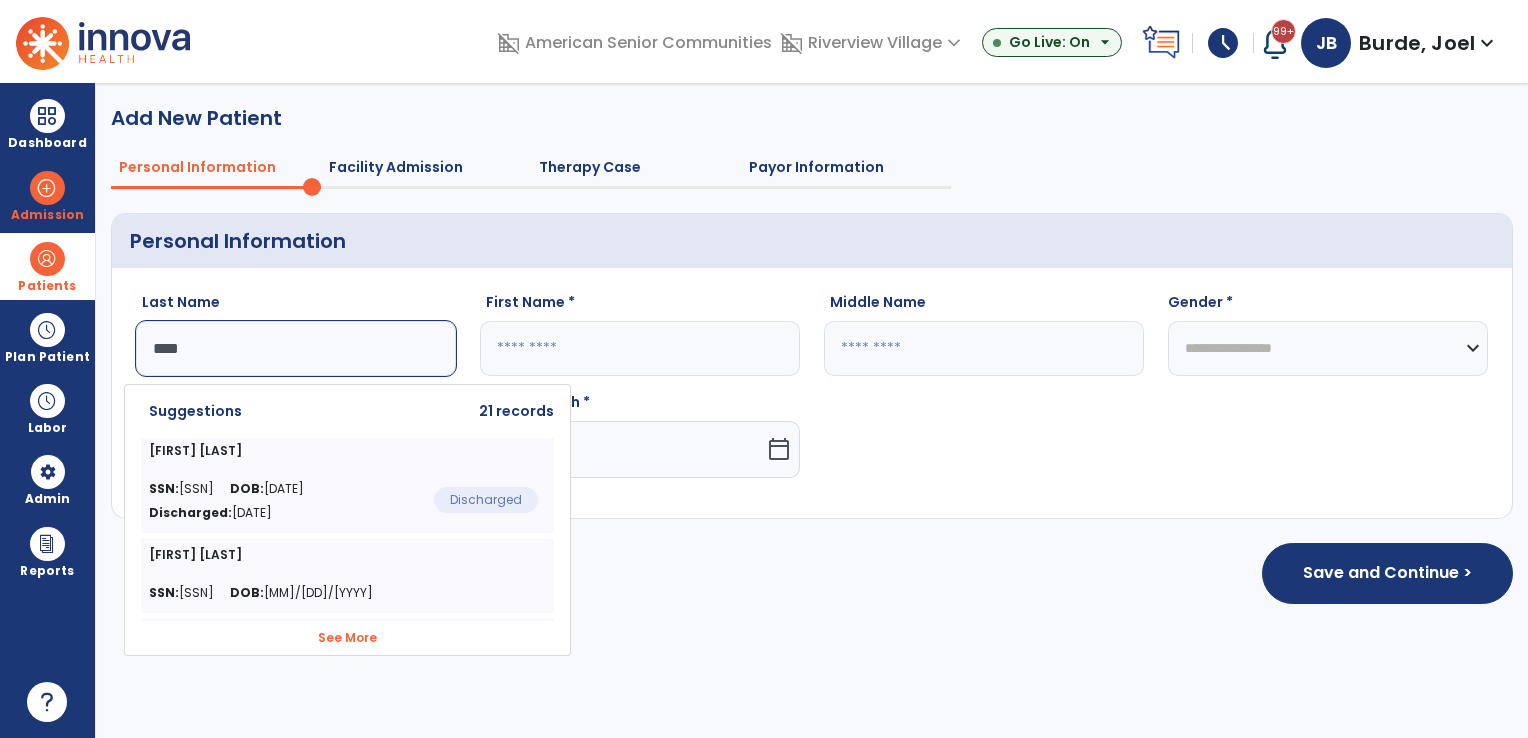 type on "****" 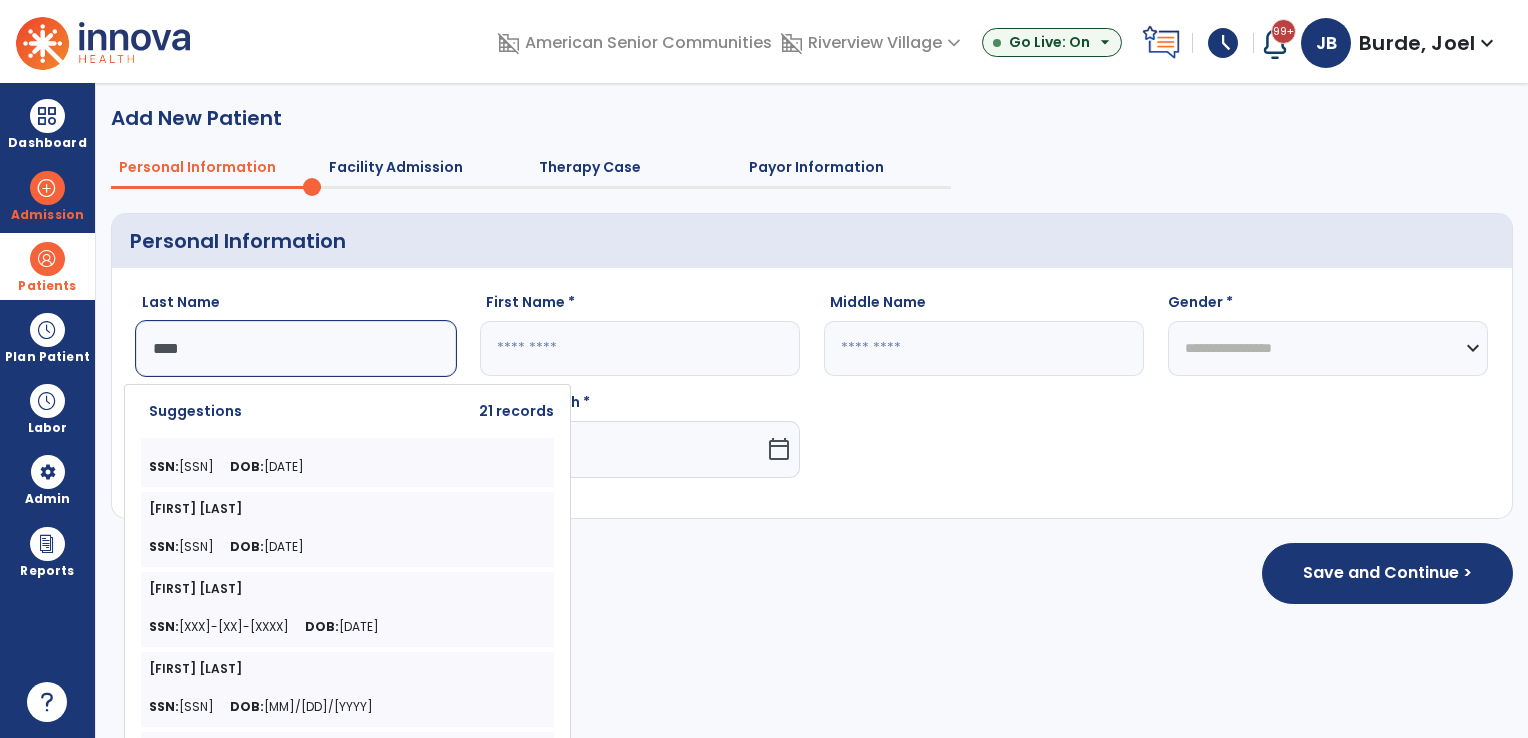 scroll, scrollTop: 1358, scrollLeft: 0, axis: vertical 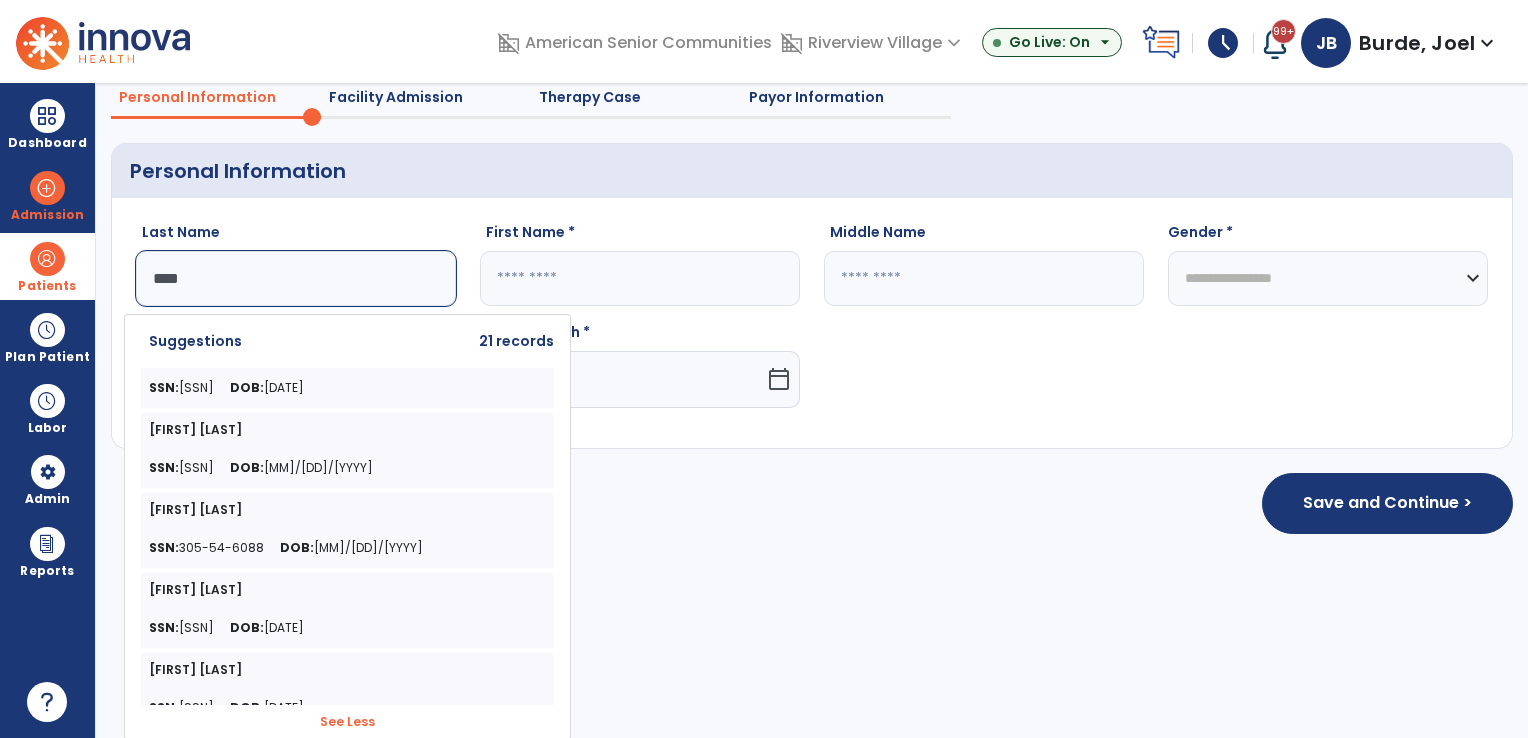 click 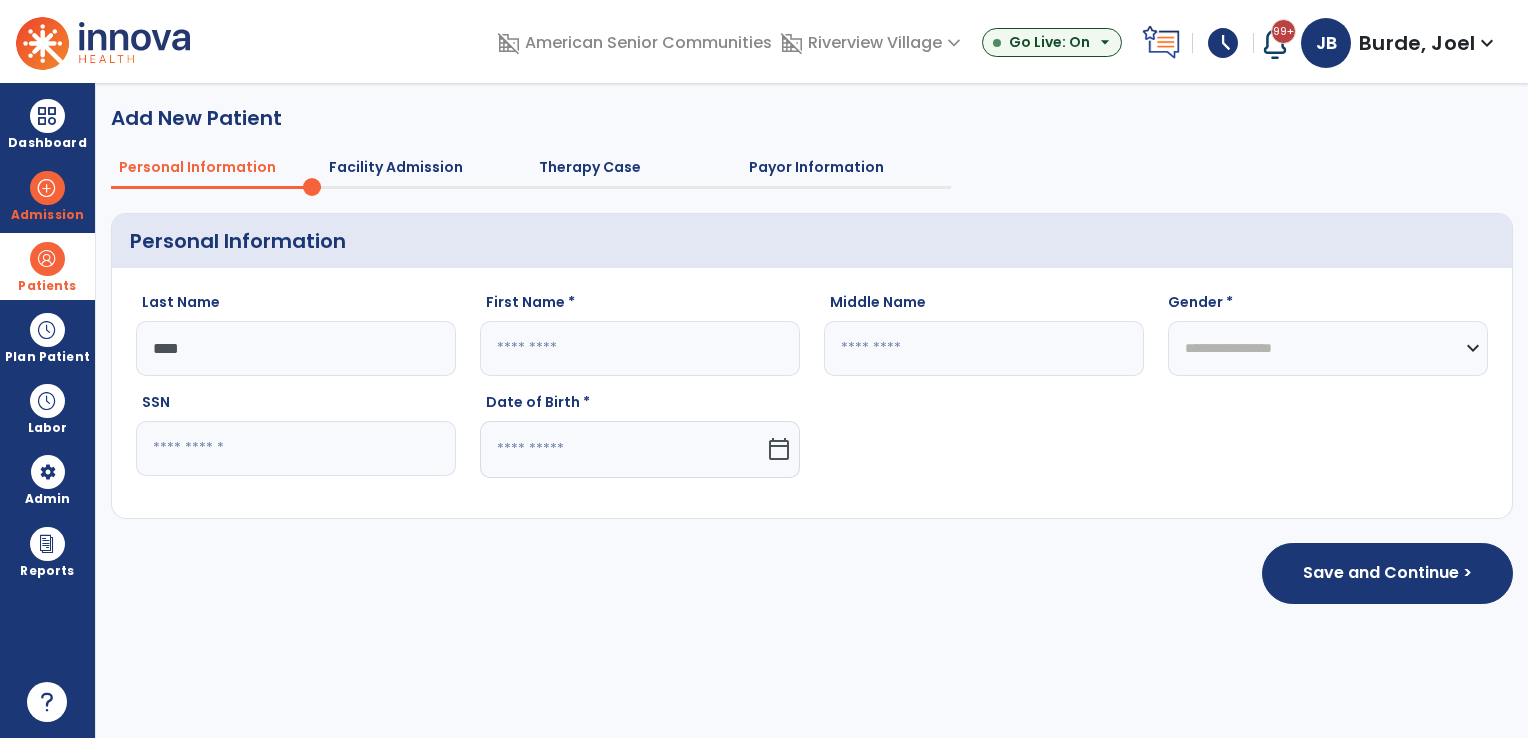 click 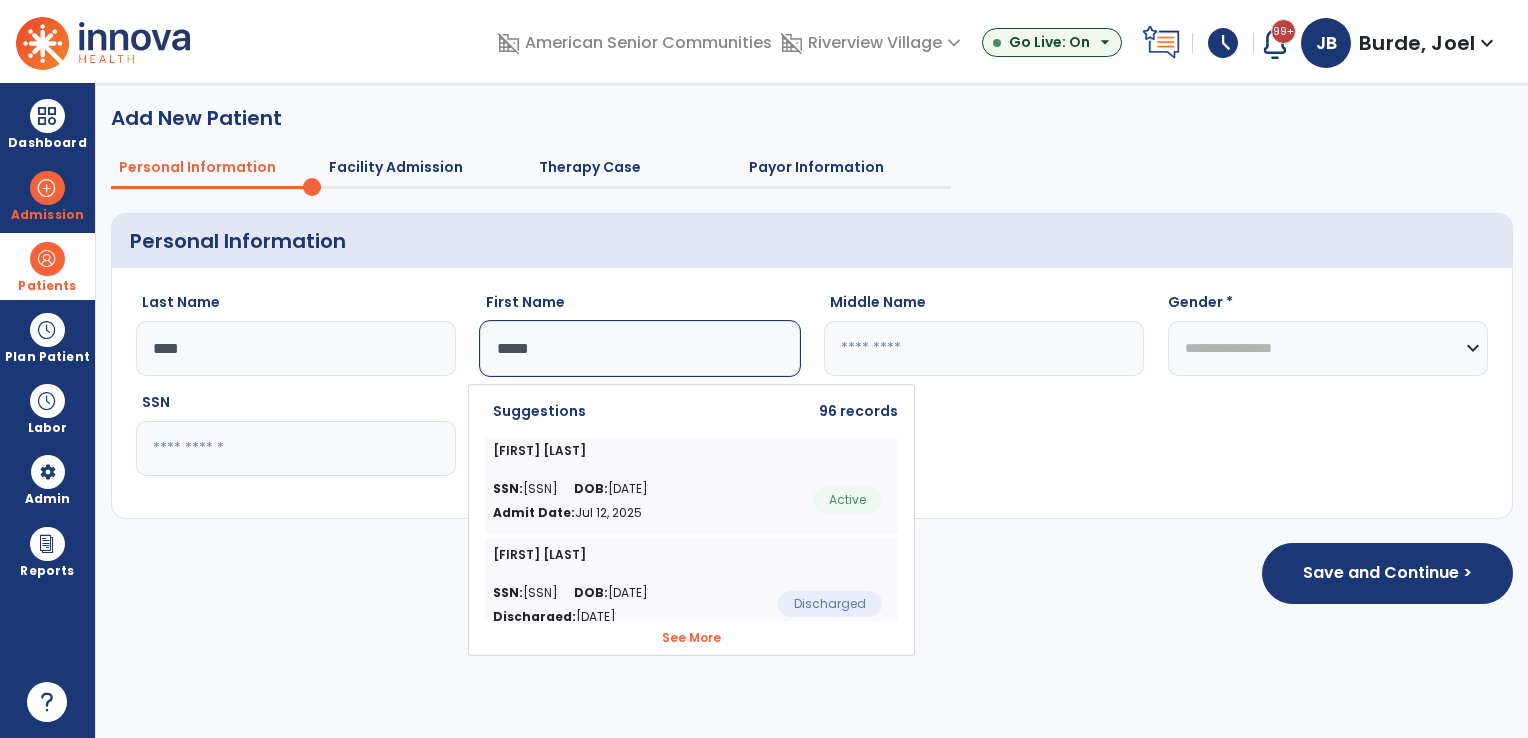 click on "See More" 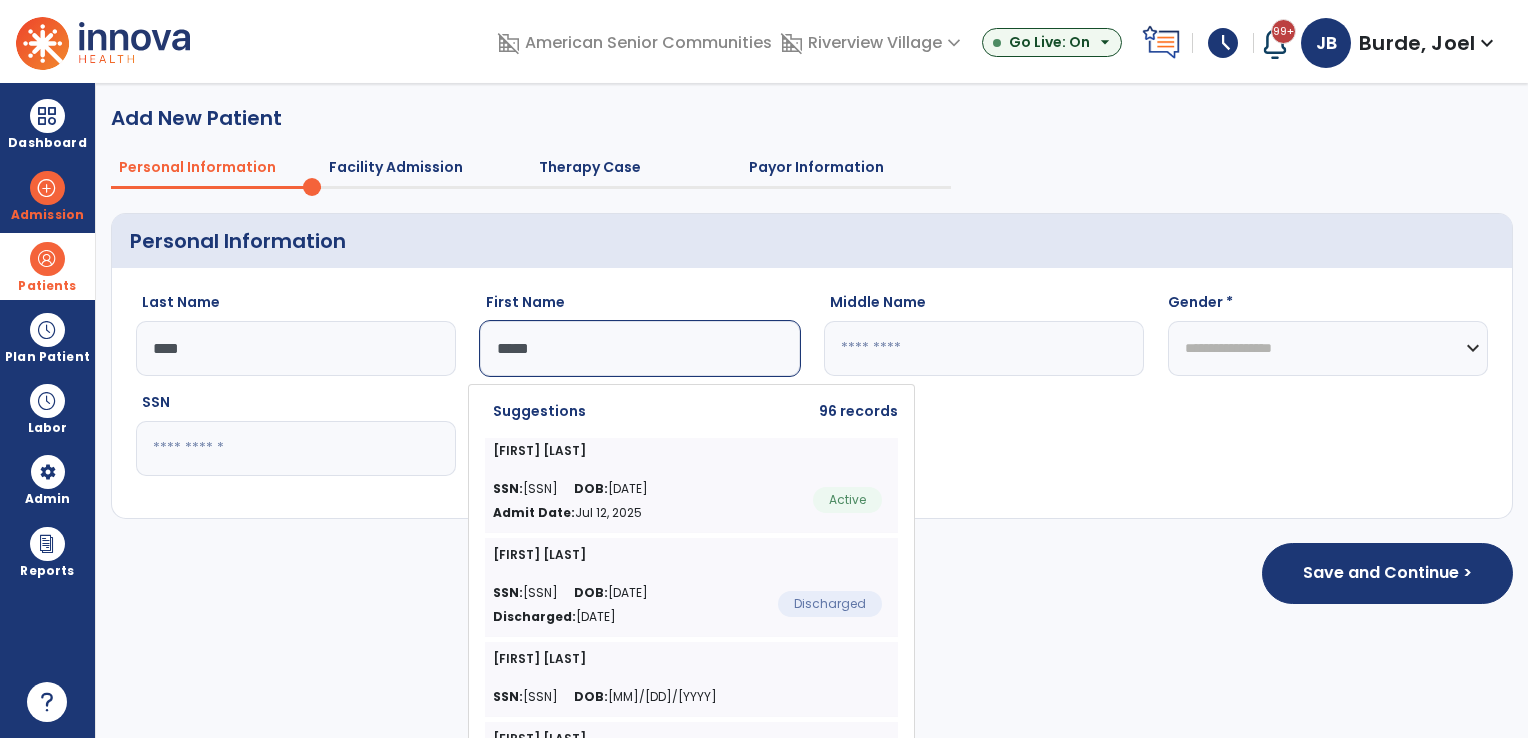 scroll, scrollTop: 70, scrollLeft: 0, axis: vertical 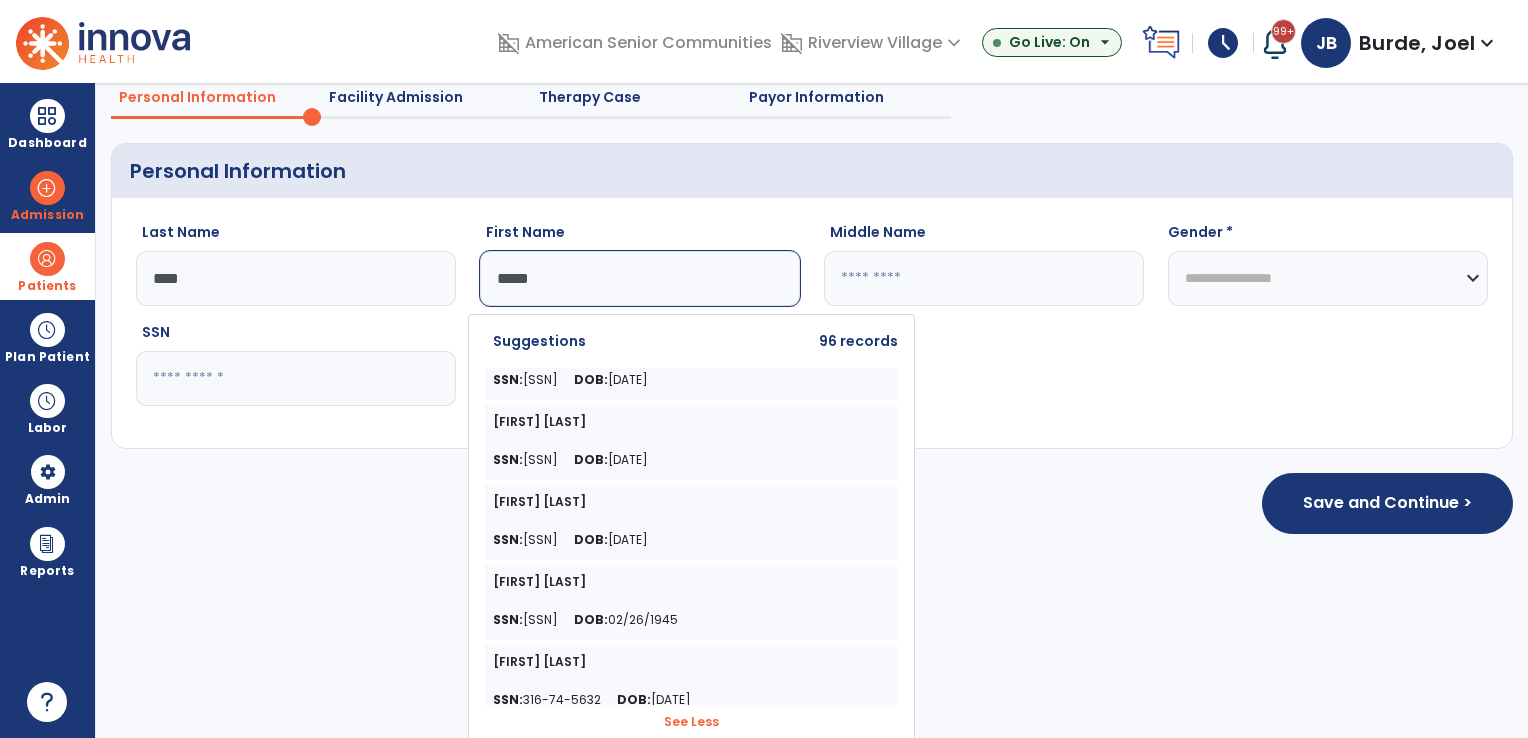 click on "*****" 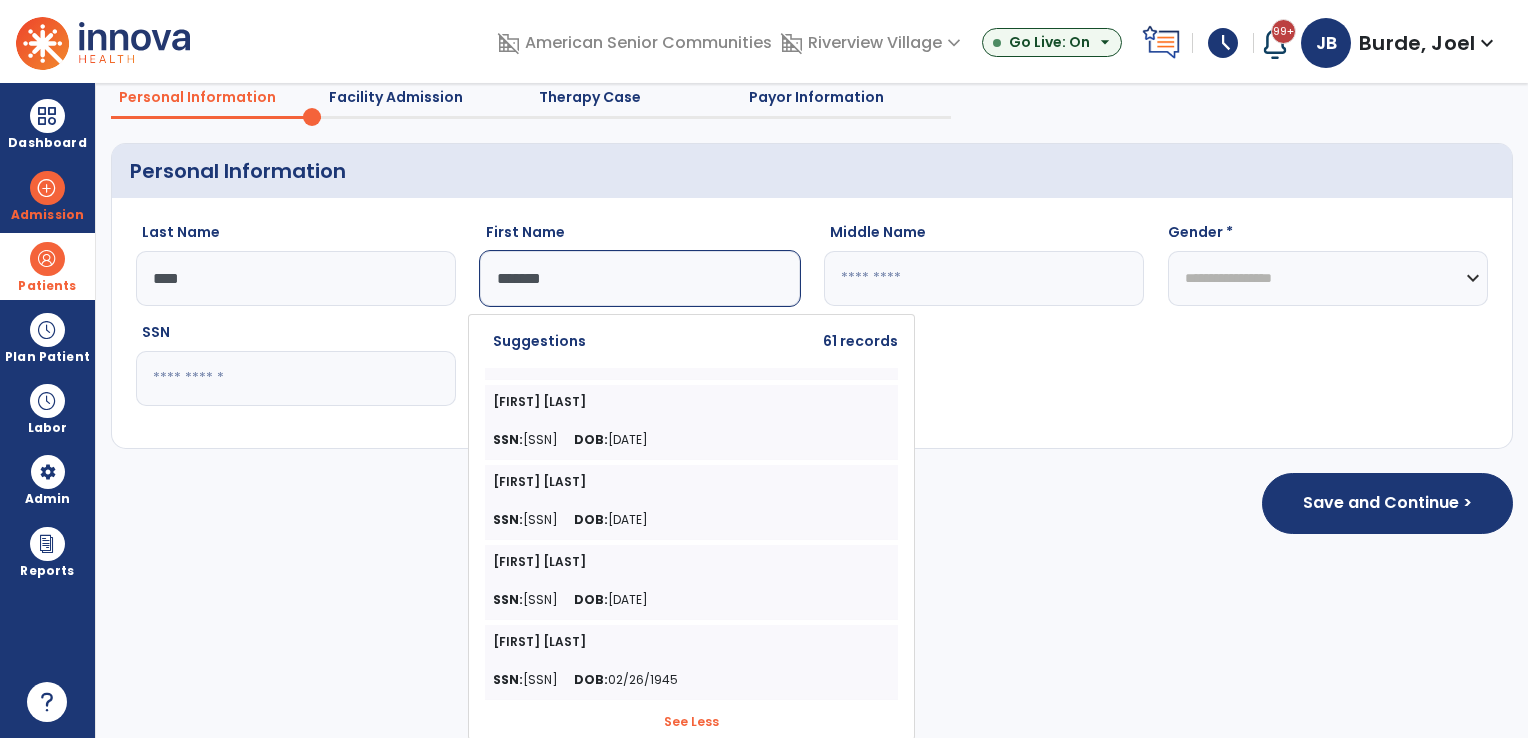 scroll, scrollTop: 4550, scrollLeft: 0, axis: vertical 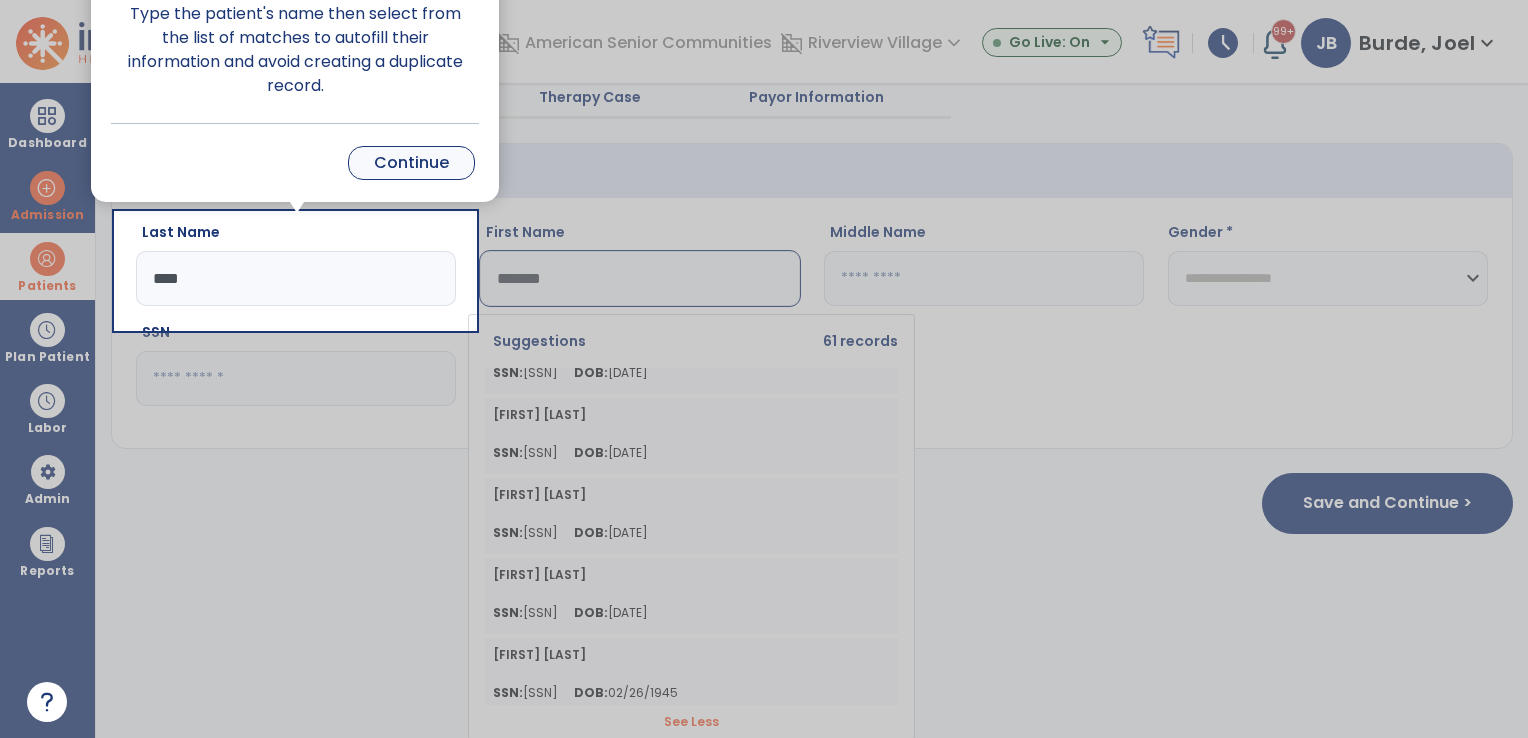 type on "*******" 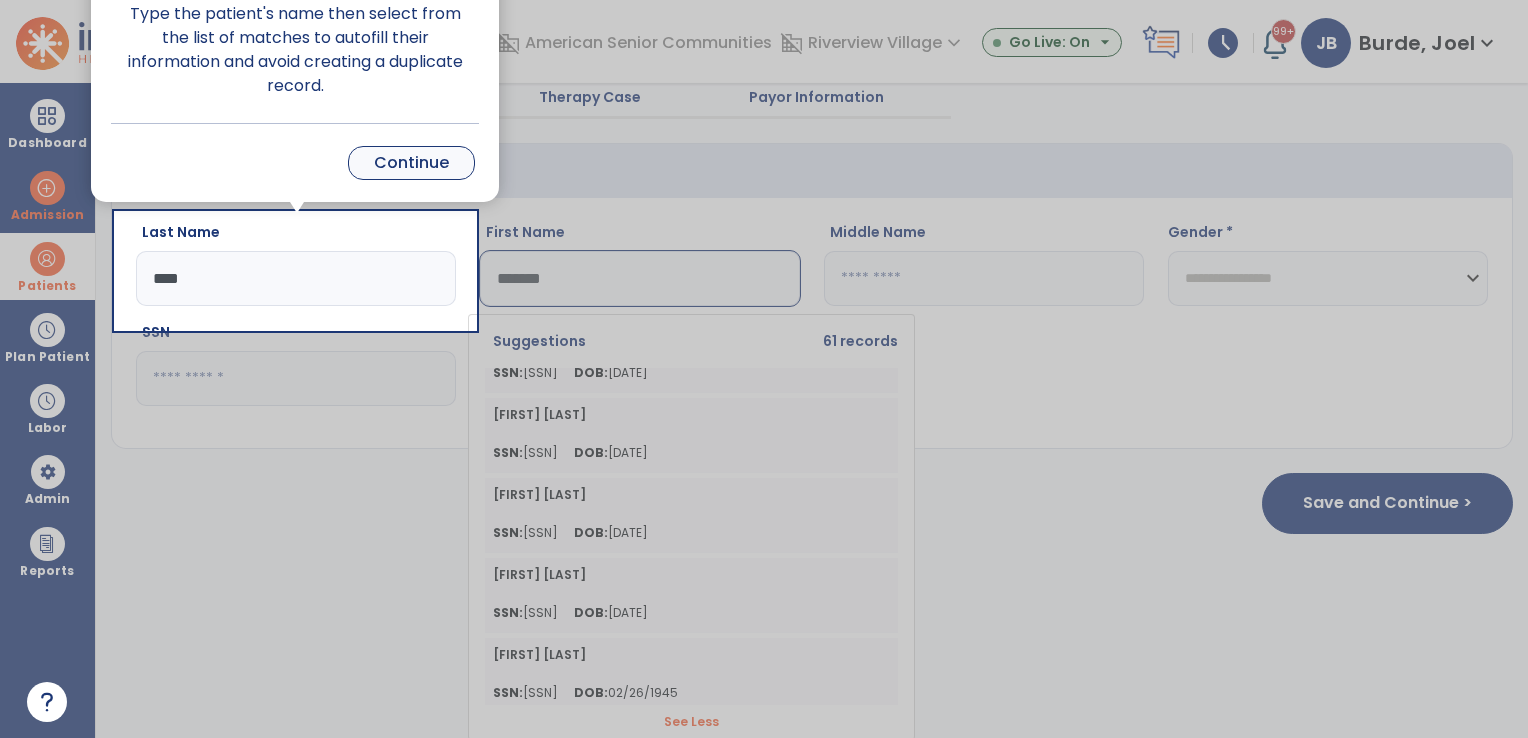 click on "Continue" at bounding box center [411, 163] 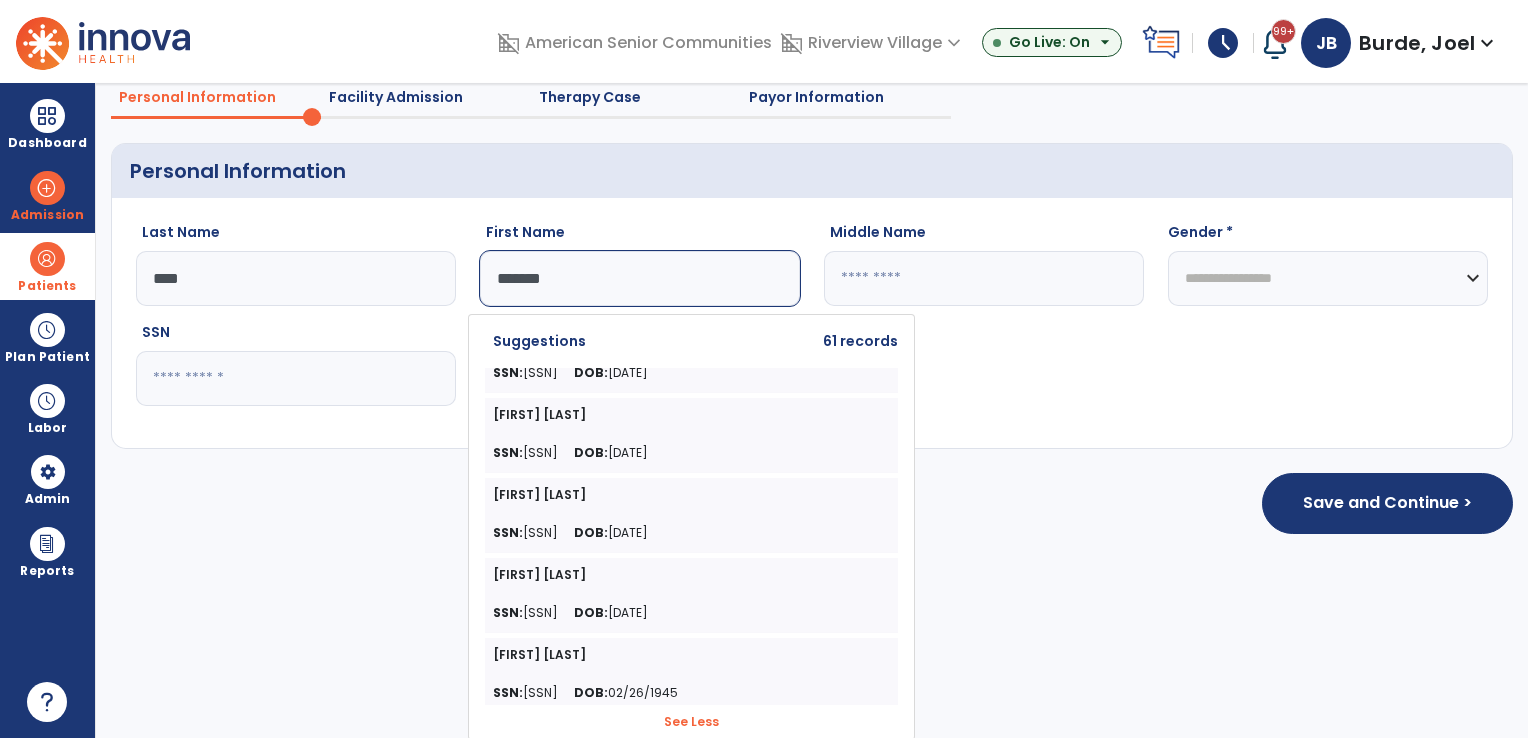 click on "****" 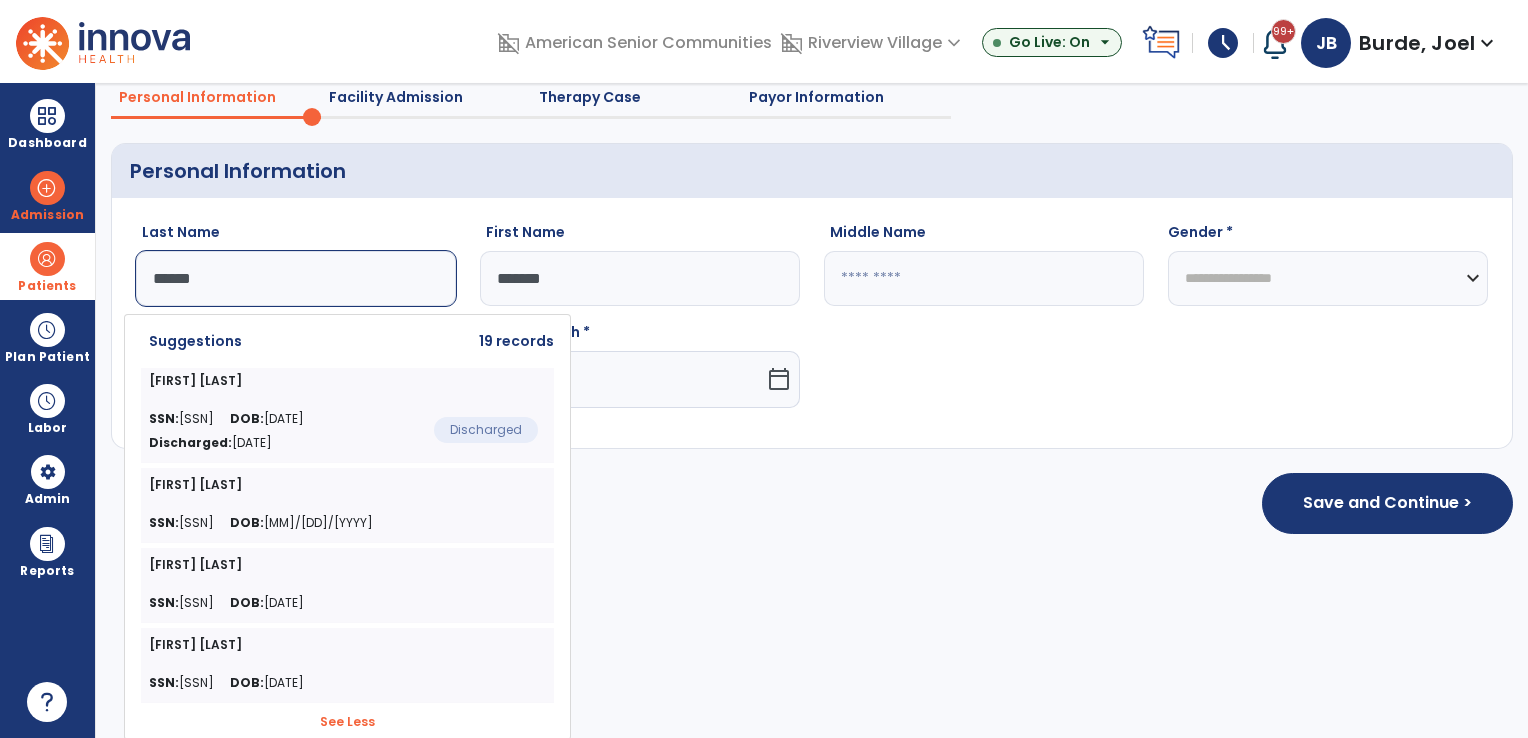 type on "******" 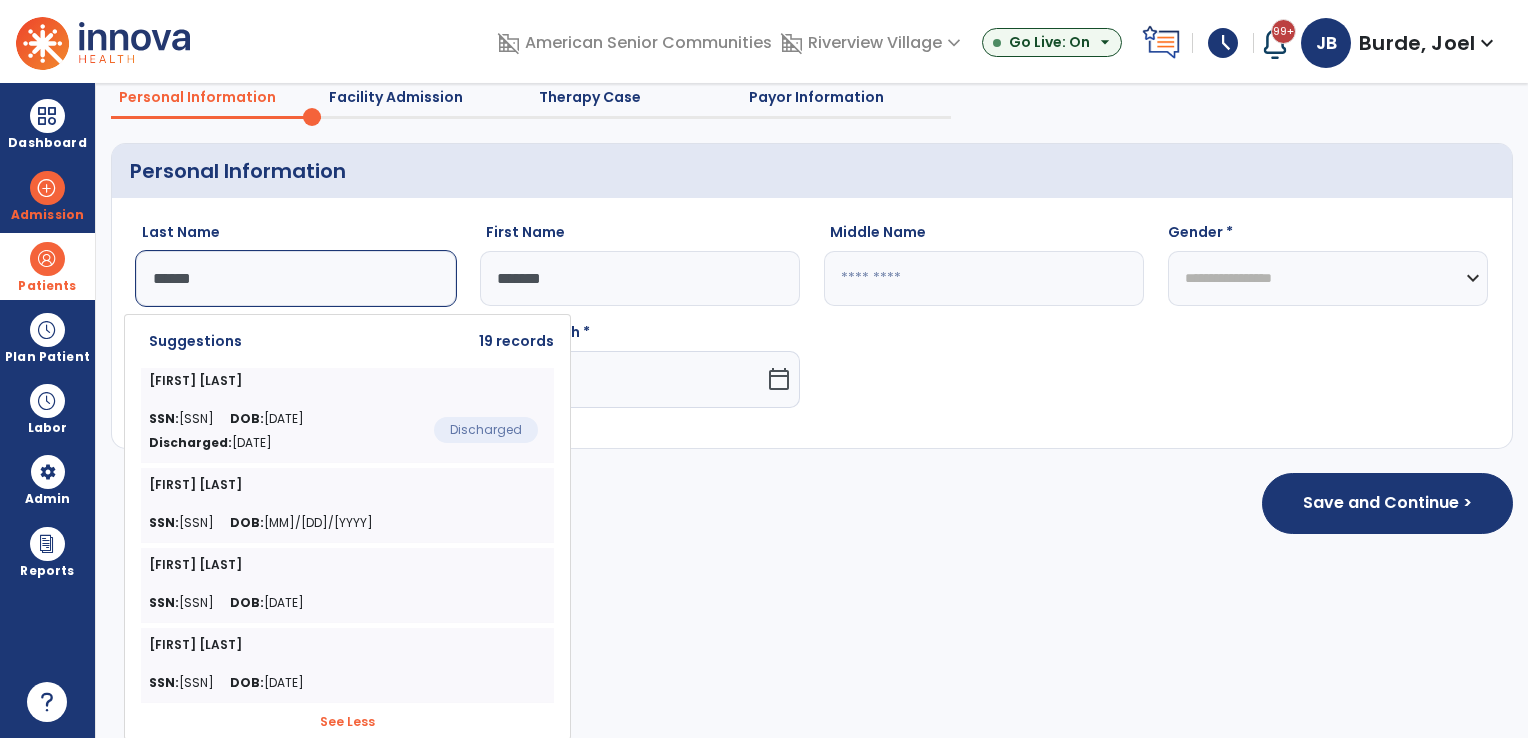 click on "See Less See More" 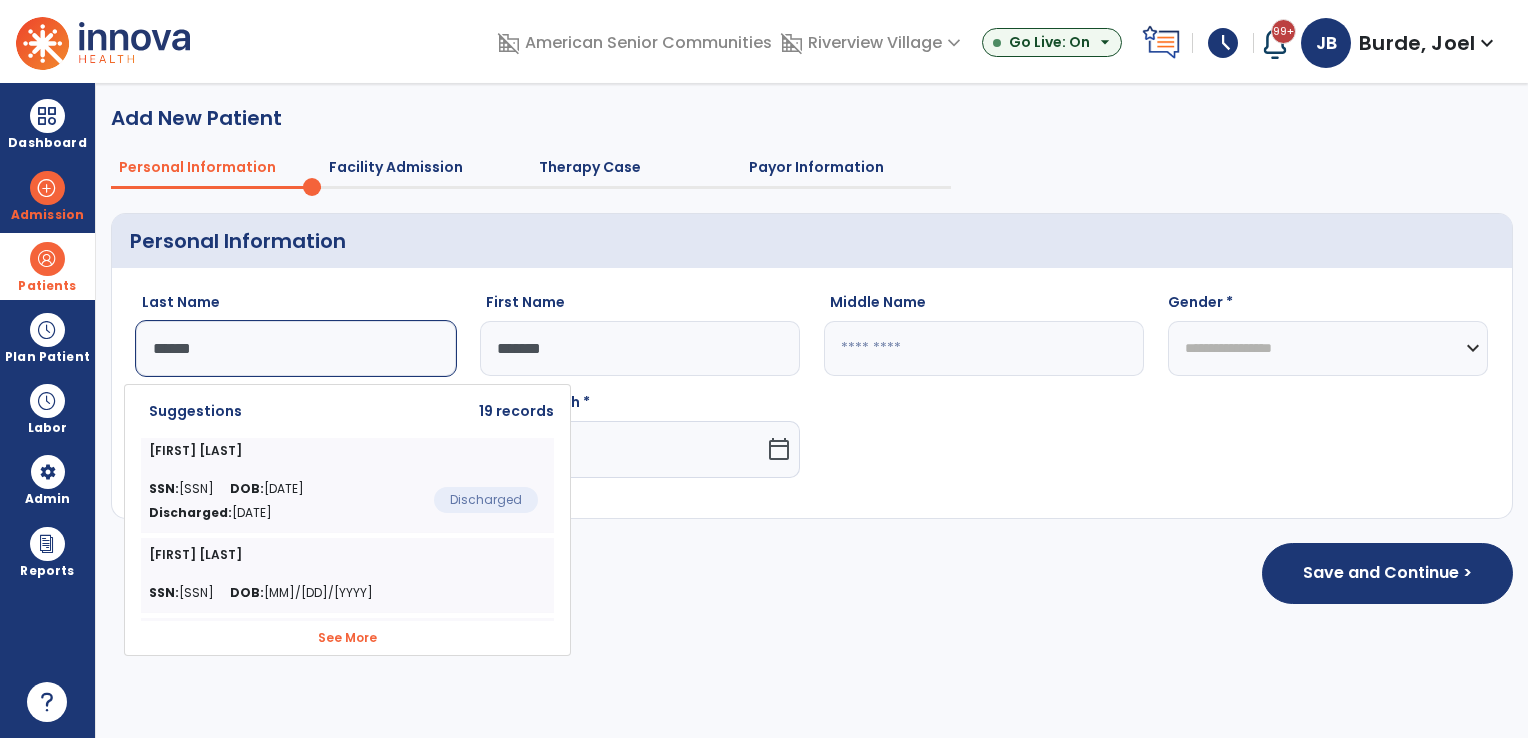 scroll, scrollTop: 0, scrollLeft: 0, axis: both 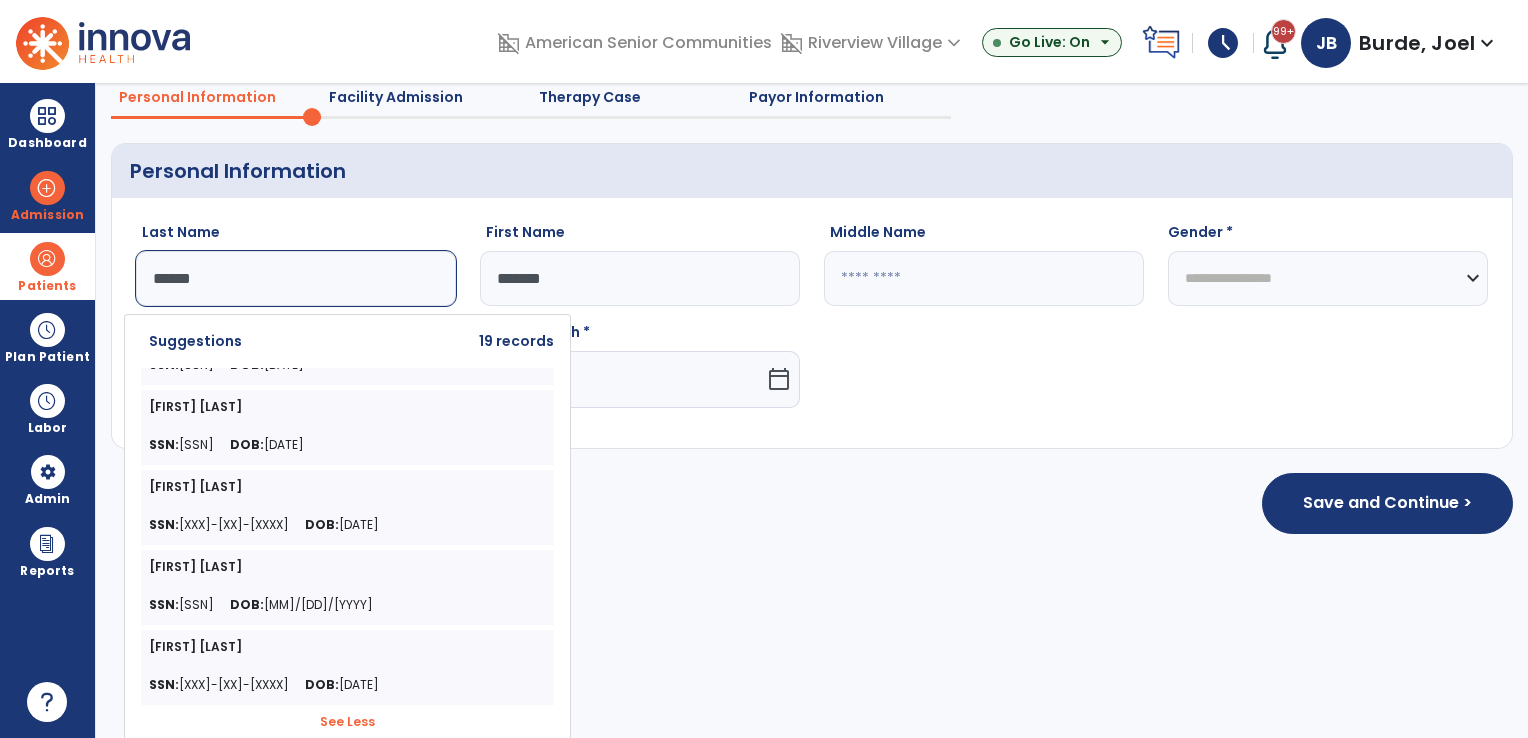 click on "Add New Patient   Personal Information   Facility Admission   Therapy Case   Payor Information  Personal Information Last Name  ****** Suggestions 19 records   [FIRST] [LAST]  SSN:  [SSN] DOB:  [DATE] Discharged:  [DATE]  Discharged   [FIRST] [LAST]  SSN:  [SSN] DOB:  [DATE]  [FIRST] [LAST]  SSN:  [SSN] DOB:  [DATE]  [FIRST] [LAST]  SSN:  [SSN] DOB:  [DATE]  [FIRST] [LAST]  SSN:  [SSN] DOB:  [DATE]  [FIRST] [LAST]  SSN:  [SSN] DOB:  [DATE]  [FIRST] [LAST]  SSN:  [SSN] DOB:  [DATE]  [FIRST] [LAST]  SSN:  [SSN] DOB:  [DATE]  [FIRST] [LAST]  SSN:  [SSN] DOB:  [DATE]  [FIRST] [LAST]  SSN:  [SSN] DOB:  [DATE]  [FIRST] [LAST]  SSN:  [SSN] DOB:  [DATE]  [FIRST] [LAST]  SSN:  [SSN] DOB:  [DATE]  [FIRST] [LAST]  SSN:  [SSN] DOB:  [DATE]  [FIRST] [LAST]  SSN:  [SSN] DOB:  [DATE]  [FIRST] [LAST]  SSN:  [SSN] DOB:  [DATE]  [FIRST] [LAST]  SSN:  [SSN] DOB:  [DATE]  [FIRST] [LAST]  SSN:  [SSN] DOB:  [DATE]  [FIRST] [LAST]  SSN:  [SSN] DOB:  [DATE] SSN: DOB:" at bounding box center [812, 410] 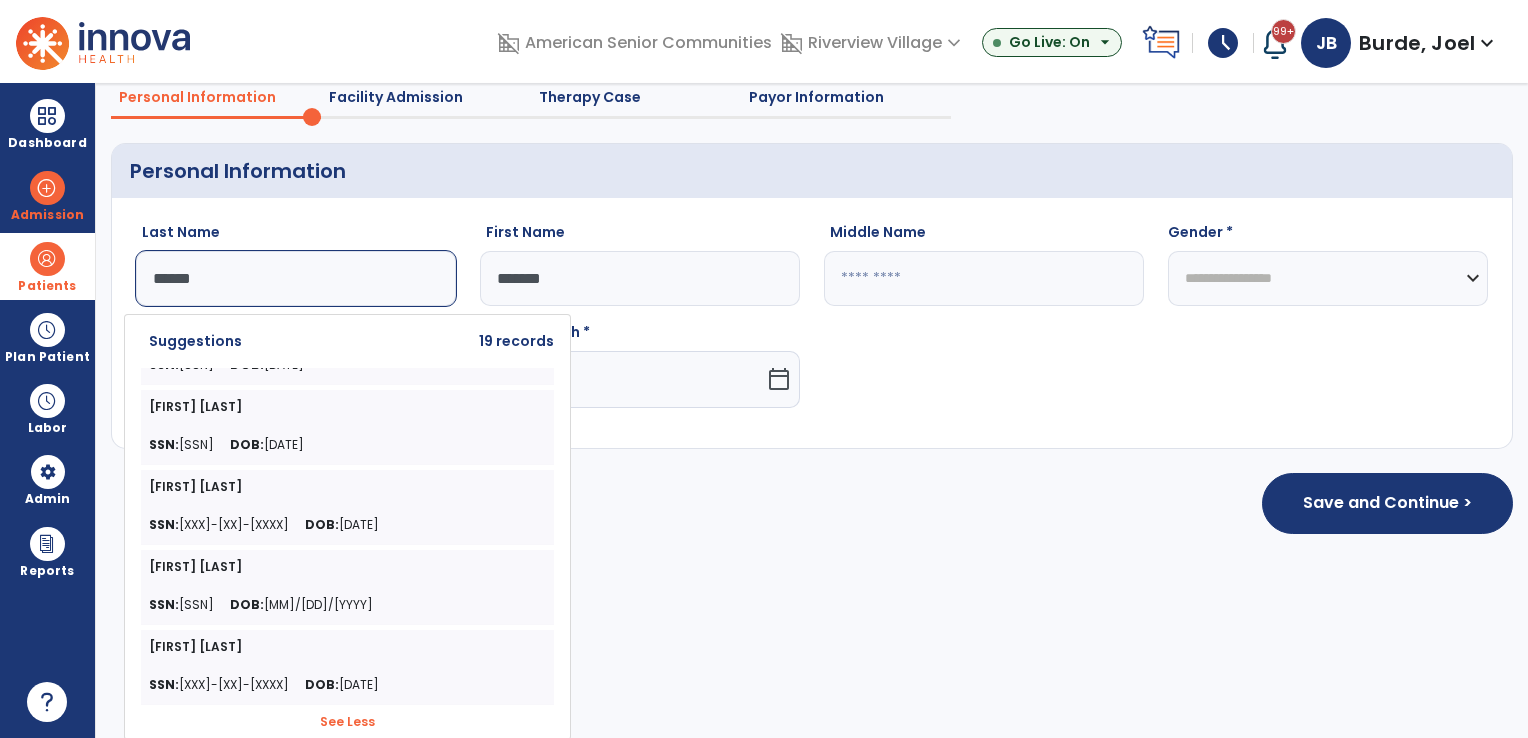 scroll, scrollTop: 0, scrollLeft: 0, axis: both 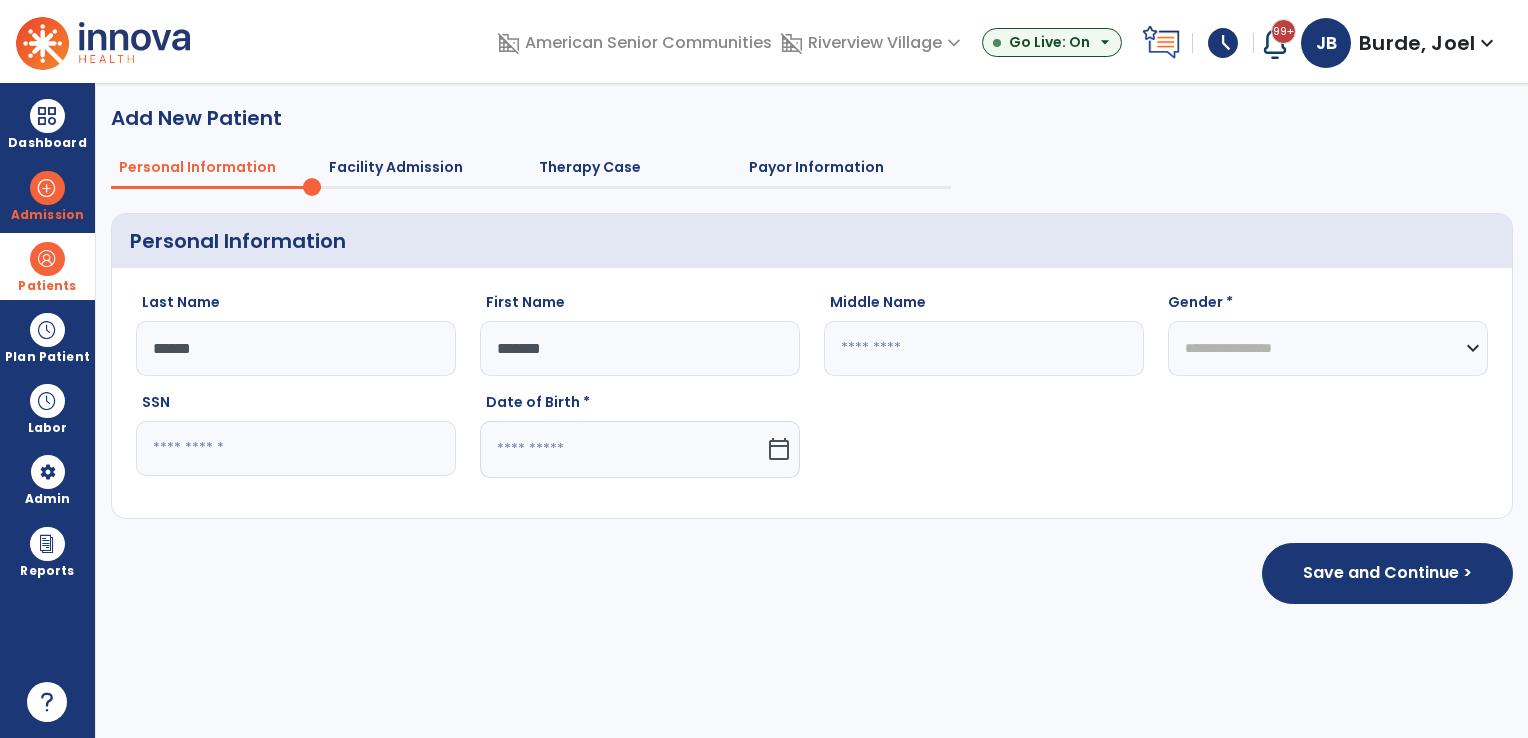 click 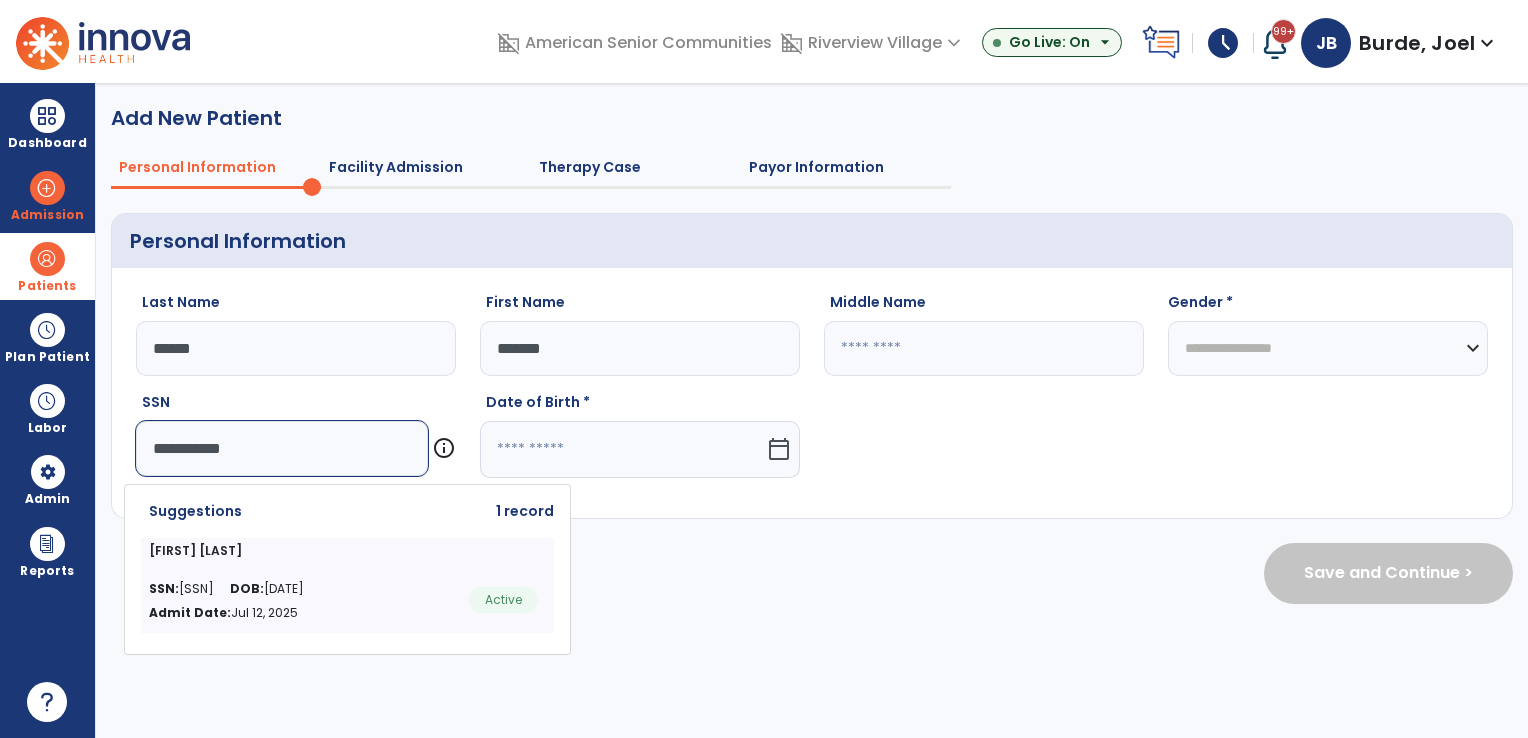 type on "**********" 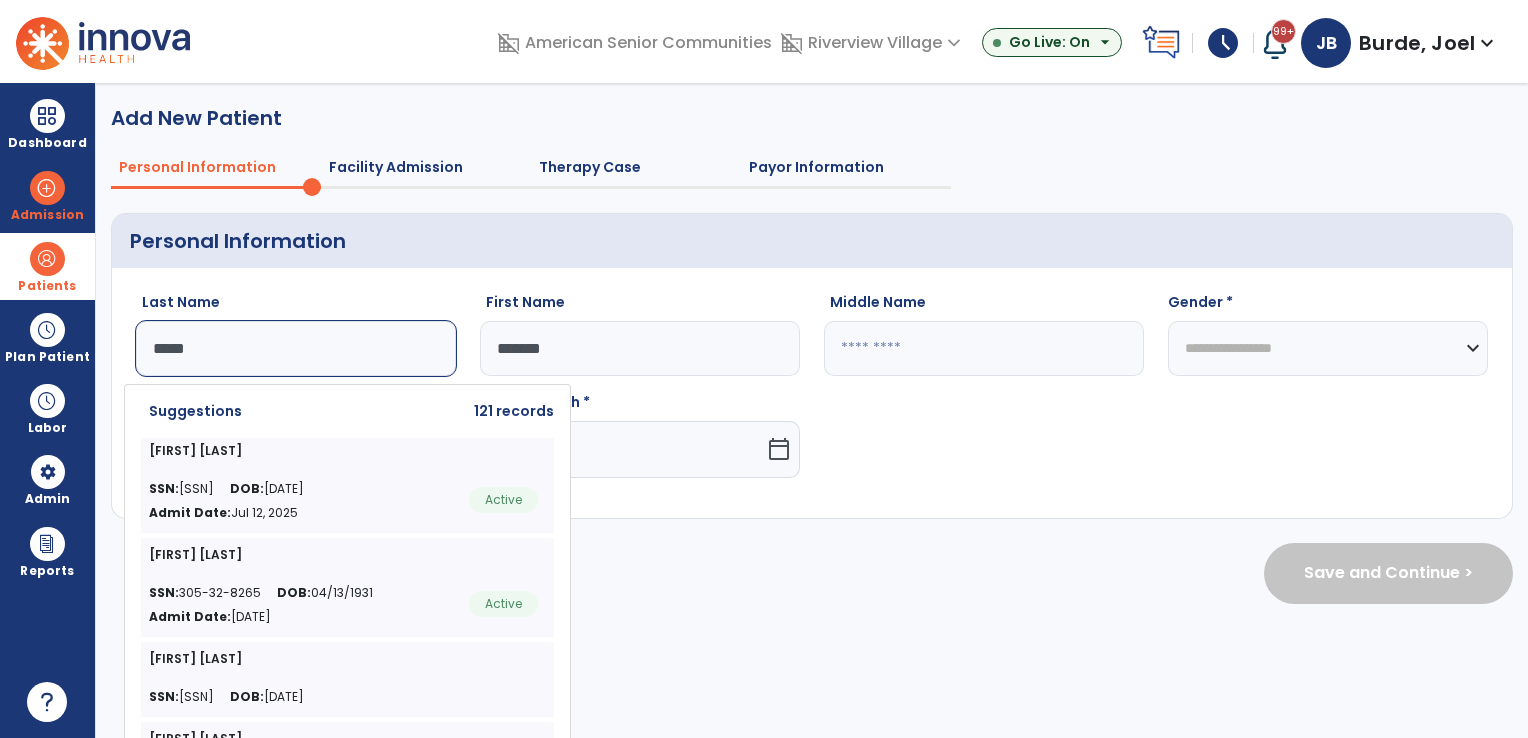 type on "*****" 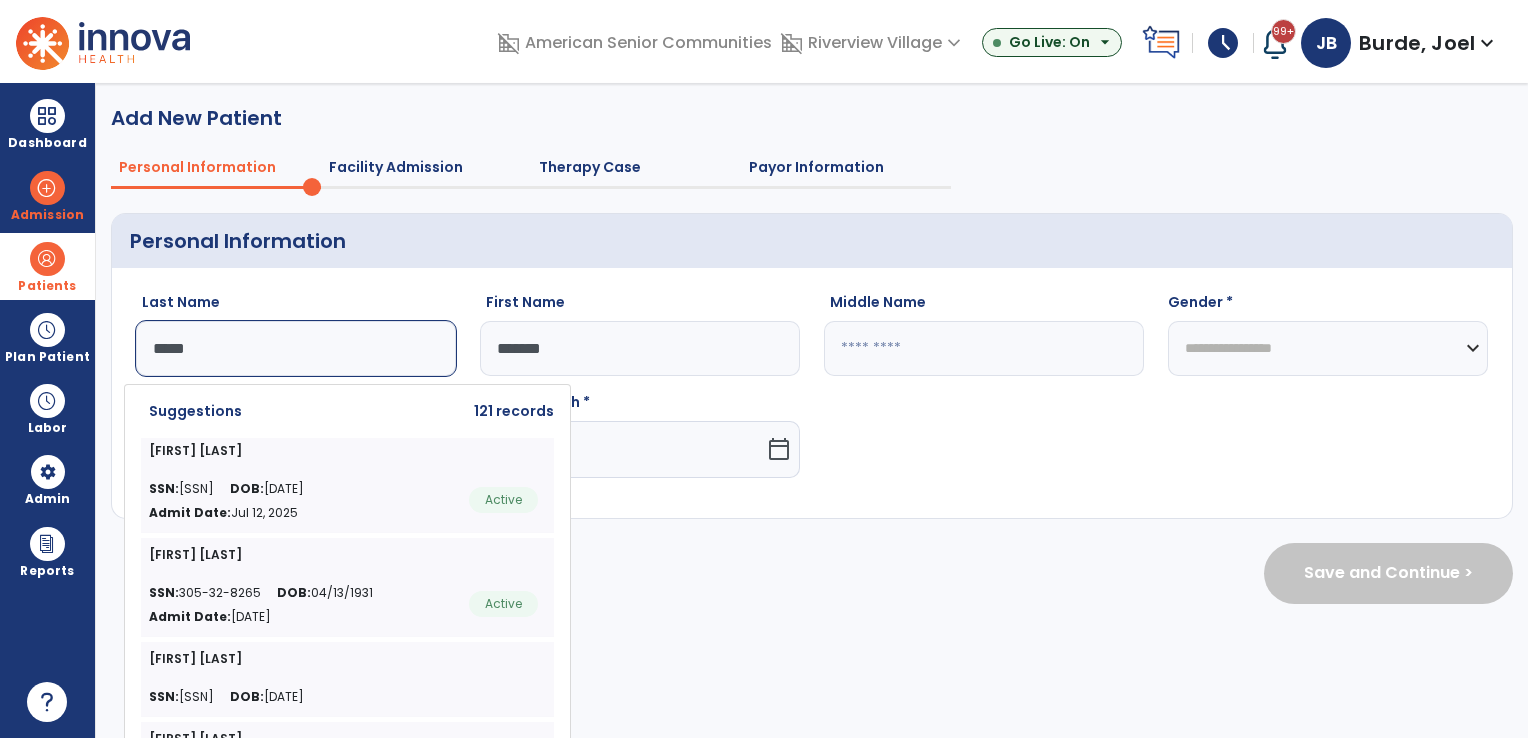 click on "Last Name [LAST] Suggestions 121 records [FIRST] [LAST] SSN: [SSN] DOB: [DATE] Admit Date: [DATE] Active [FIRST] [LAST] SSN: [SSN] DOB: [DATE] Admit Date: [DATE] Active [FIRST] [LAST] SSN: [SSN] DOB: [DATE] [FIRST] [LAST] SSN: [SSN] DOB: [DATE] [FIRST] [LAST] SSN: [SSN] DOB: [DATE] [FIRST] [LAST] SSN: [SSN] DOB: [DATE] [FIRST] [LAST] SSN: [SSN] DOB: [DATE] [FIRST] [LAST] SSN: [SSN] DOB: [DATE] [FIRST] [LAST] SSN: [SSN] DOB: [DATE] [FIRST] [LAST] SSN: [SSN] DOB: [DATE] [FIRST] [LAST] SSN: [SSN] DOB: [DATE] [FIRST] [LAST] SSN: [SSN] DOB: [DATE] [FIRST] [LAST] SSN: [SSN] DOB: [DATE] [FIRST] [LAST] SSN: [SSN] DOB: [DATE] [FIRST] [LAST] SSN: [SSN] DOB: [DATE] [FIRST] [LAST] SSN: [SSN] DOB: [DATE] [FIRST] [LAST] SSN: [SSN] DOB: [DATE] [FIRST] [LAST] SSN: [SSN] DOB: [DATE] [FIRST] [LAST] SSN: [SSN] DOB: [DATE] [FIRST] [LAST] SSN: [SSN] DOB: [DATE]" 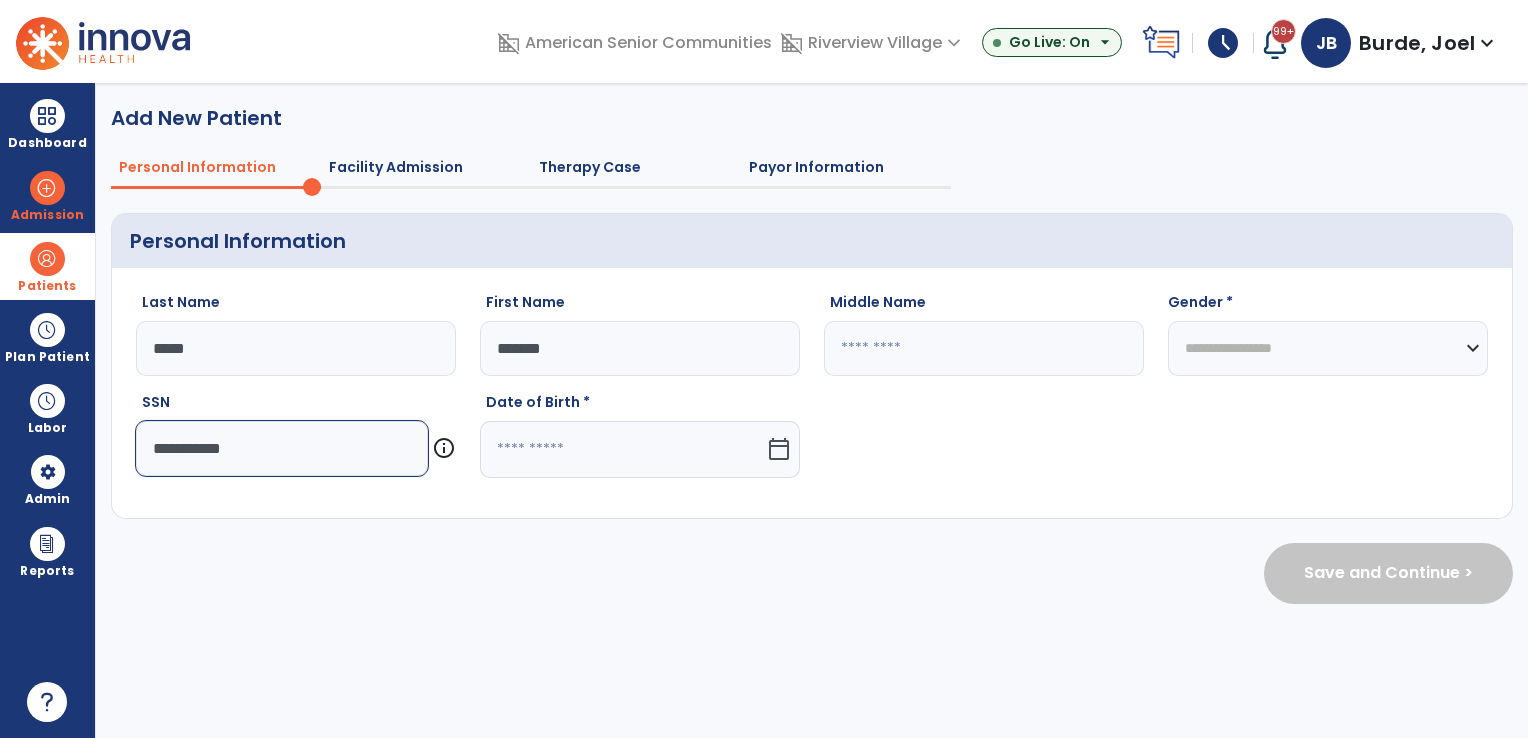 click on "Facility Admission" 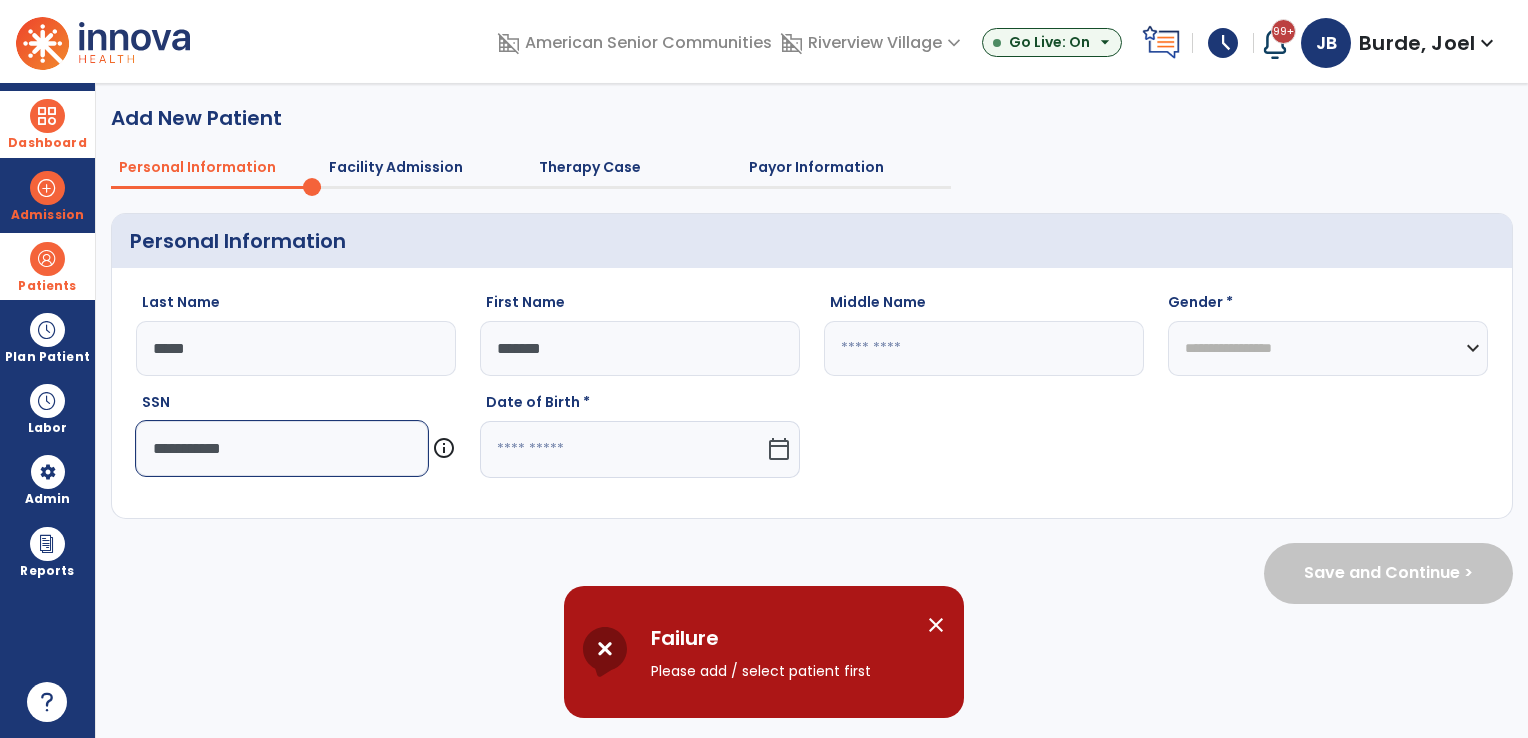 click at bounding box center (47, 116) 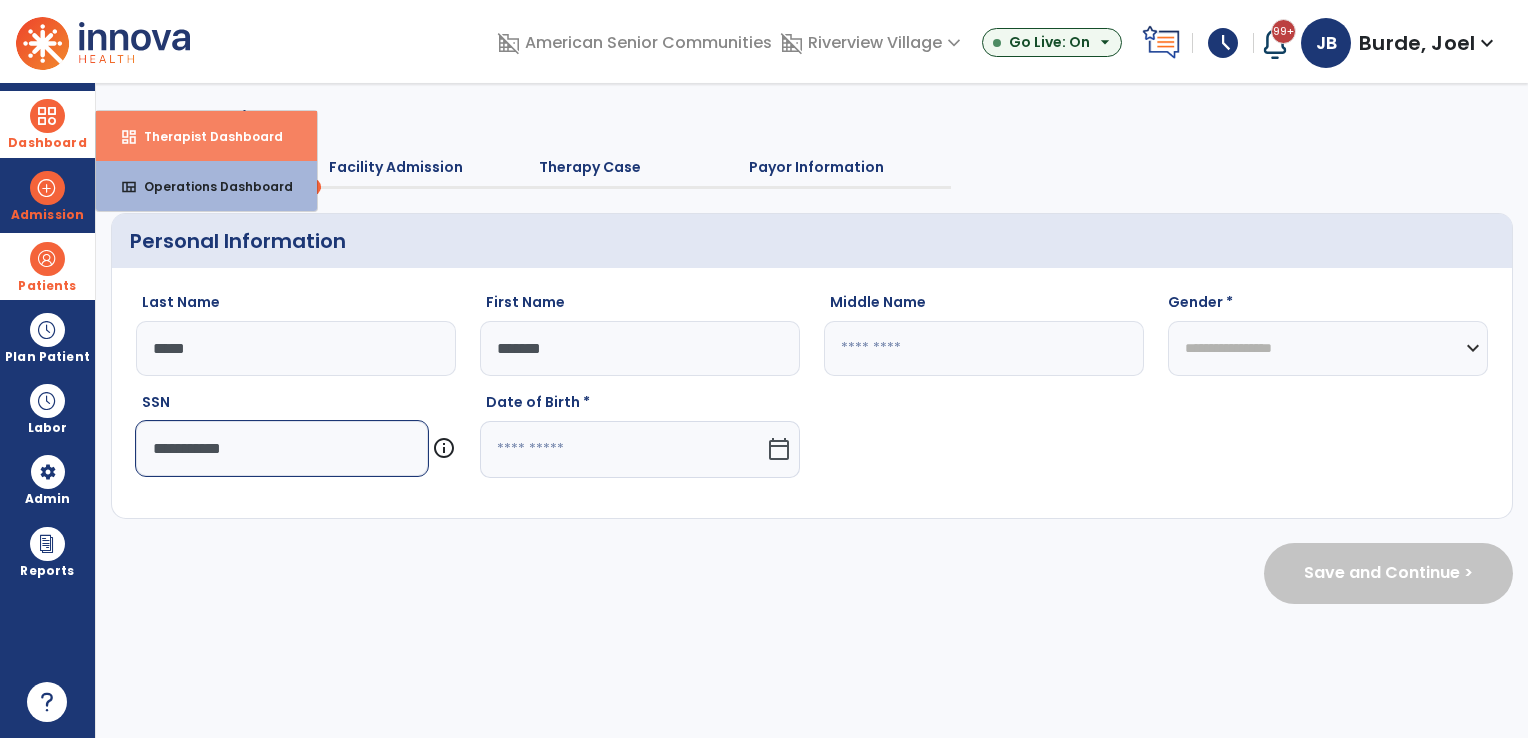 click on "dashboard  Therapist Dashboard" at bounding box center (206, 136) 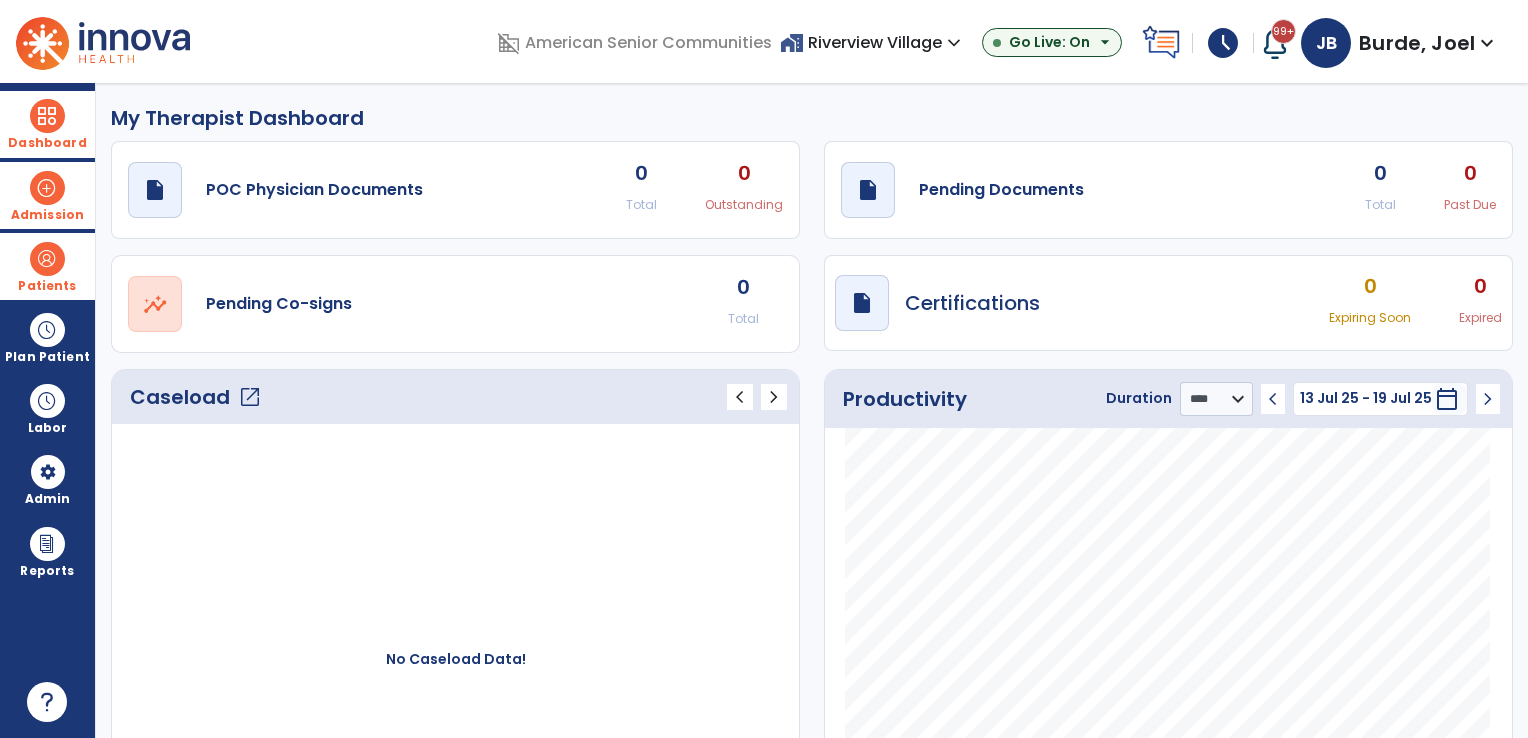 click at bounding box center [47, 188] 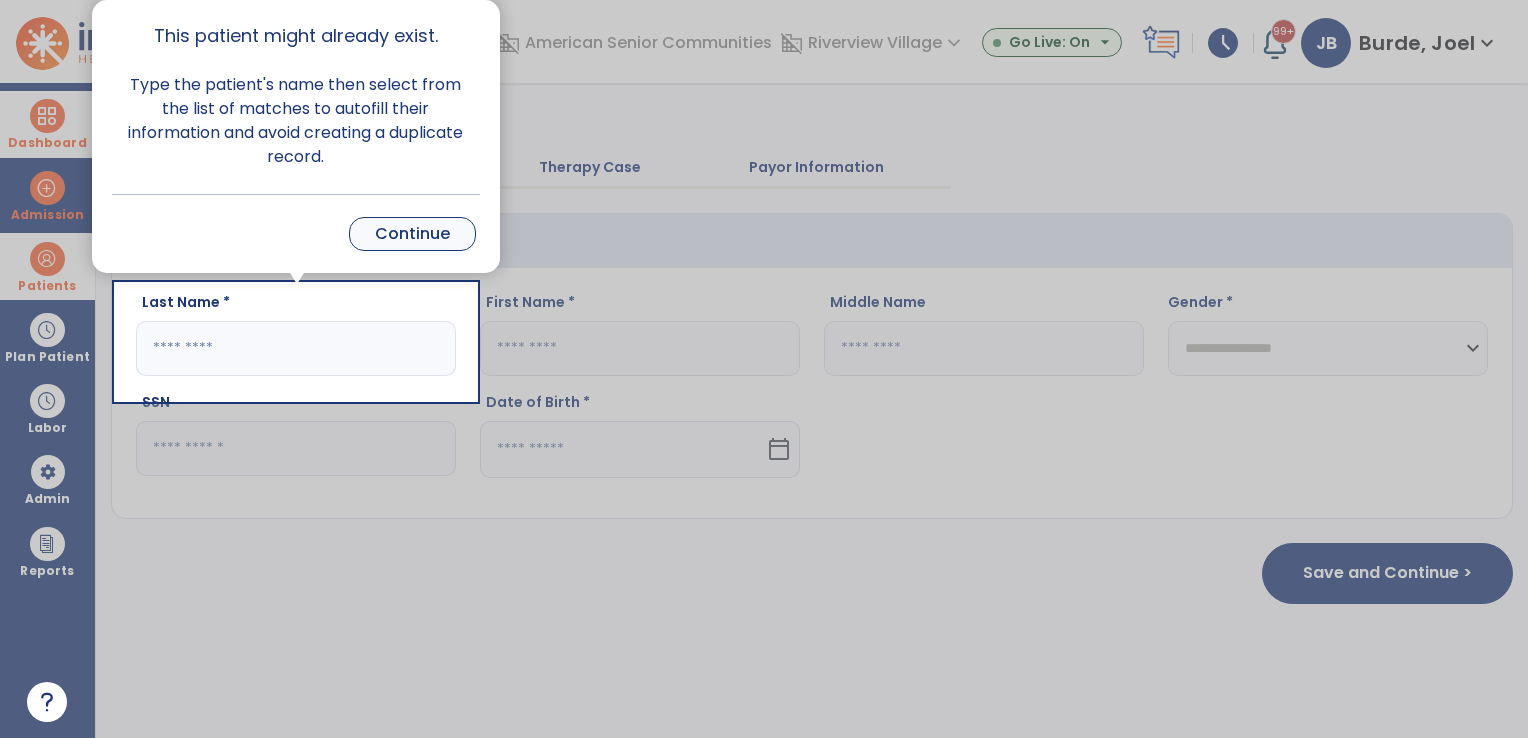 click on "Continue" at bounding box center [412, 234] 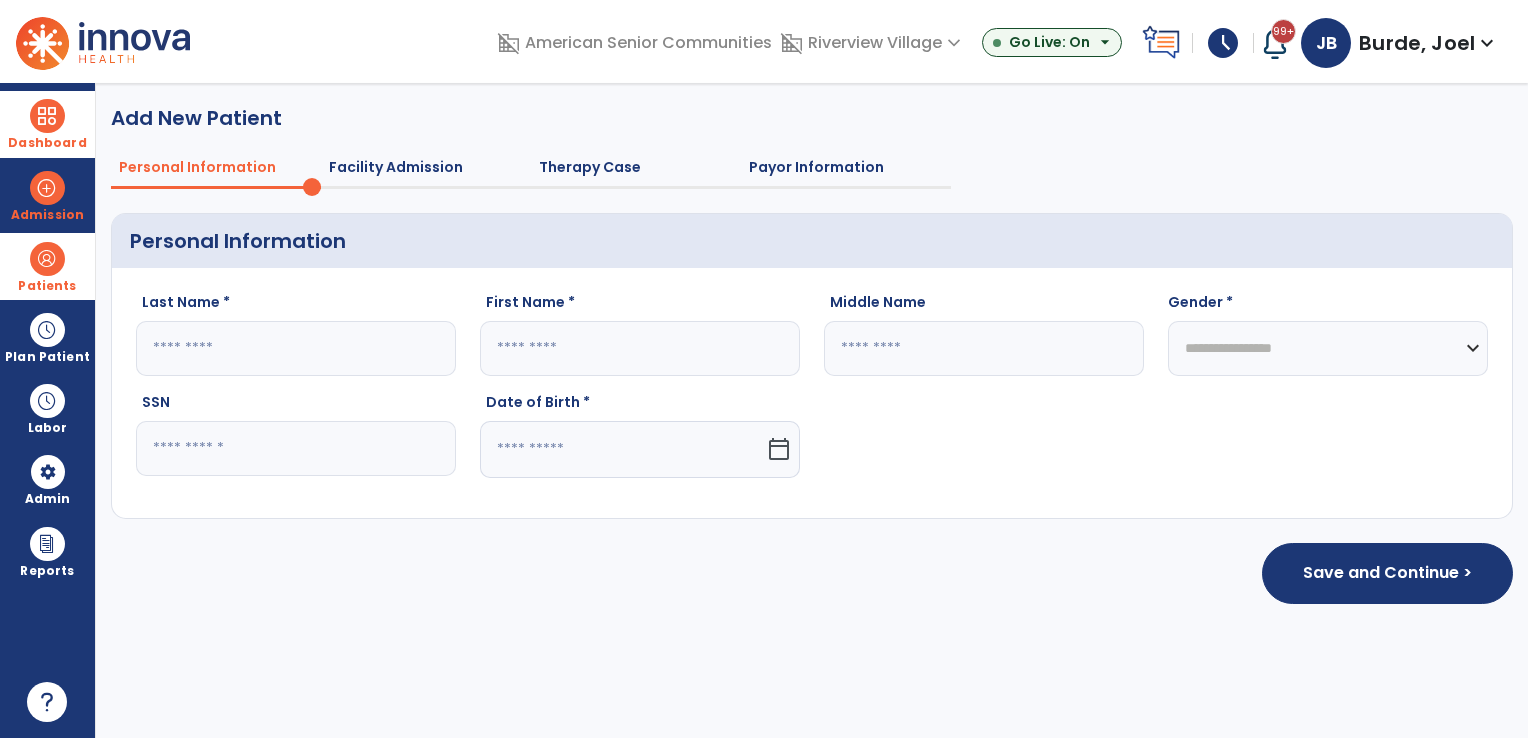 click on "Facility Admission" 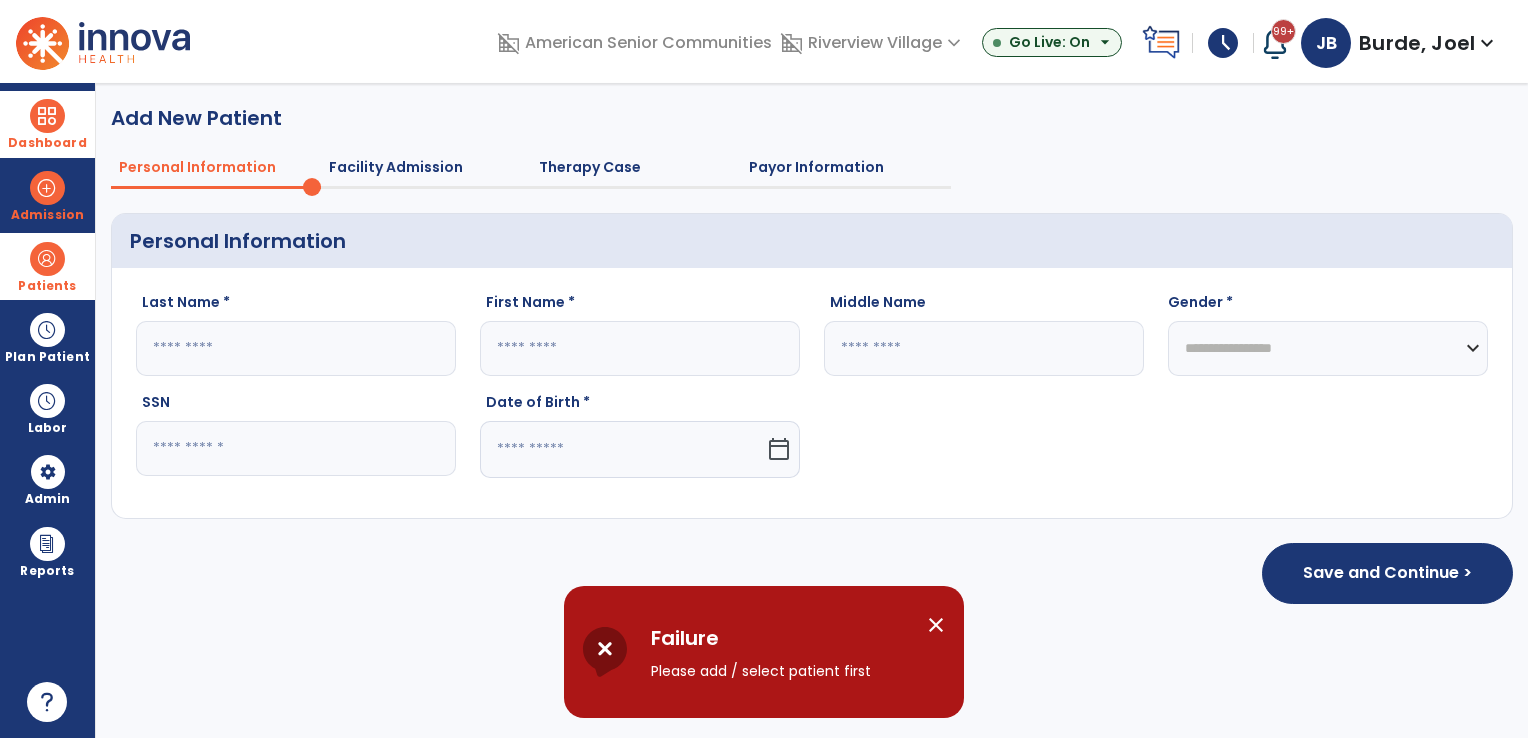 click 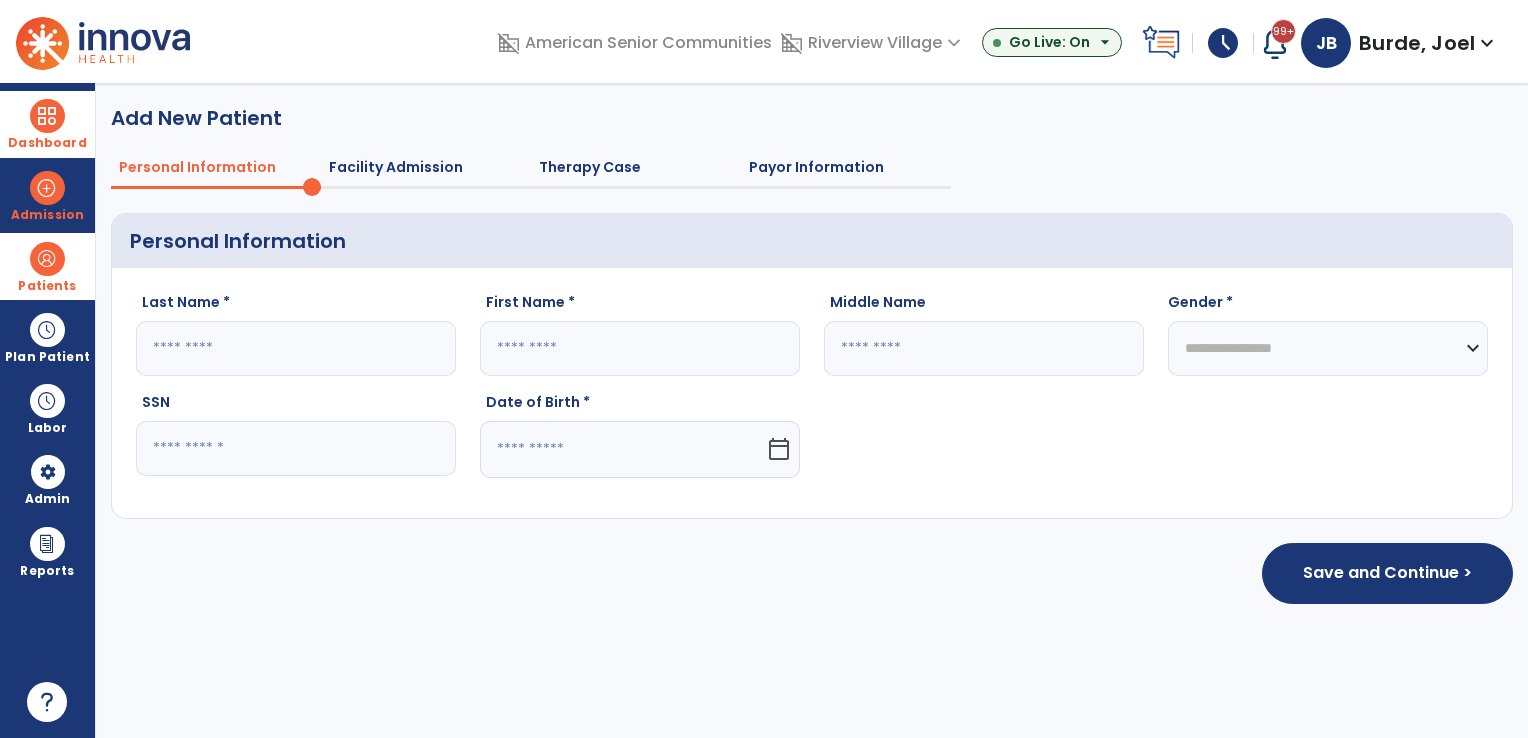 paste on "**********" 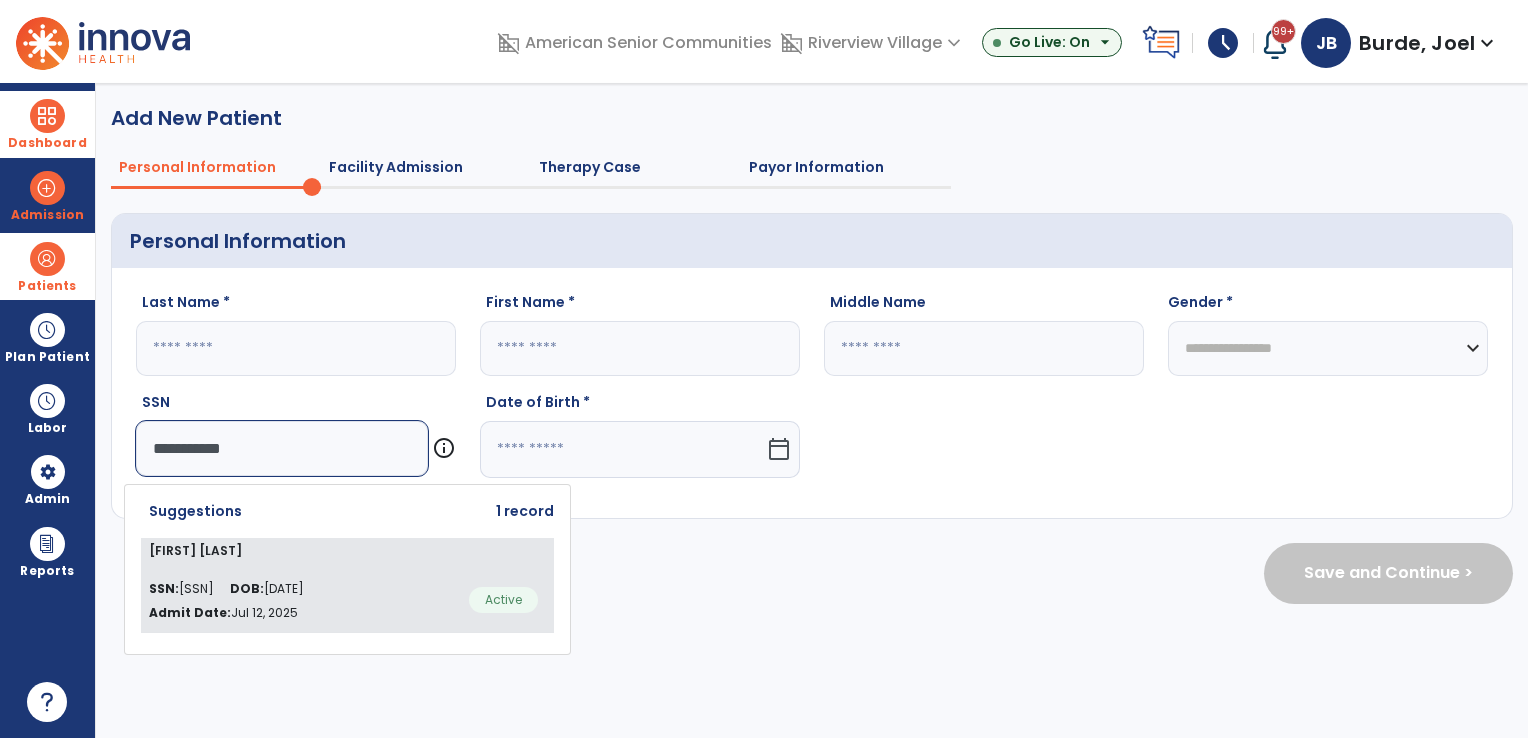 type on "**********" 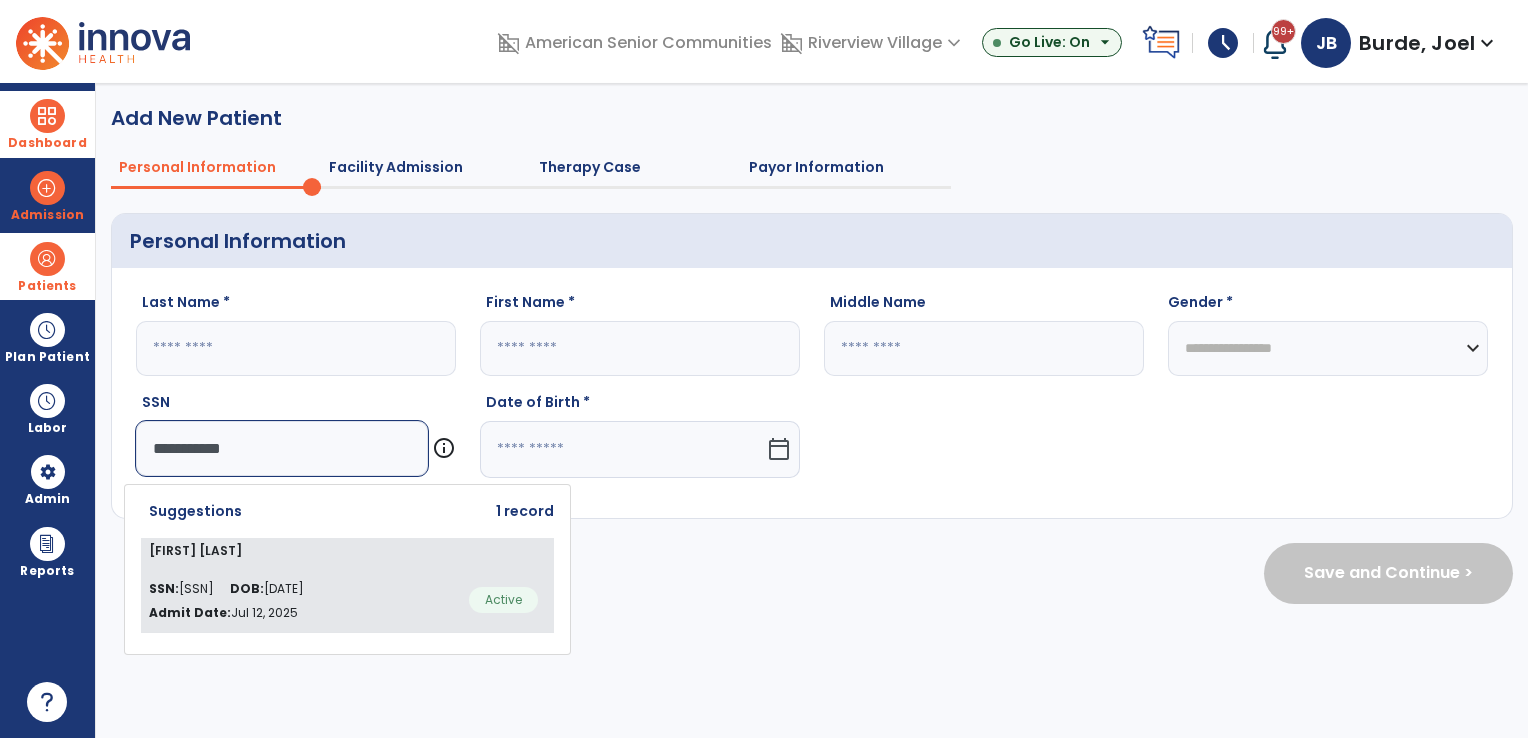 click on "[FIRST] [LAST] SSN: [SSN] DOB: [DATE] Admit Date: [DATE] Active" 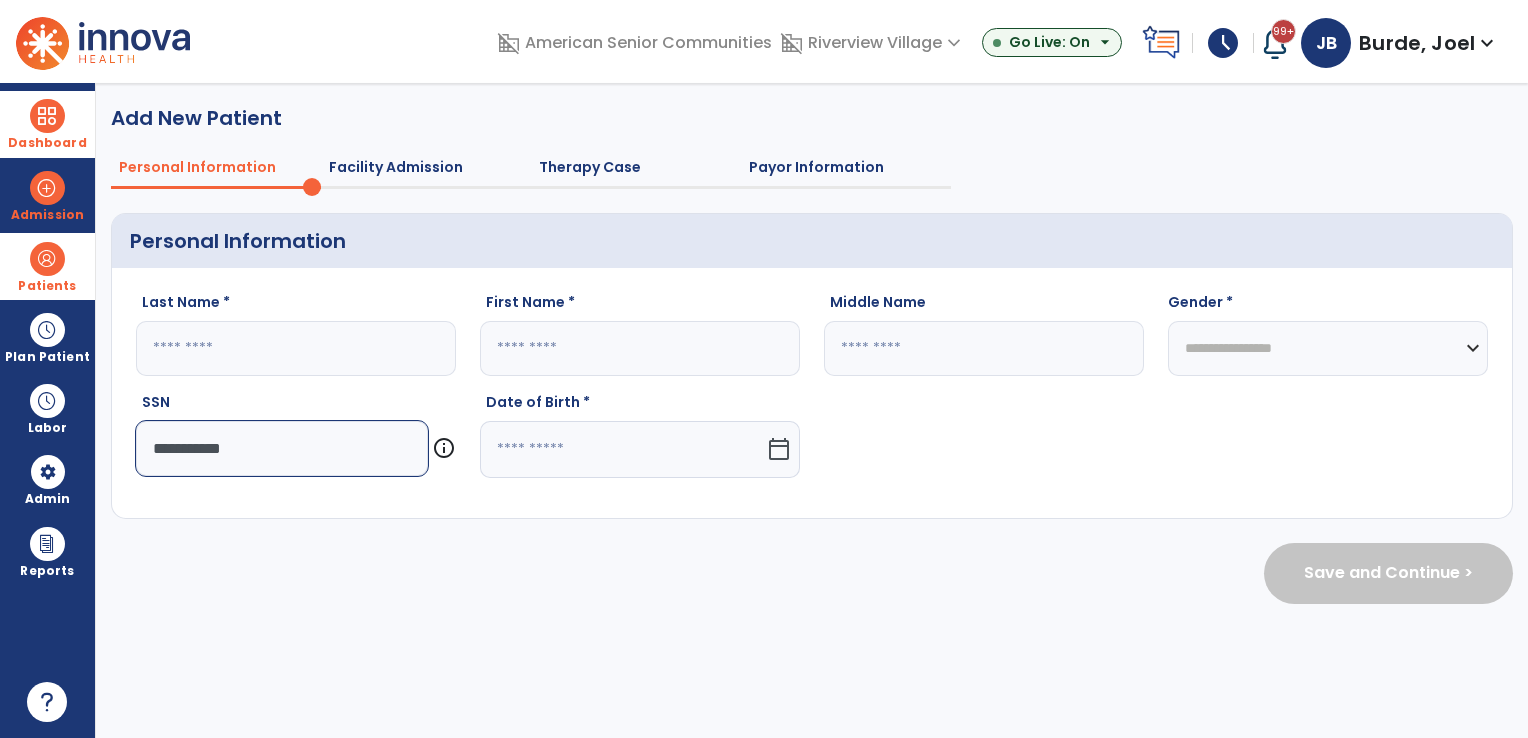 type on "*****" 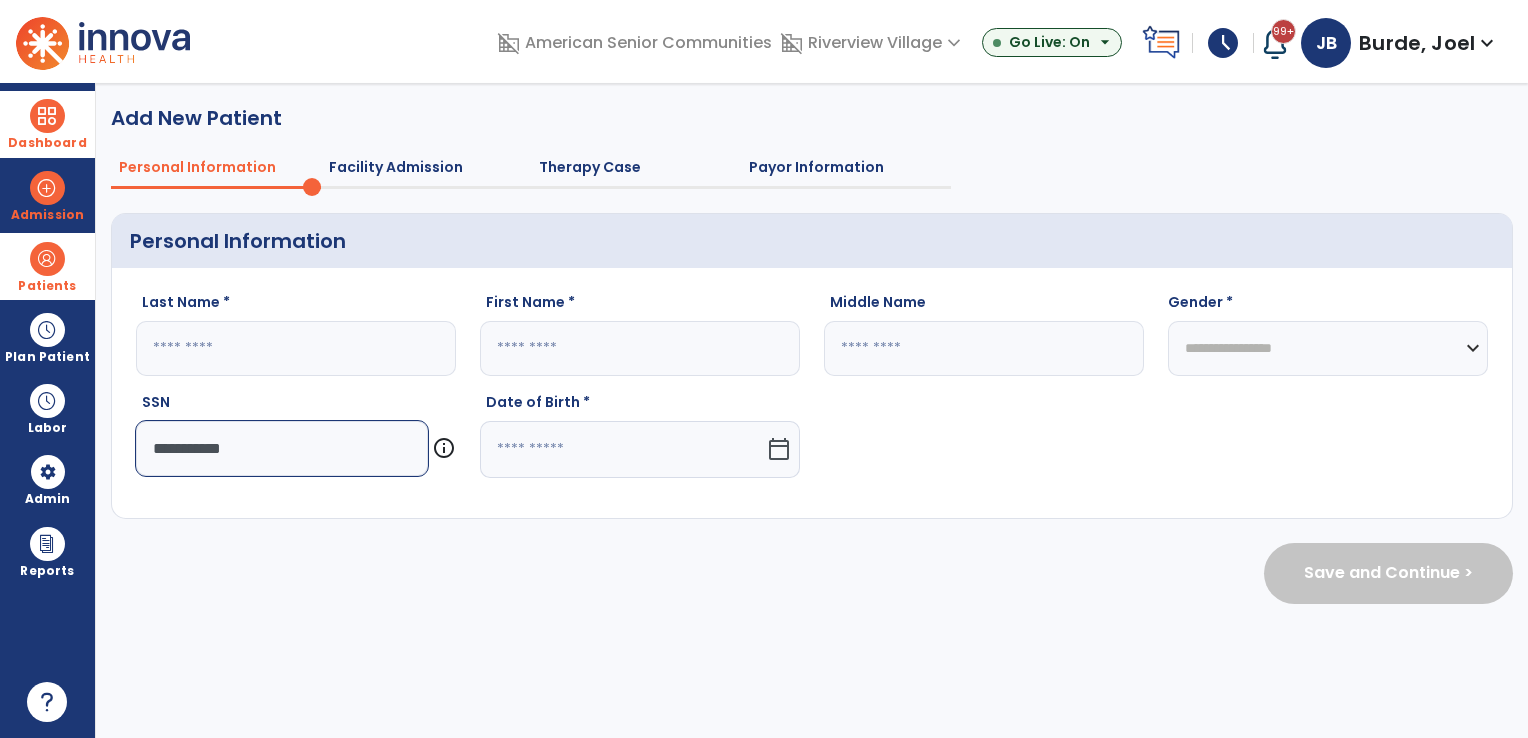 type on "*******" 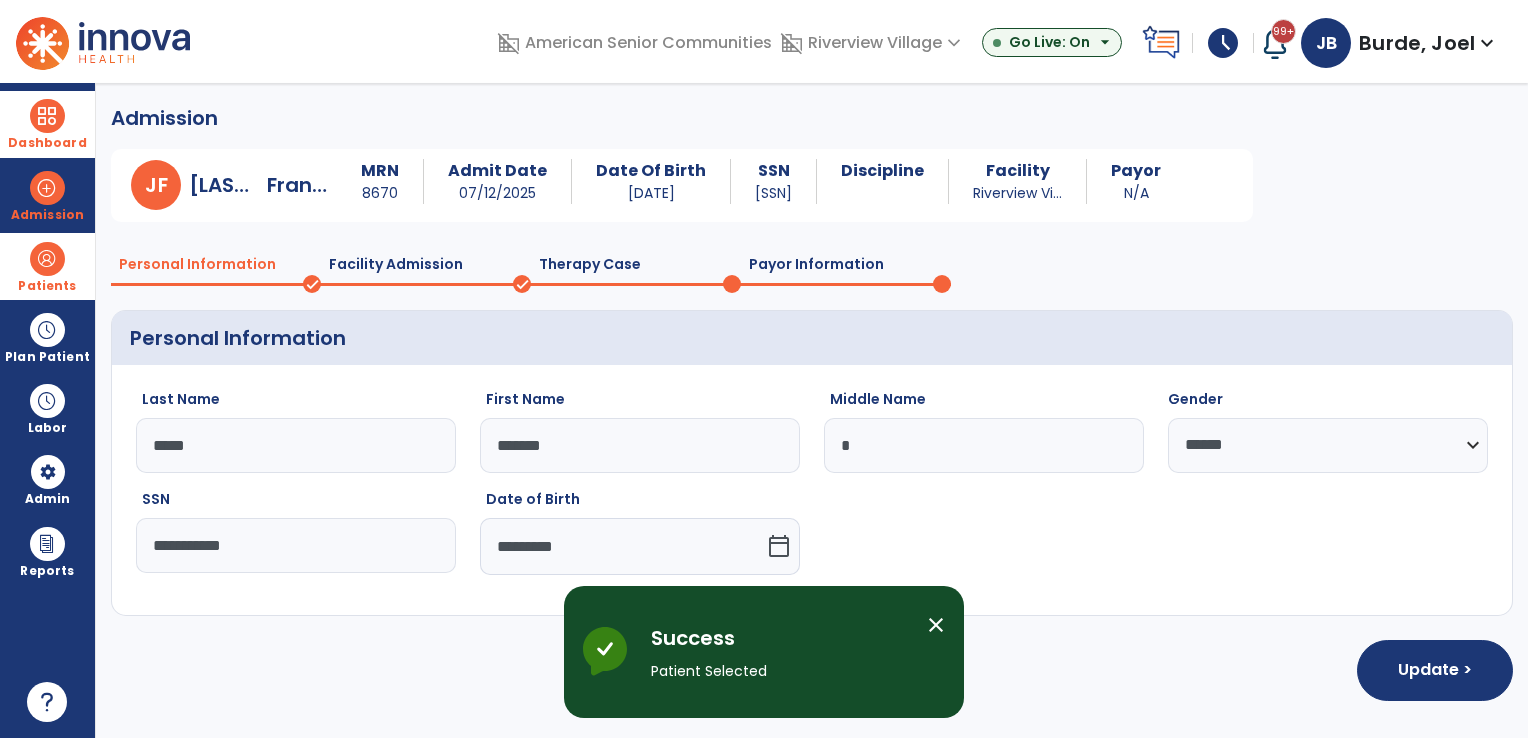 click on "Facility Admission   done" 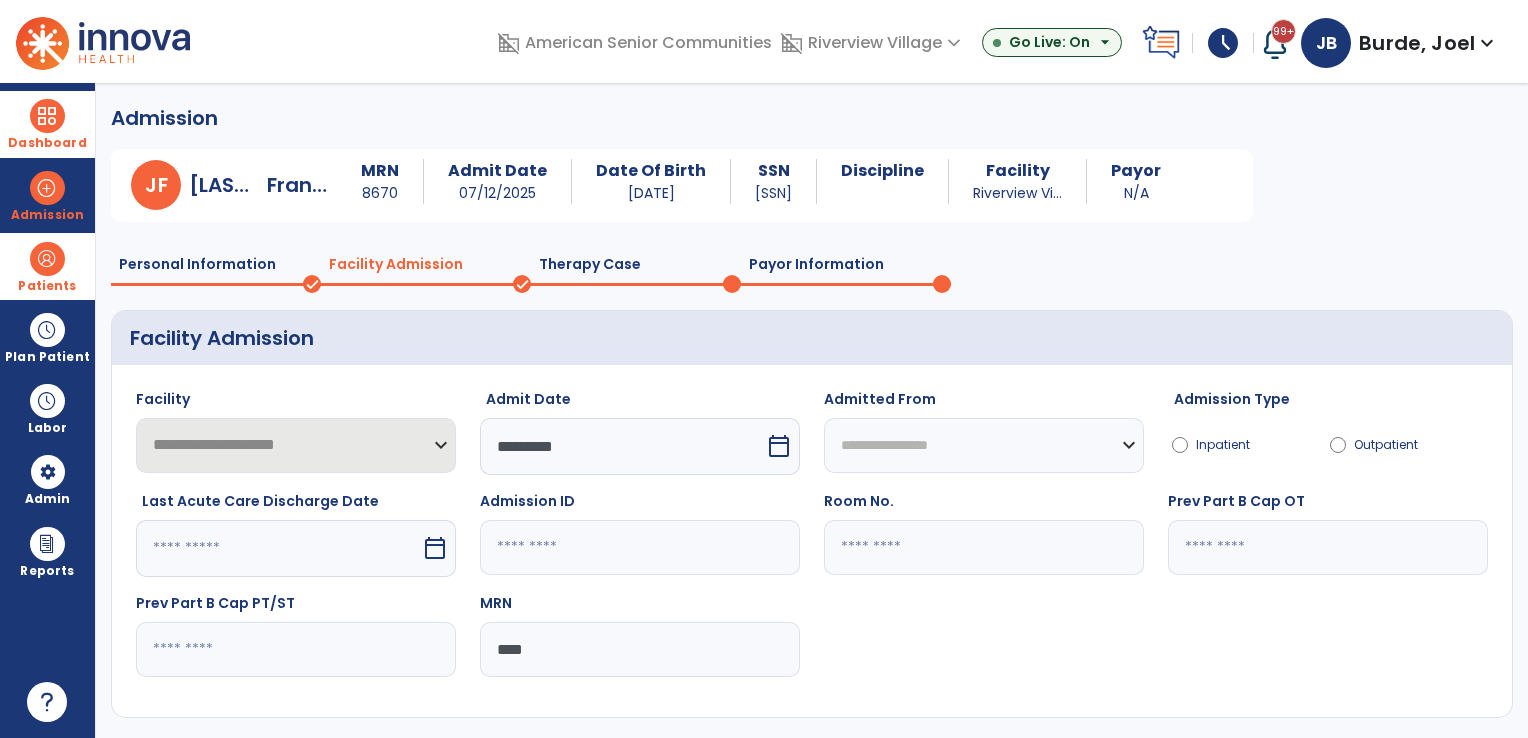 scroll, scrollTop: 87, scrollLeft: 0, axis: vertical 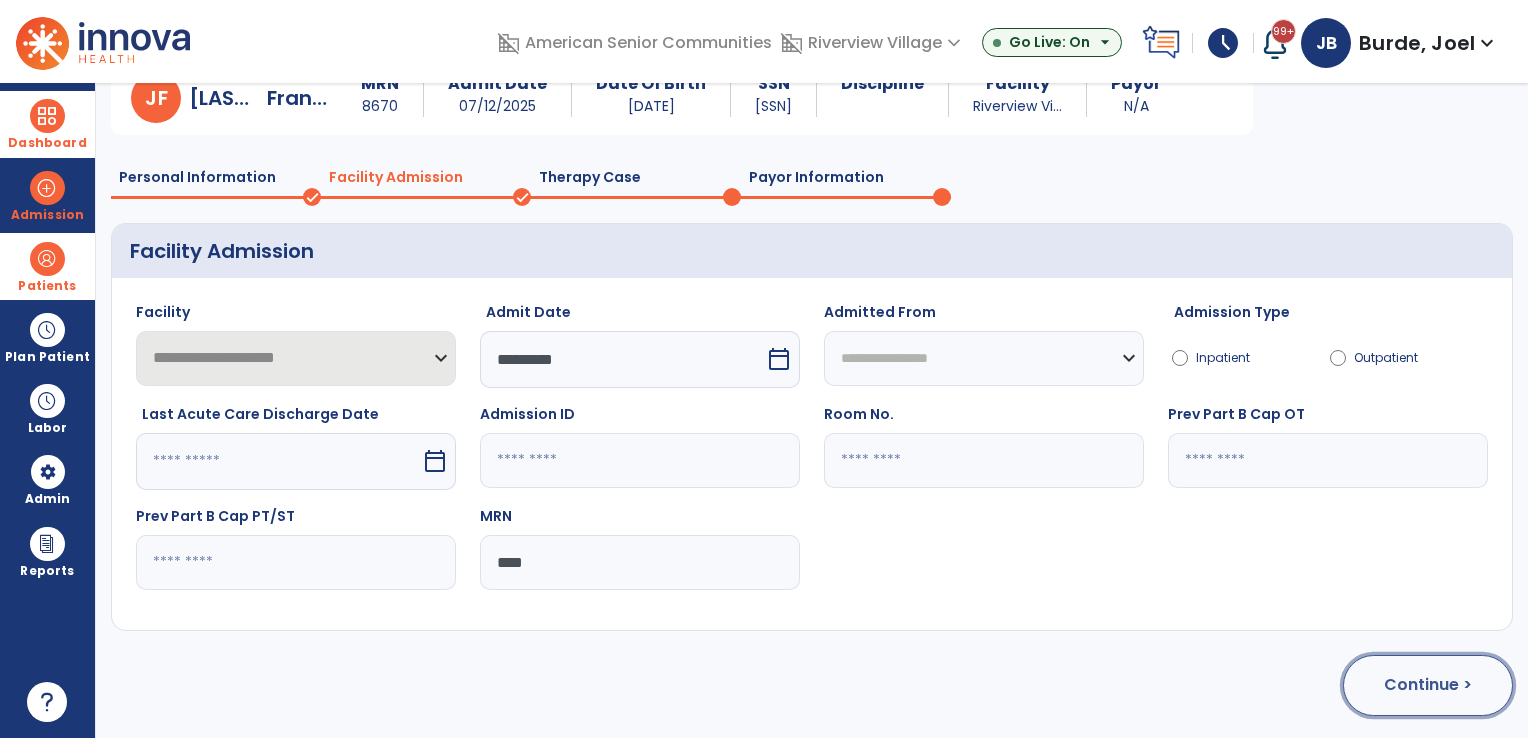 click on "Continue >" 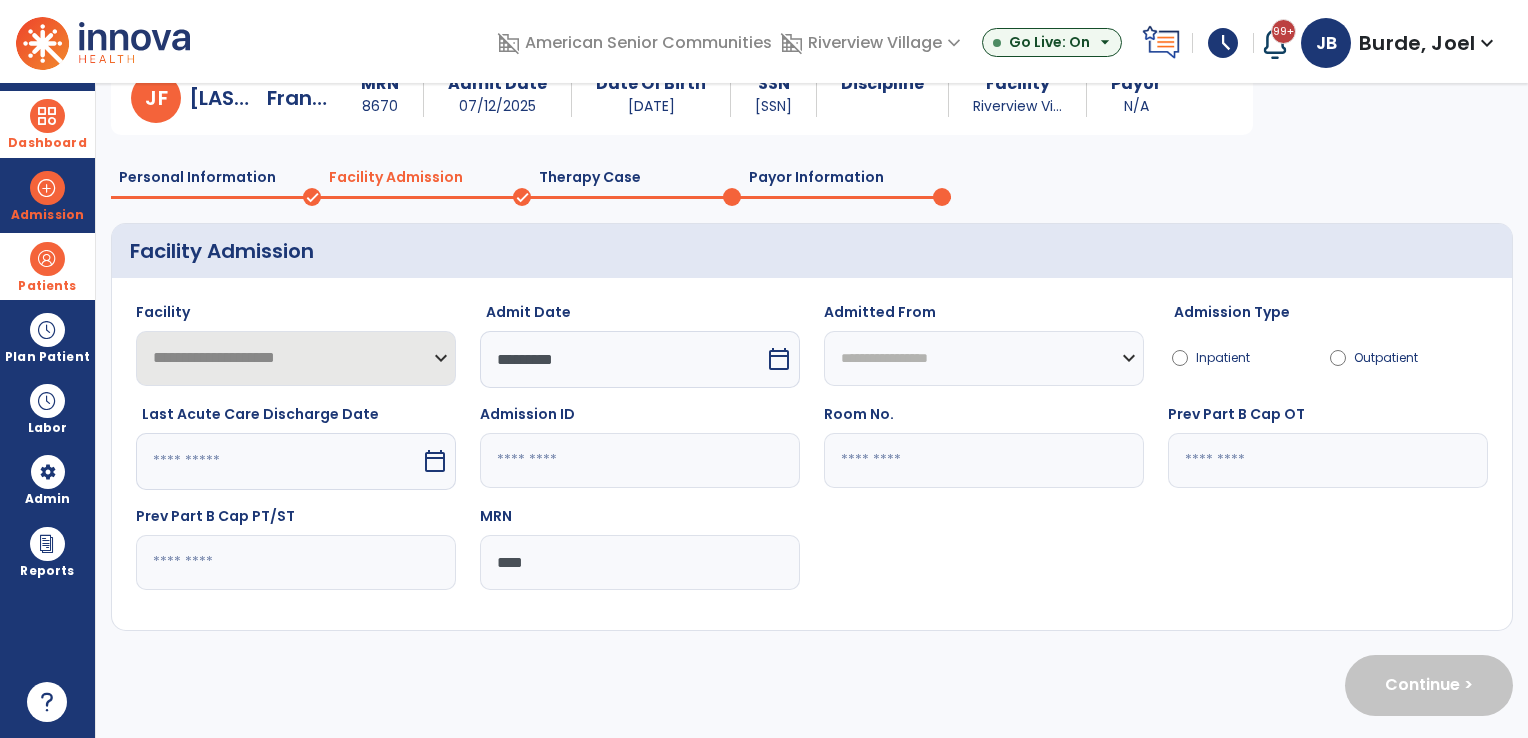 scroll, scrollTop: 0, scrollLeft: 0, axis: both 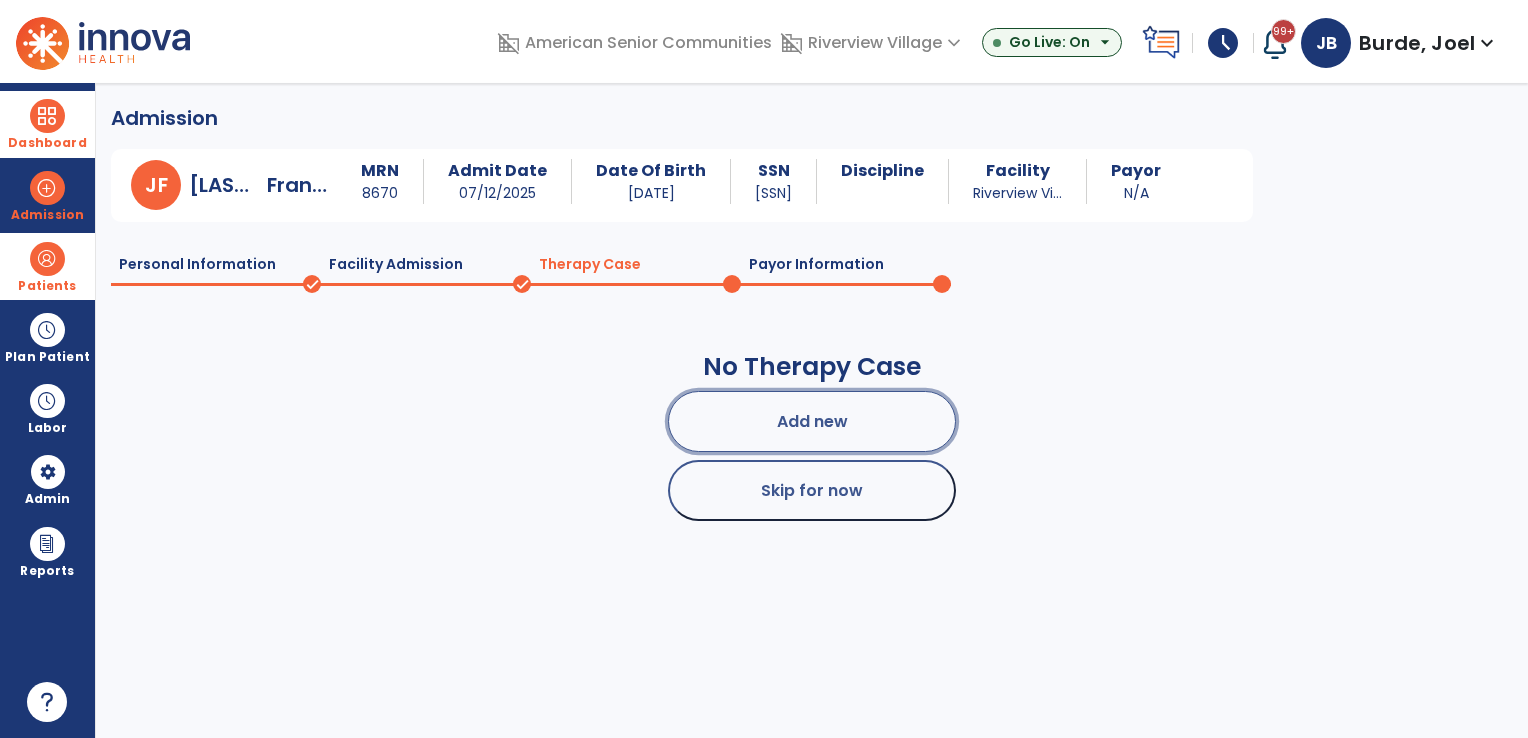 click on "Add new" at bounding box center (812, 421) 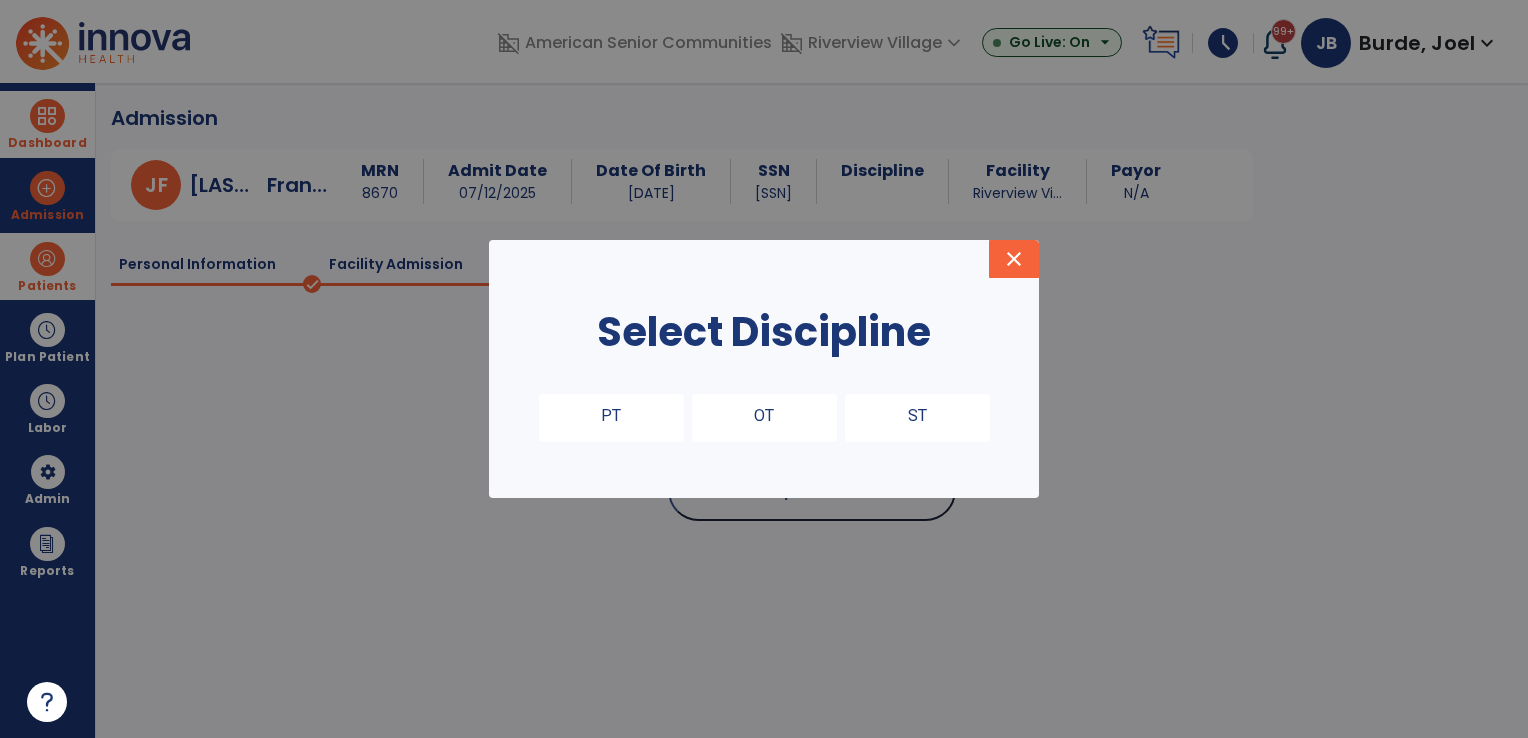 click on "PT" at bounding box center [611, 418] 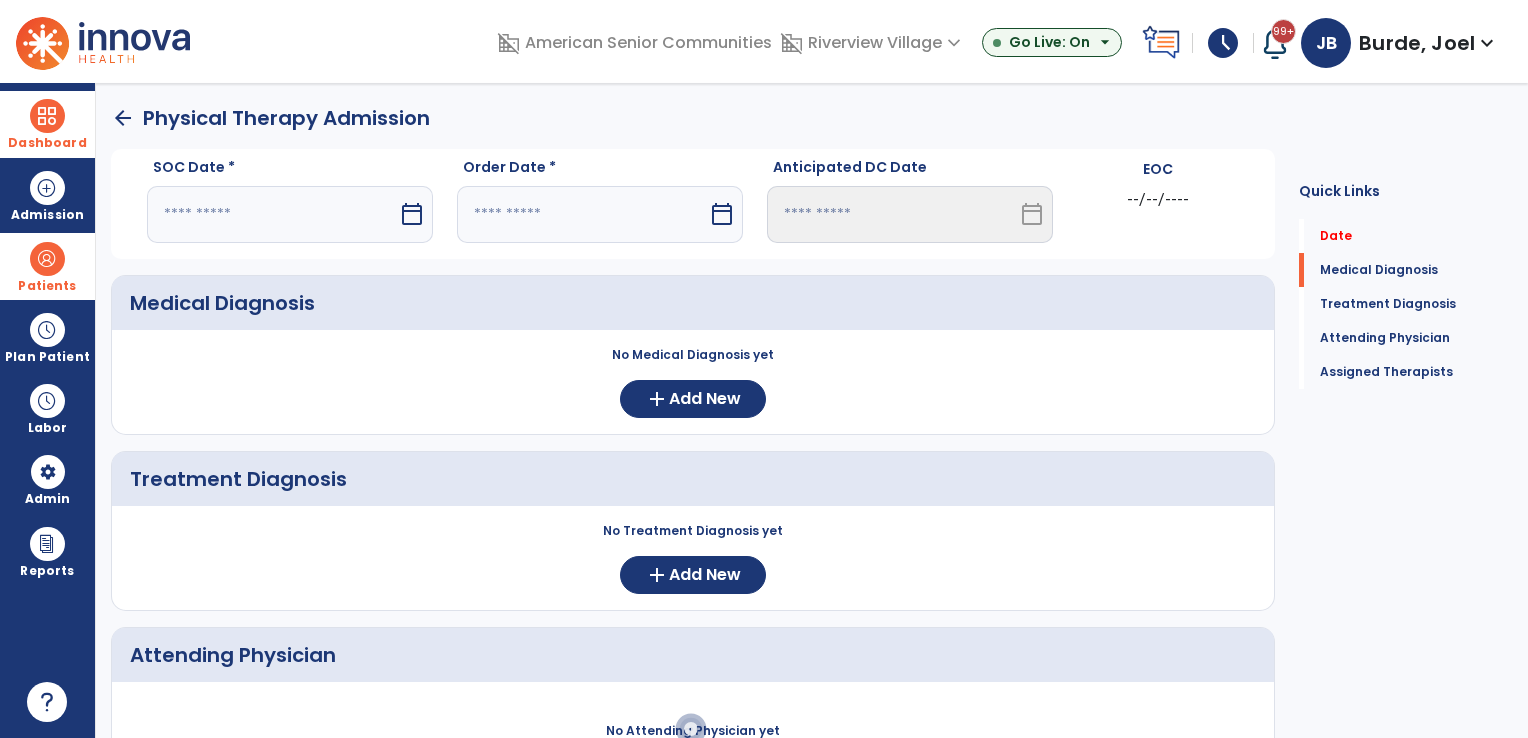 click on "calendar_today" at bounding box center (412, 214) 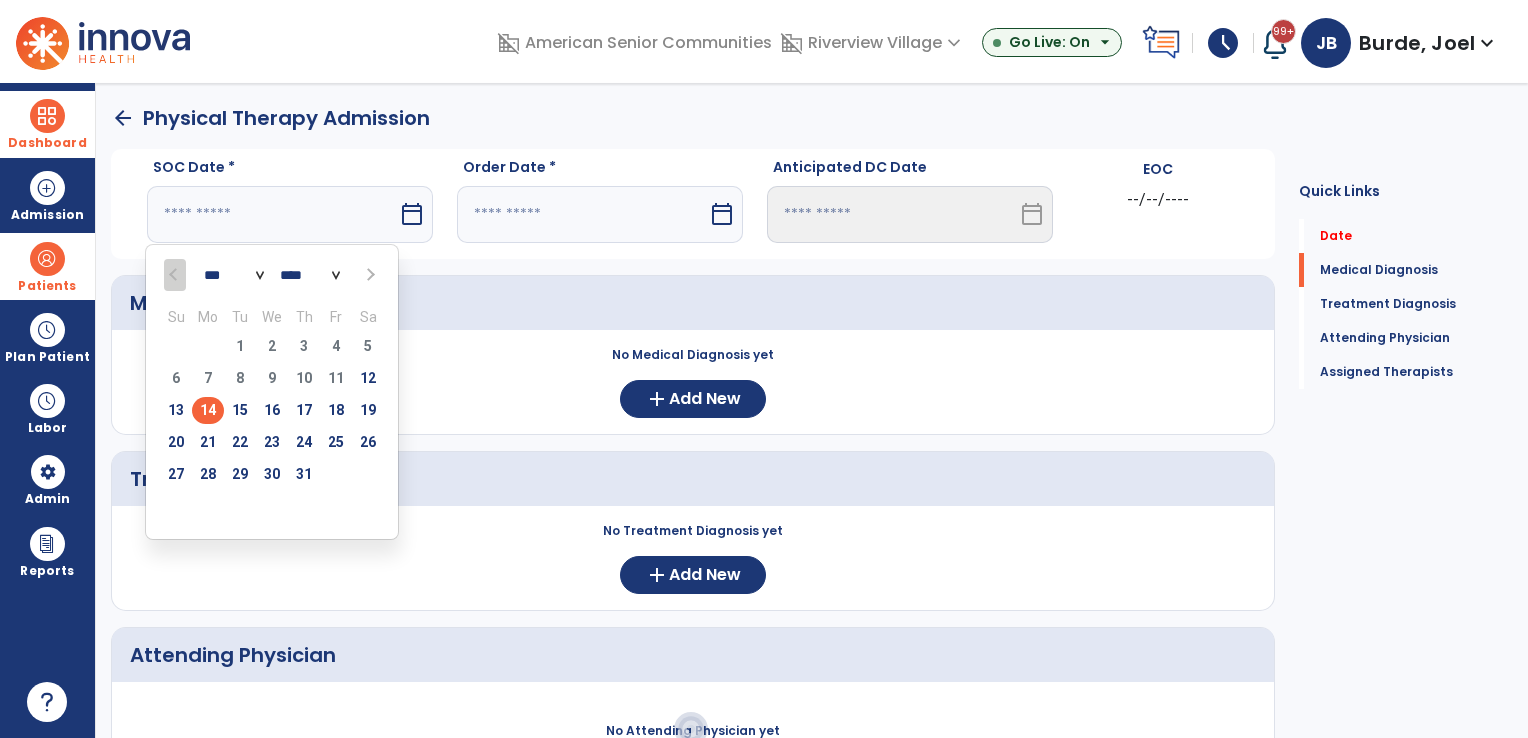 click on "14" at bounding box center [208, 410] 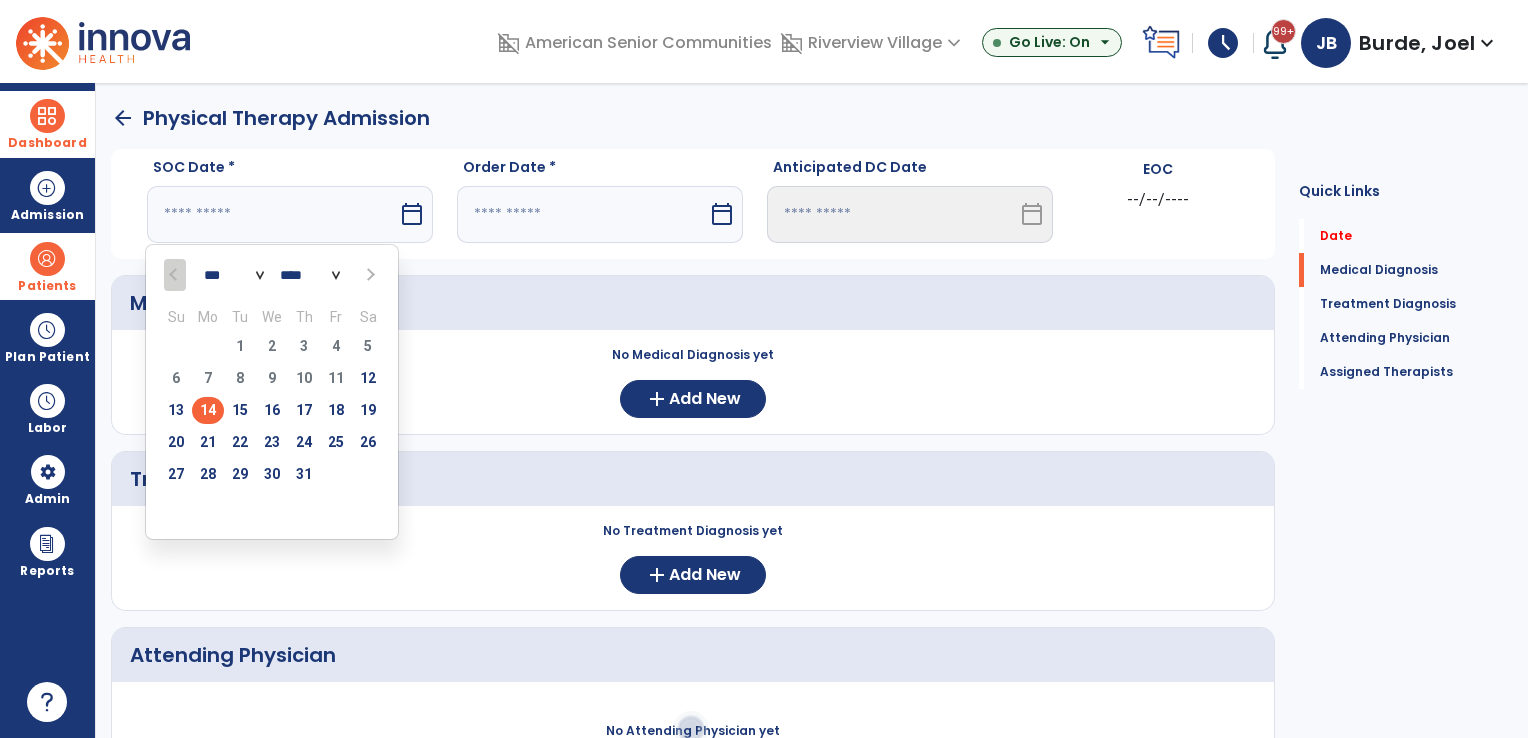 type on "*********" 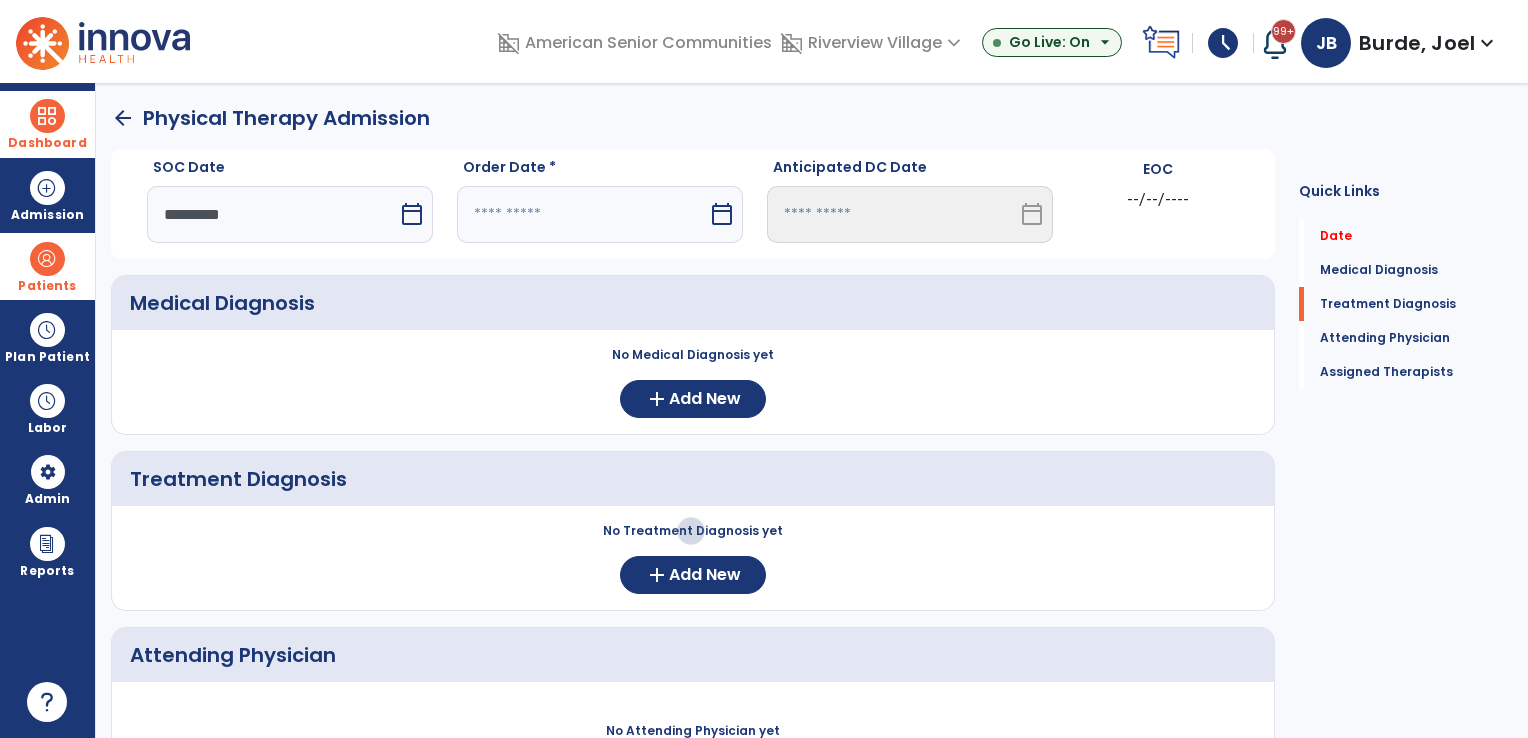 scroll, scrollTop: 409, scrollLeft: 0, axis: vertical 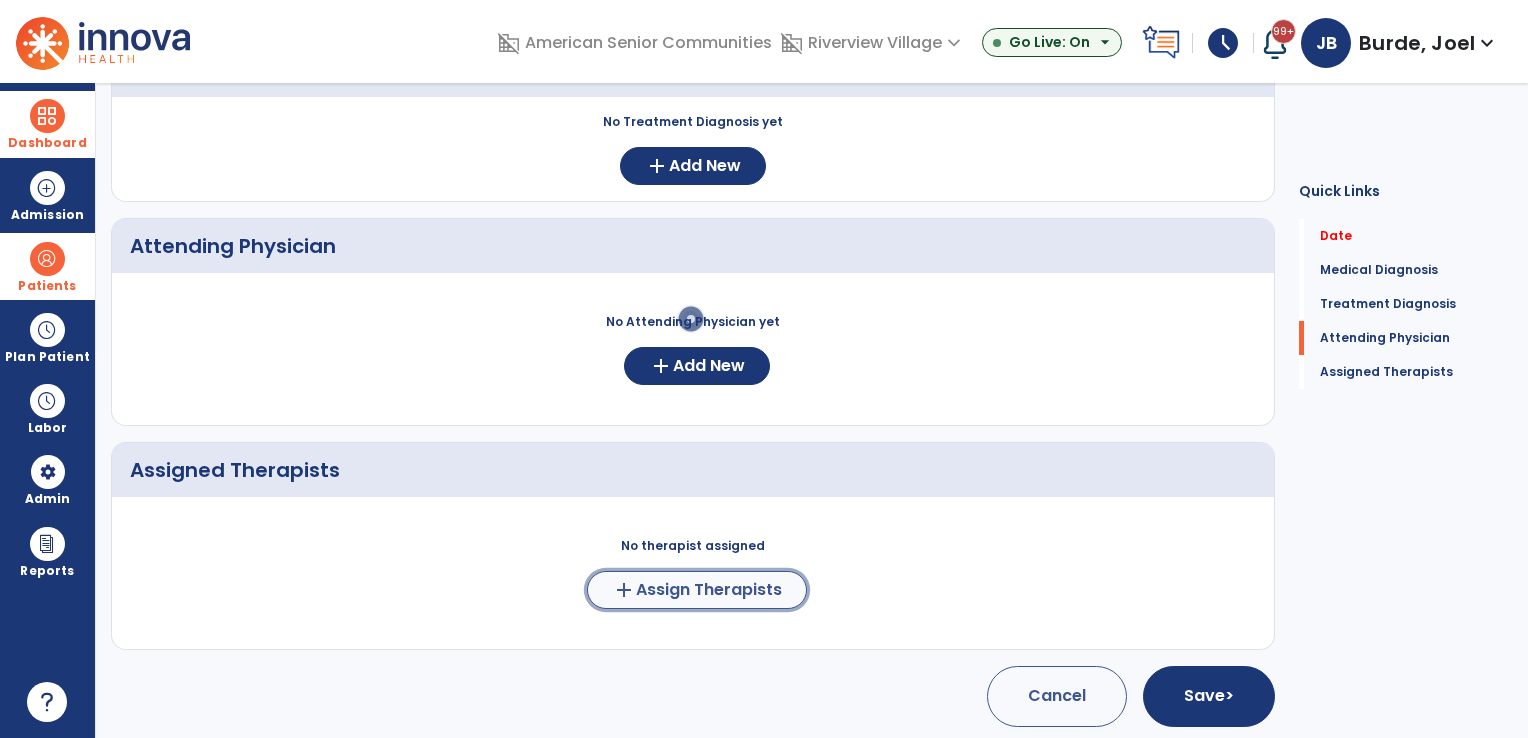 click on "Assign Therapists" 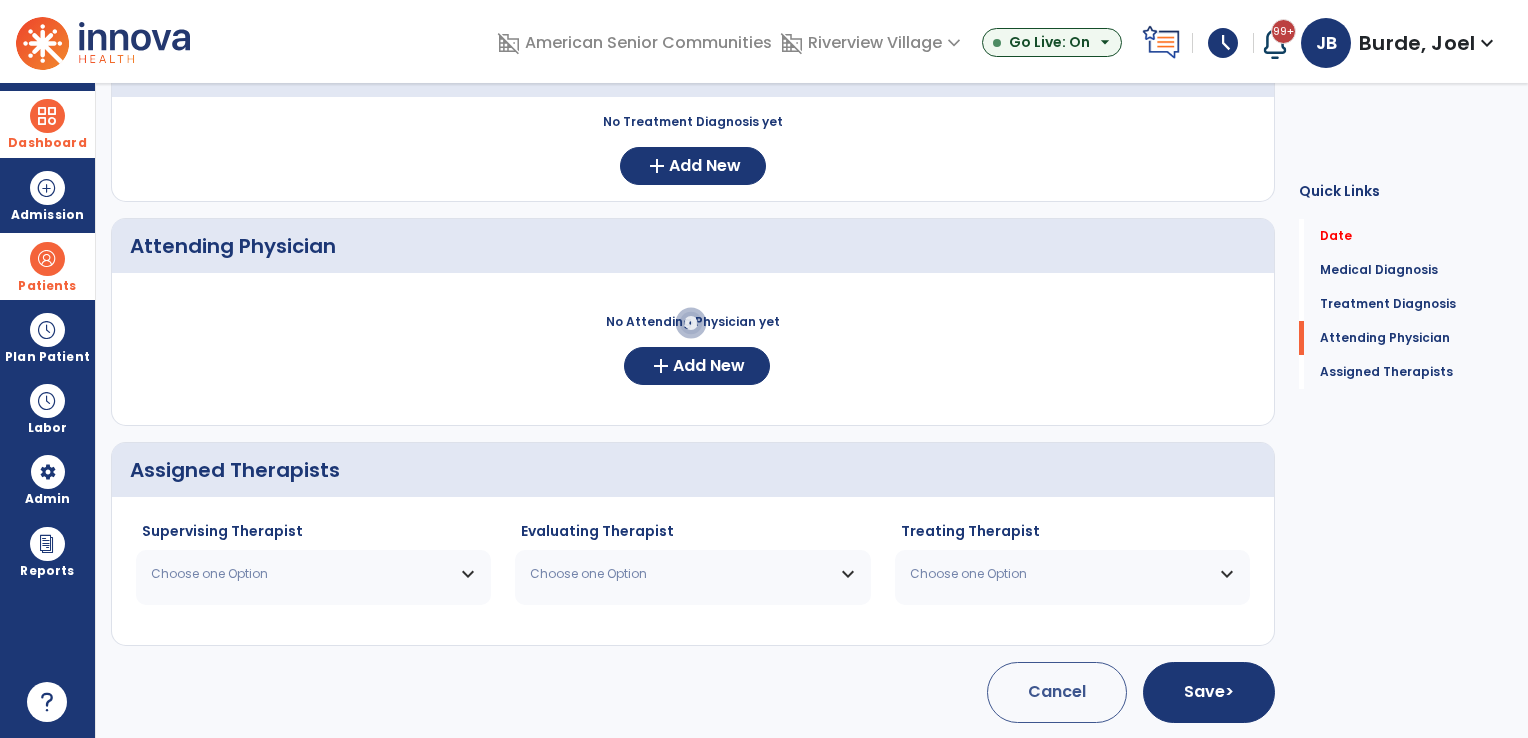 scroll, scrollTop: 405, scrollLeft: 0, axis: vertical 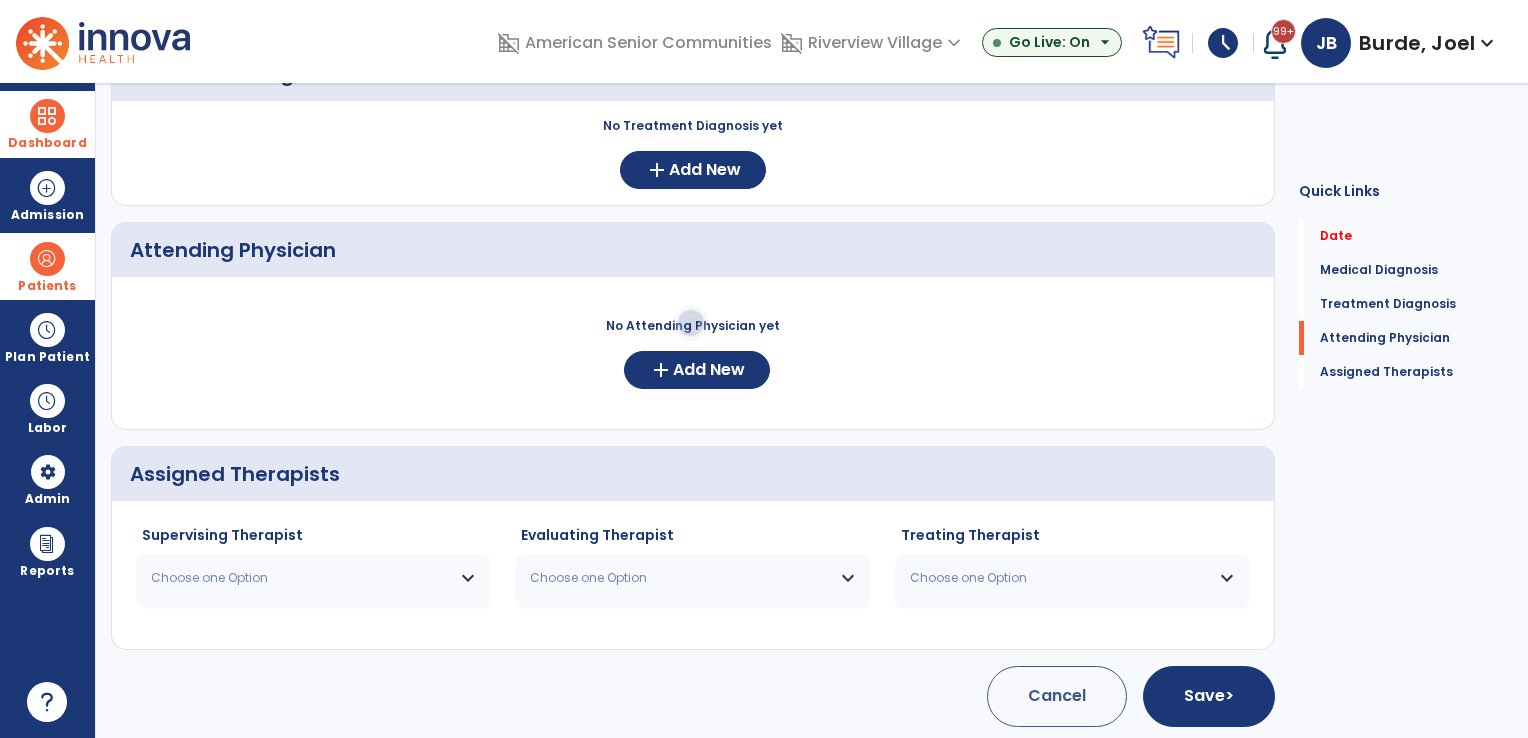 click on "Choose one Option" at bounding box center [301, 578] 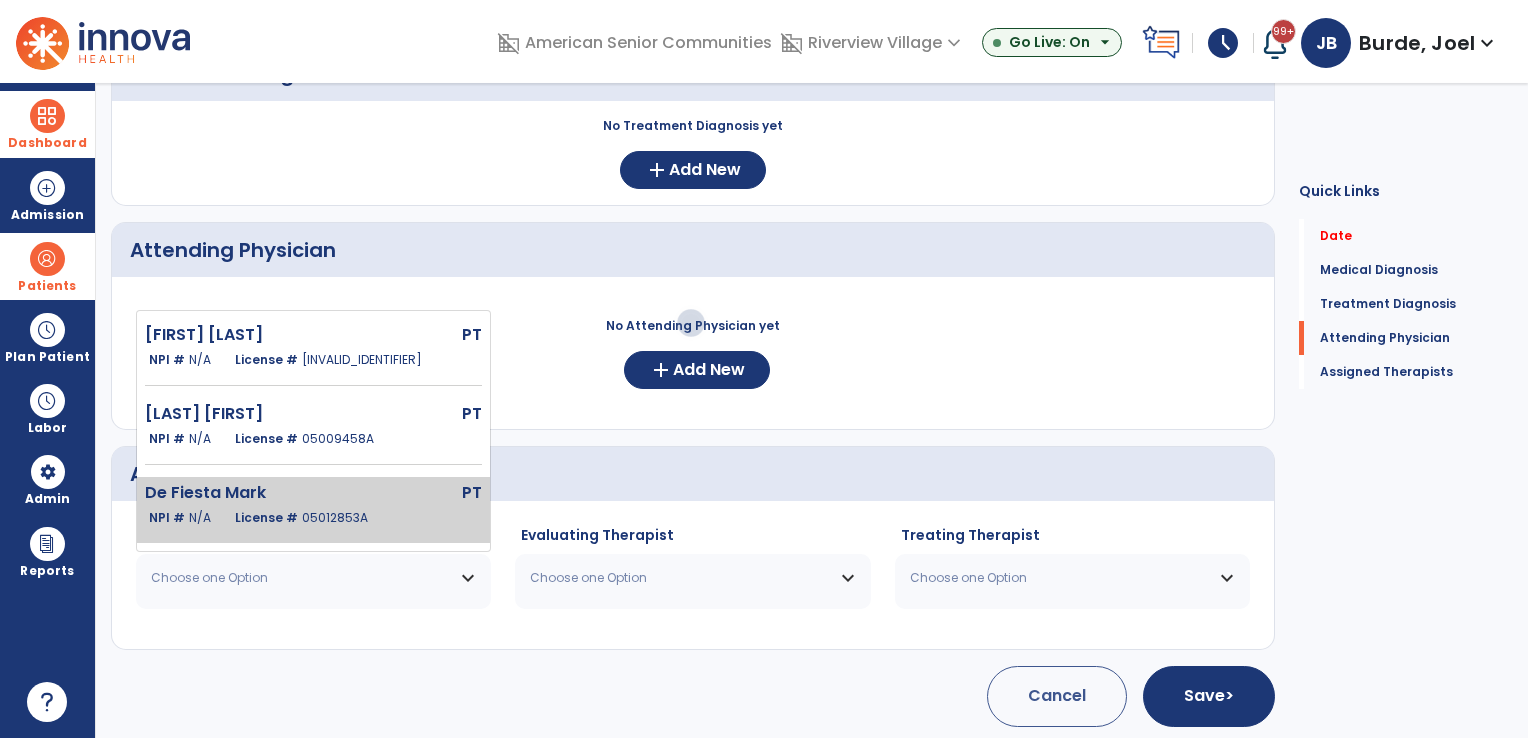 click on "De Fiesta Mark PT NPI # N/A License # [LICENSE]" 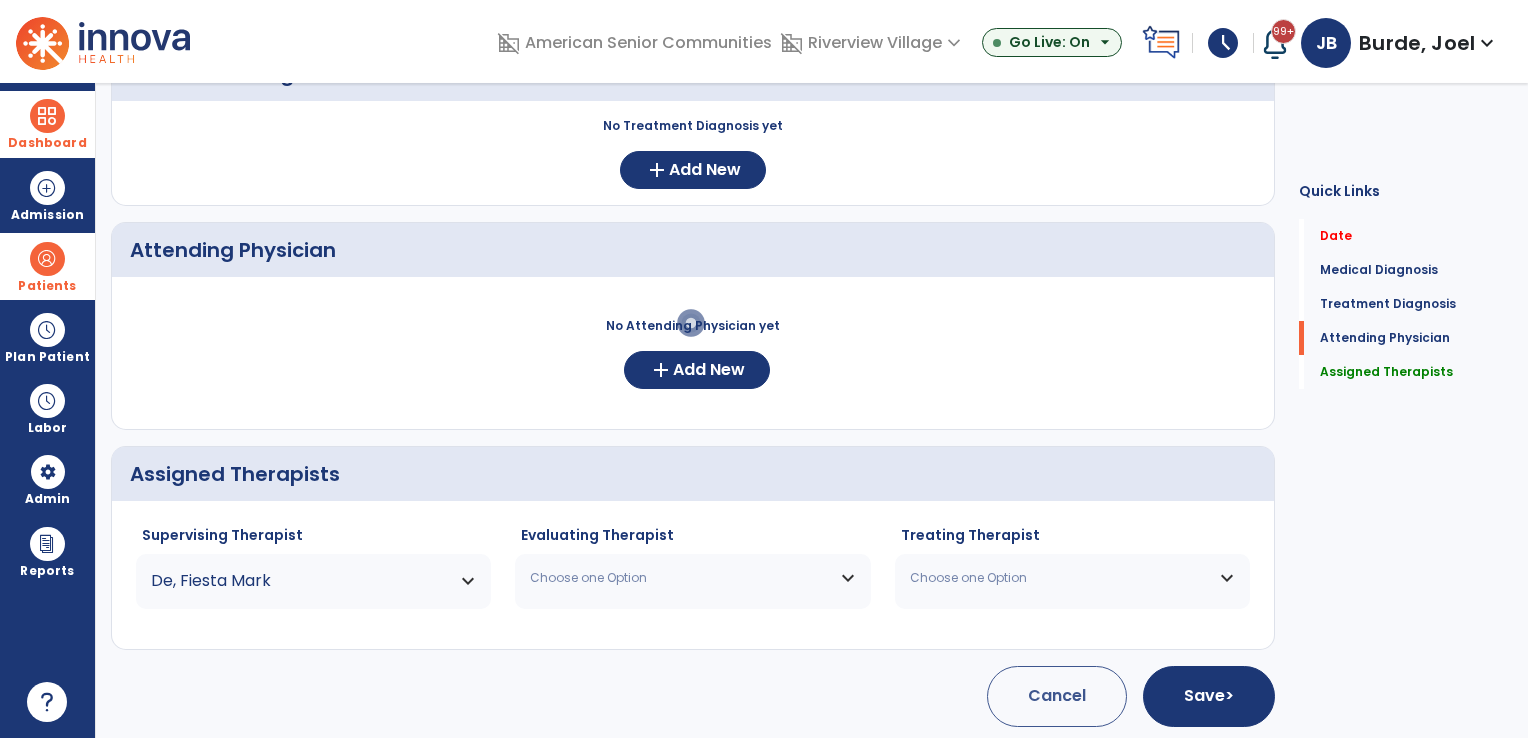 click on "Choose one Option" at bounding box center (680, 578) 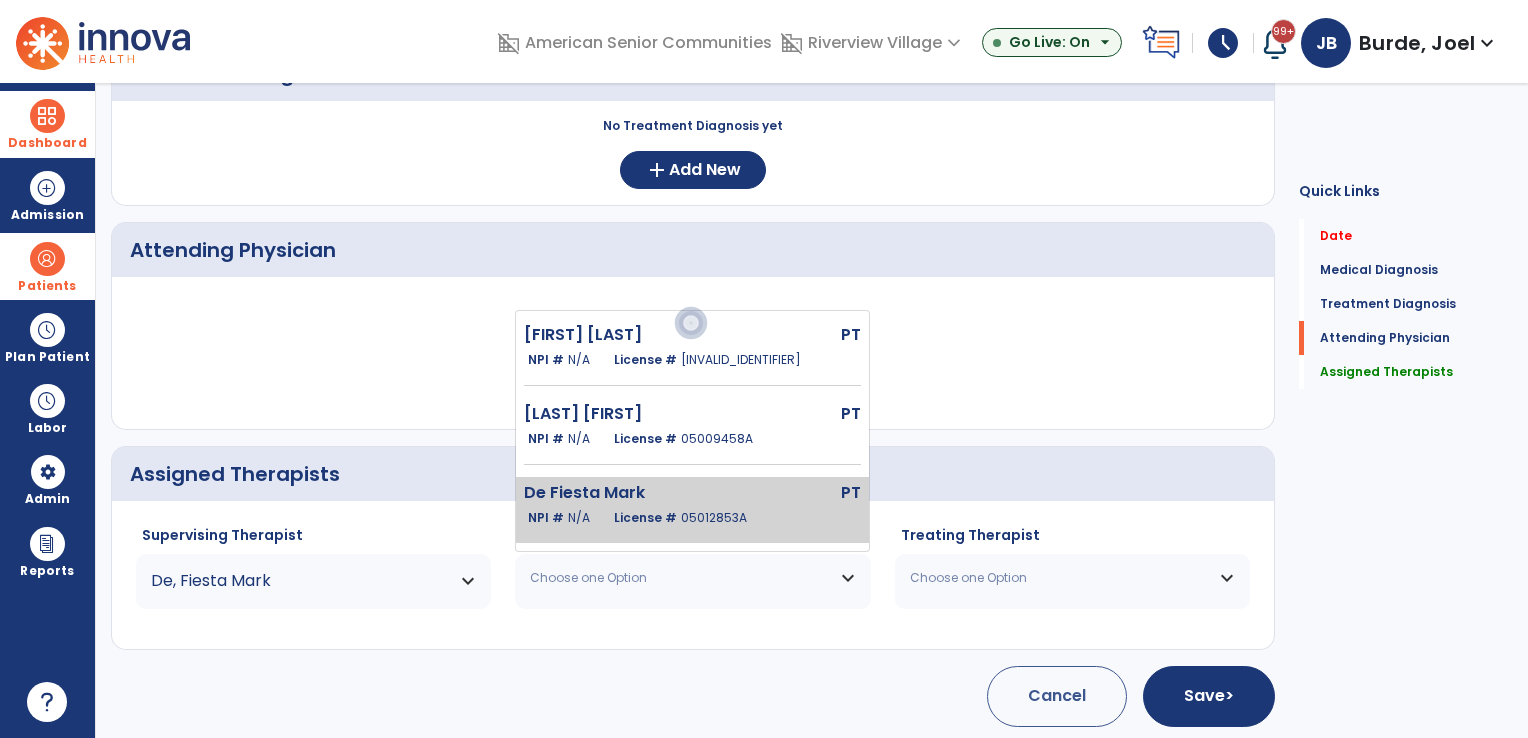click on "NPI # N/A License # [LICENSE]" 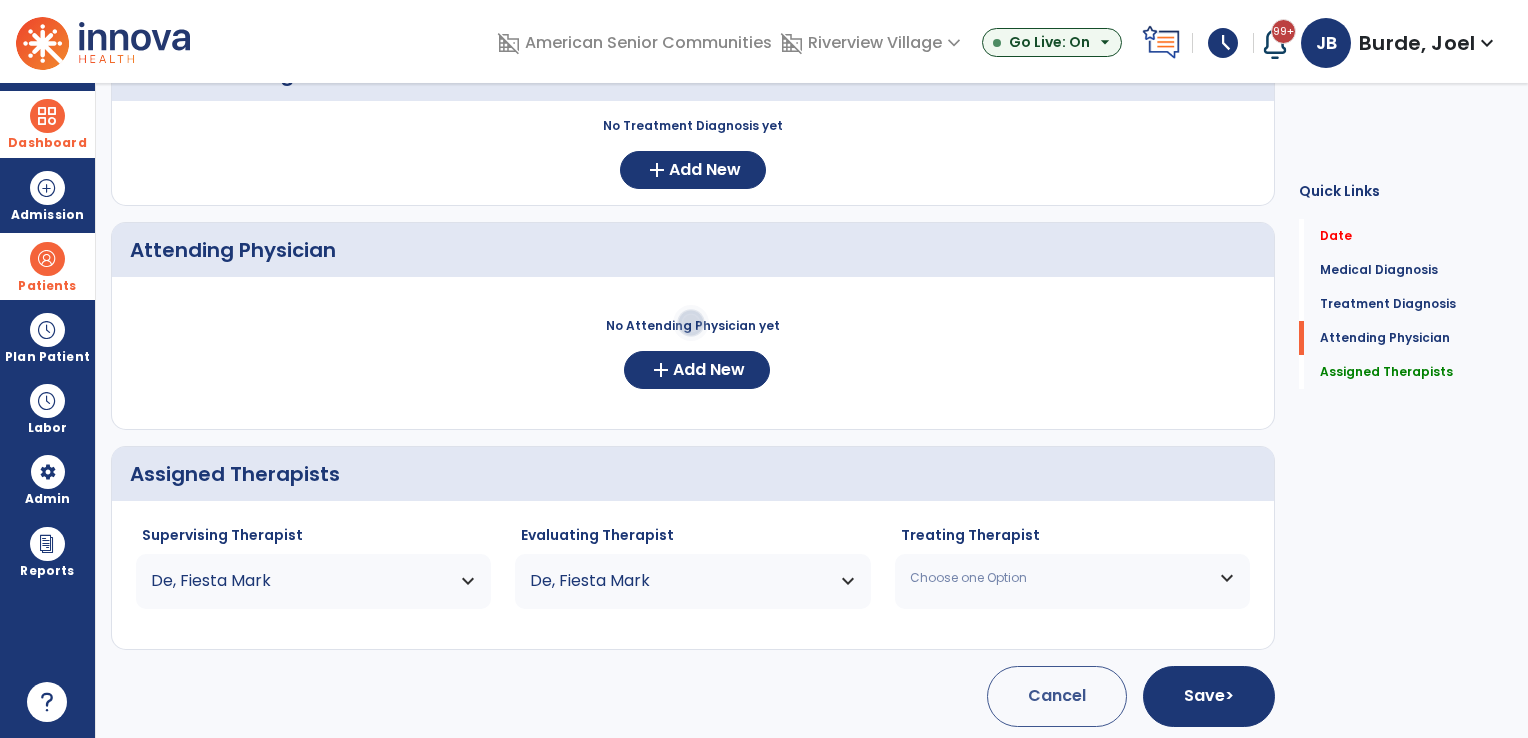 click on "Choose one Option" at bounding box center (1060, 578) 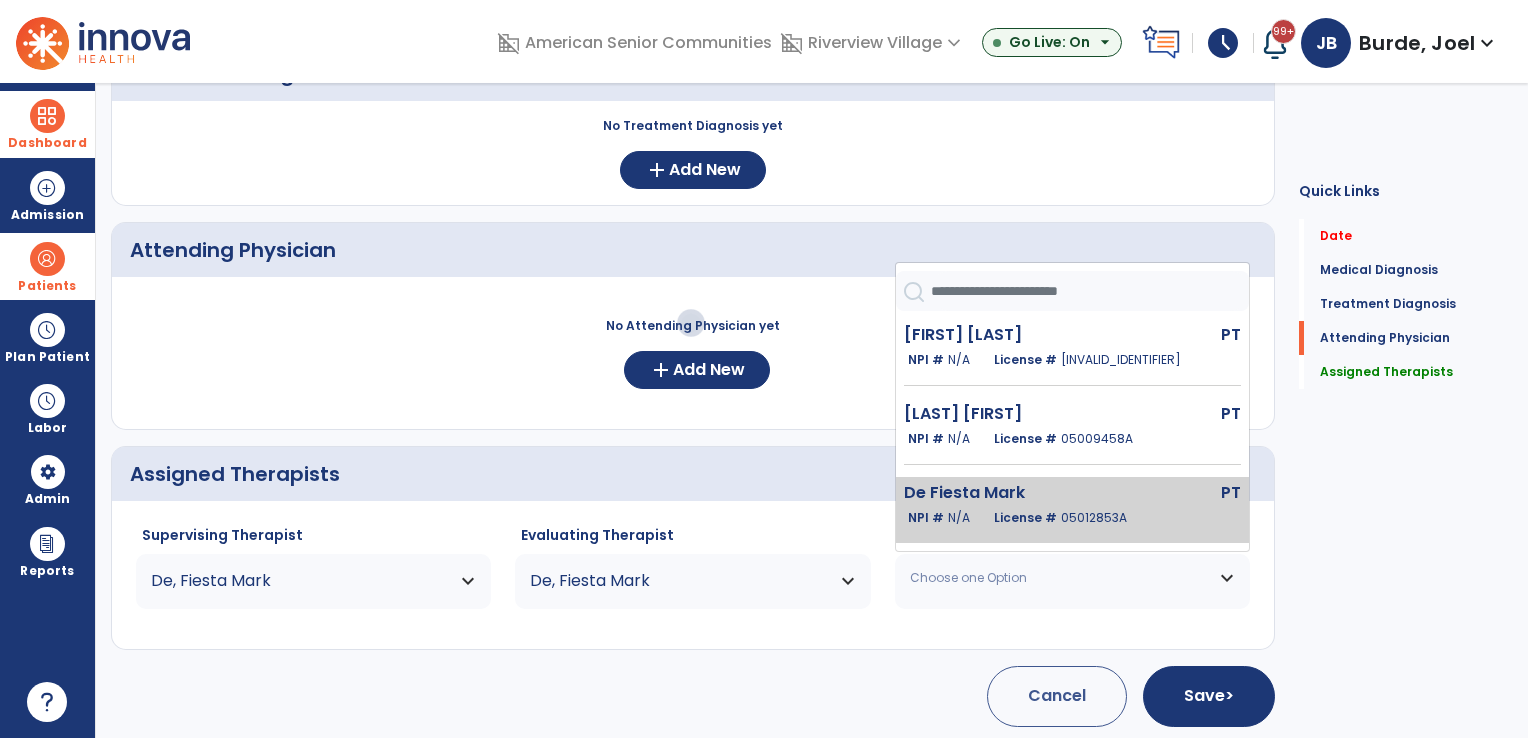 click on "De Fiesta Mark" 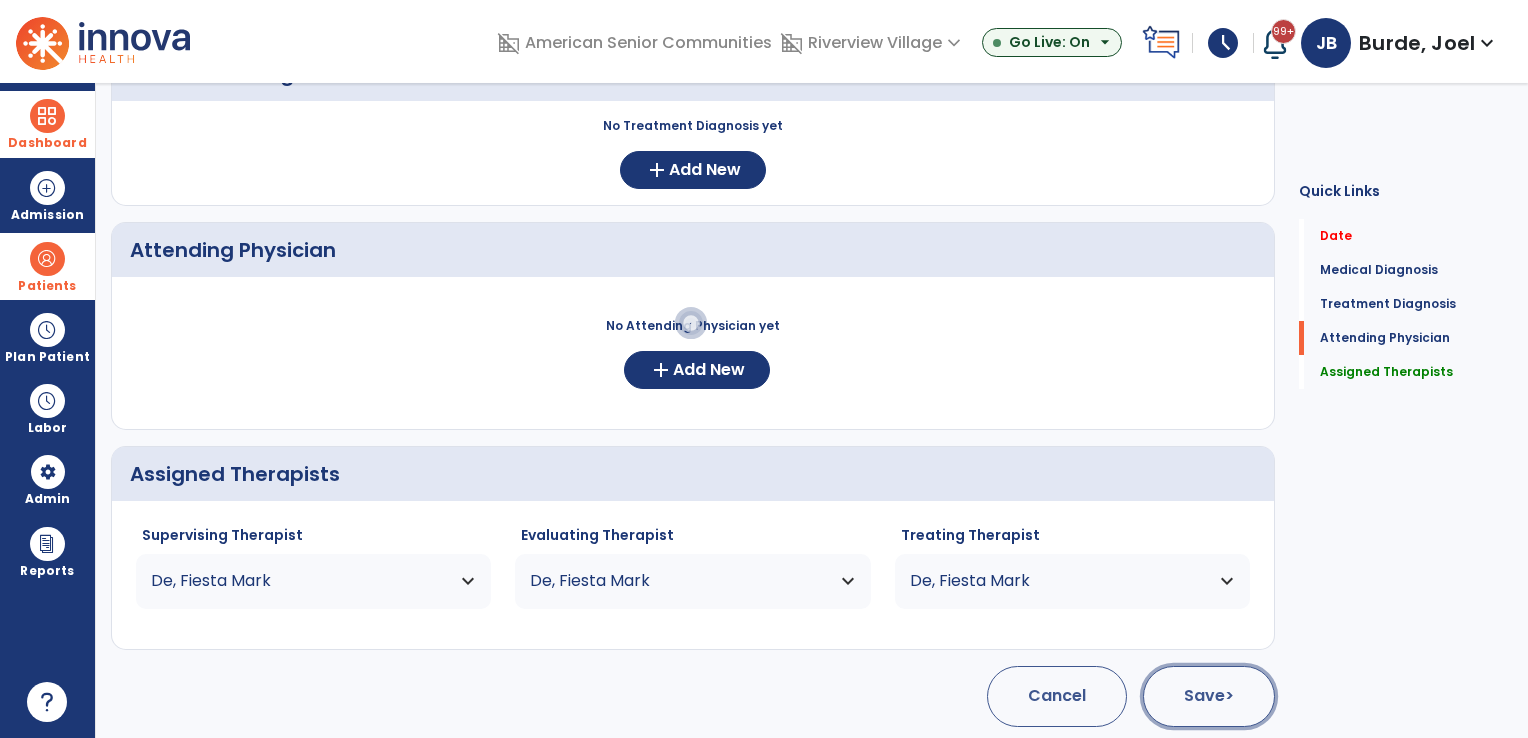 click on "Save  >" 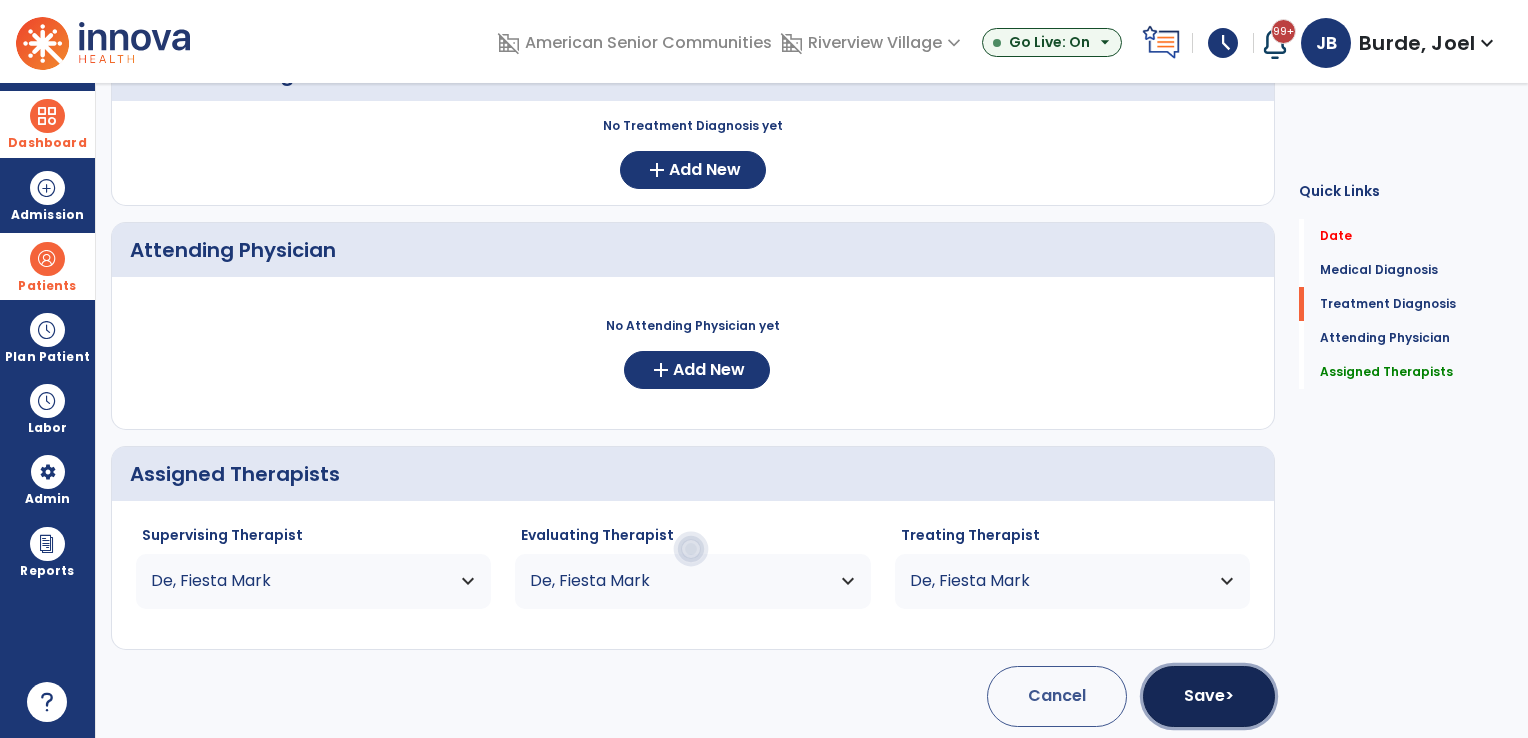 scroll, scrollTop: 0, scrollLeft: 0, axis: both 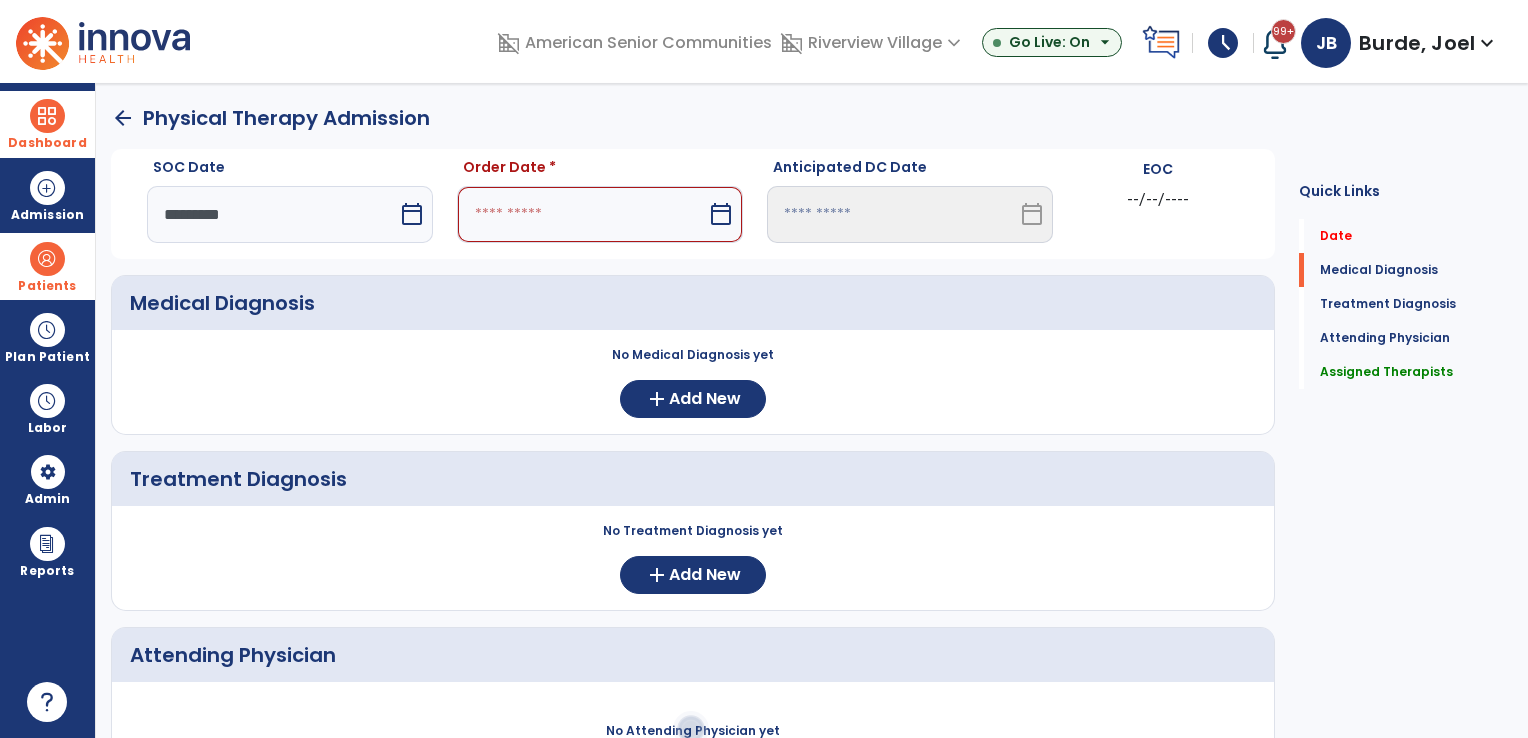 click on "calendar_today" at bounding box center [721, 214] 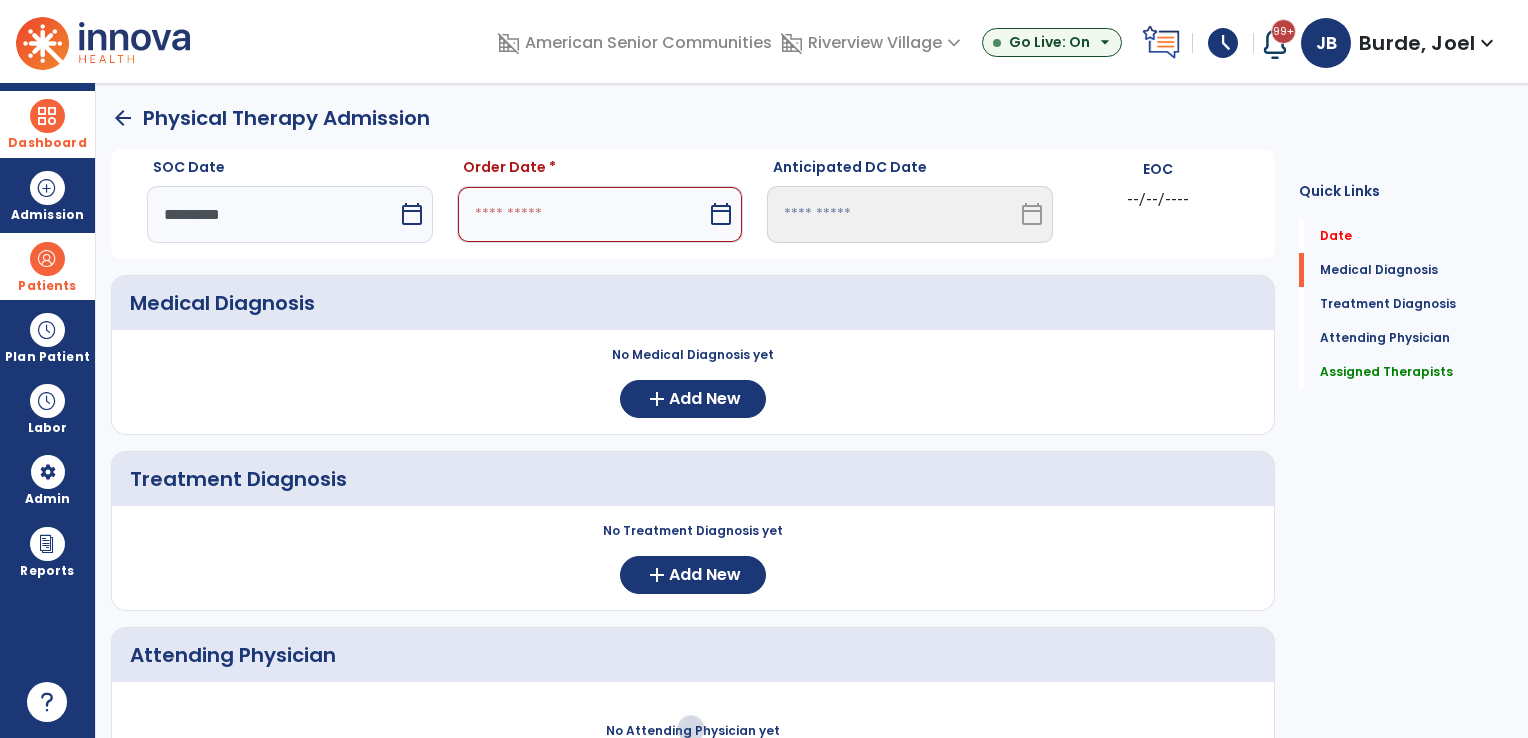 select on "*" 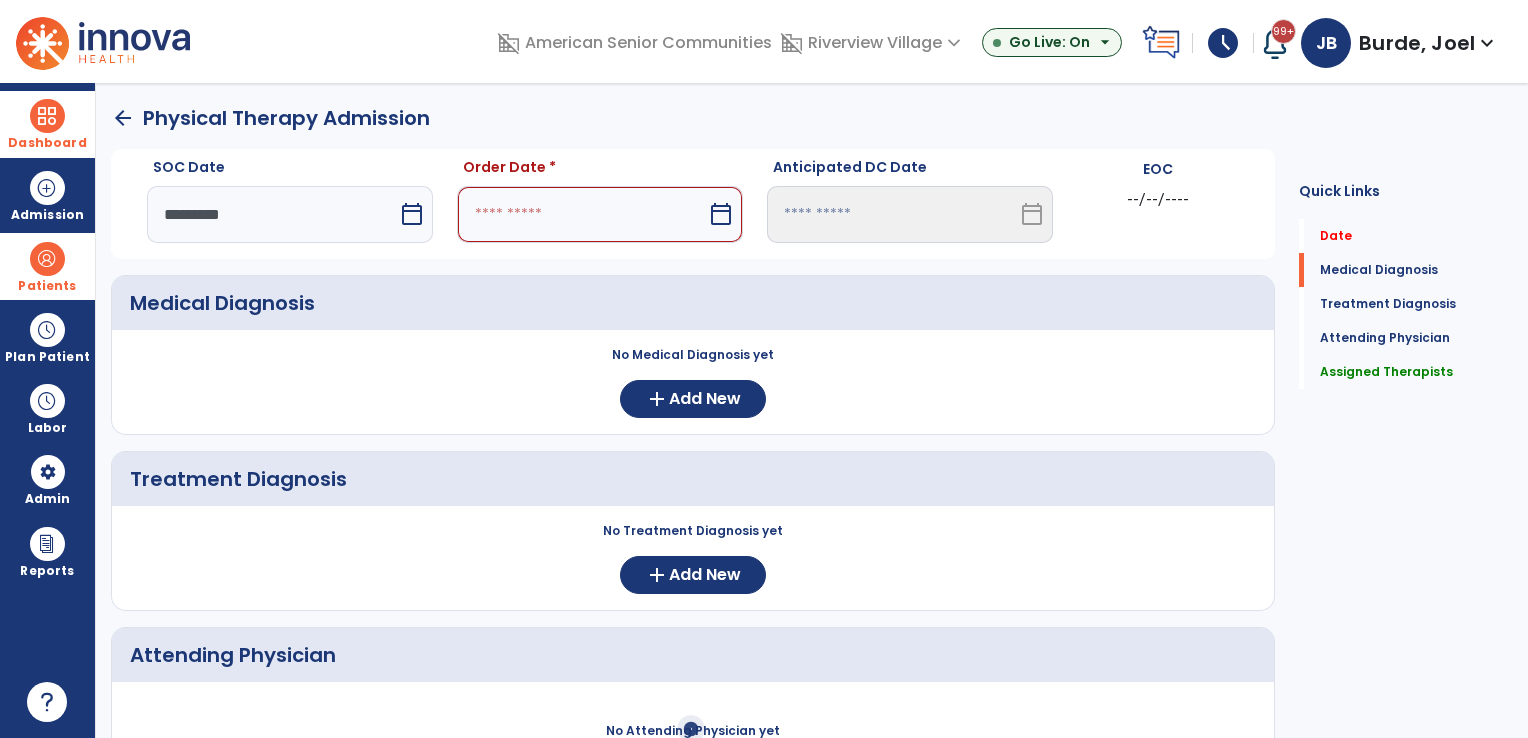 select on "****" 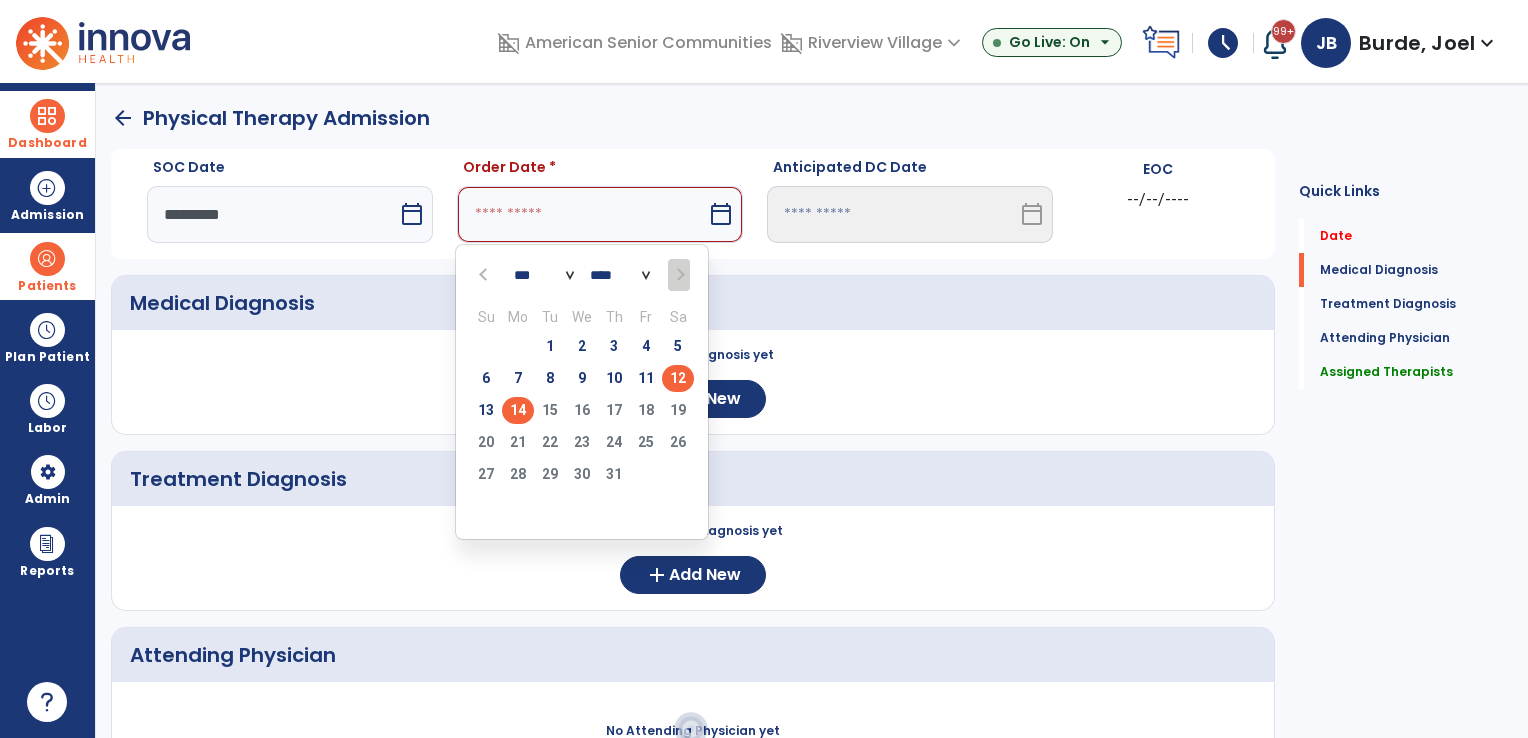 click on "12" at bounding box center [678, 378] 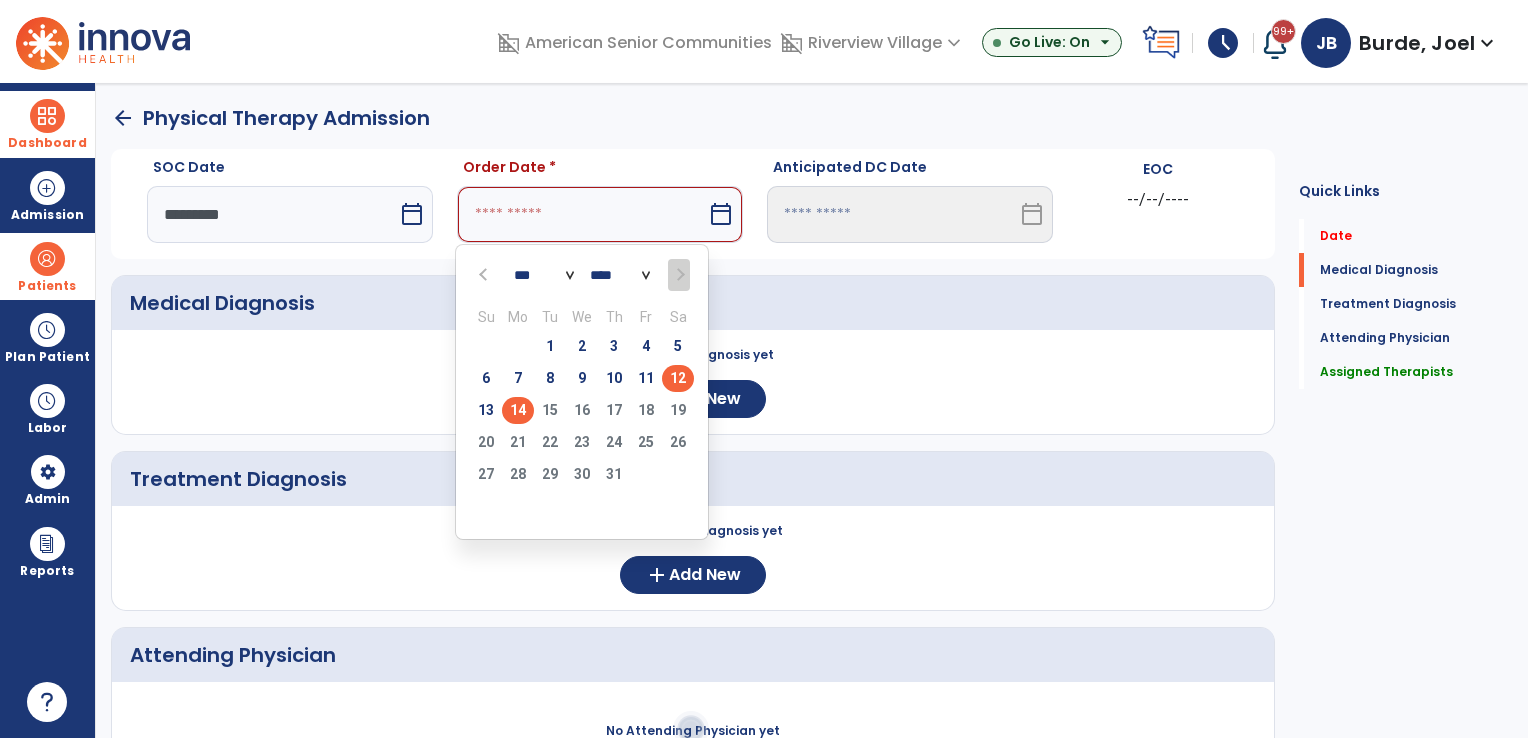 type on "*********" 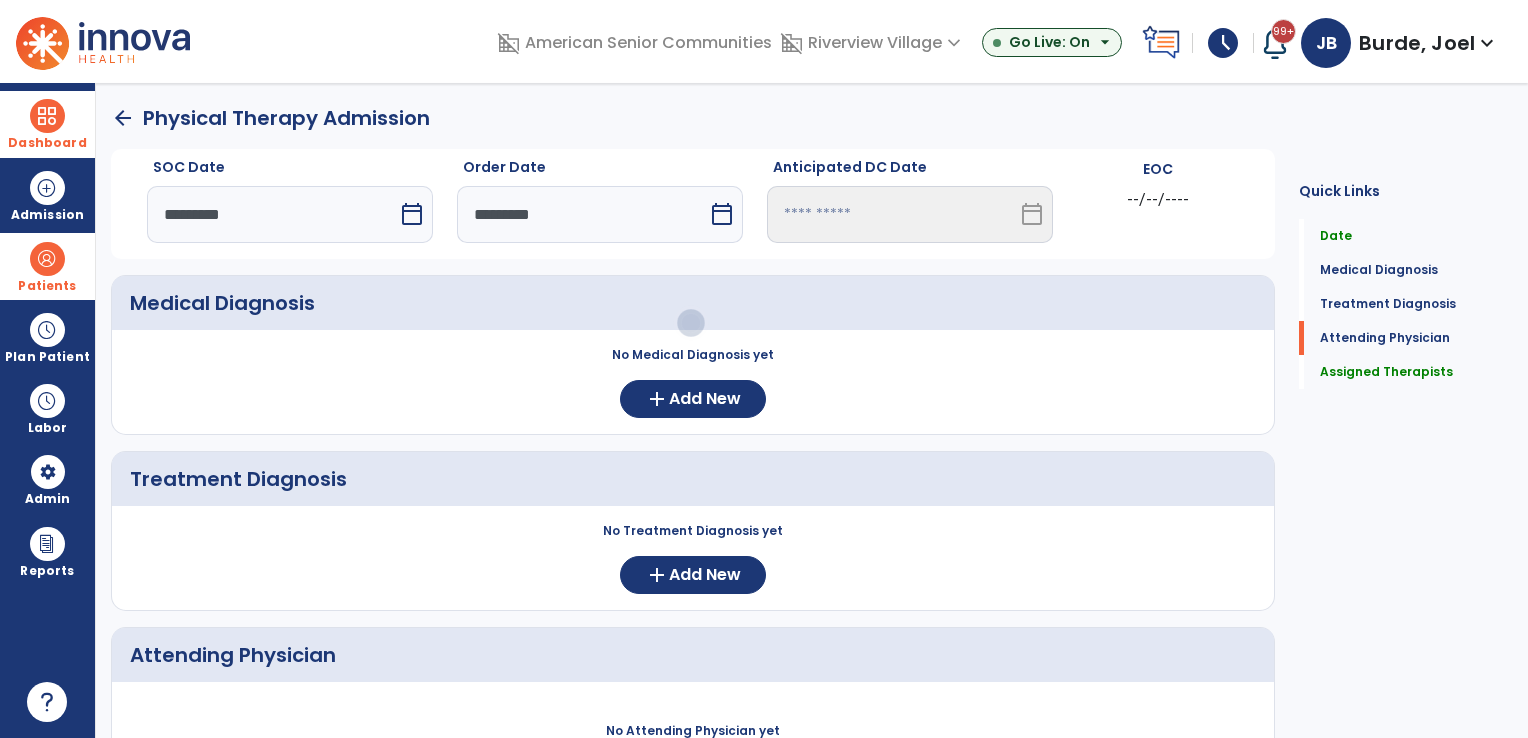 scroll, scrollTop: 405, scrollLeft: 0, axis: vertical 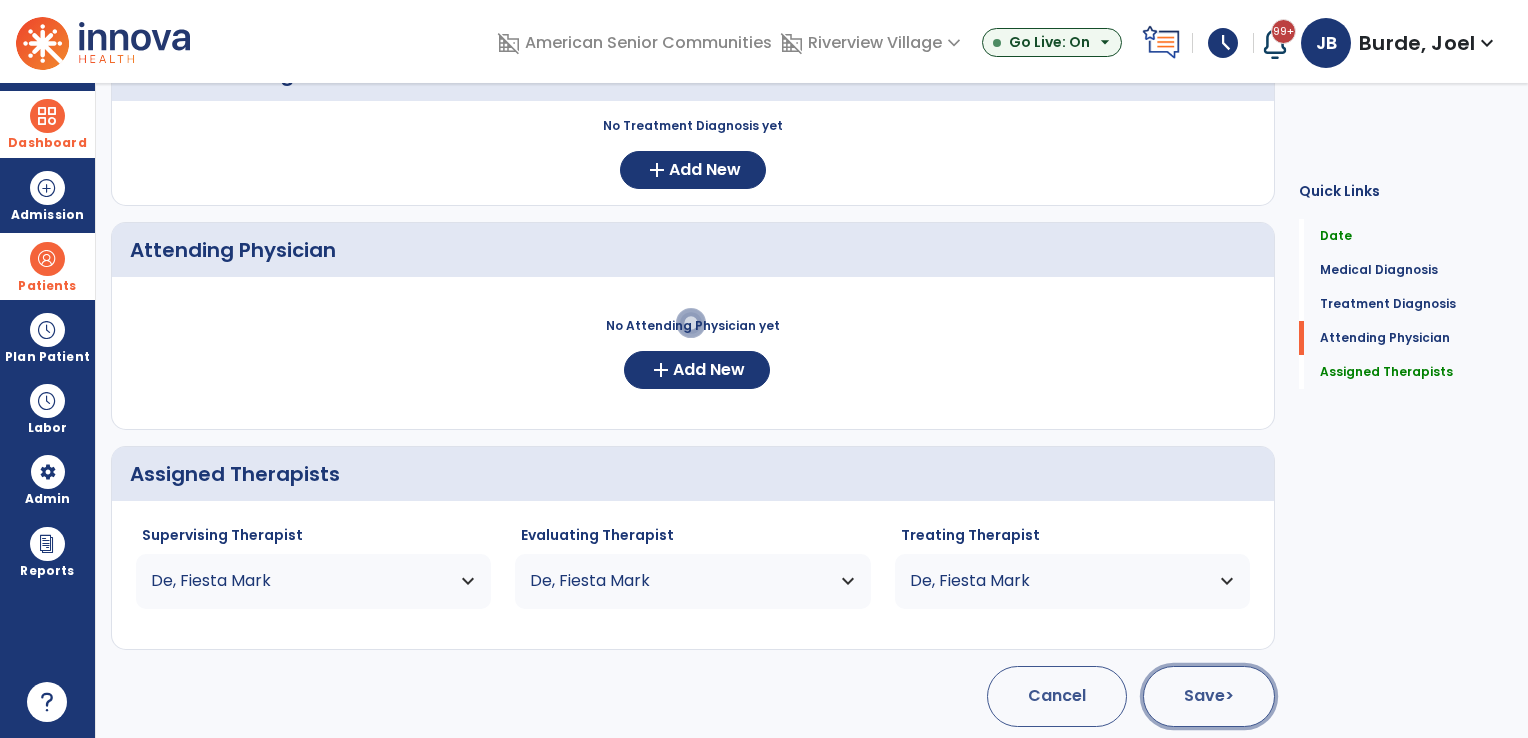 click on "Save  >" 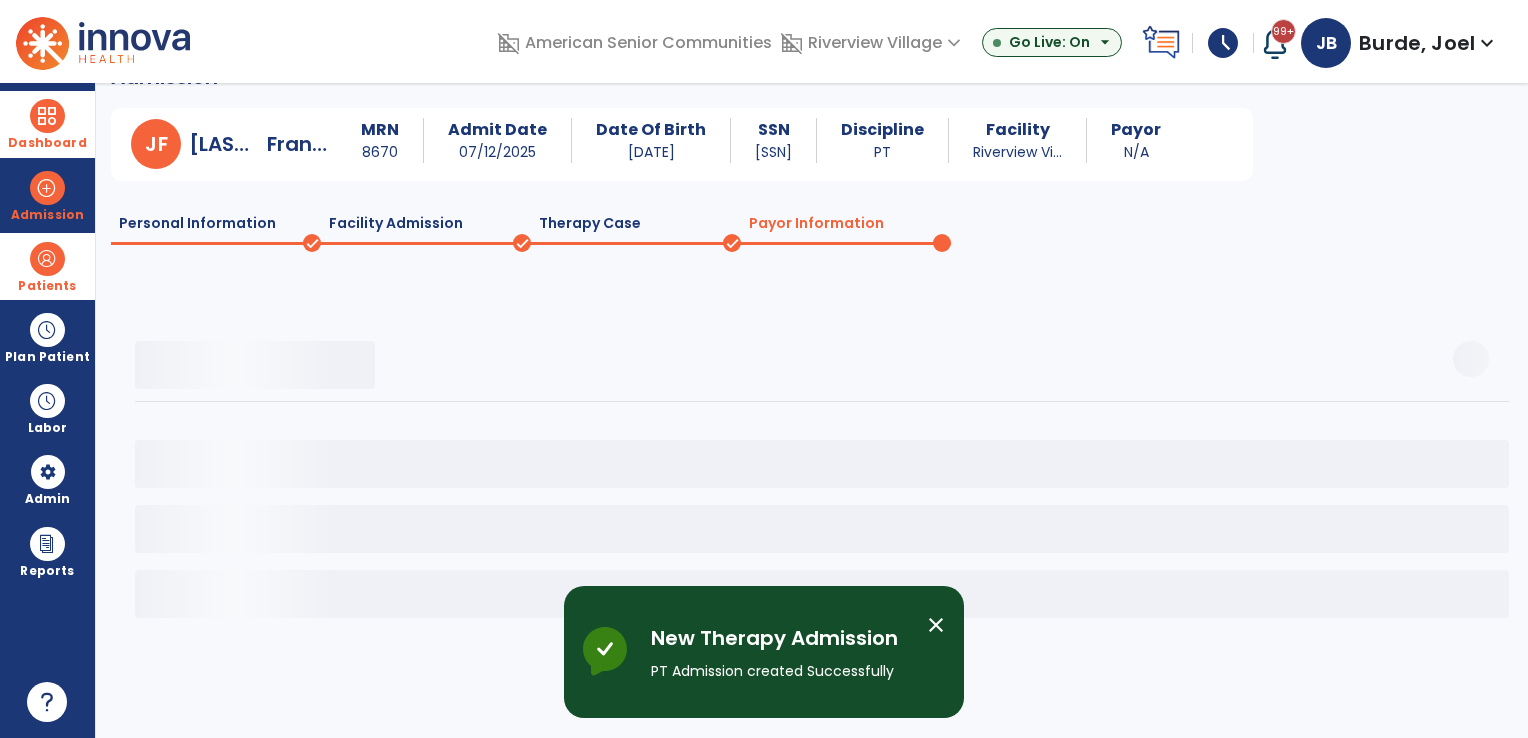 scroll, scrollTop: 40, scrollLeft: 0, axis: vertical 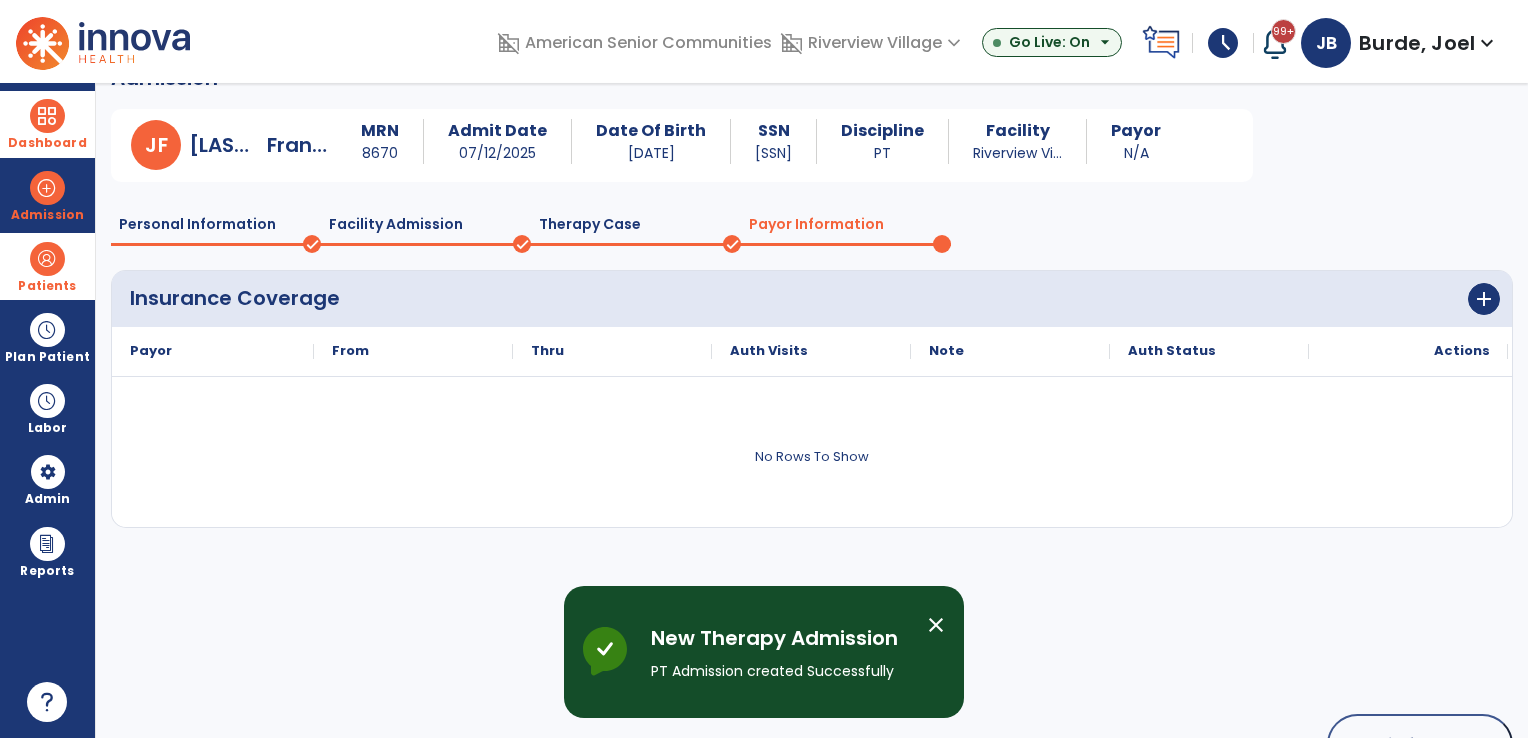 click on "Therapy Case" 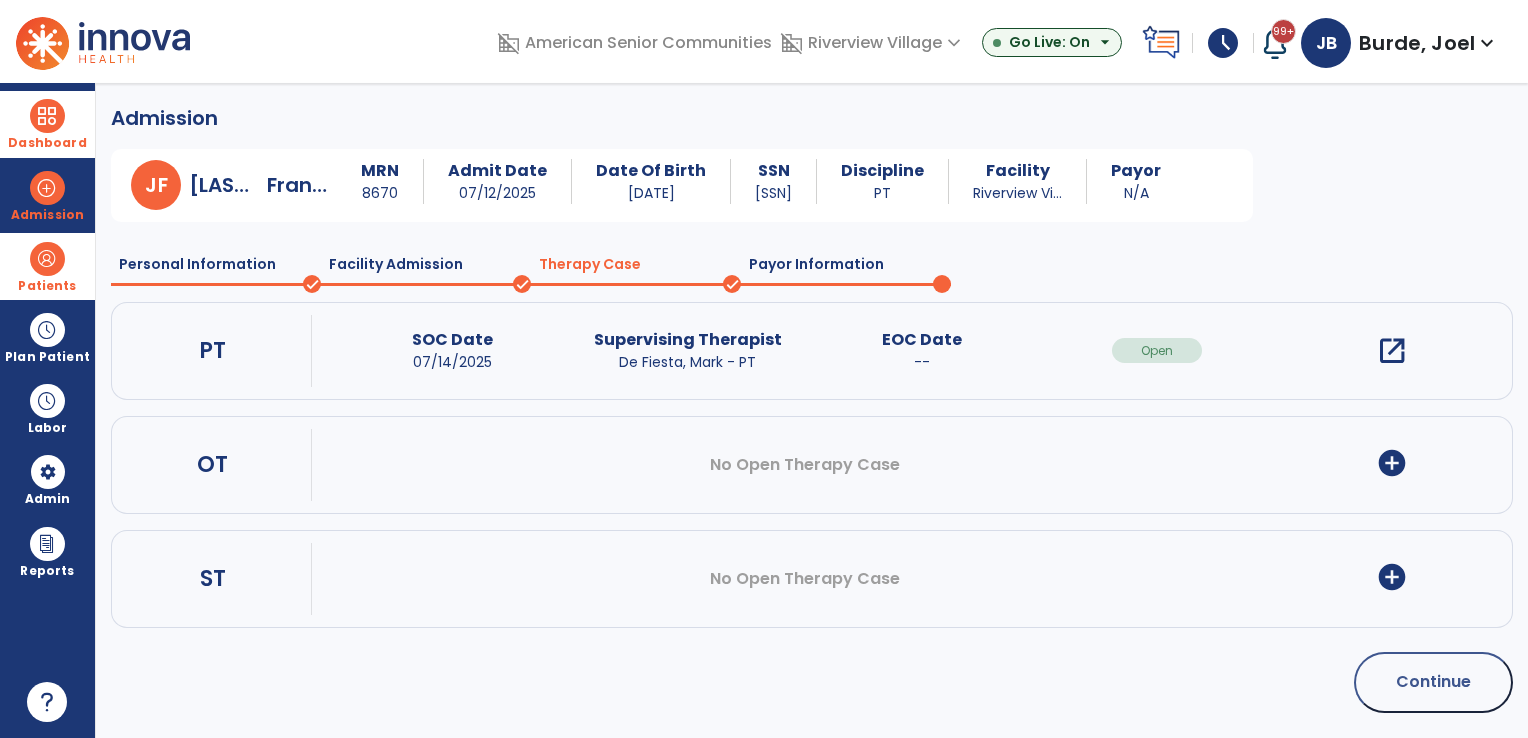 click at bounding box center (47, 116) 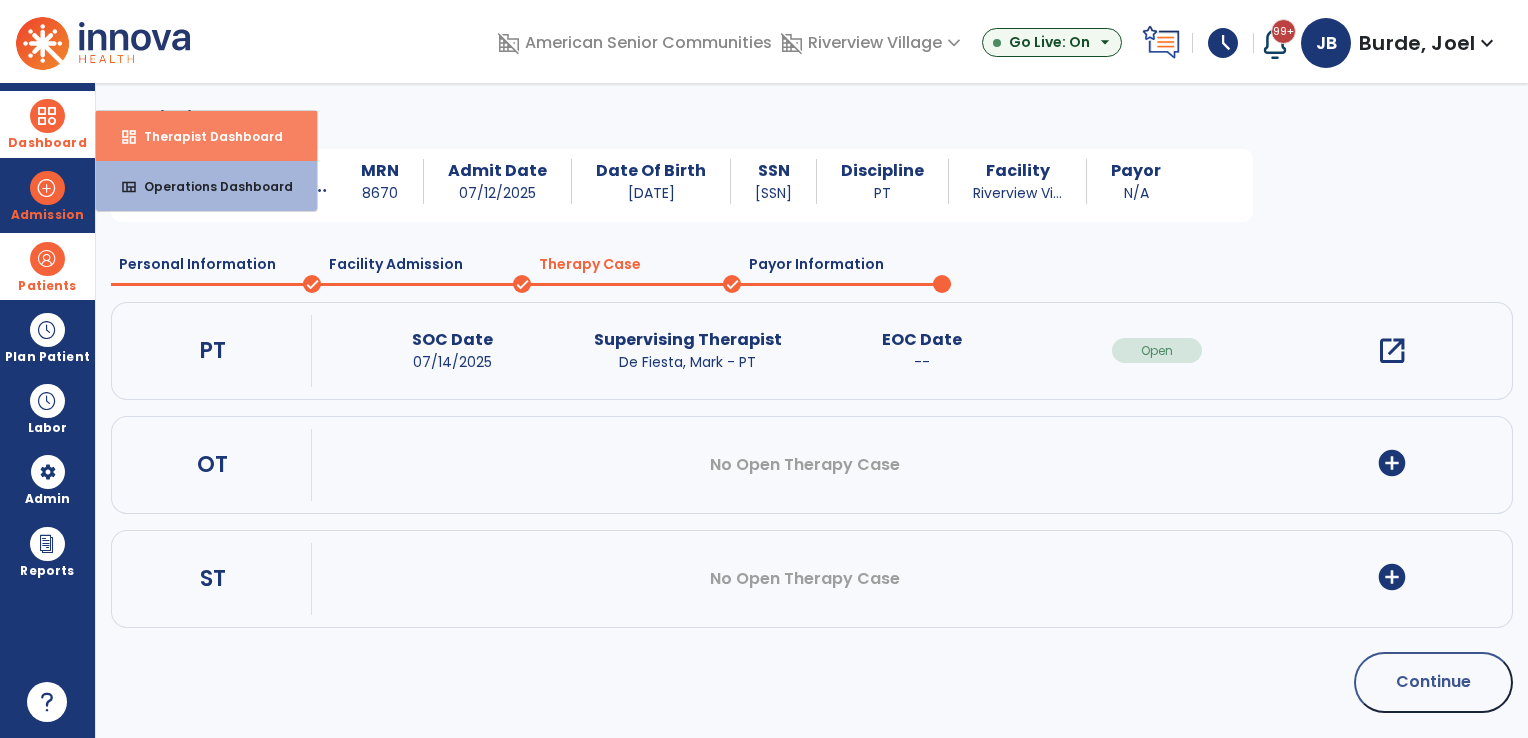 click on "dashboard" at bounding box center (129, 137) 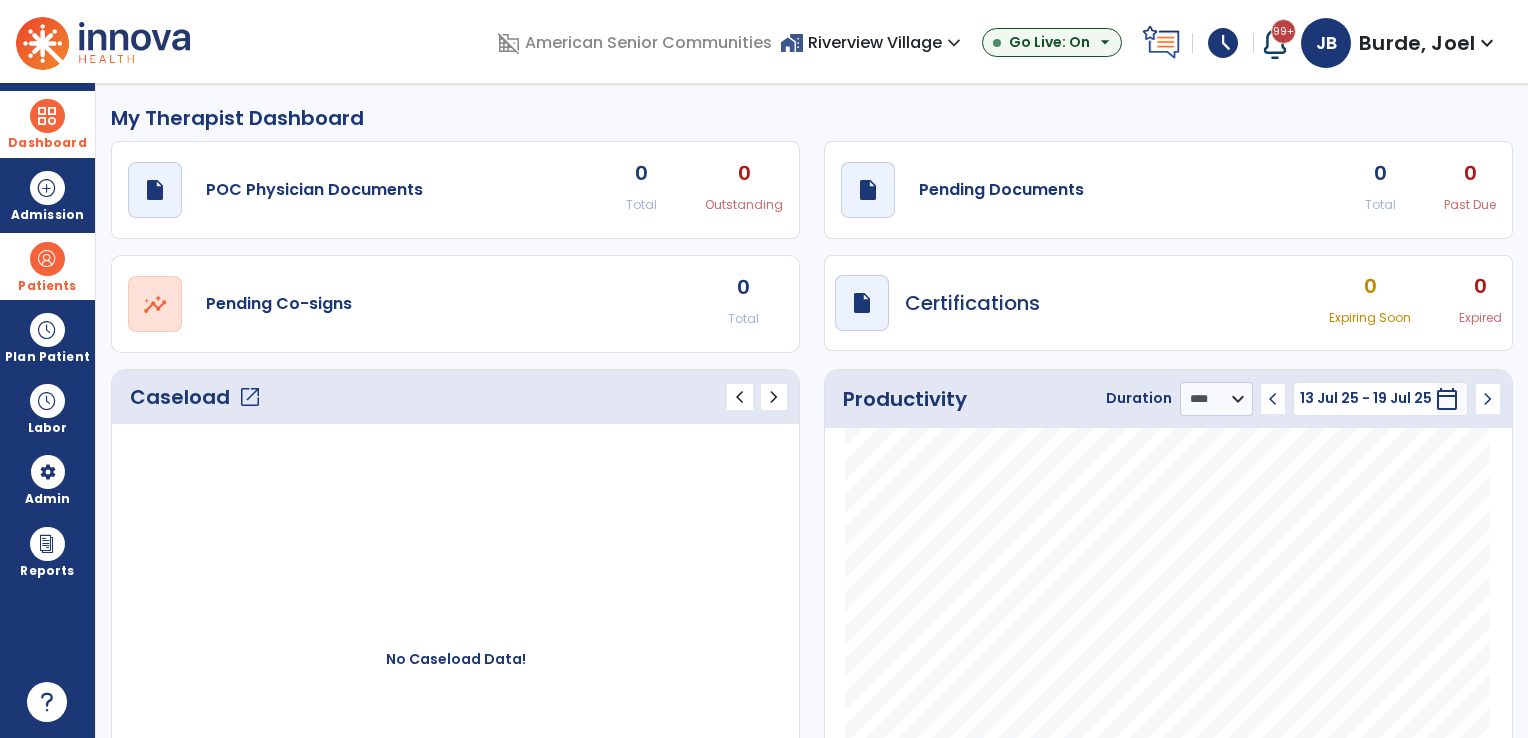 click at bounding box center (47, 259) 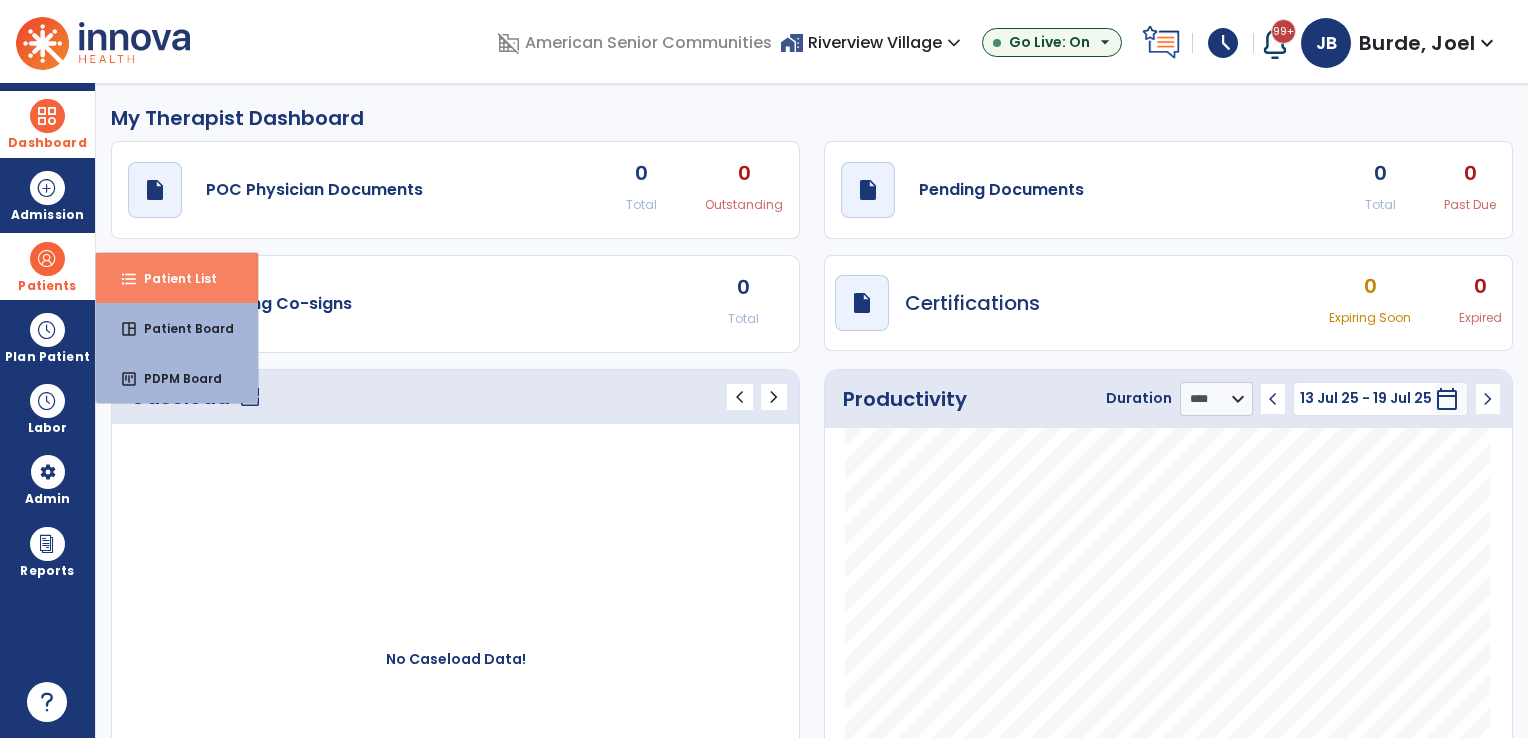 click on "format_list_bulleted  Patient List" at bounding box center [177, 278] 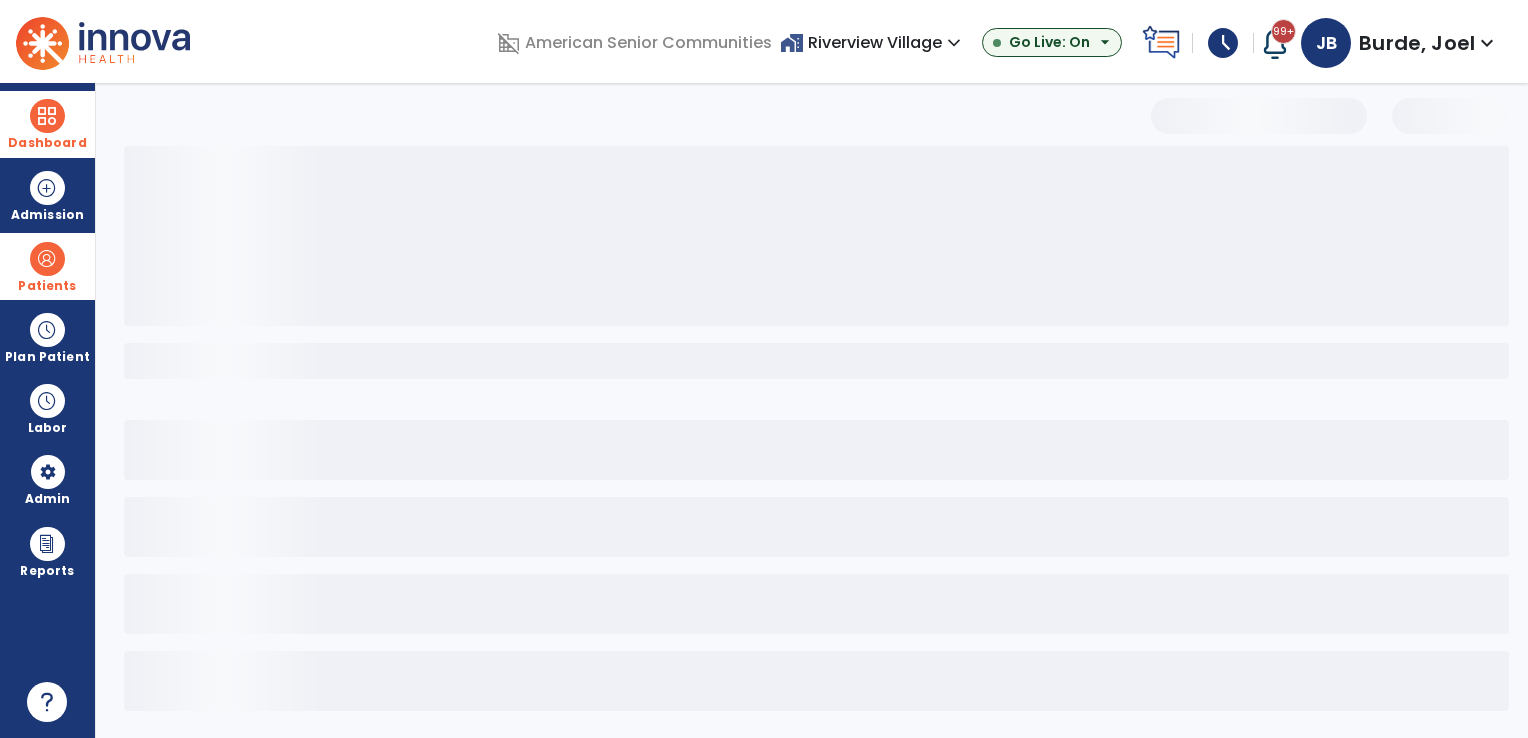 select on "***" 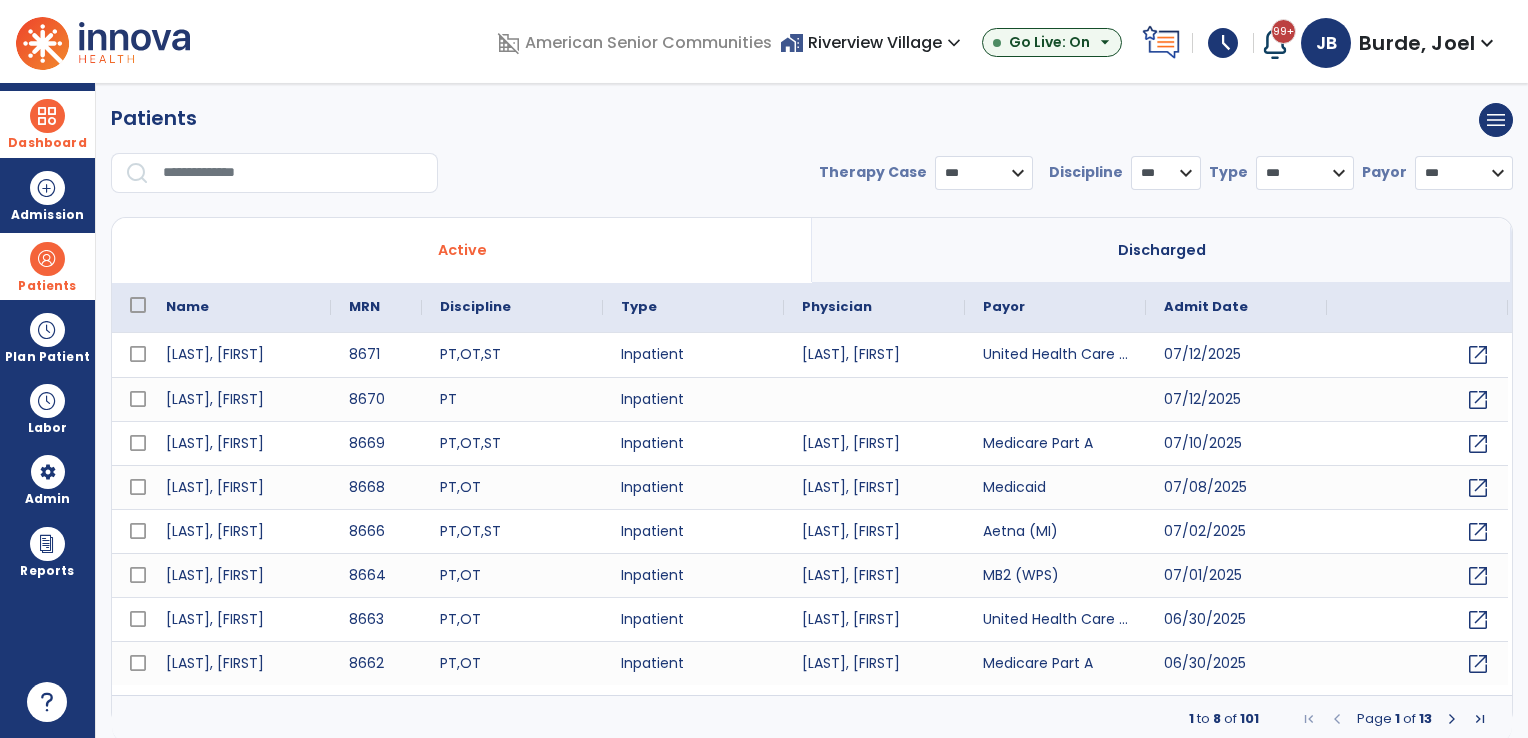 click on "home_work   [LOCATION]   expand_more" at bounding box center (873, 42) 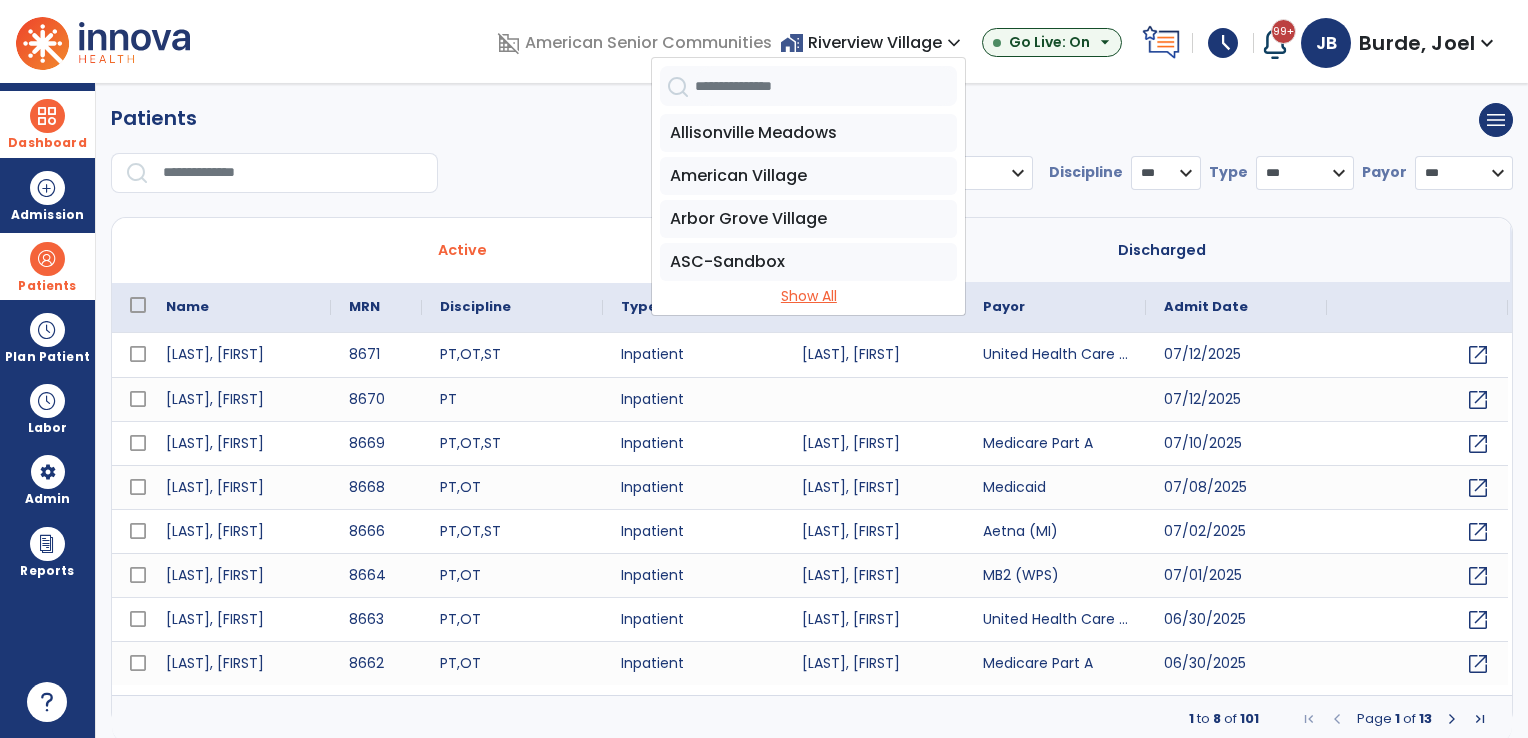 click on "Show All" at bounding box center (808, 296) 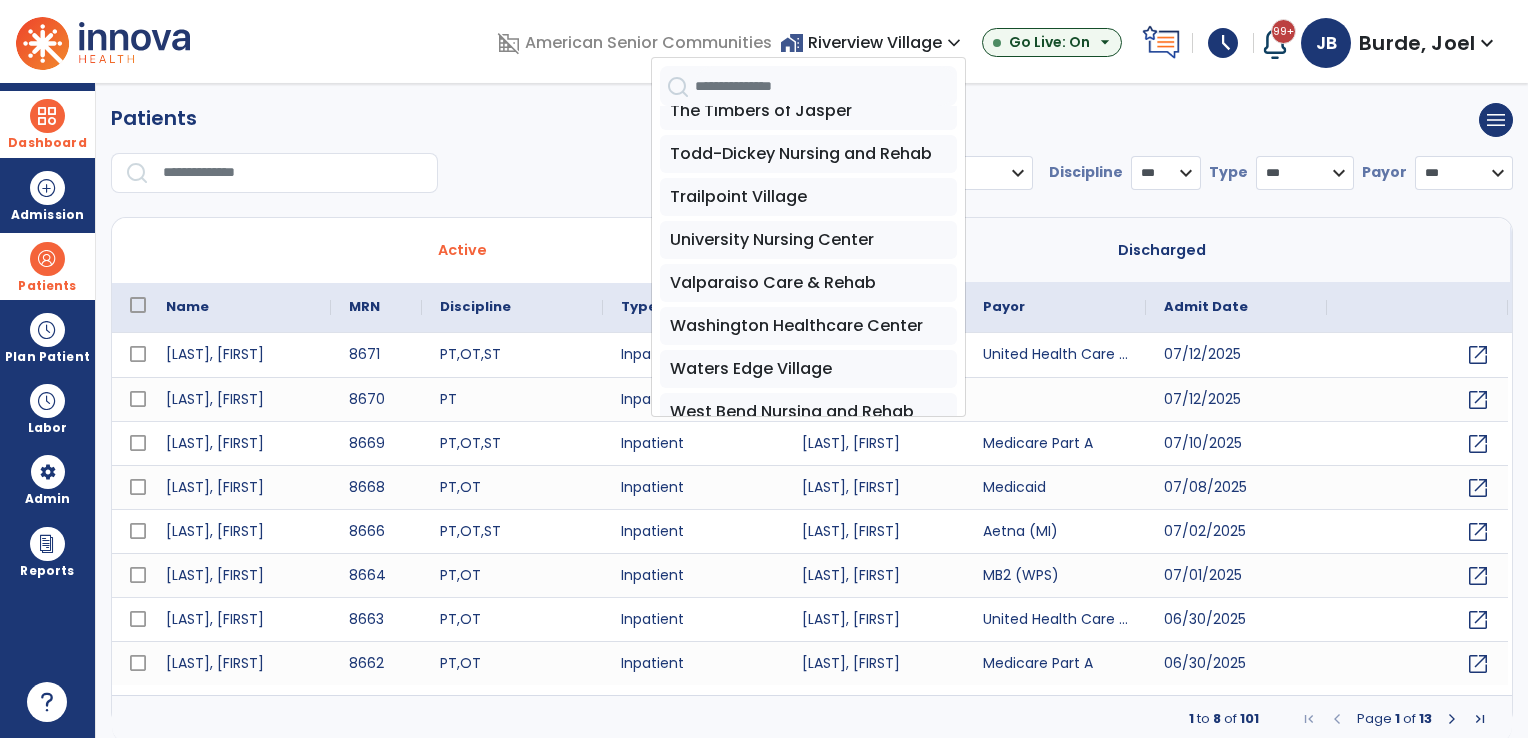 scroll, scrollTop: 3808, scrollLeft: 0, axis: vertical 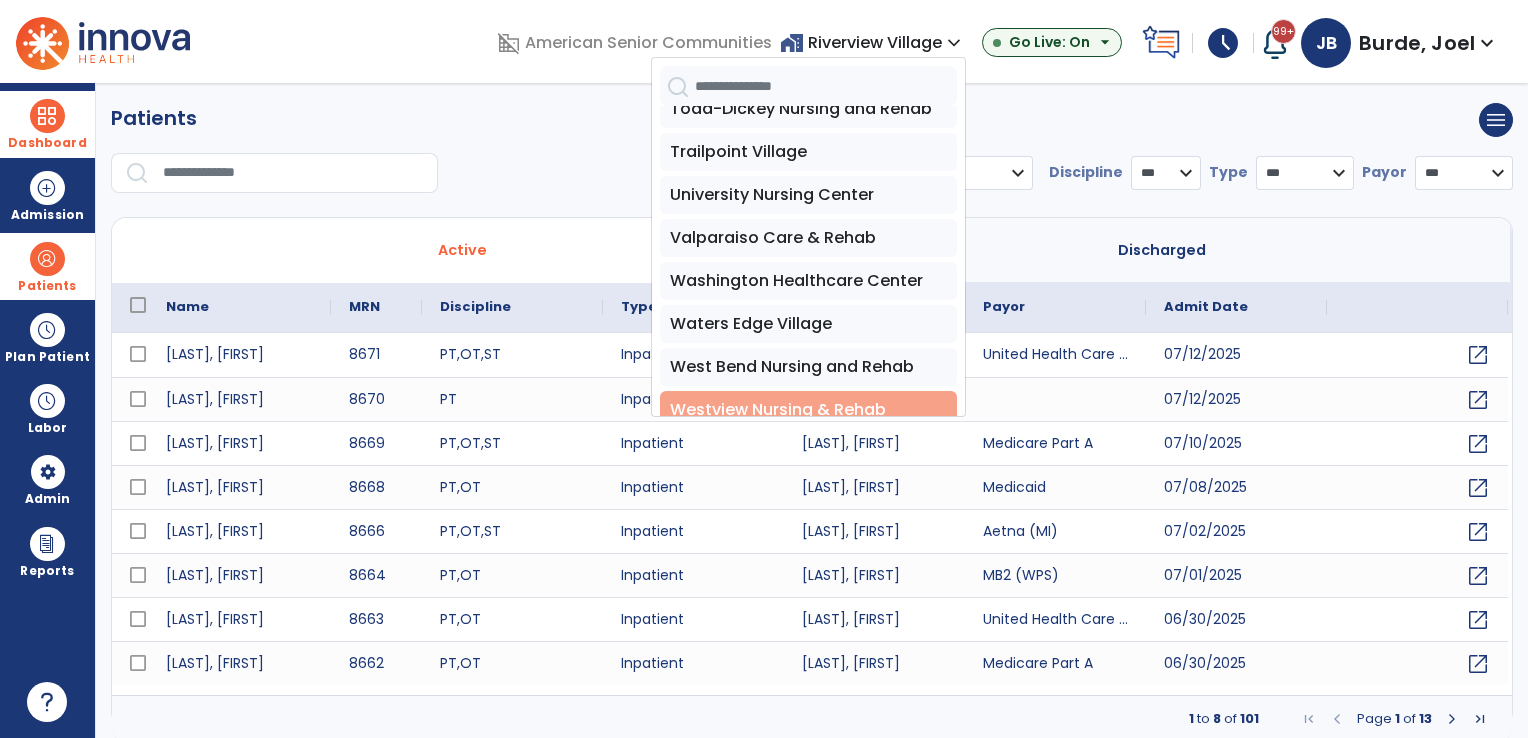 click on "Westview Nursing & Rehab" at bounding box center (808, 410) 